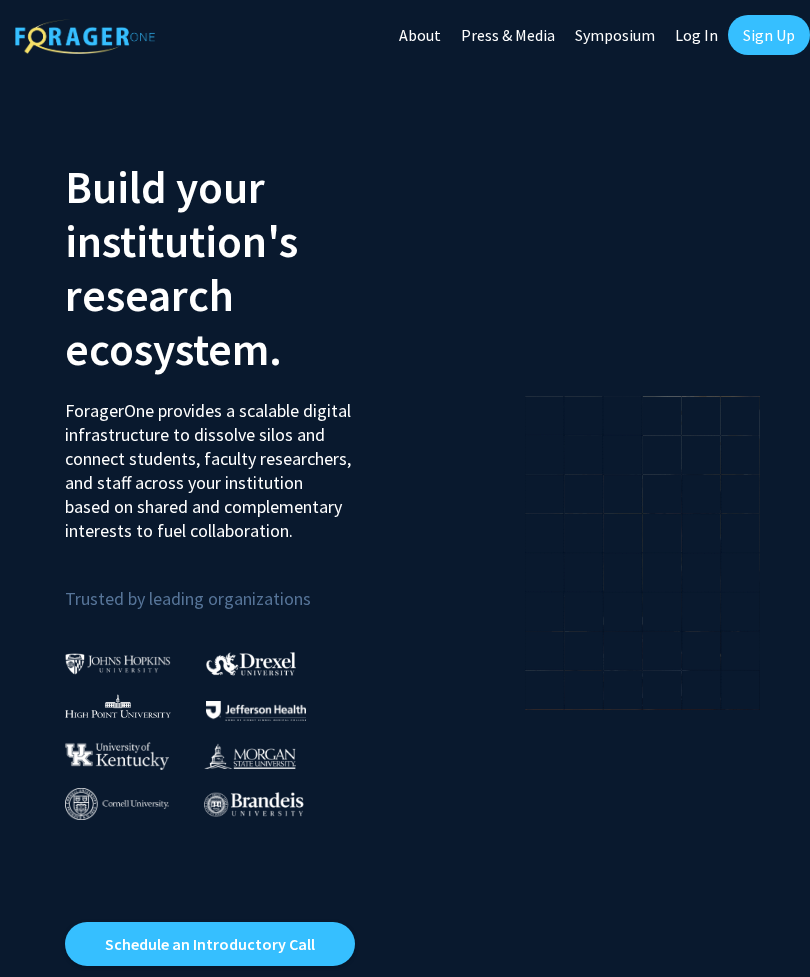 scroll, scrollTop: 0, scrollLeft: 0, axis: both 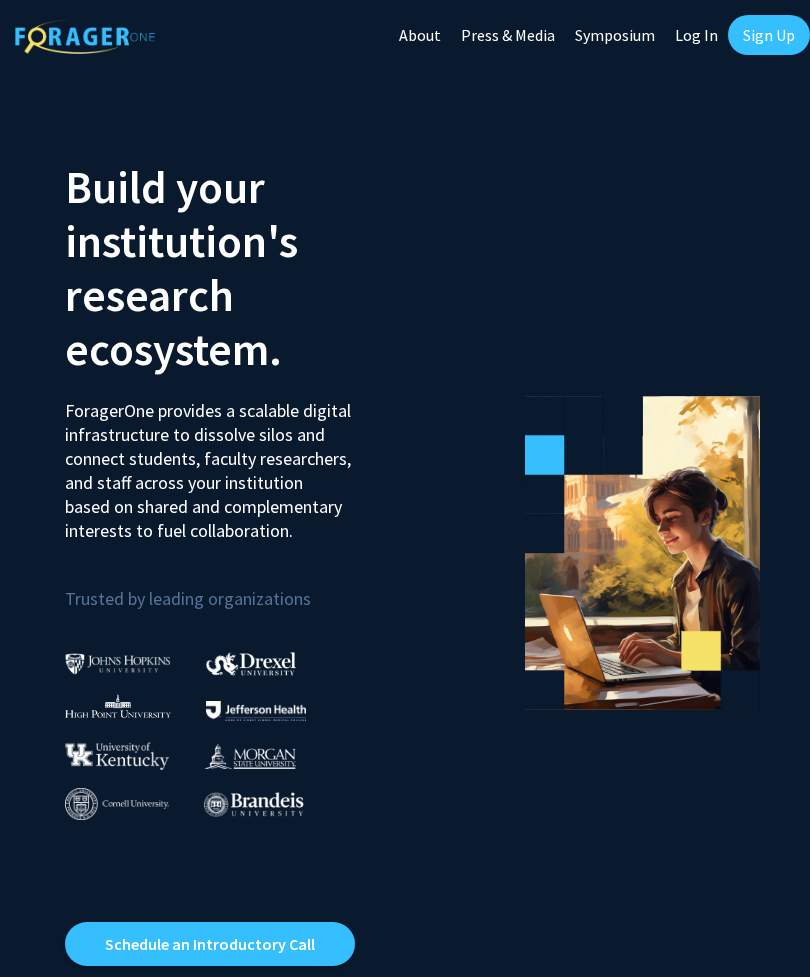 click on "Log In" 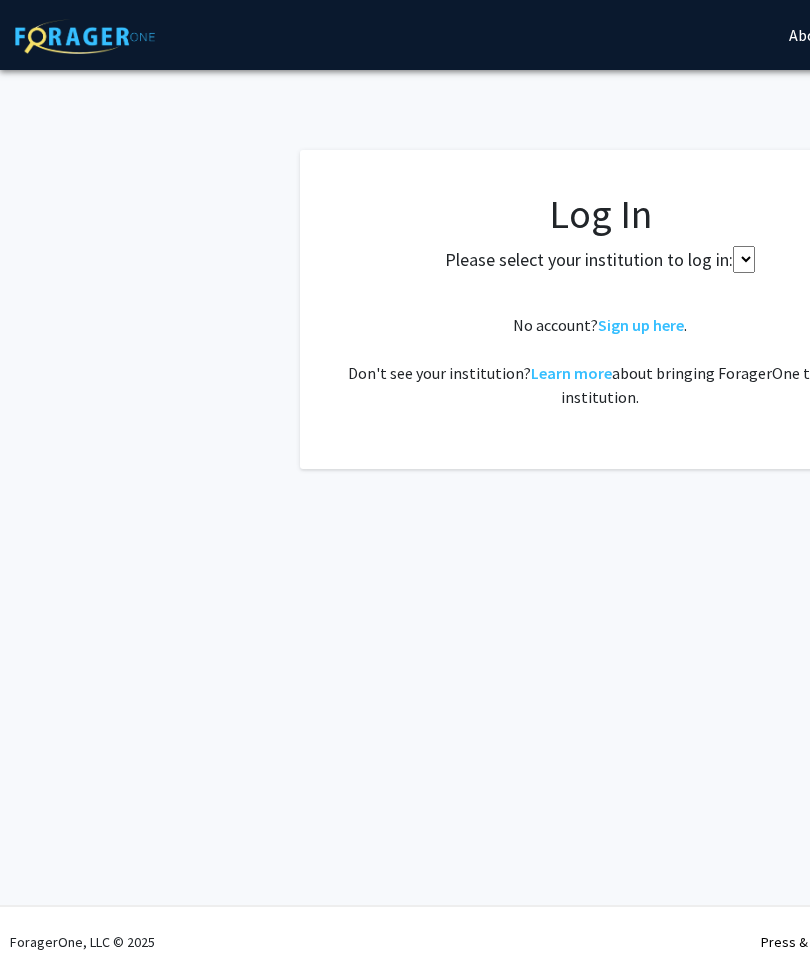 select 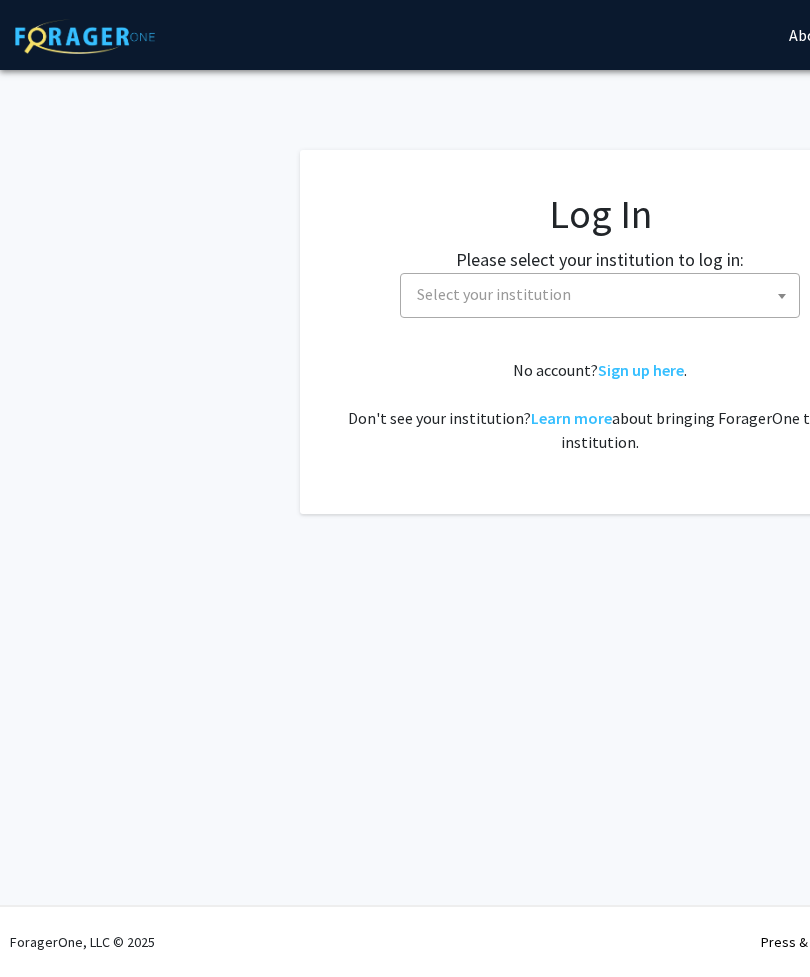 click on "Select your institution" at bounding box center [604, 294] 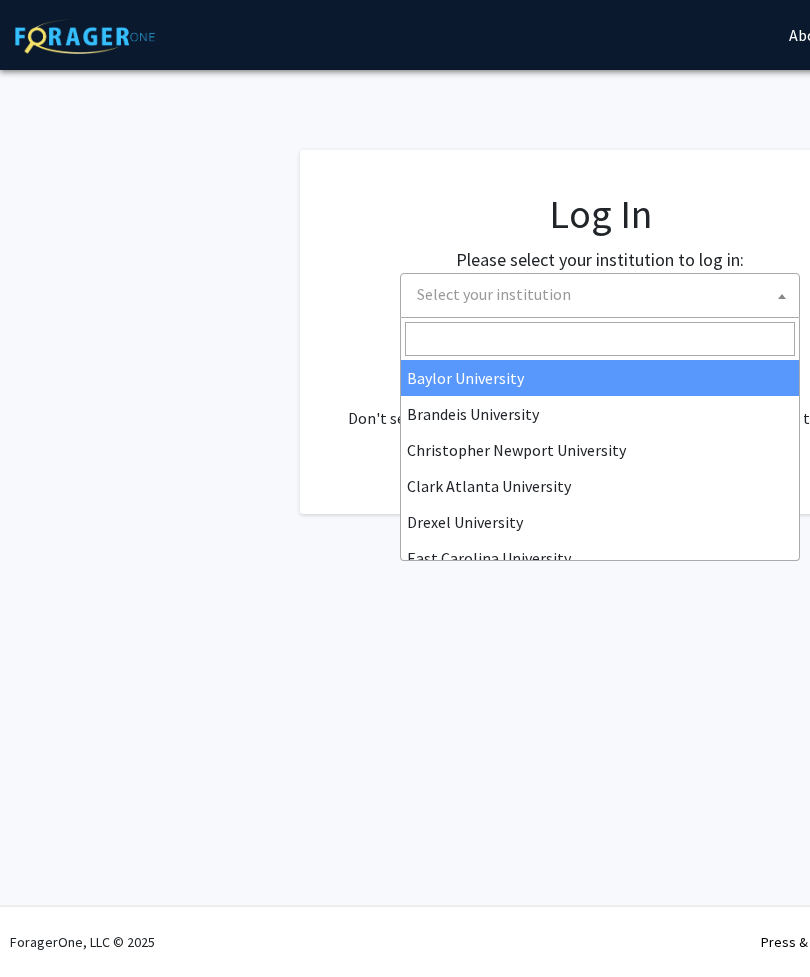click at bounding box center [600, 339] 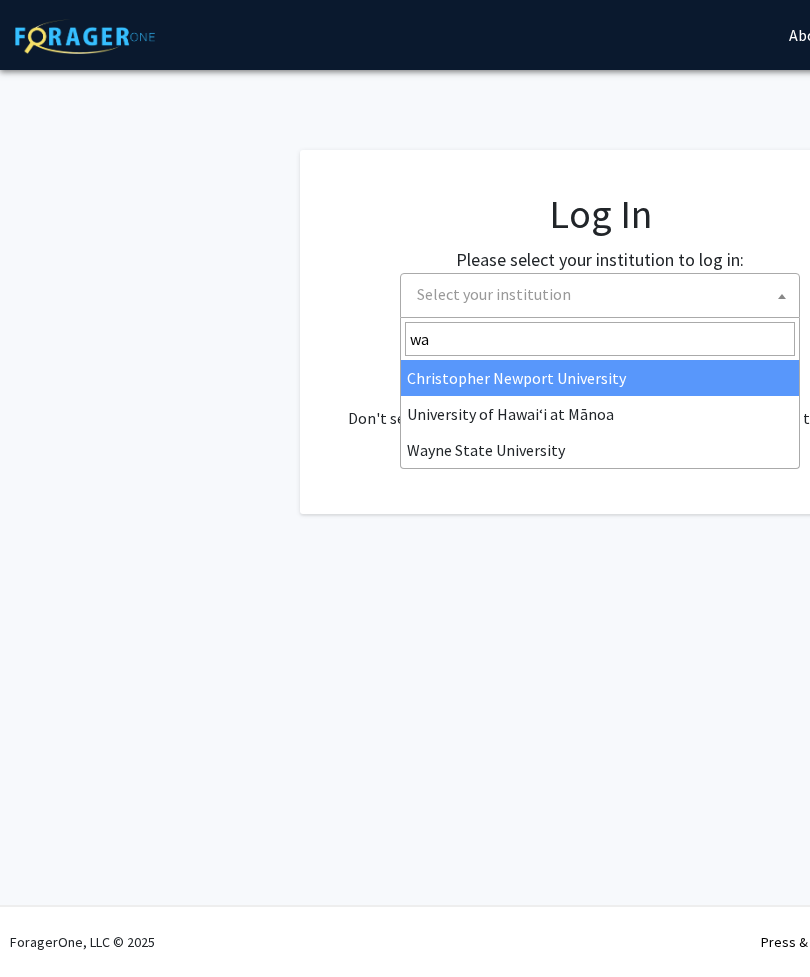 type on "way" 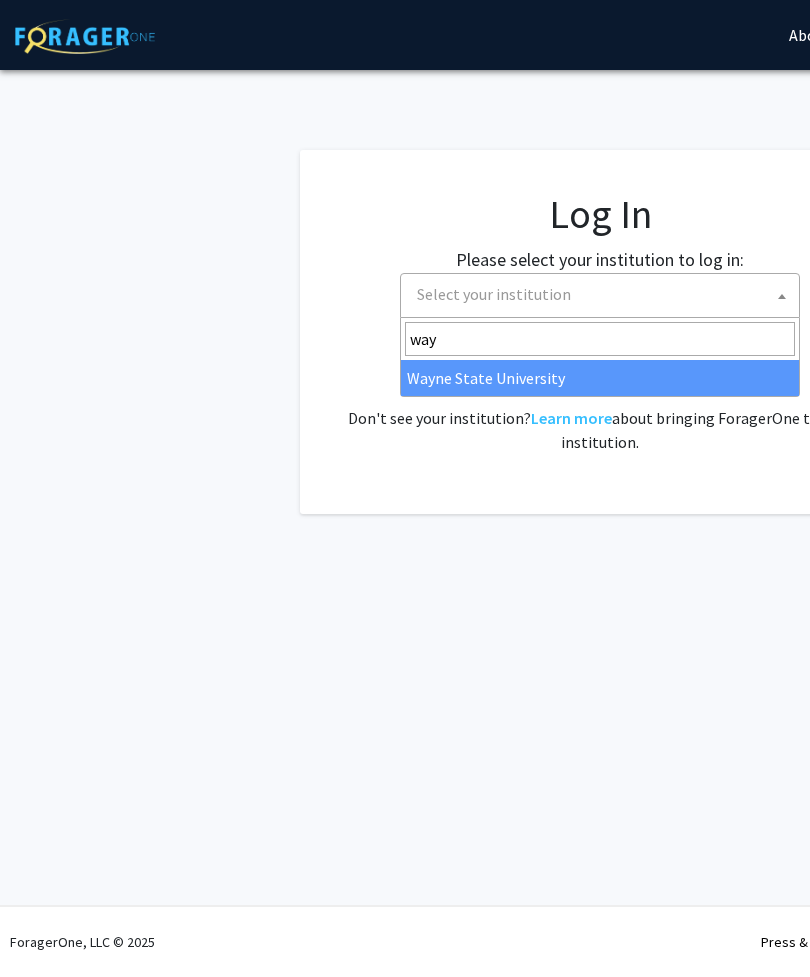 select on "21" 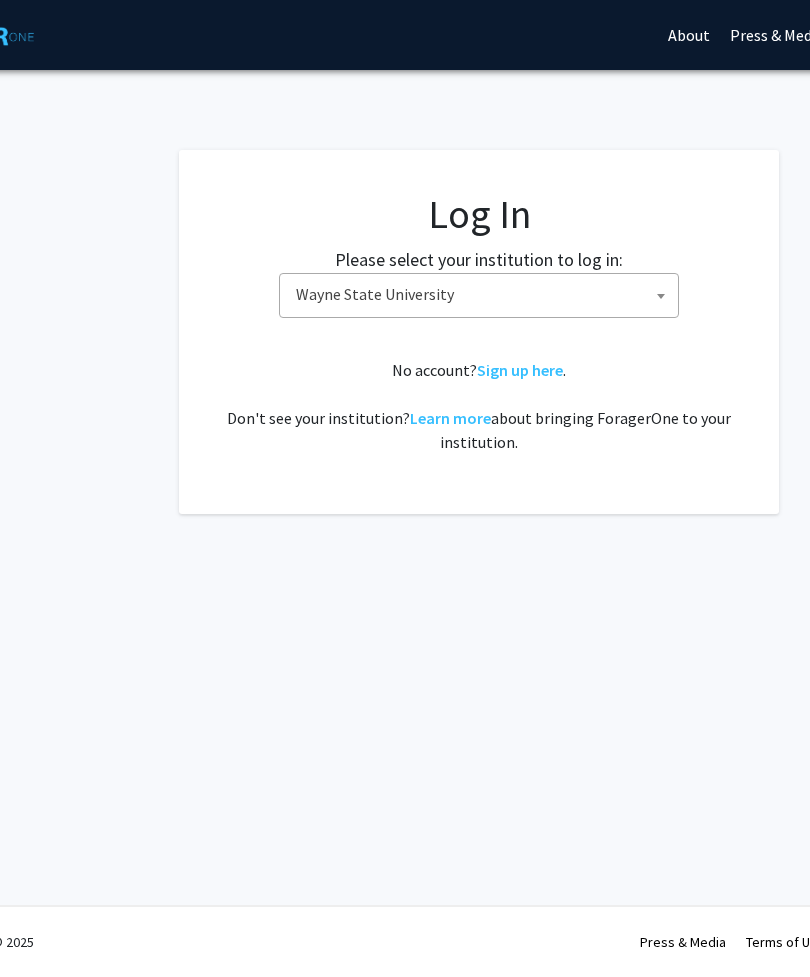 scroll, scrollTop: 0, scrollLeft: 122, axis: horizontal 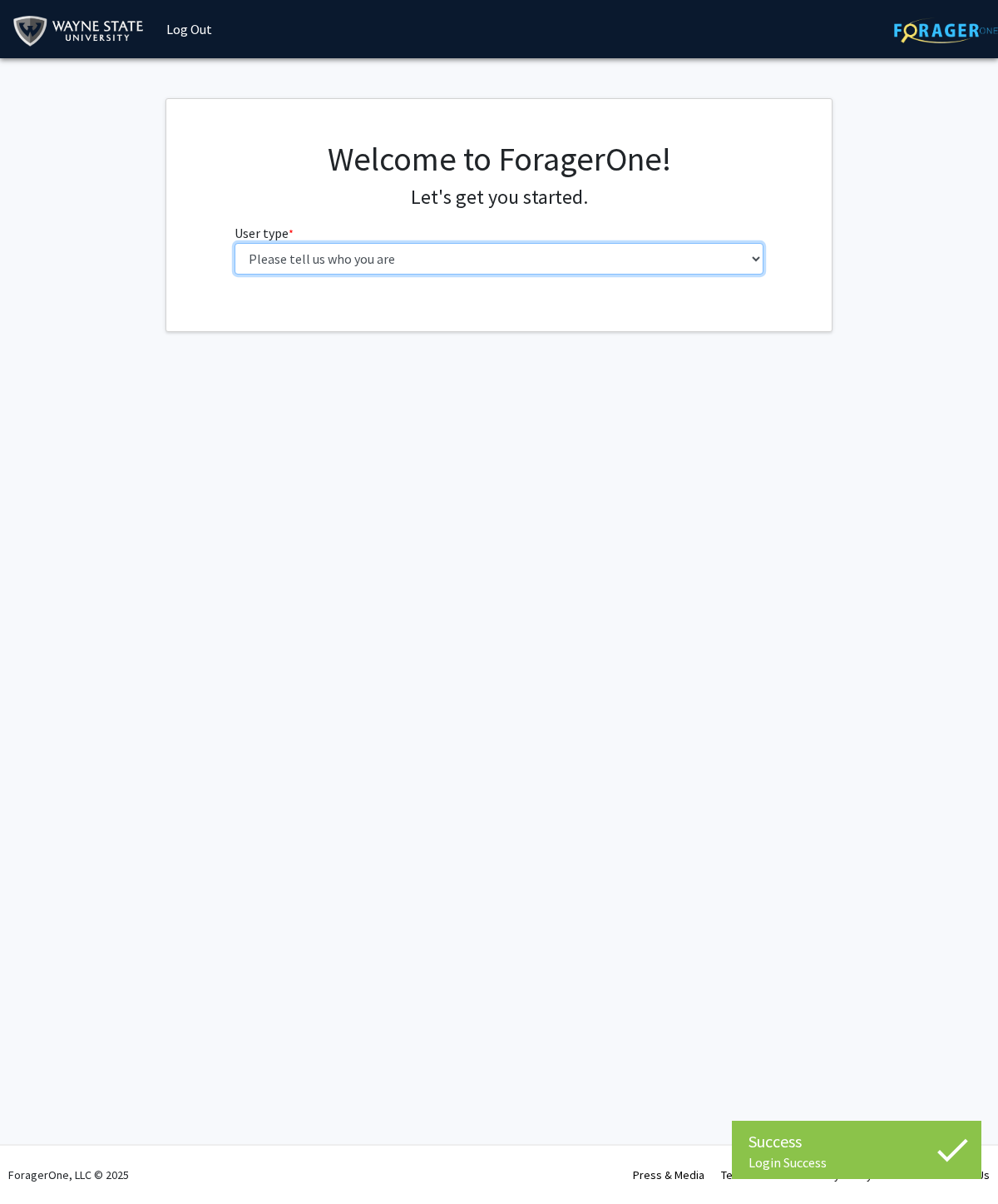 click on "Please tell us who you are  Undergraduate Student   Master's Student   Doctoral Candidate (PhD, MD, DMD, PharmD, etc.)   Postdoctoral Researcher / Research Staff / Medical Resident / Medical Fellow   Faculty   Administrative Staff" at bounding box center (499, 259) 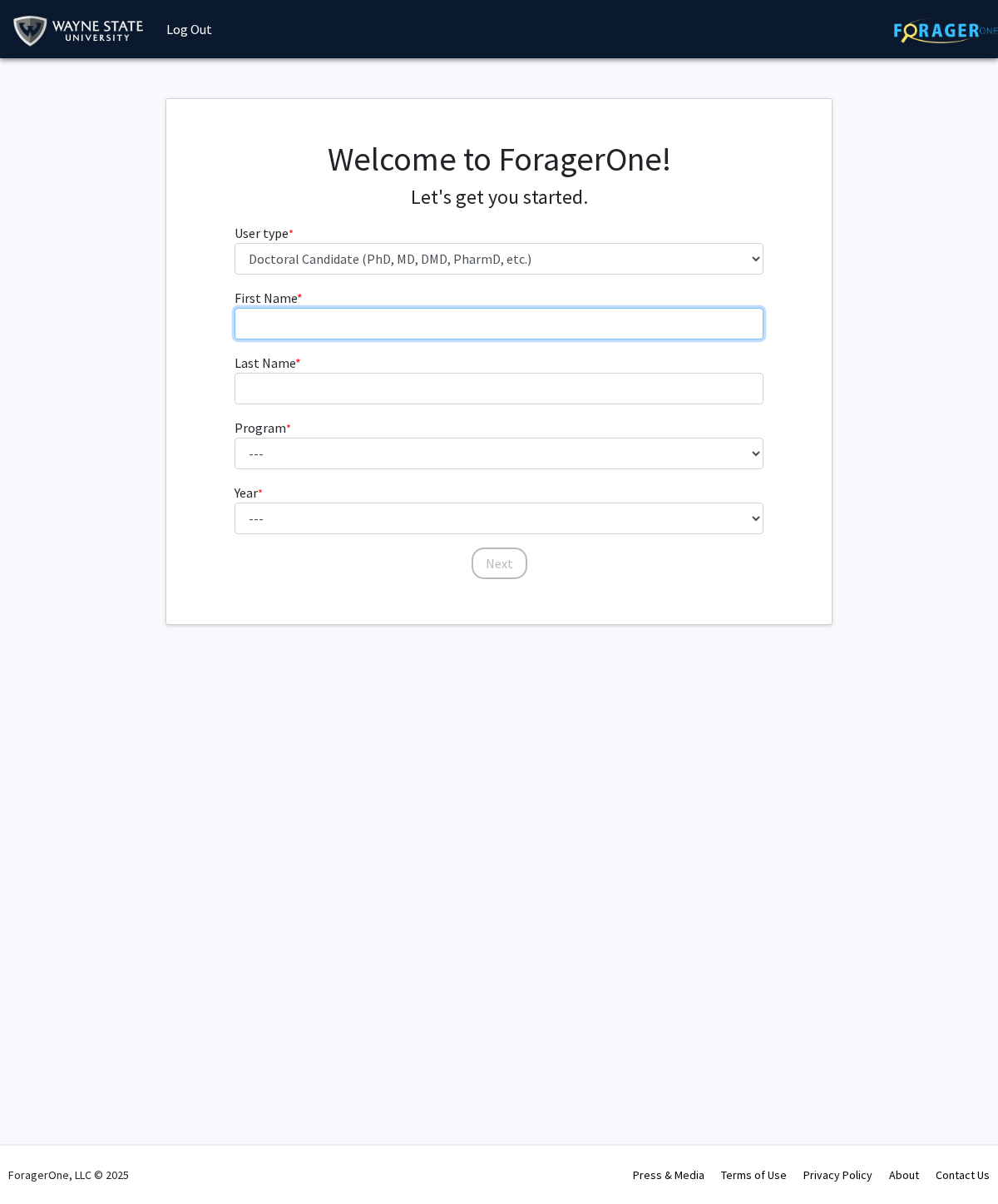 click on "First Name * required" at bounding box center (499, 324) 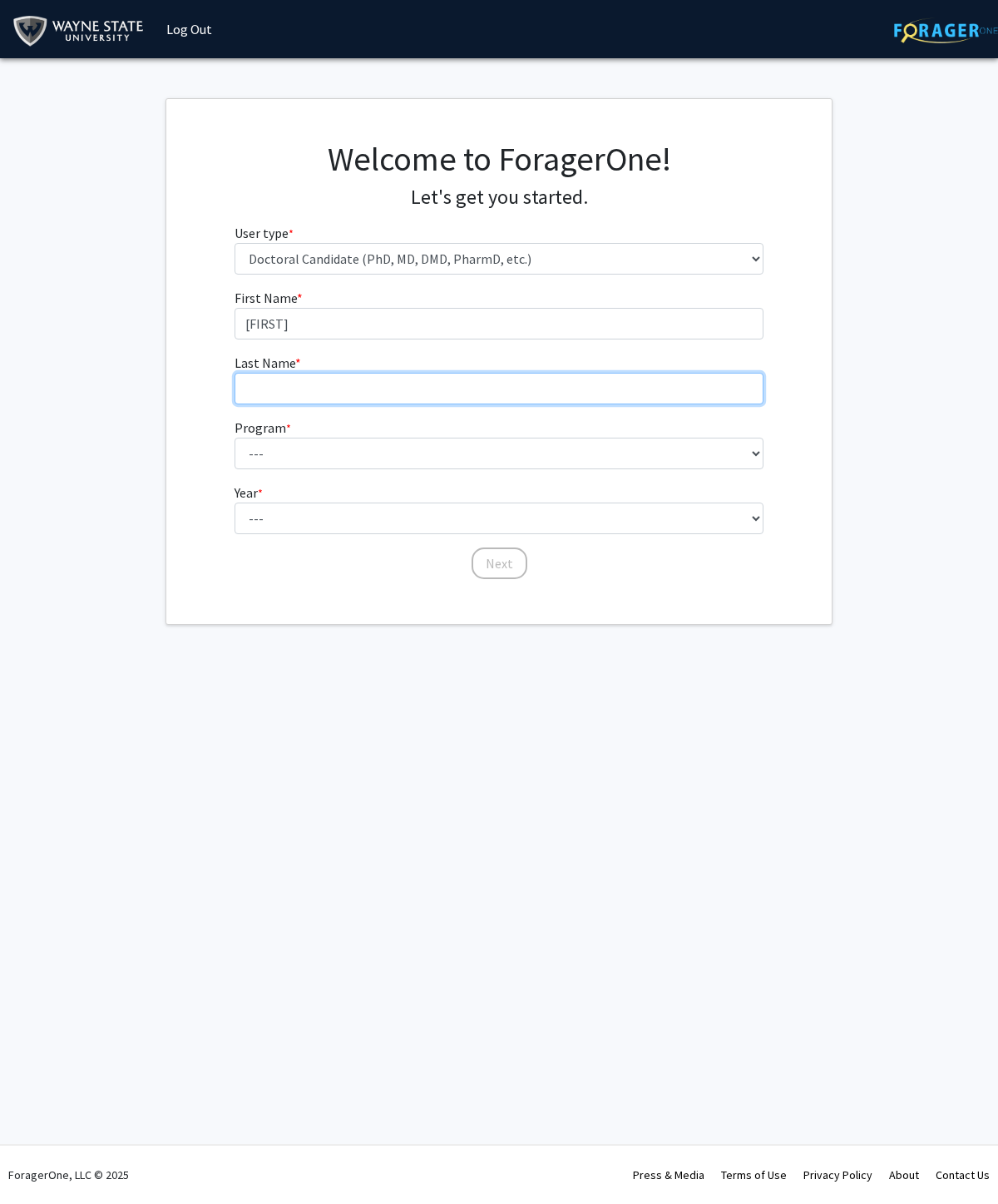 type on "Gahn" 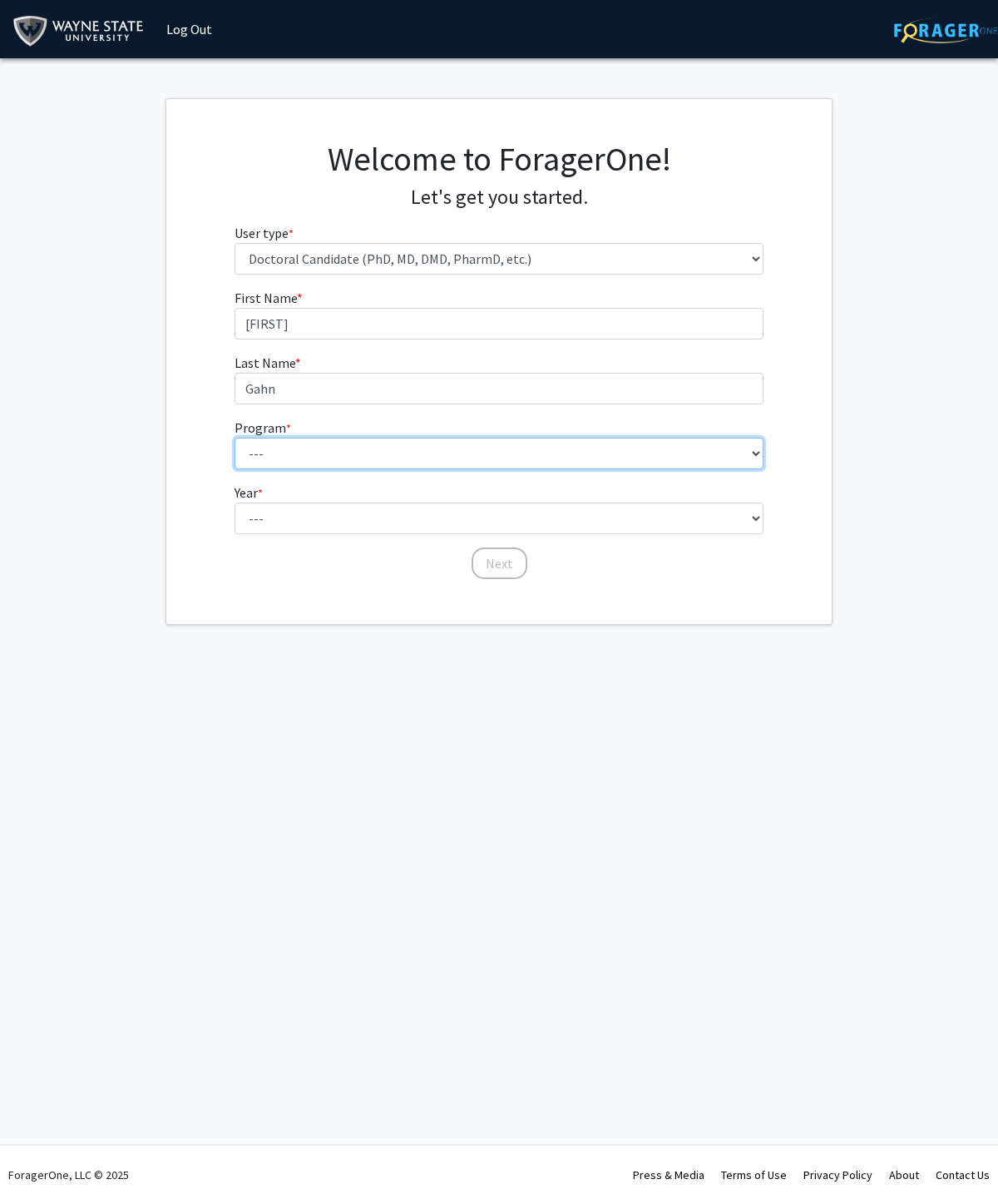 click on "---  Adult-Gerontology Acute Care Nurse Practitioner   Adult-Gerontology Primary Care Nurse Practitioner   Anatomy and Cell Biology   Anesthesia   Anthropology   Anthropology and Urban Sustainability (Dual title)   Audiology   Biochemistry and Molecular Biology   Biological Sciences   Biological Sciences and Urban Sustainability   Biomedical Engineering   Biomedical Imaging (Dual title)   Business Administration   Cancer Biology   Chemical Engineering   Chemistry   Civil Engineering   Communication   Communication and Urban Sustainability (Dual title)   Communication Sciences and Disorders   Computer Engineering   Computer Science   Counseling Psychology   Criminal Justice   Dispute Resolution   Economics   Educational Leadership & Policy Studies   Educational Studies   Electrical Engineering   English   Family Nurse Practitioner   French (Modern Languages)   German   Gerontology (Dual title)   History   Immunology and Microbiology   Industrial Engineering   Infant Mental Health (Dual title)   Kinesiology" at bounding box center [499, 453] 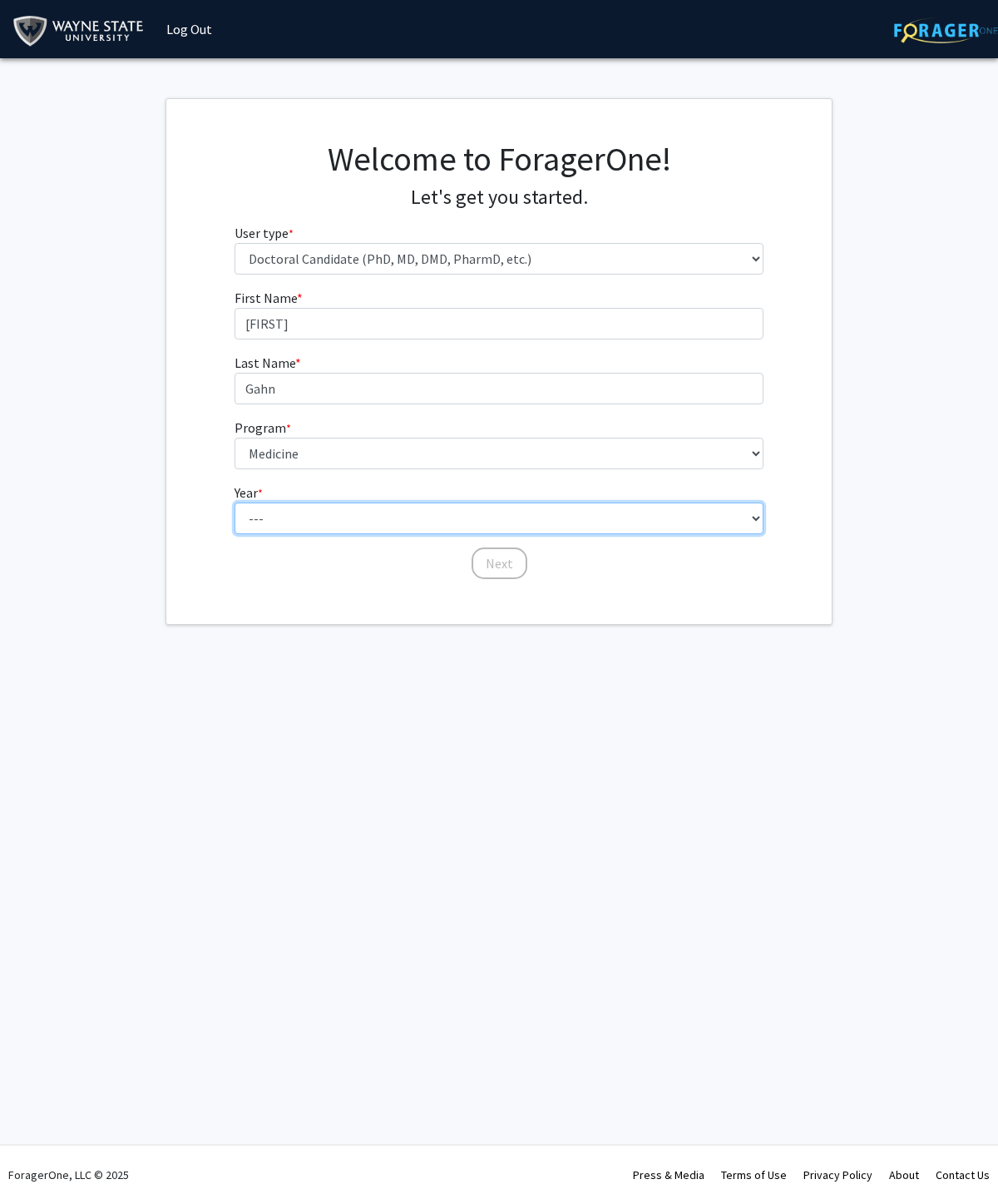 click on "---  First Year   Second Year   Third Year   Fourth Year   Fifth Year   Sixth Year   Seventh Year   Eighth Year   Ninth Year   Tenth Year" at bounding box center (499, 518) 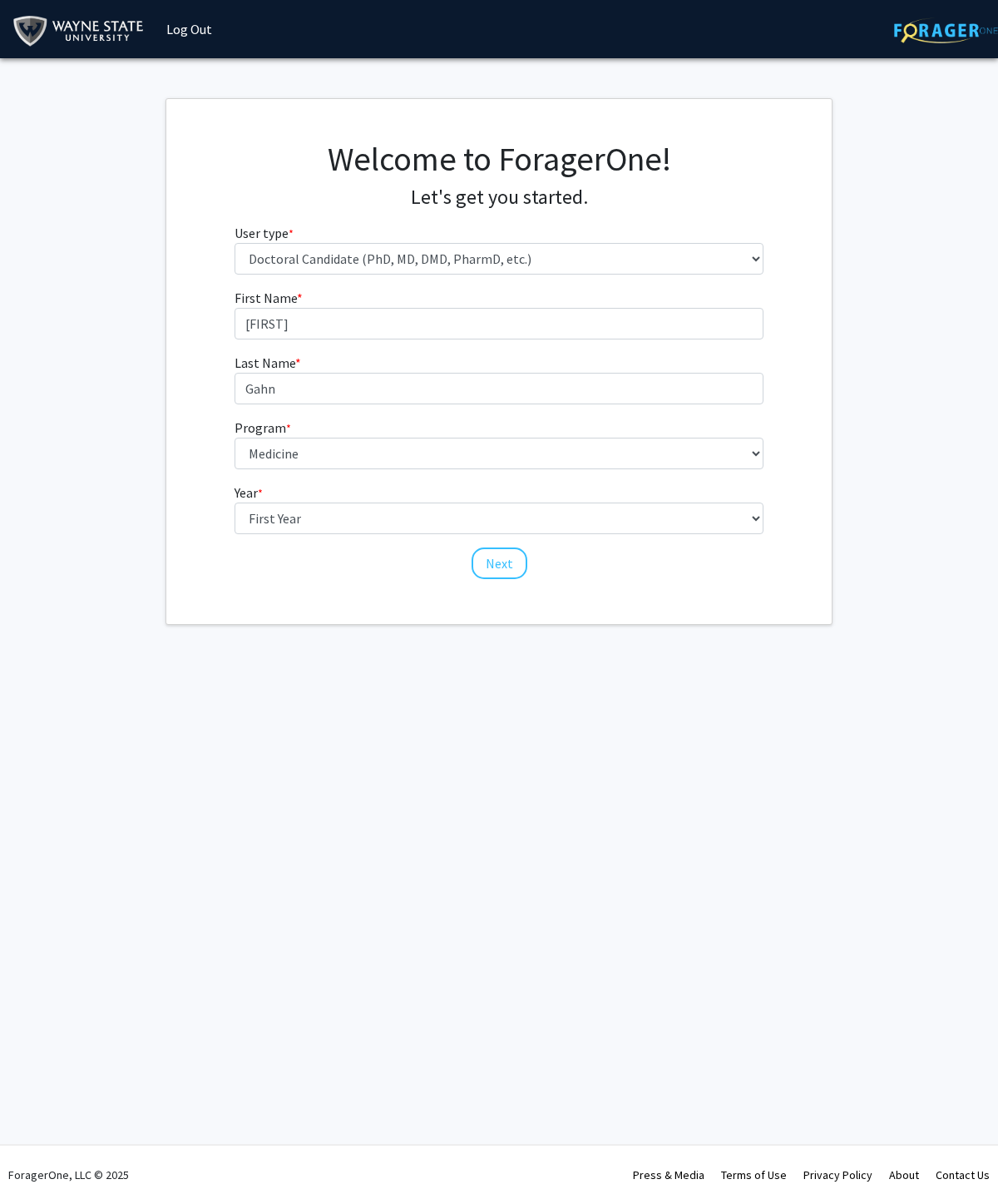 click on "Next" 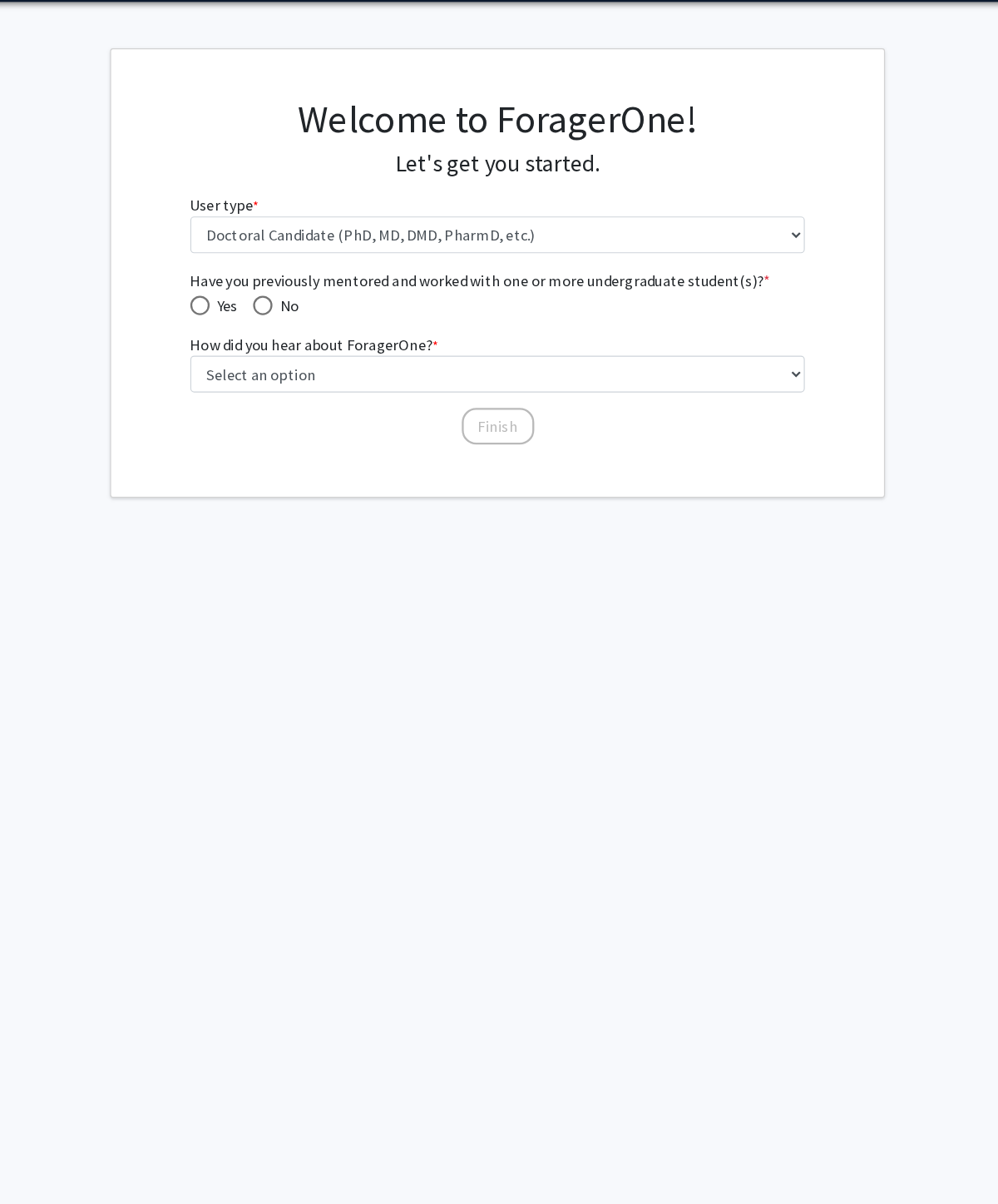 click at bounding box center [243, 320] 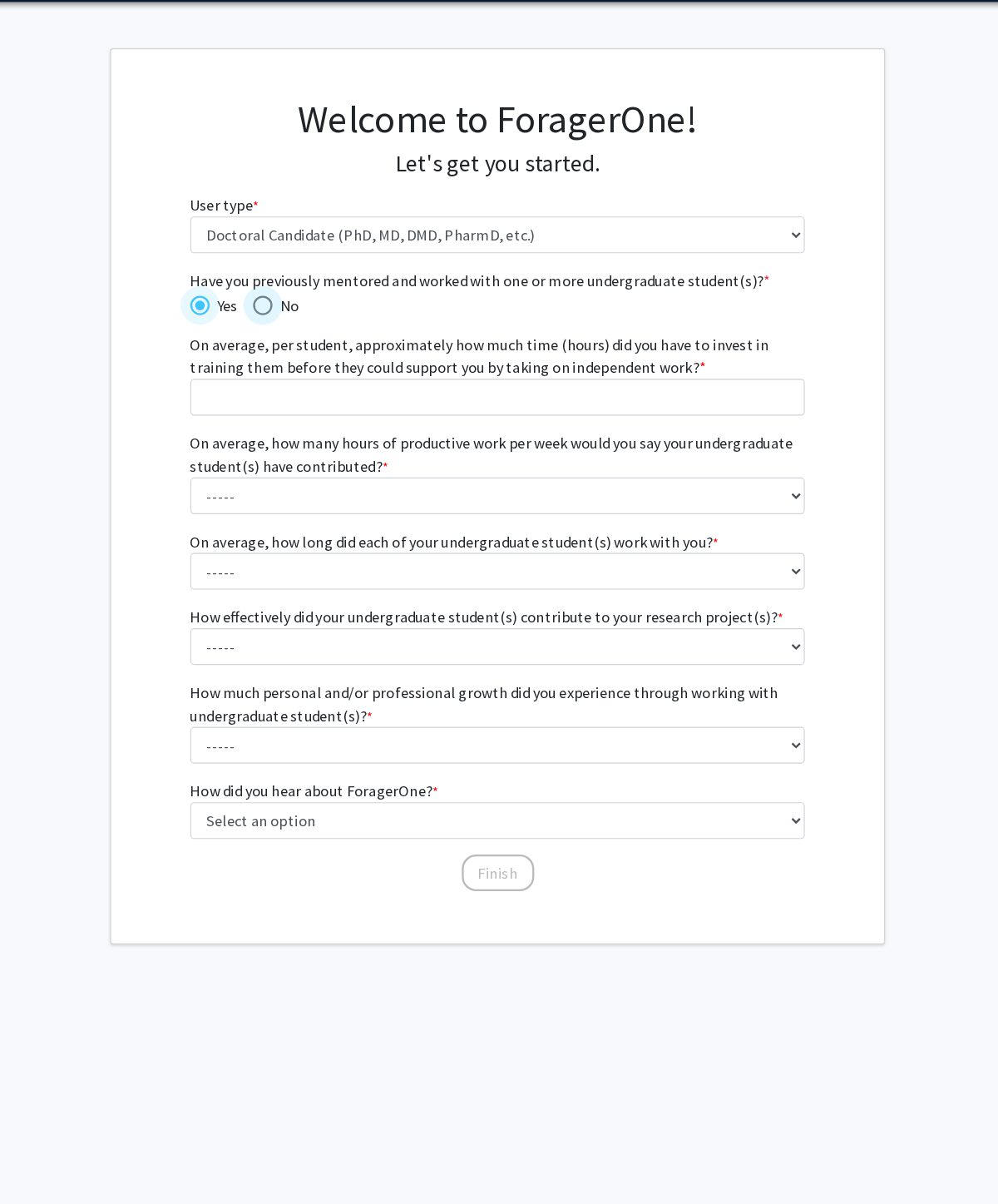 click on "No" at bounding box center [317, 320] 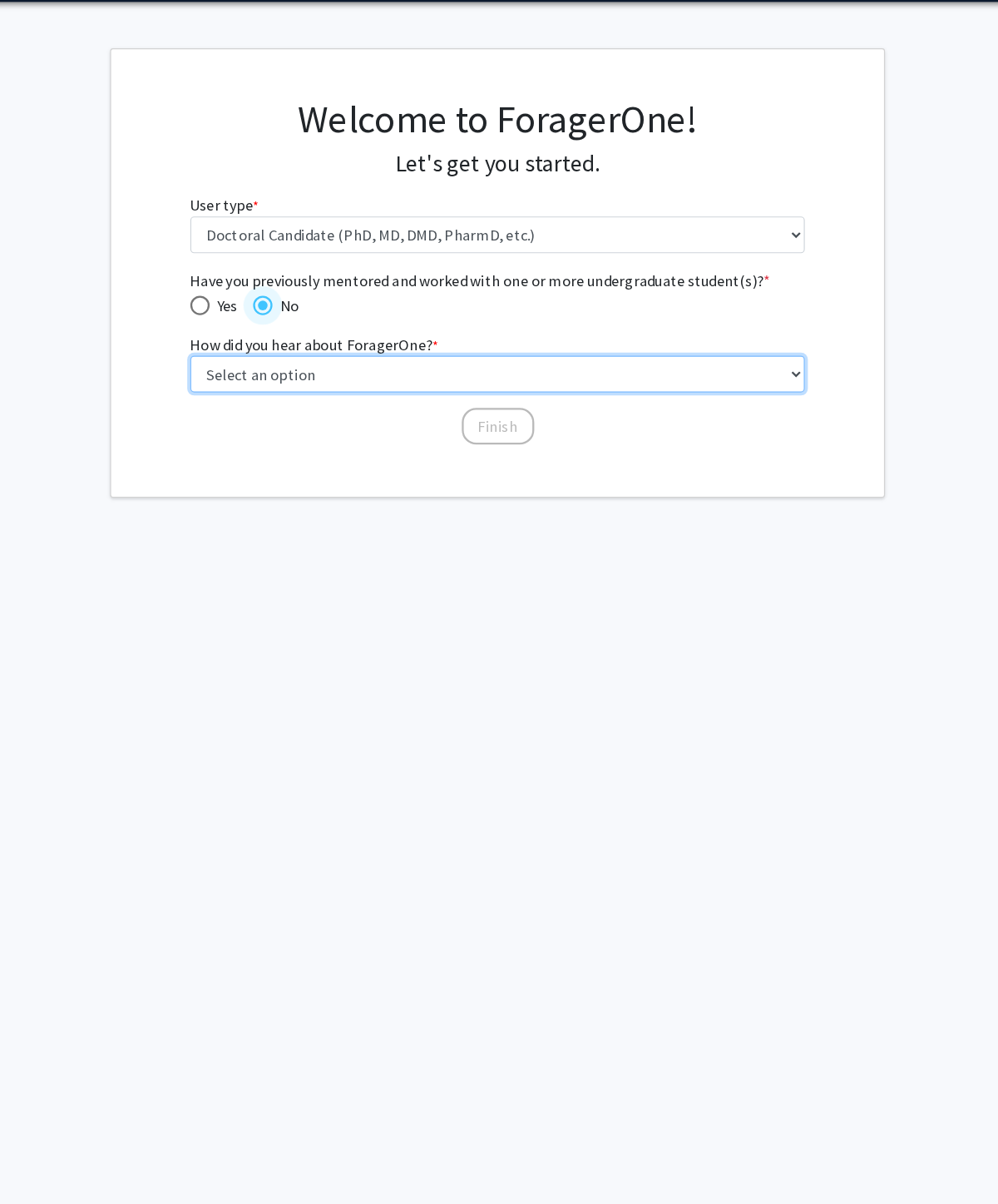 click on "Select an option  Peer/student recommendation   Faculty/staff recommendation   University website   University email or newsletter   Other" at bounding box center [499, 379] 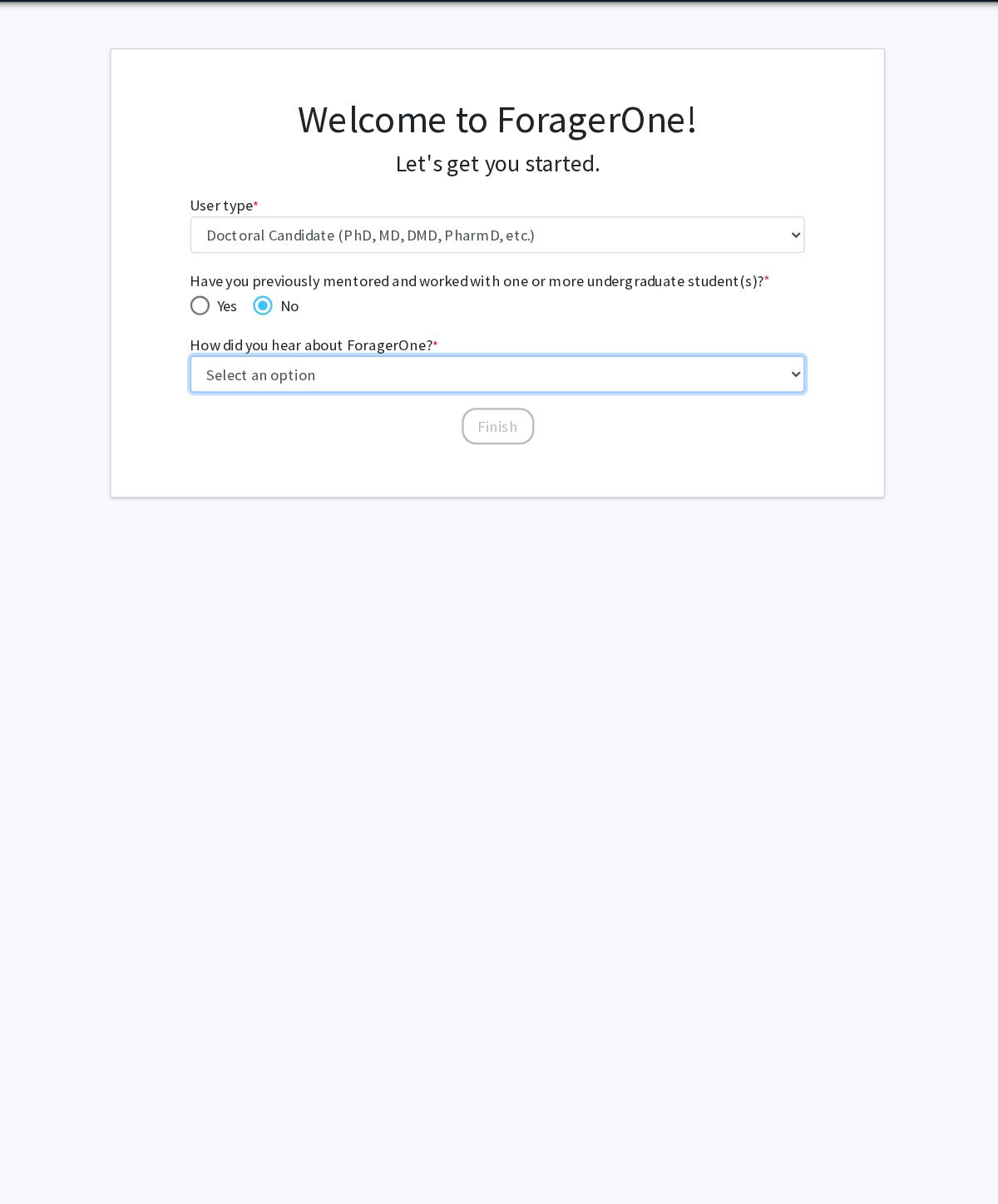 select on "2: faculty_recommendation" 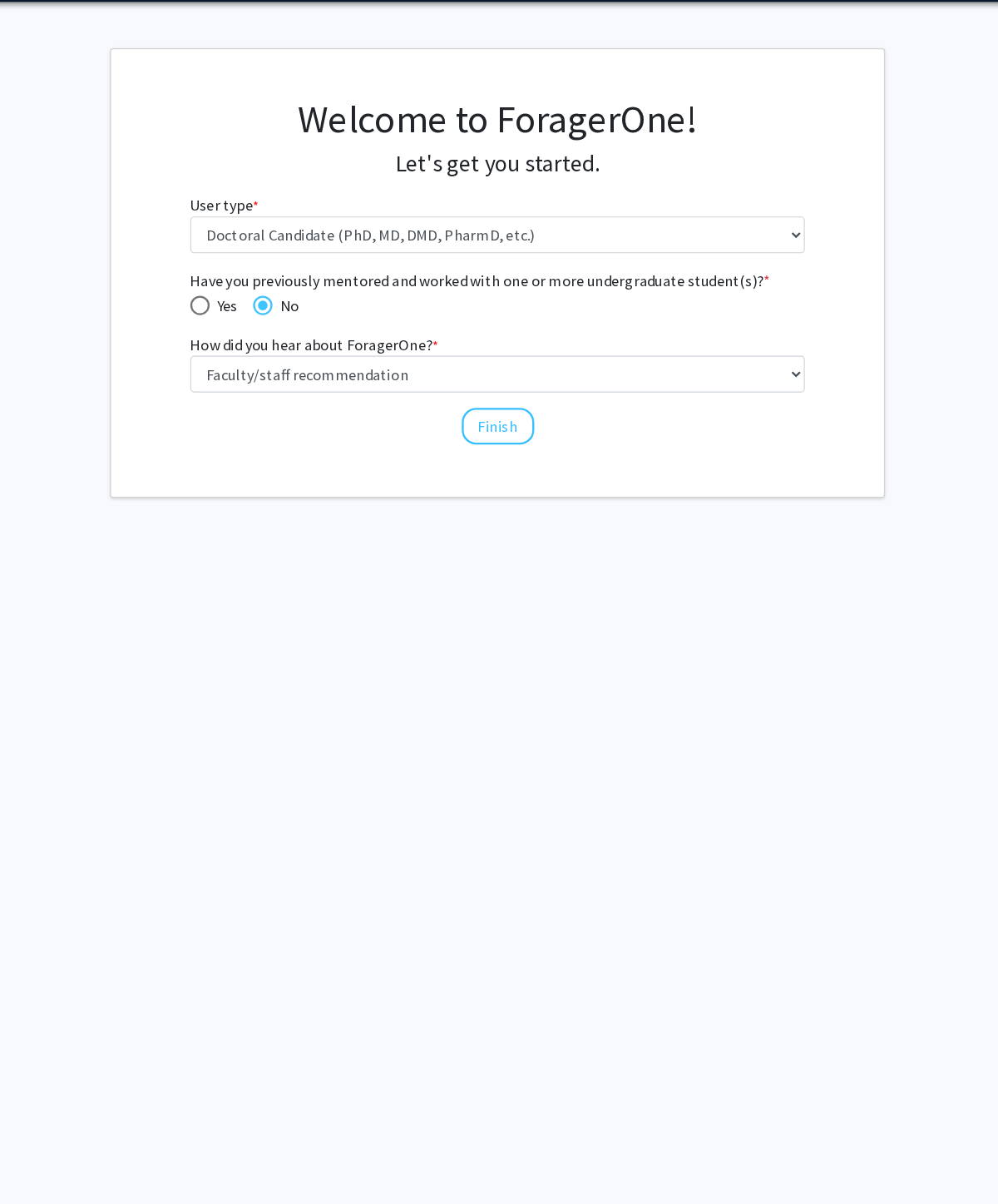 click on "Finish" 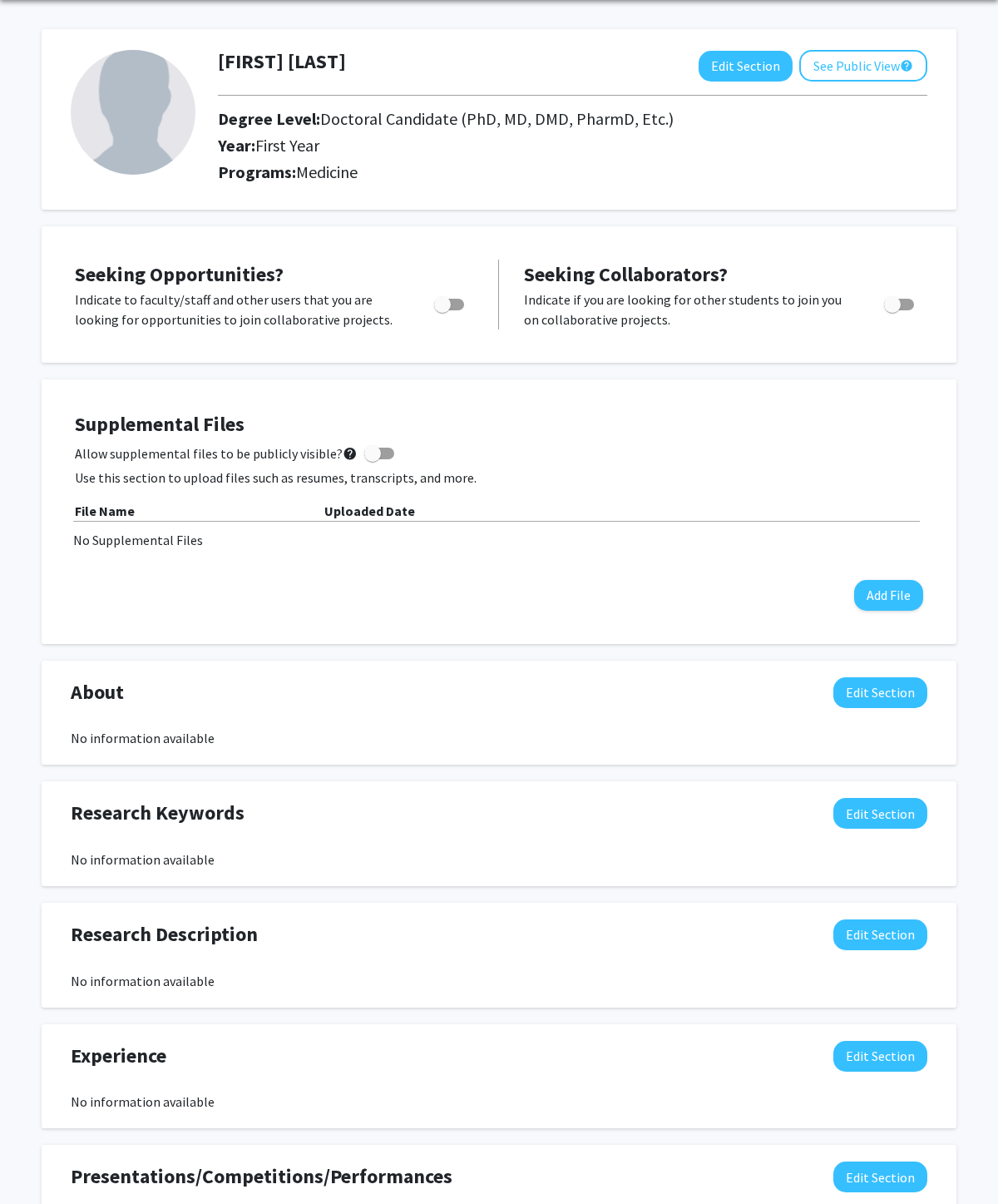 scroll, scrollTop: 0, scrollLeft: 0, axis: both 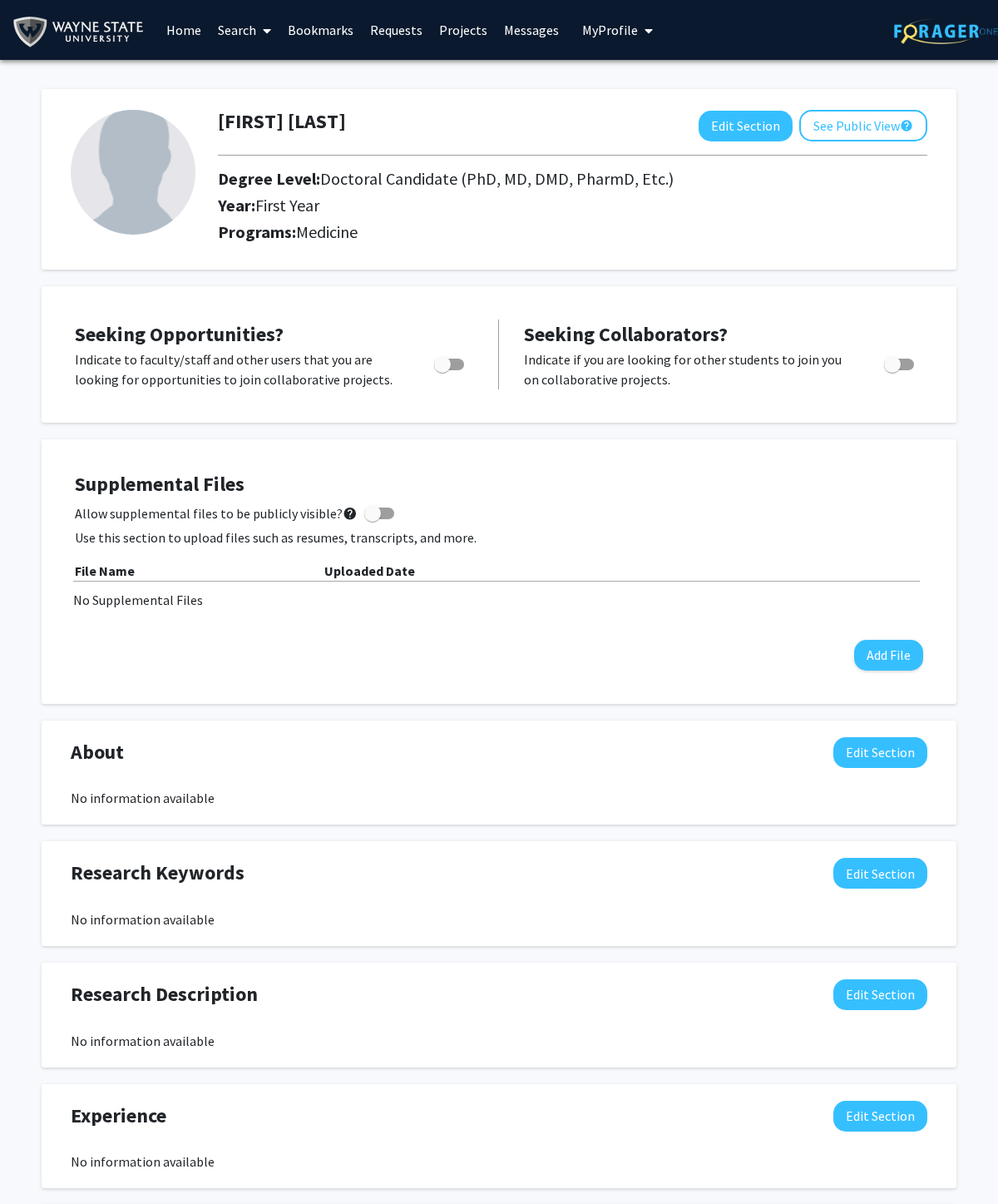 click on "Search" at bounding box center (245, 30) 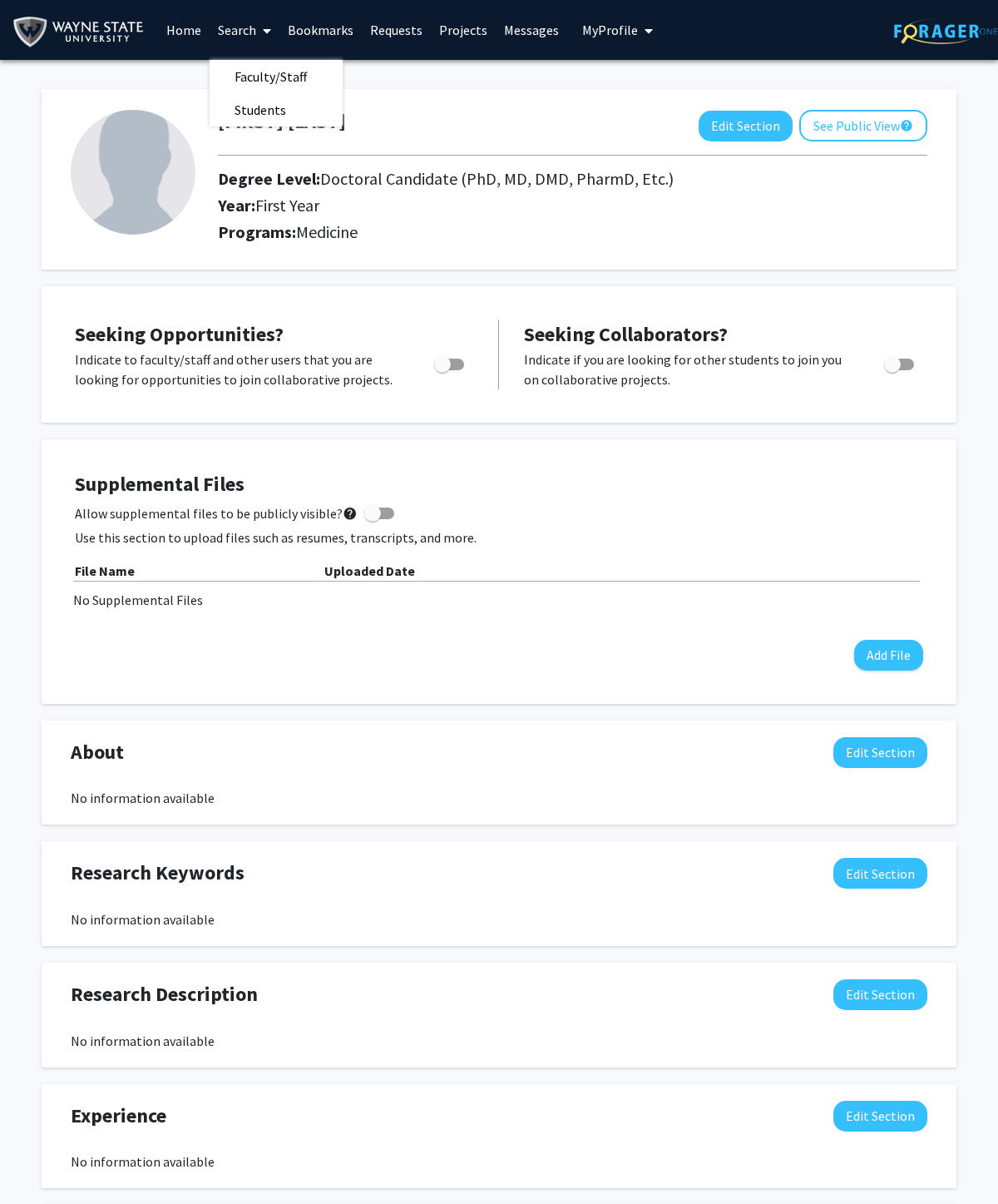 click on "Faculty/Staff" at bounding box center (270, 77) 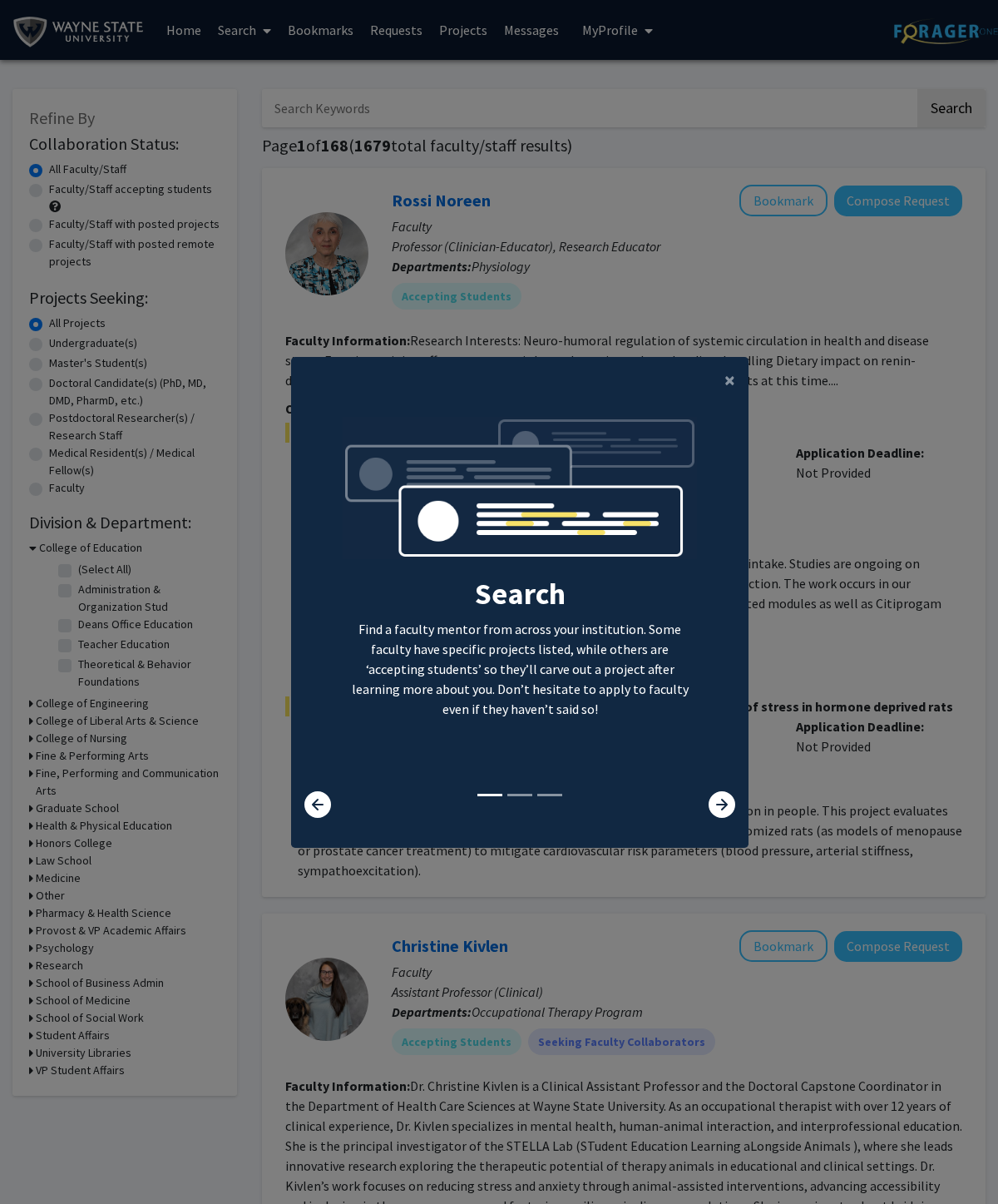 click on "×" 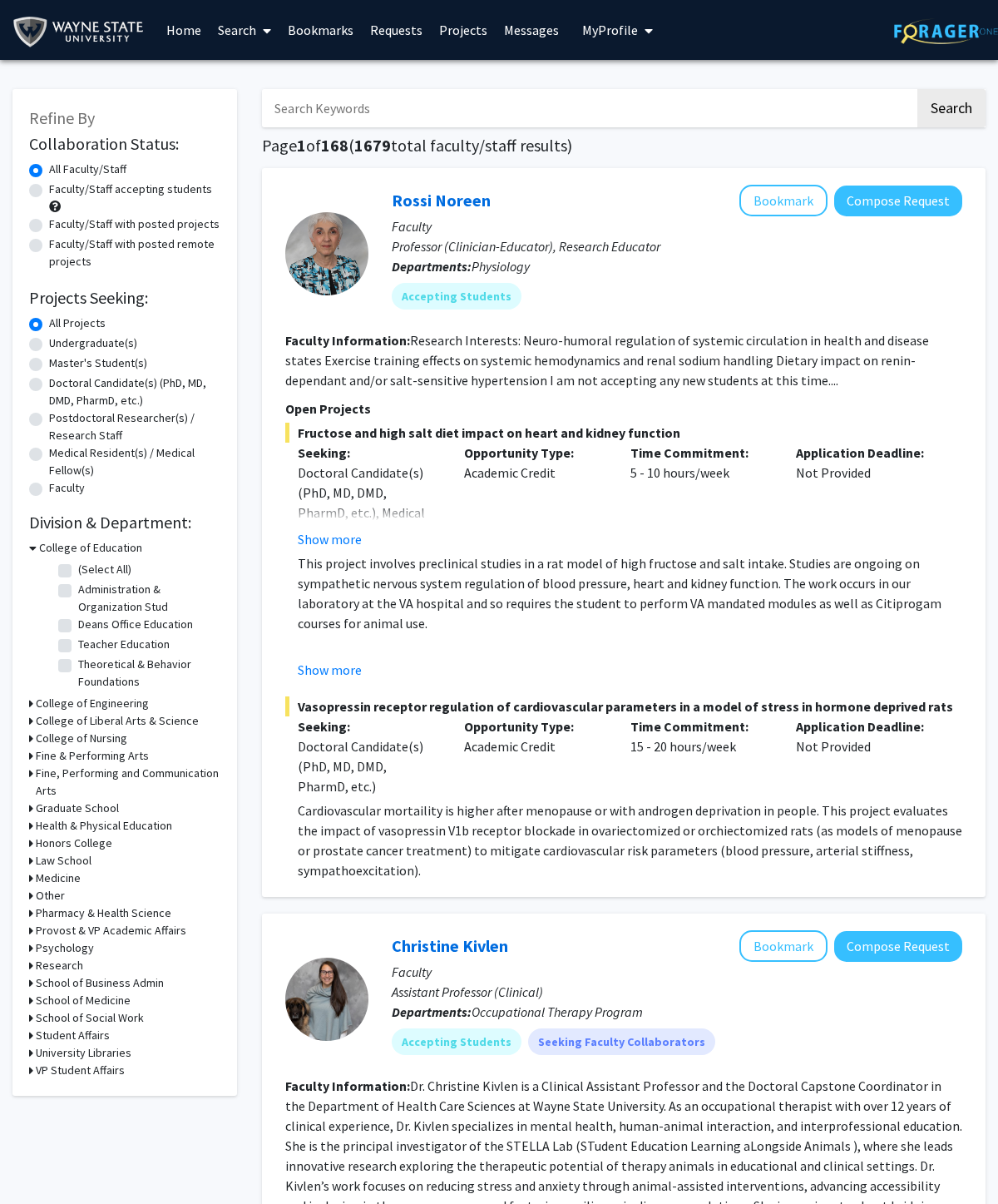 click on "Doctoral Candidate(s) (PhD, MD, DMD, PharmD, etc.)" 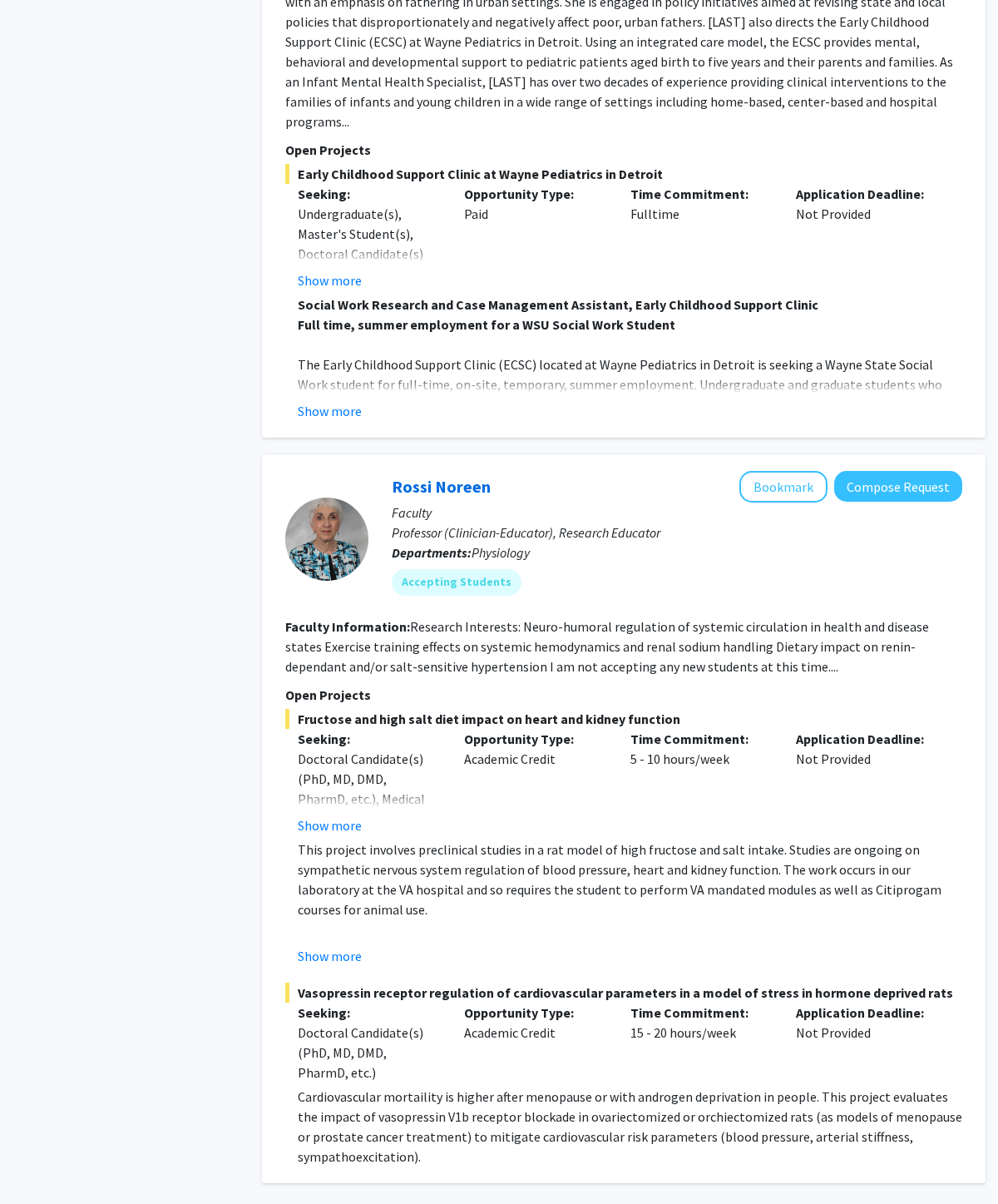 scroll, scrollTop: 6811, scrollLeft: 0, axis: vertical 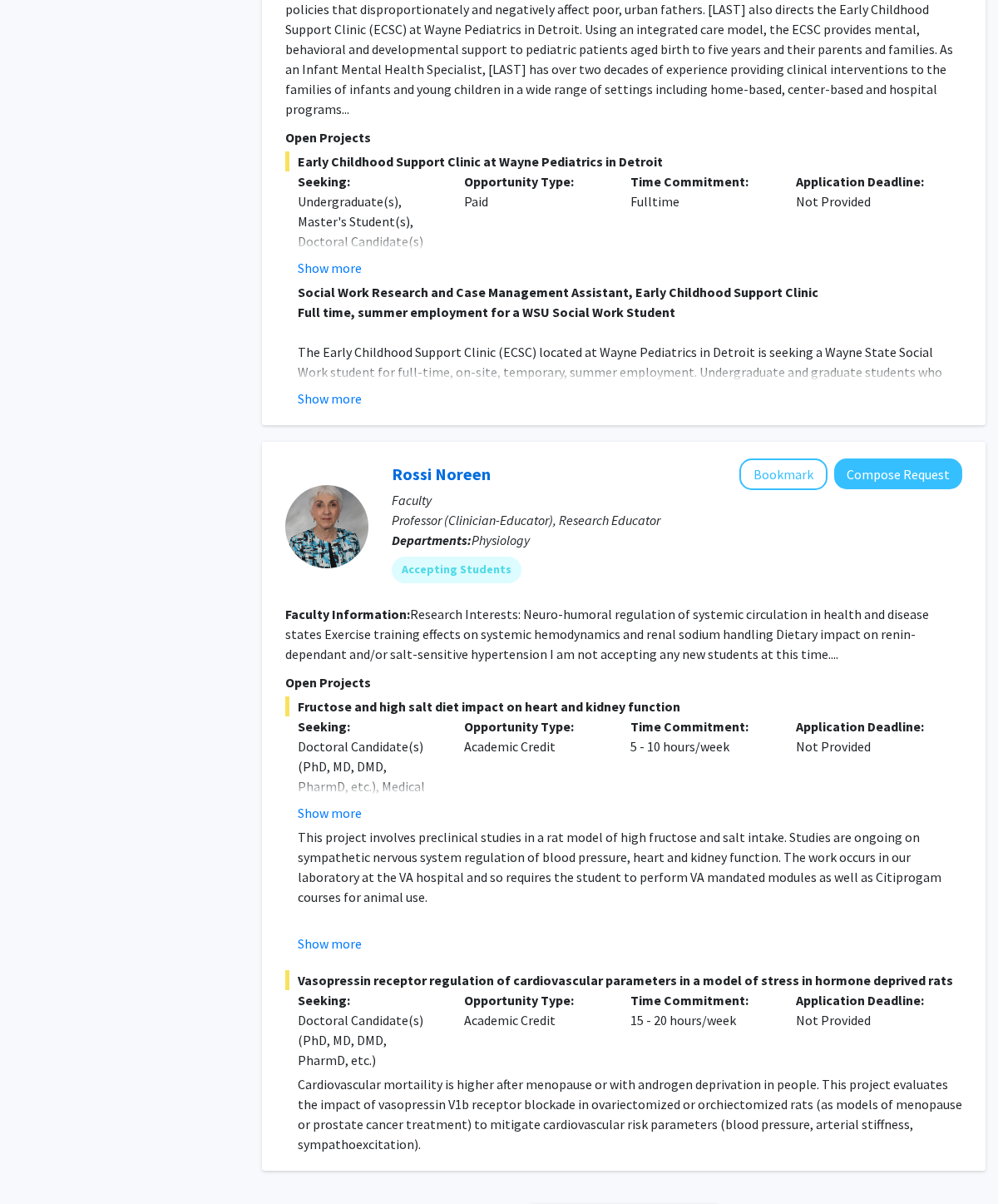 click on "2" 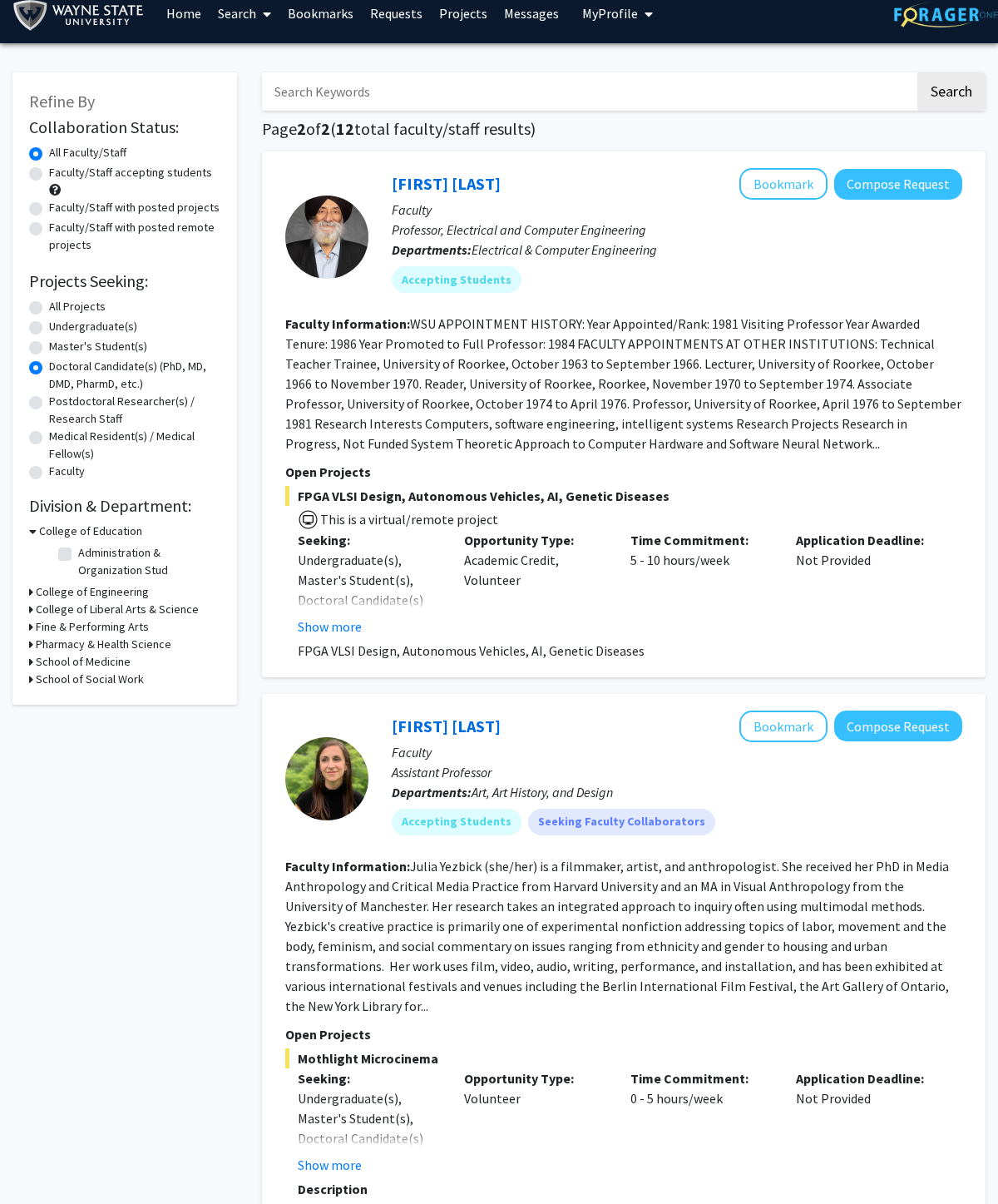scroll, scrollTop: 5, scrollLeft: 0, axis: vertical 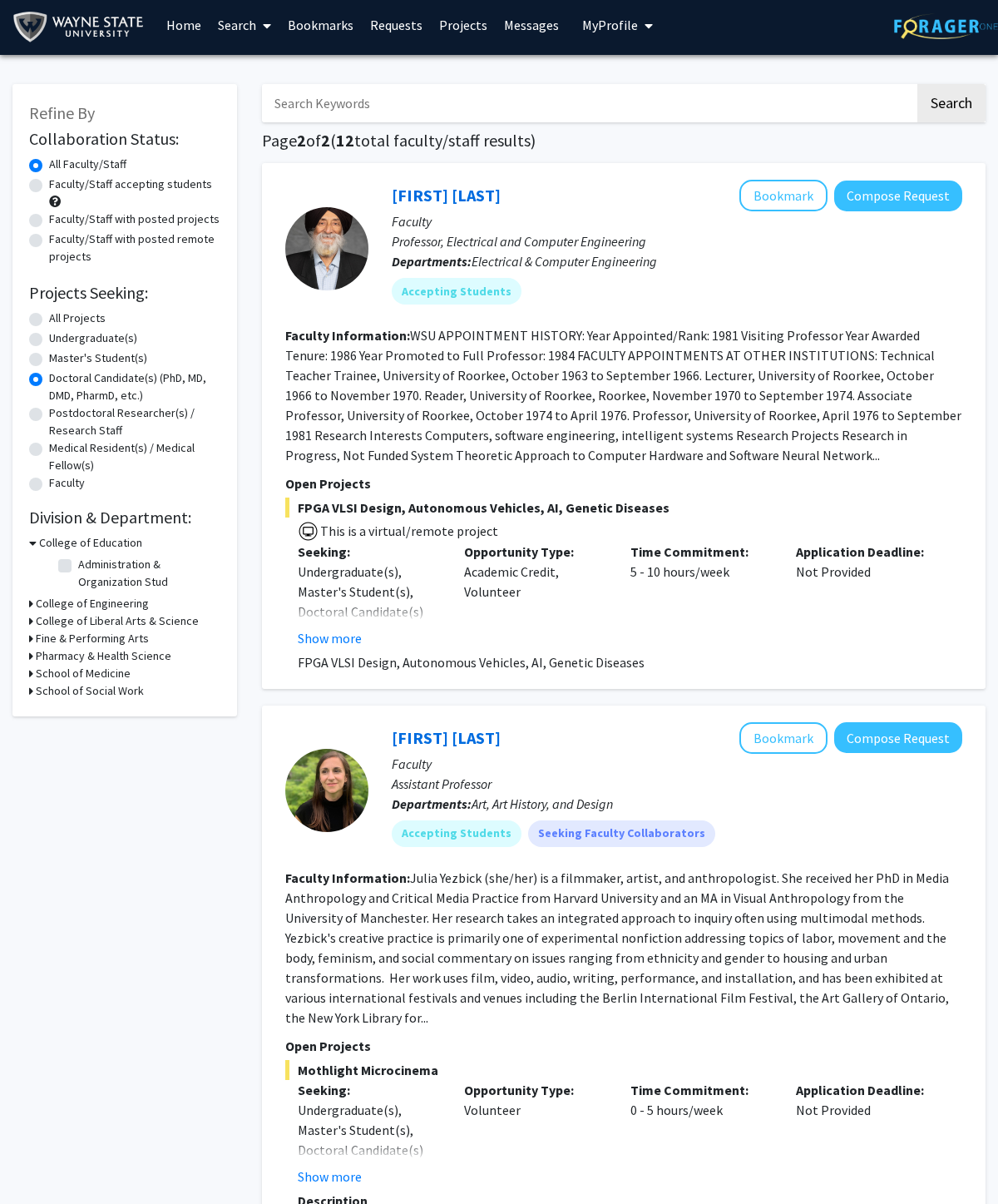 click on "All Projects" 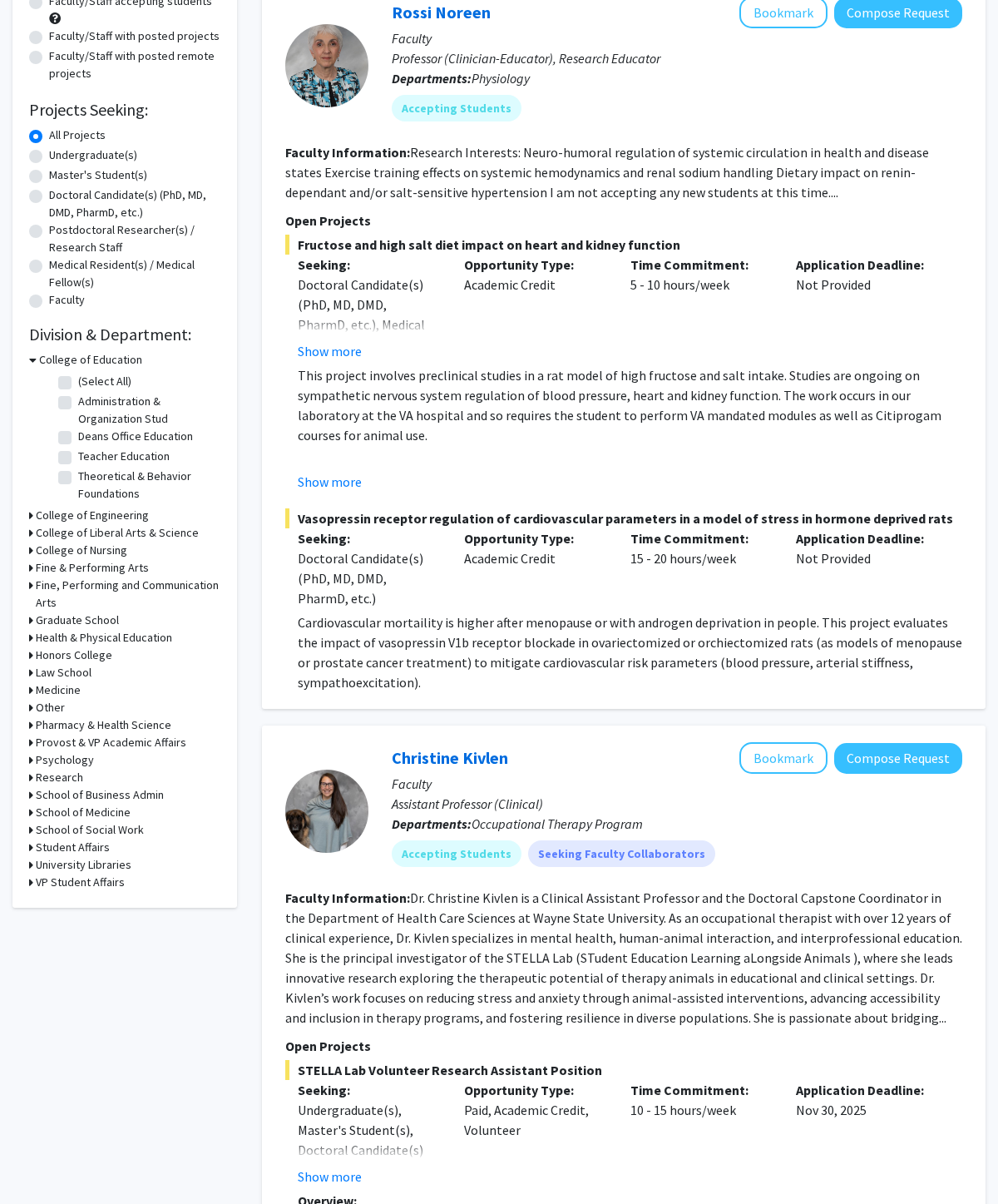 scroll, scrollTop: 190, scrollLeft: 0, axis: vertical 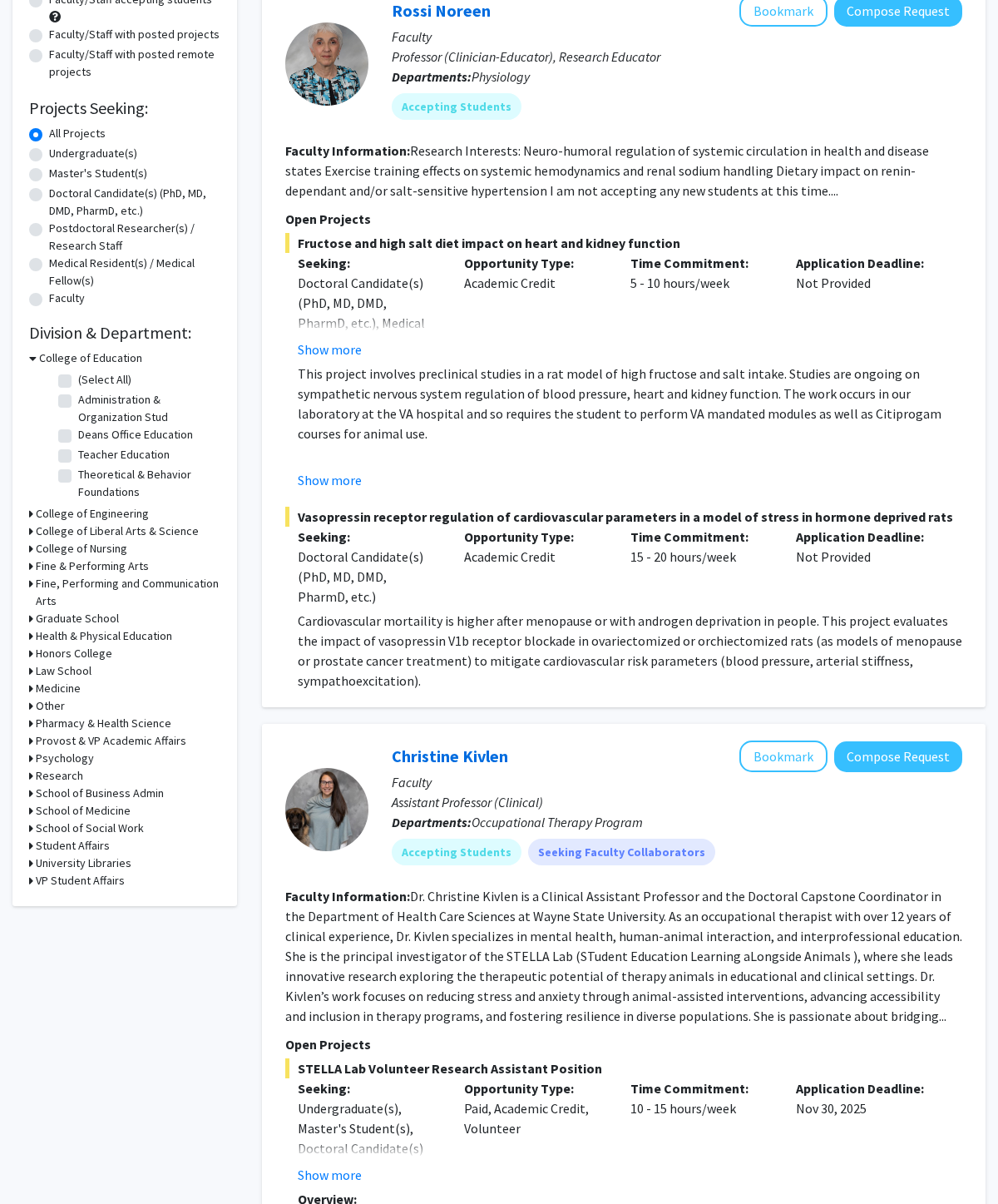 click on "School of Medicine" at bounding box center (83, 810) 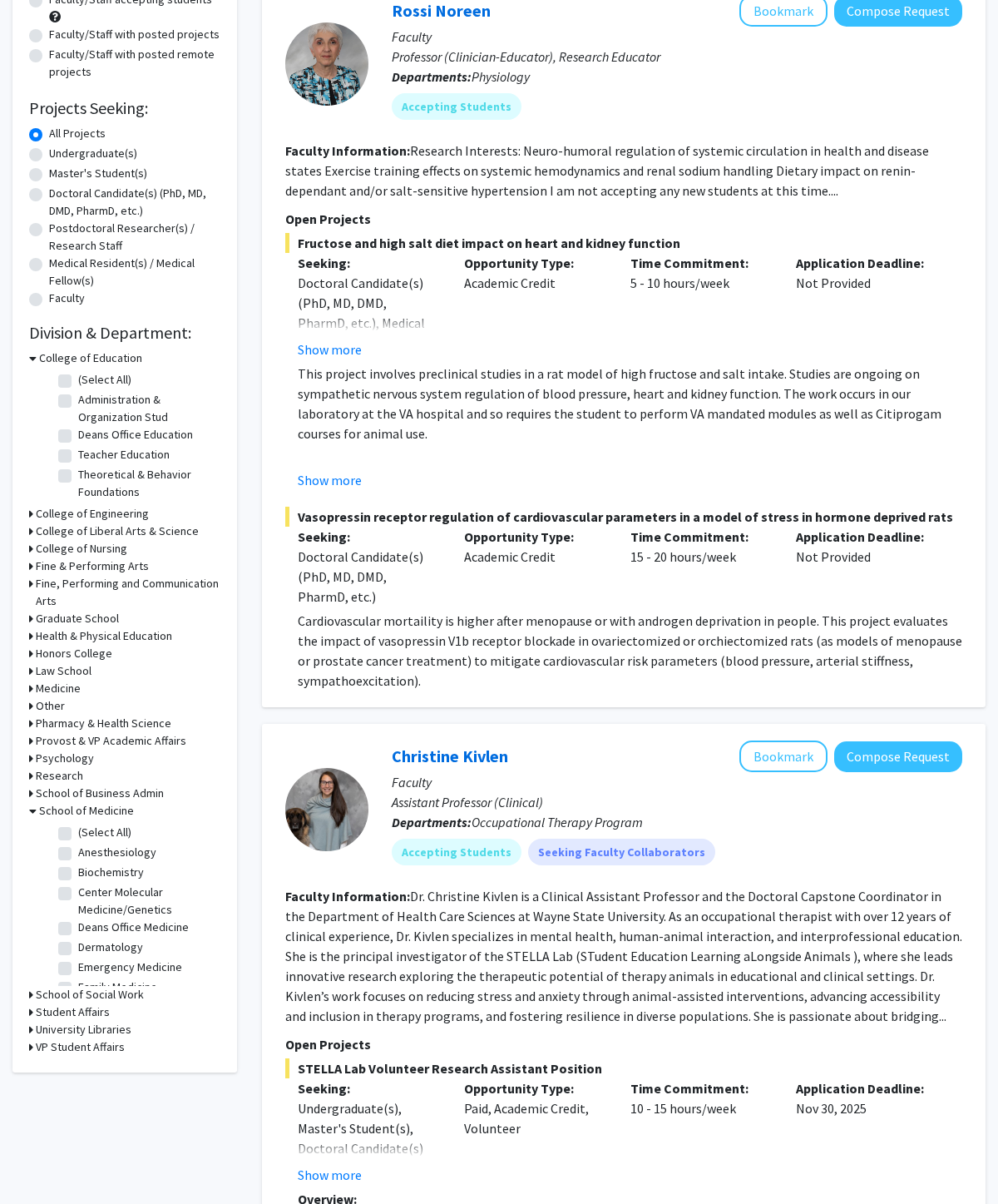 scroll, scrollTop: 190, scrollLeft: 0, axis: vertical 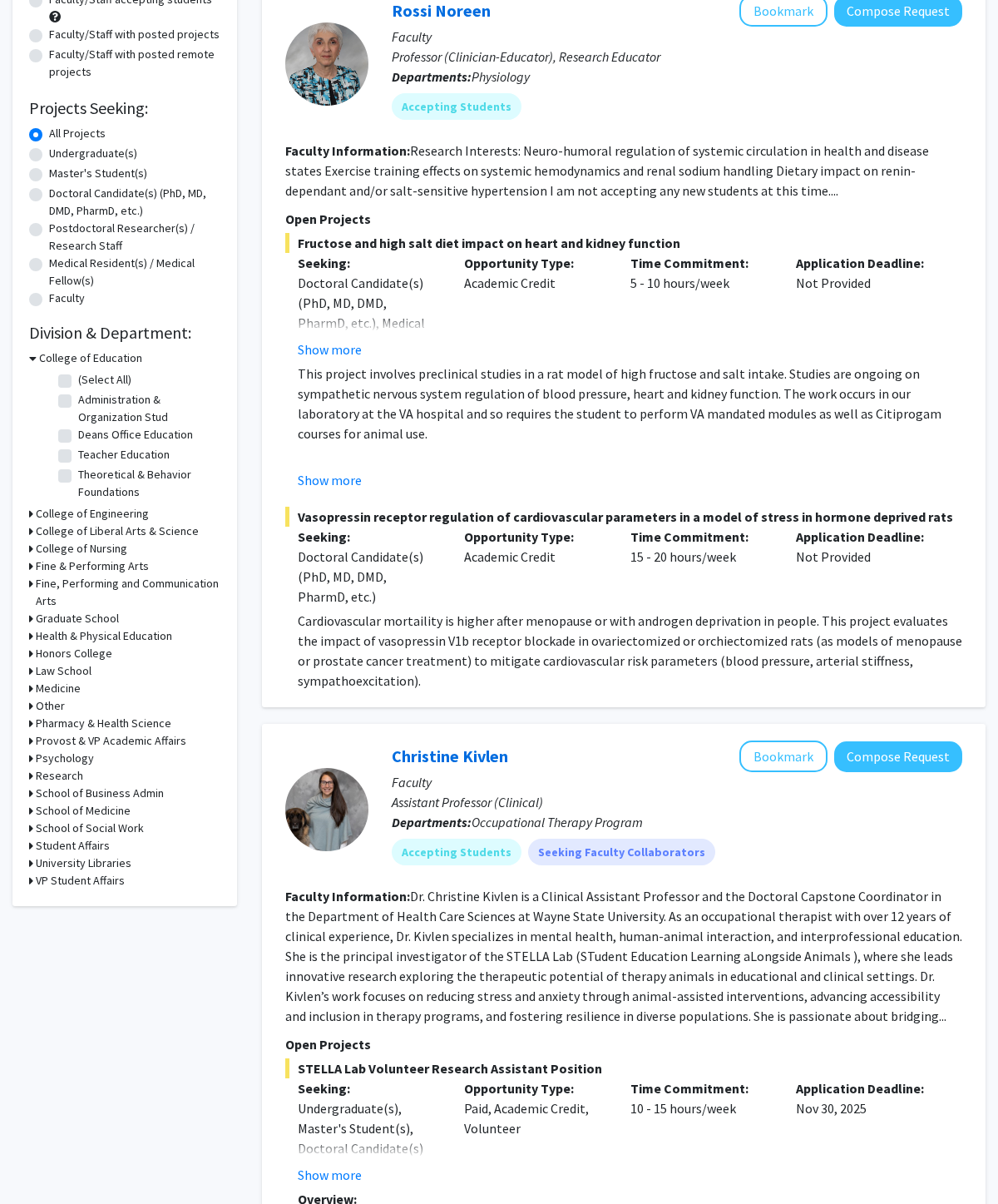 click on "School of Medicine" at bounding box center (83, 810) 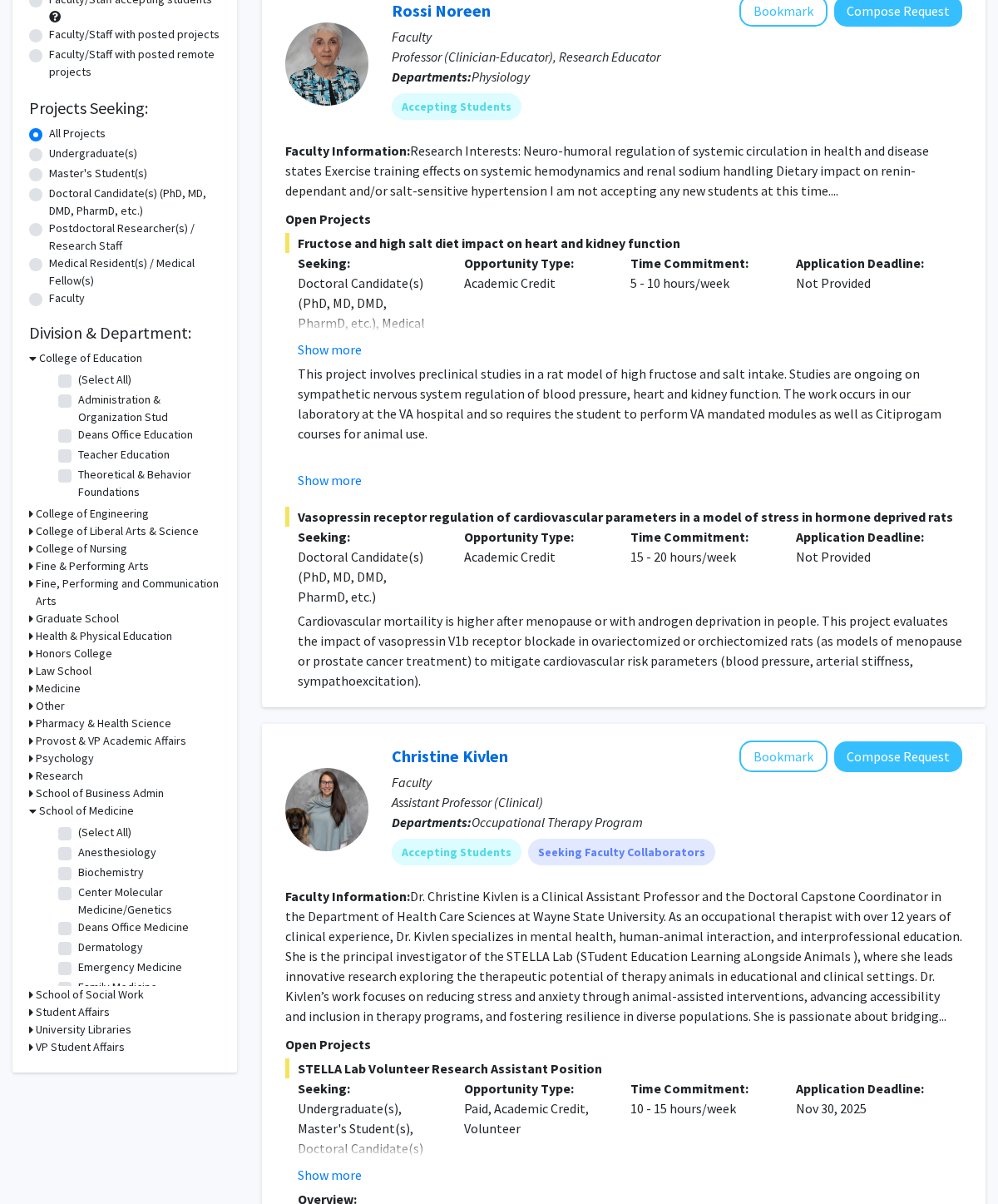 click on "(Select All)" 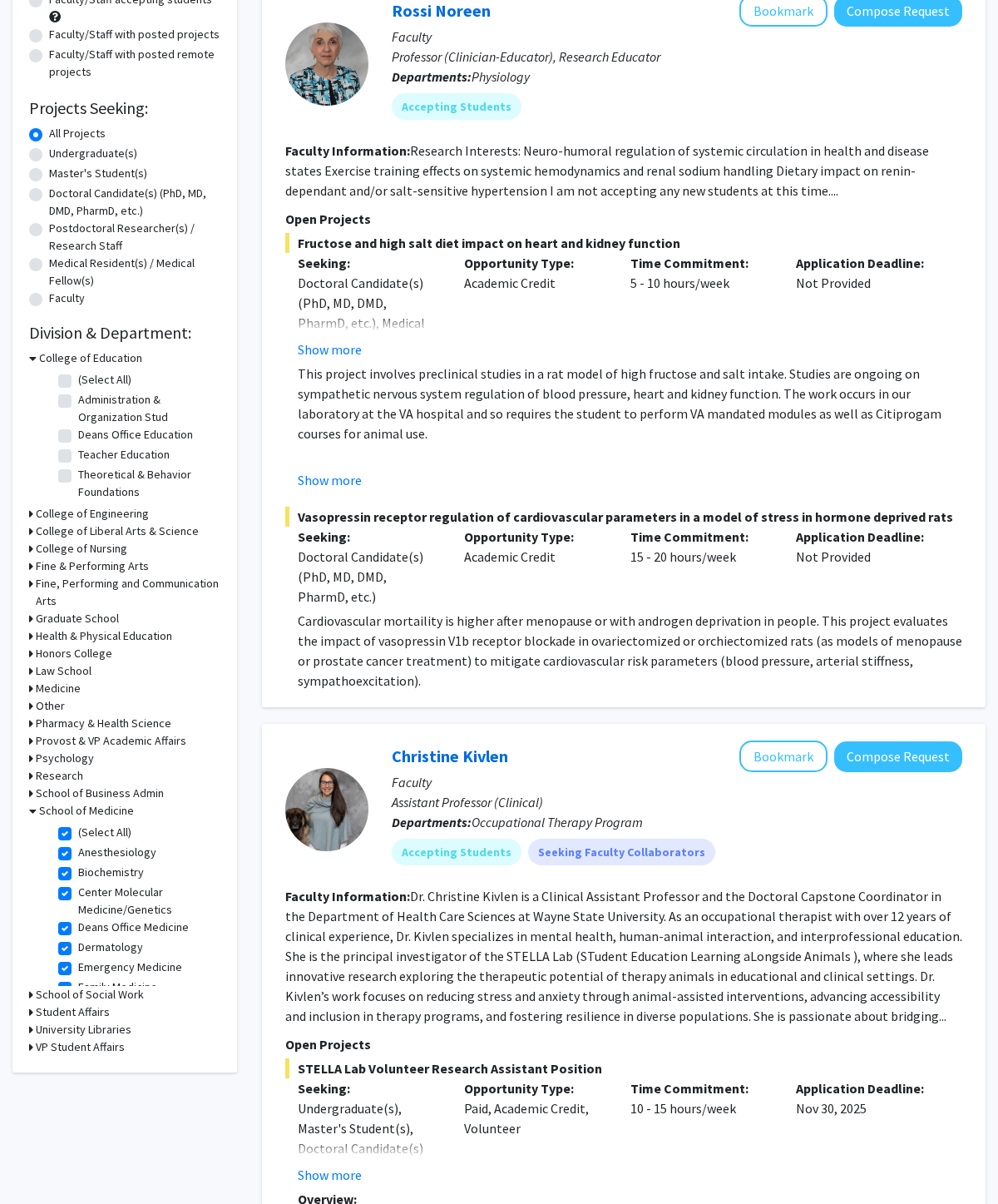 checkbox on "true" 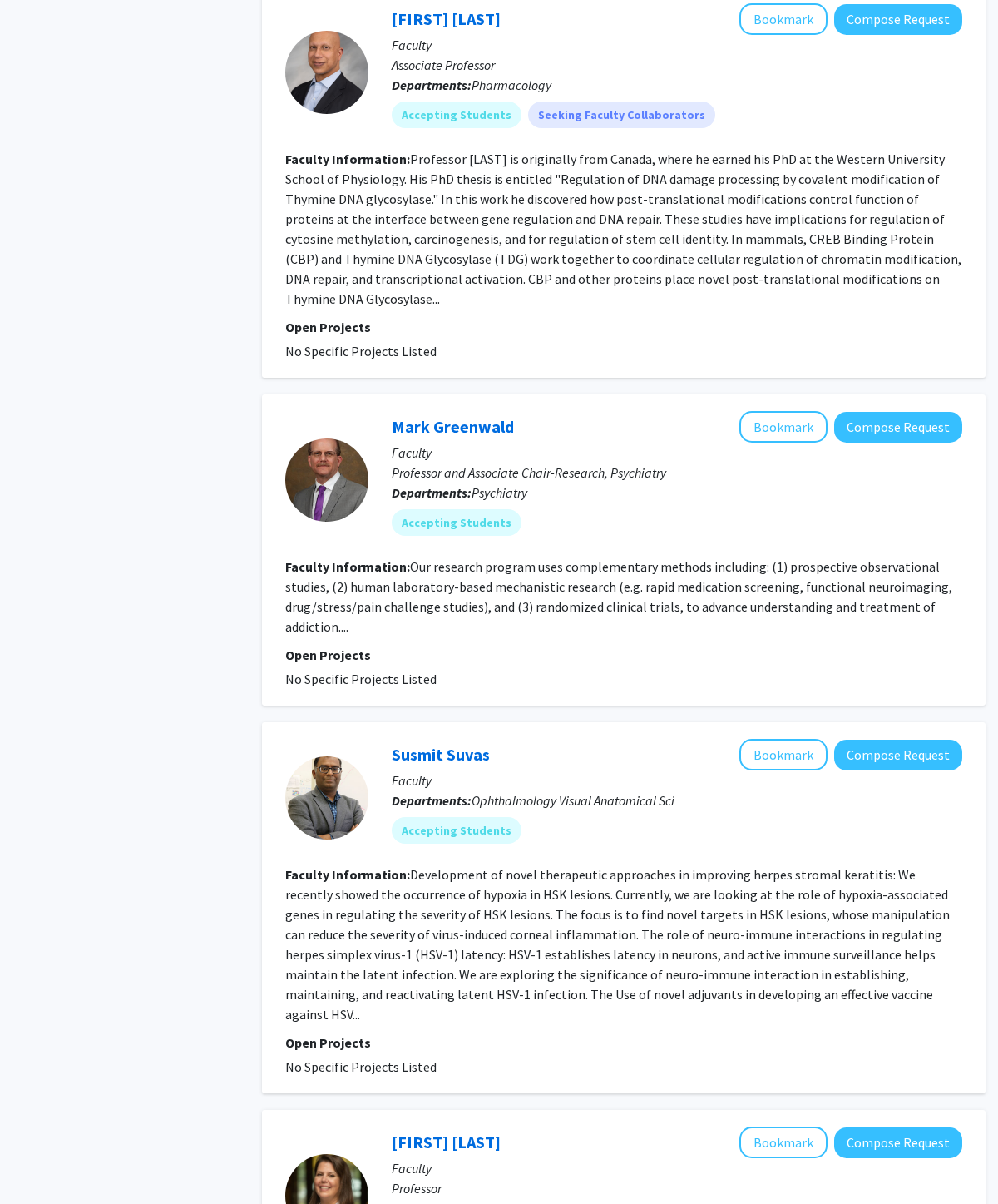 scroll, scrollTop: 2559, scrollLeft: 0, axis: vertical 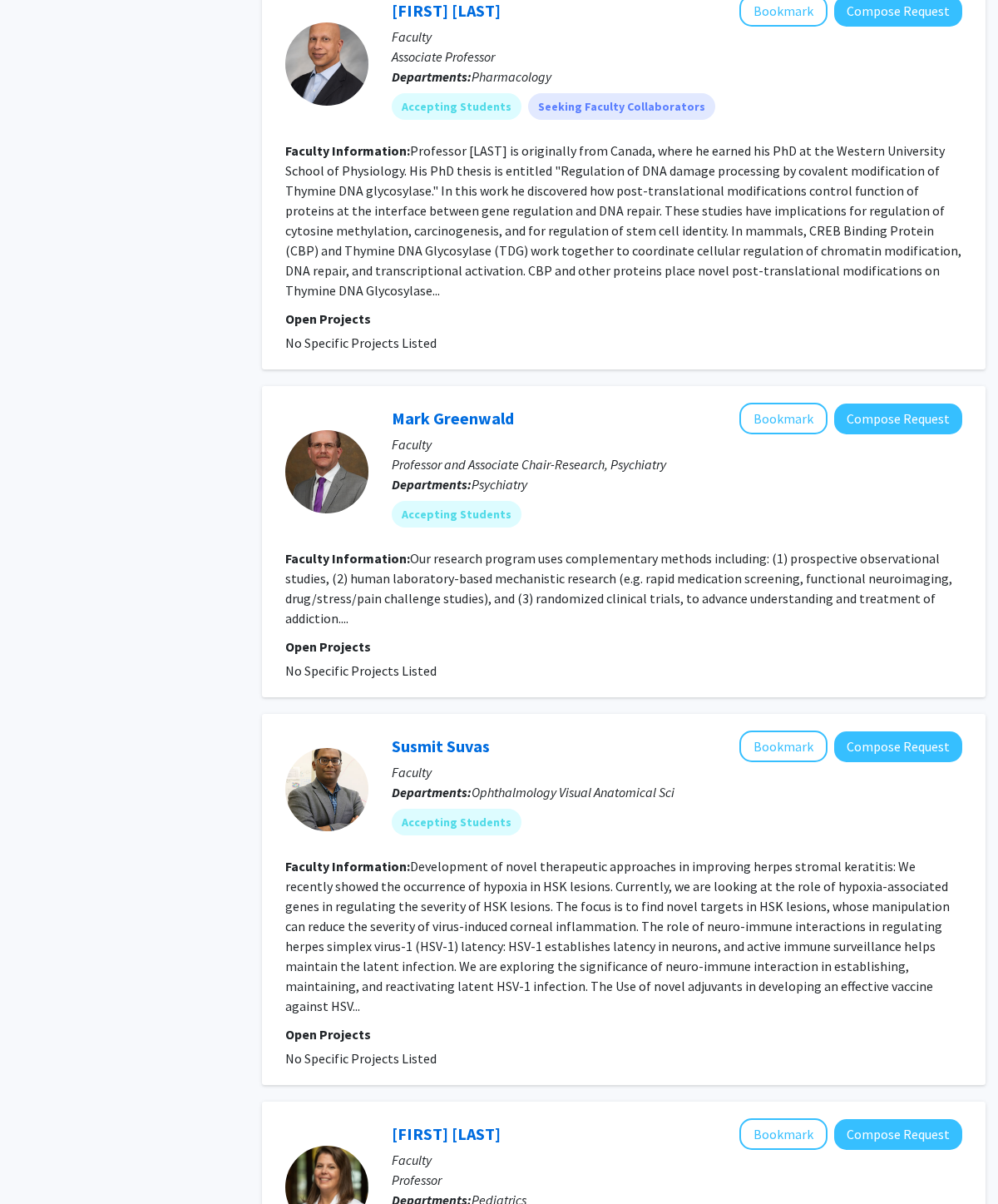 click on "Bookmark" 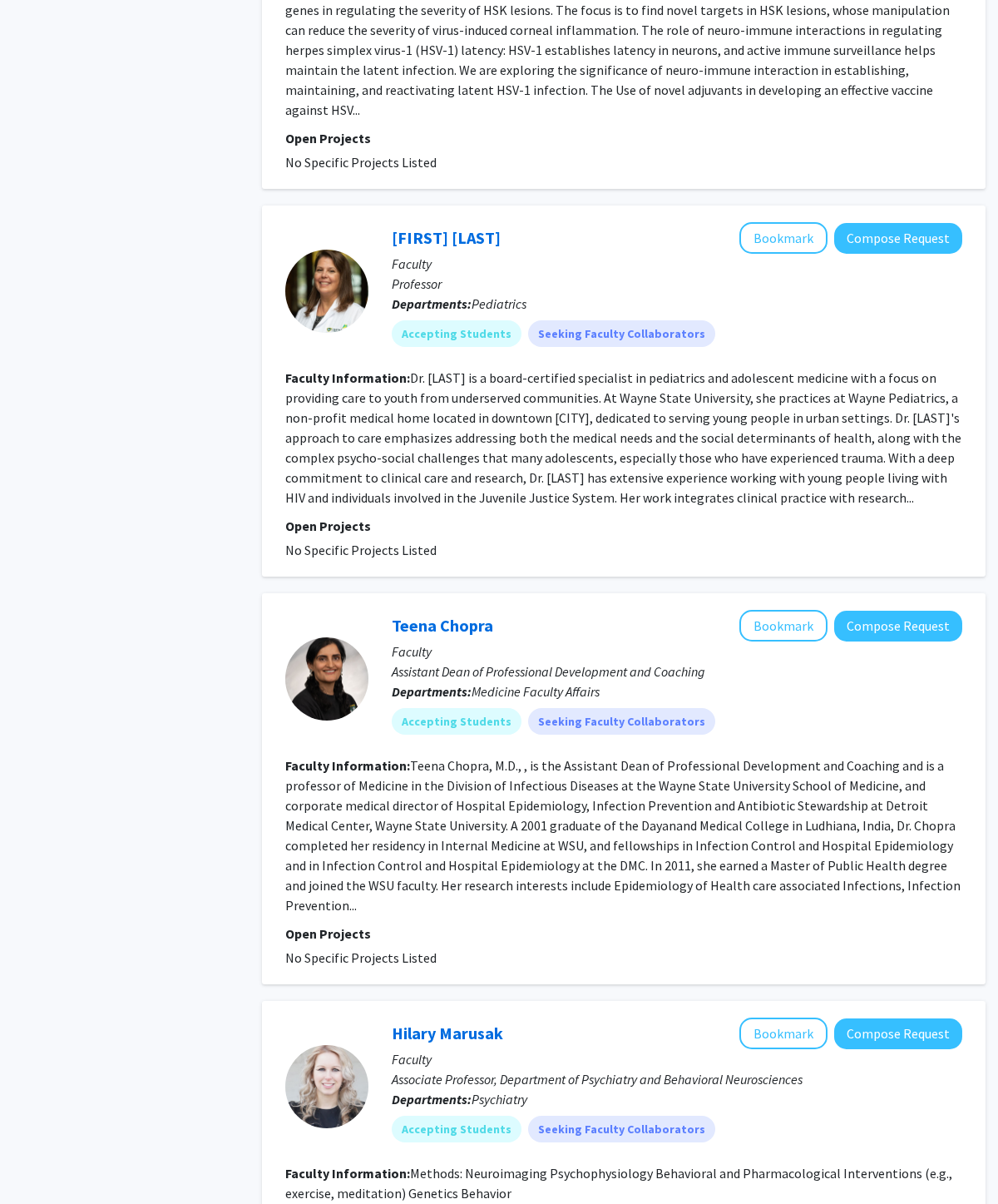 scroll, scrollTop: 3557, scrollLeft: 0, axis: vertical 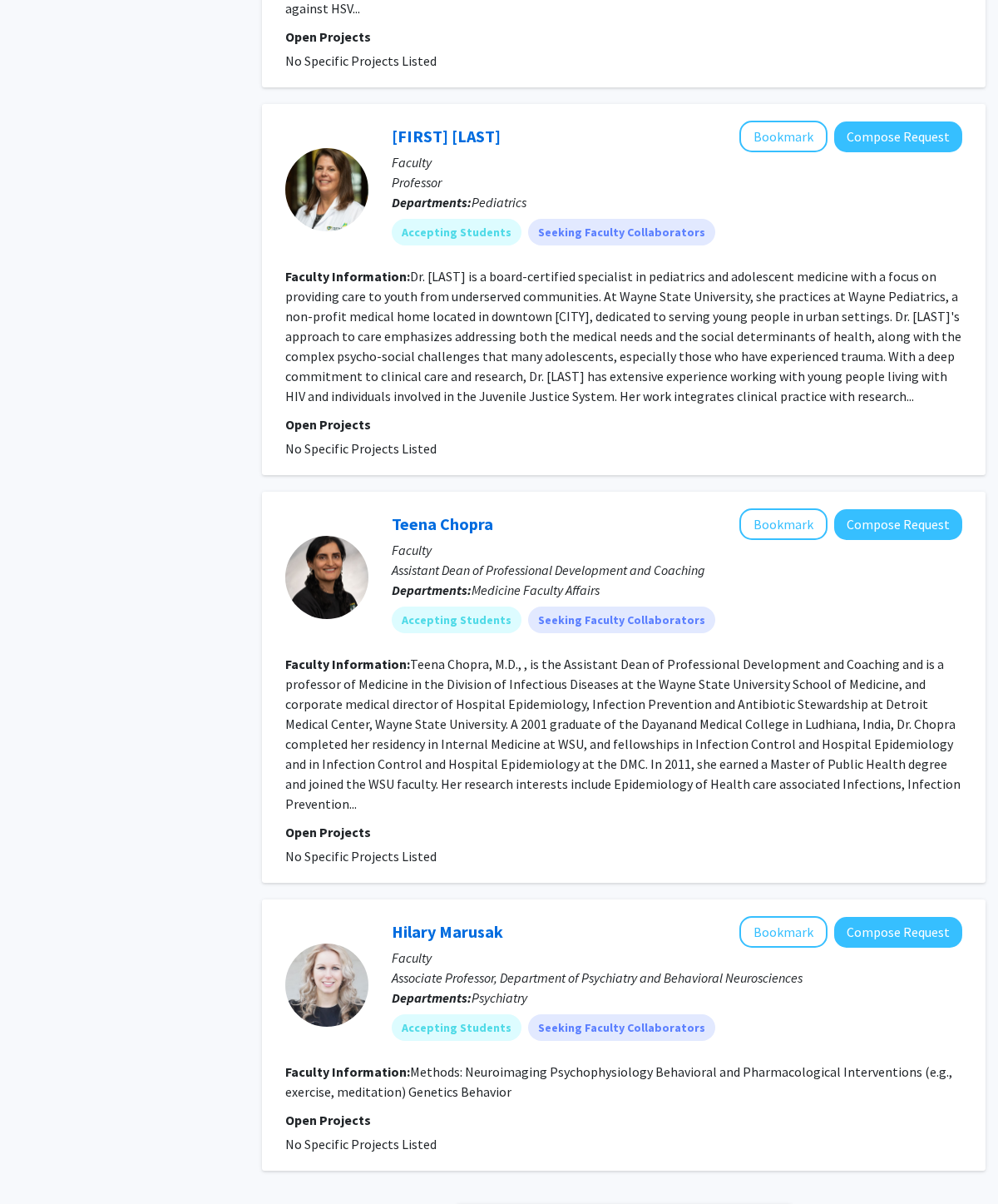 click on "Bookmark" 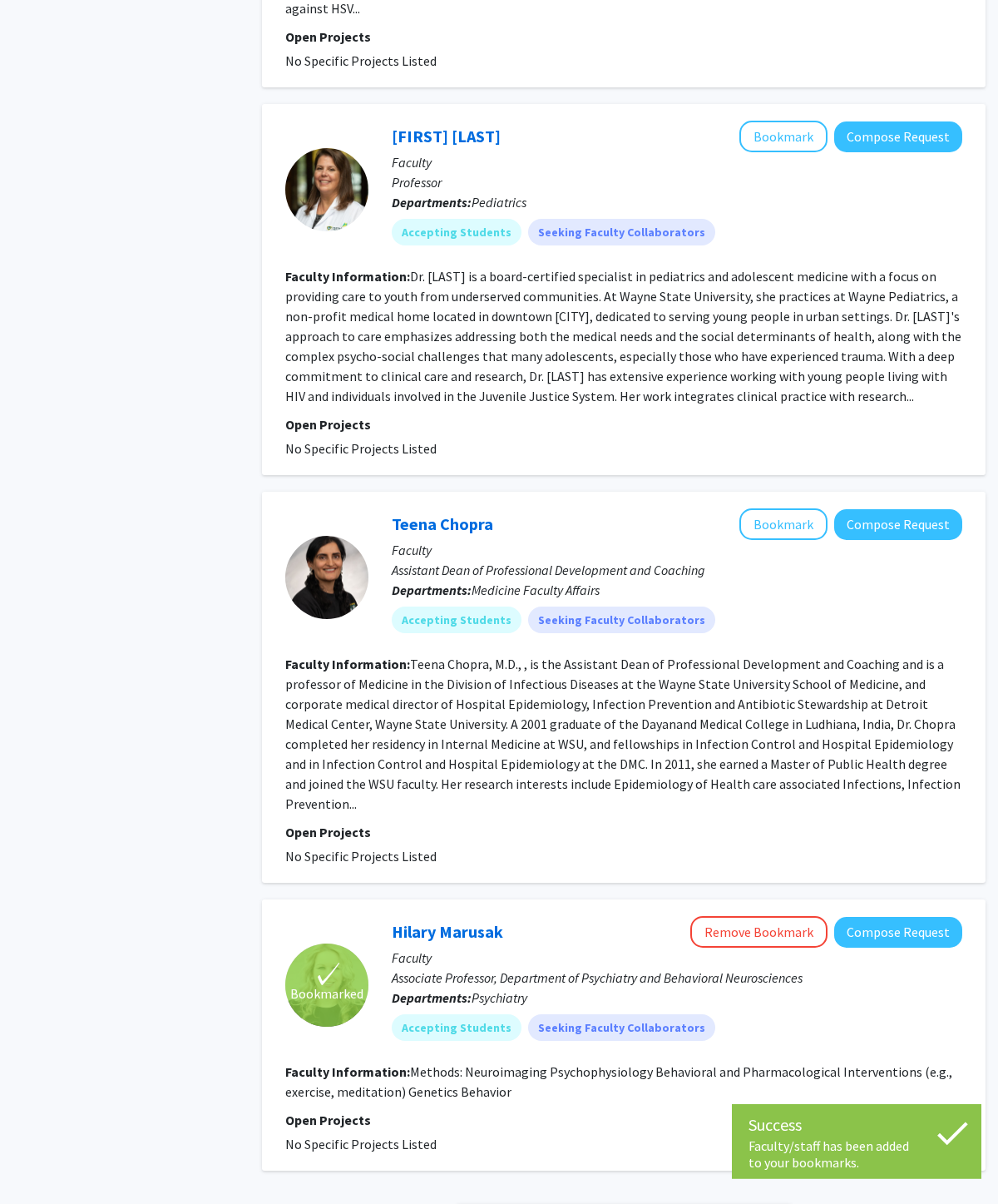 click on "2" 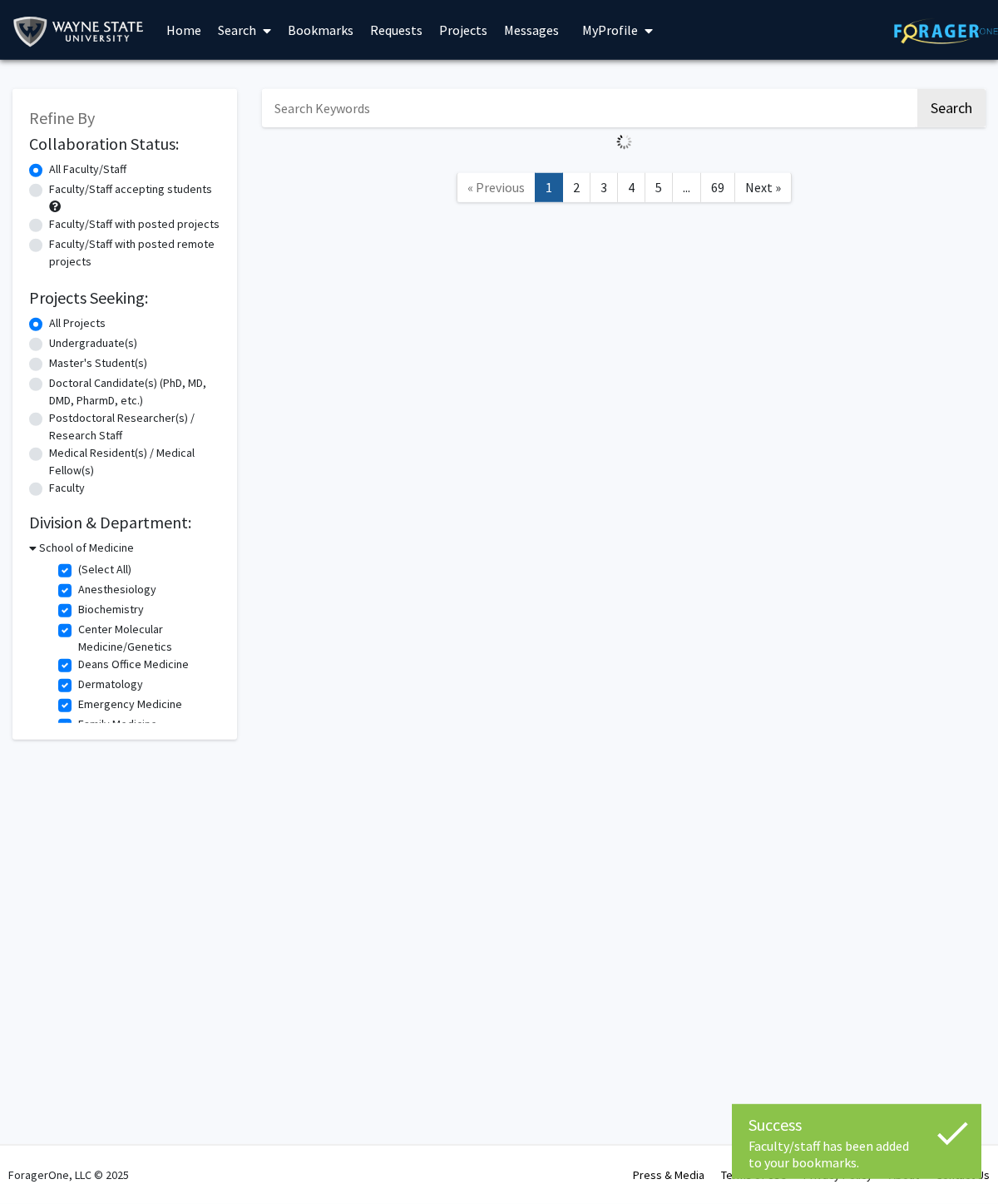 scroll, scrollTop: 0, scrollLeft: 0, axis: both 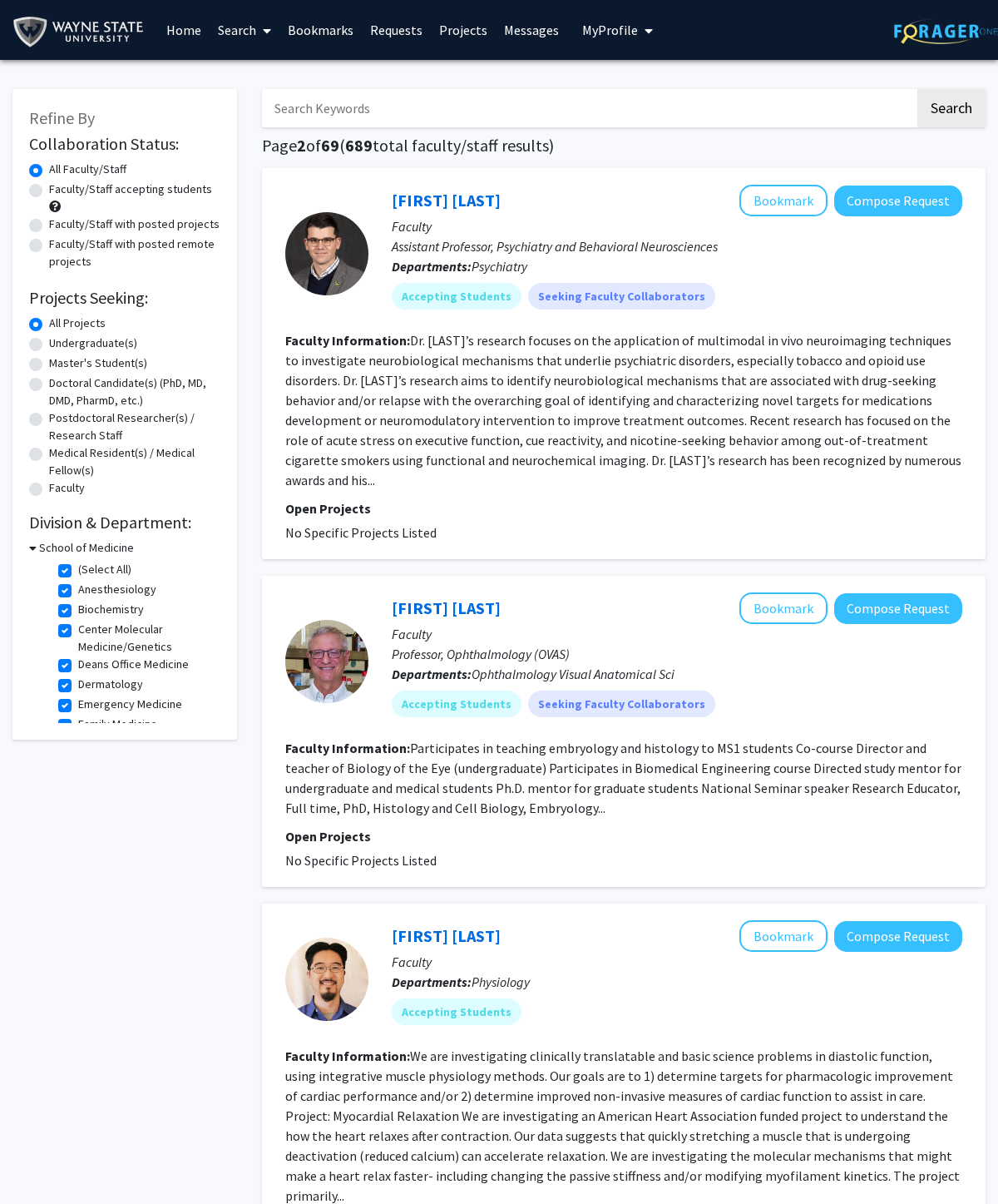 click on "Bookmark" 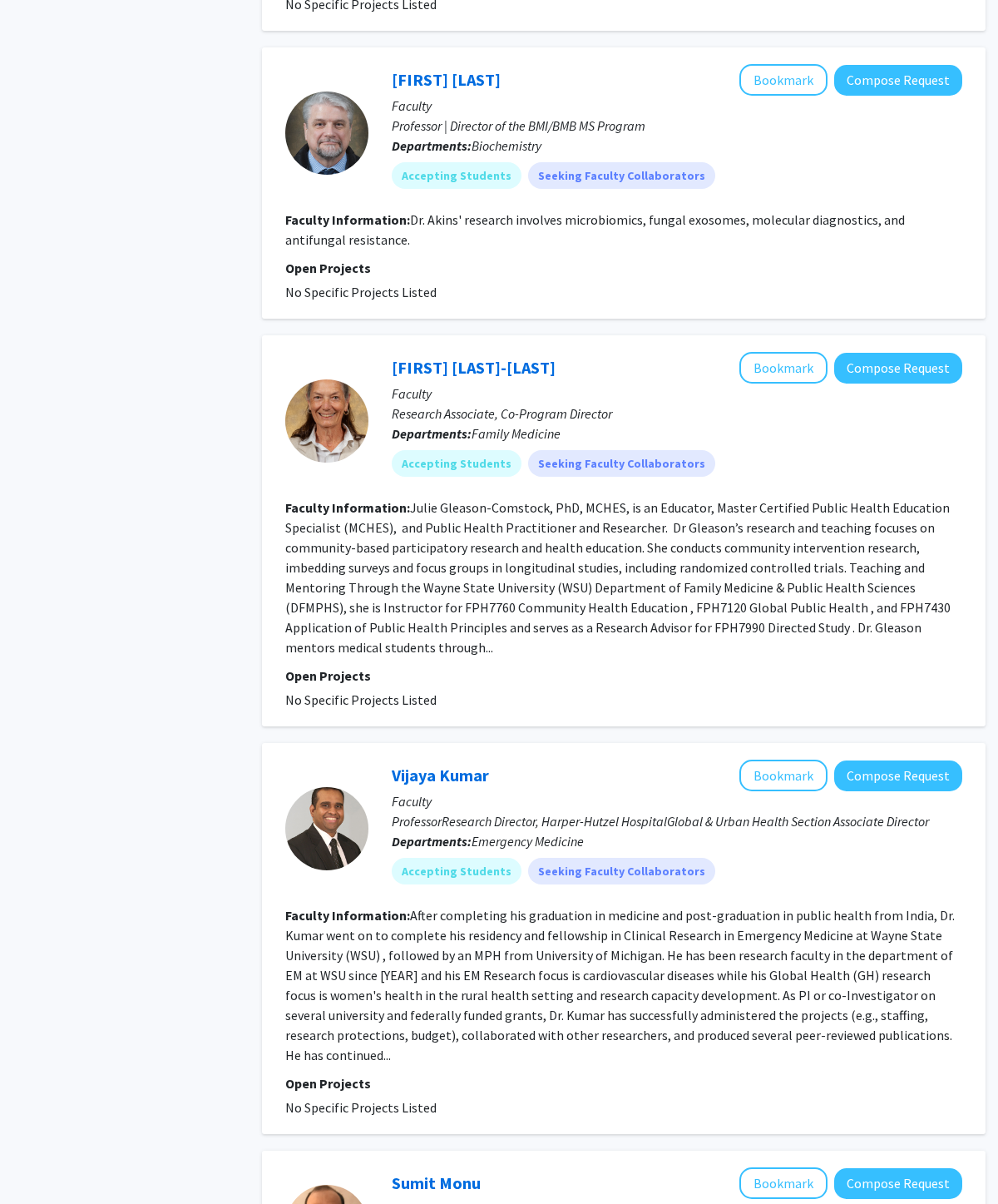scroll, scrollTop: 1654, scrollLeft: 0, axis: vertical 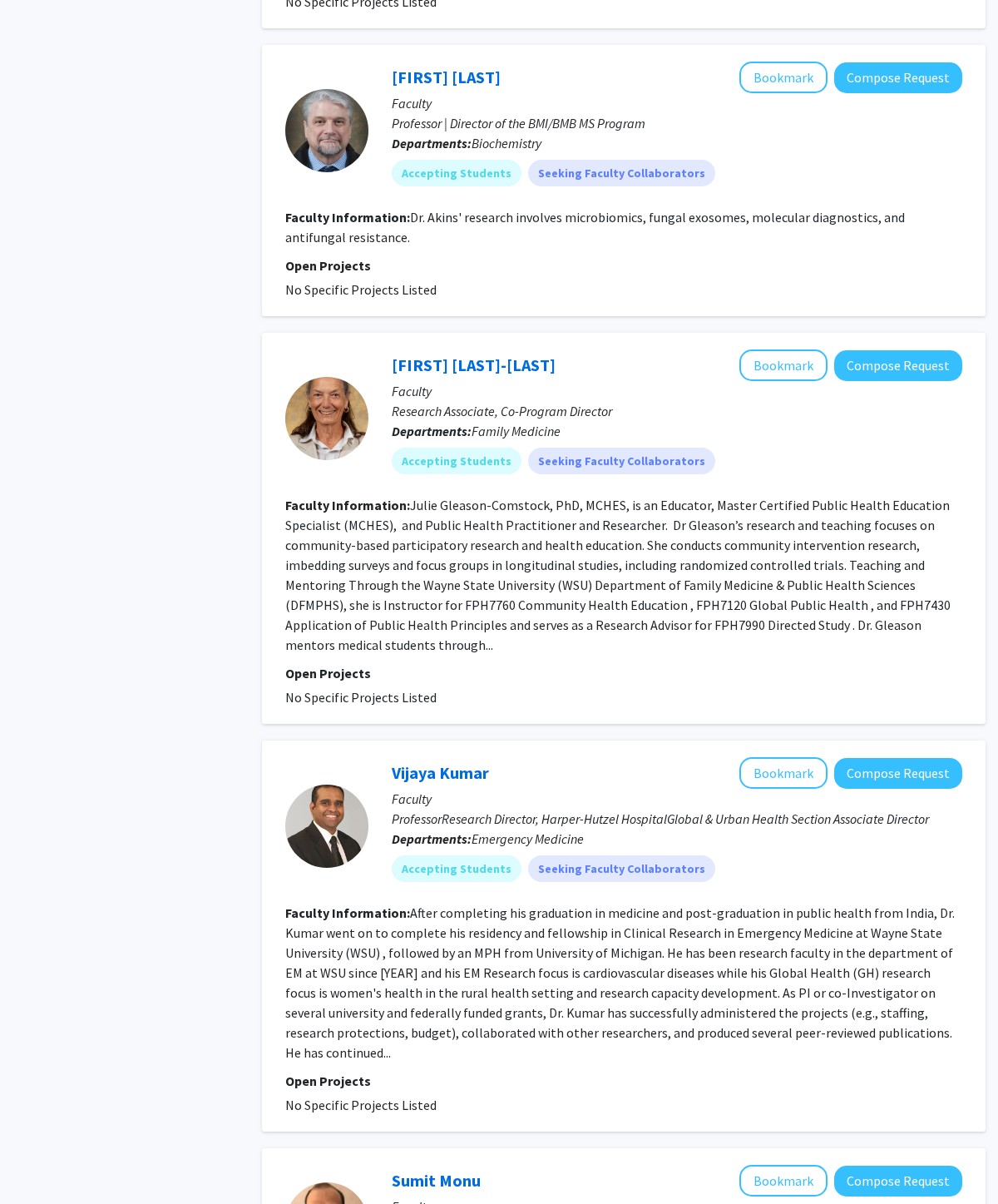 click on "Bookmark" 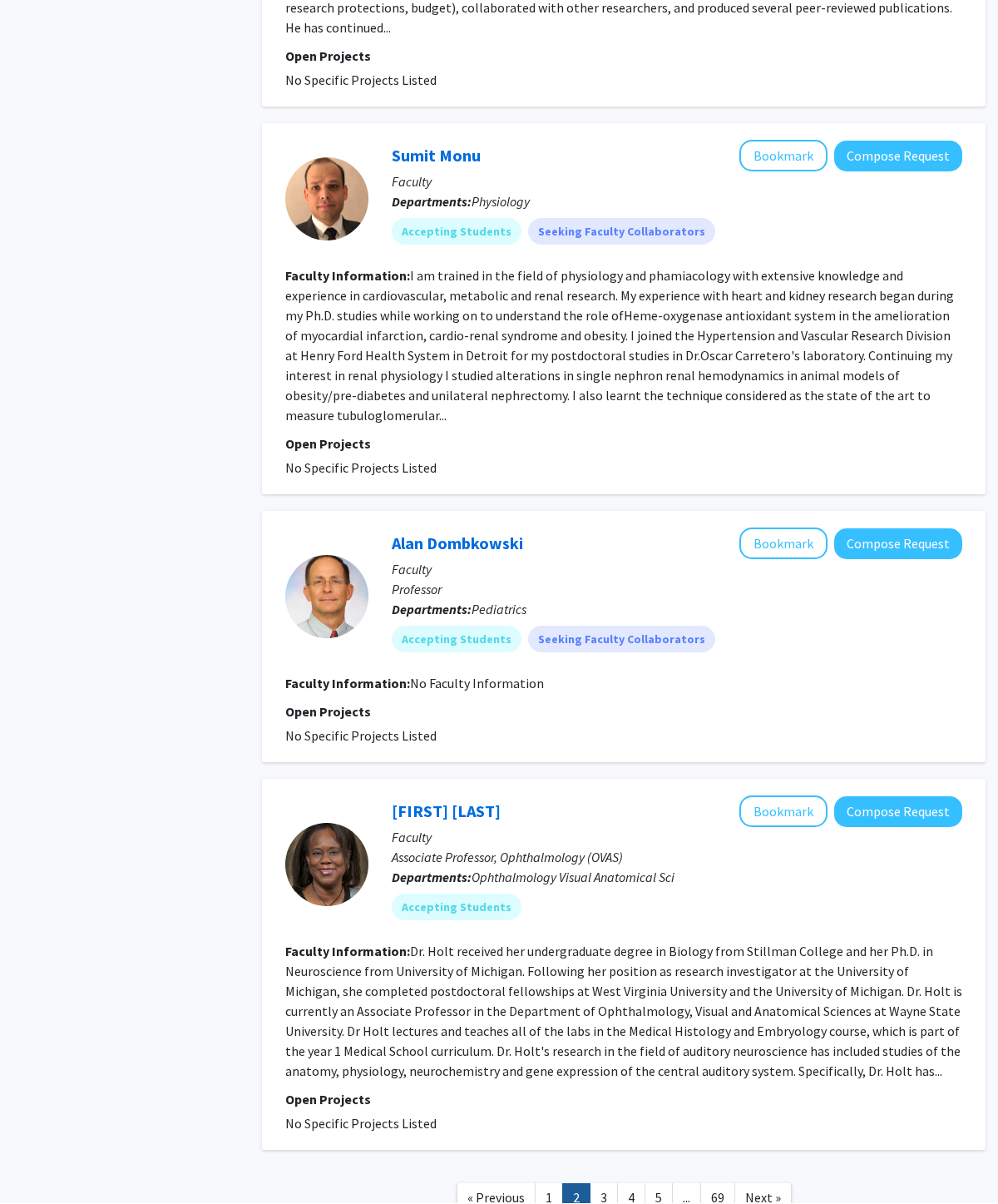 scroll, scrollTop: 2678, scrollLeft: 0, axis: vertical 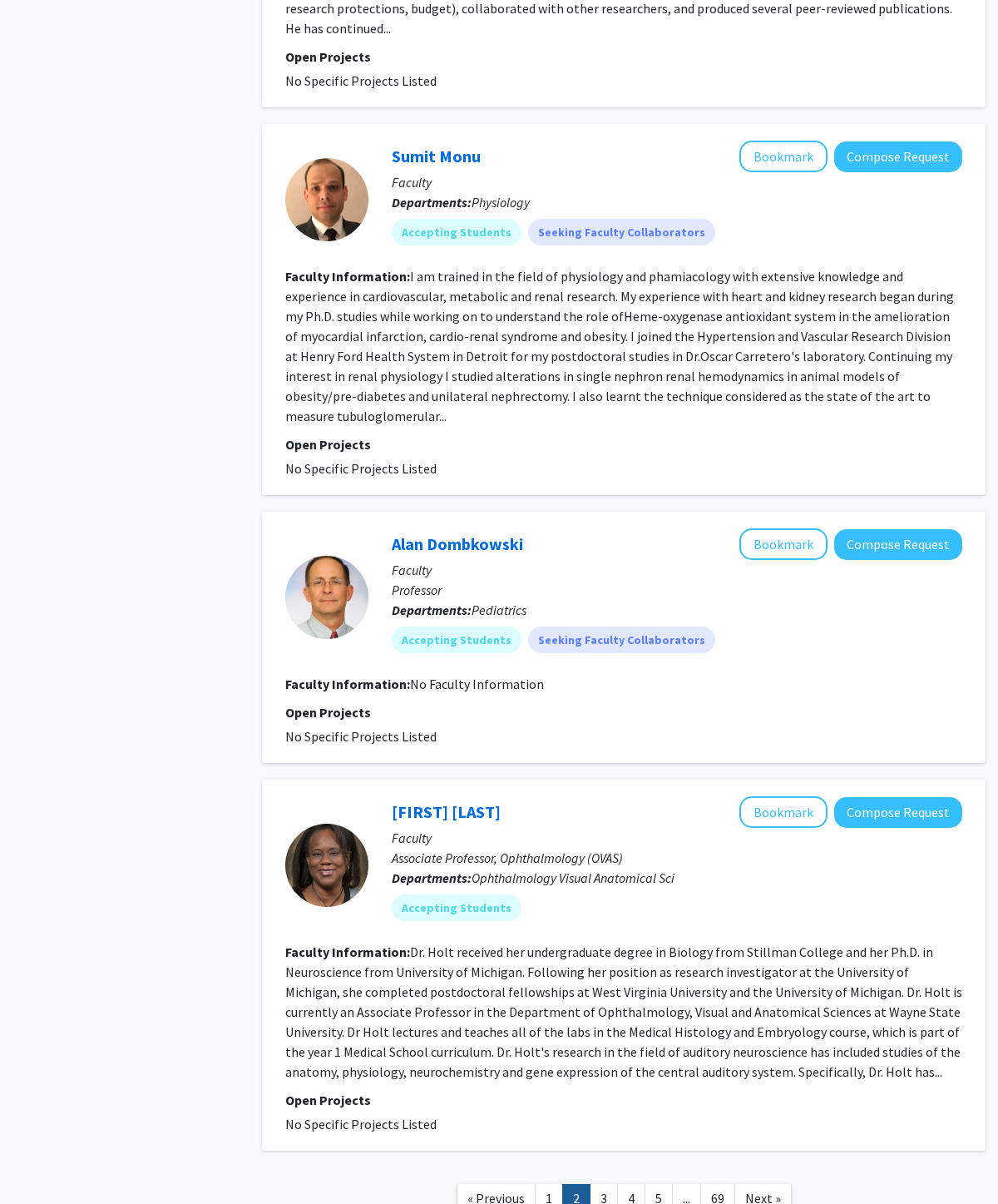 click on "Next »" 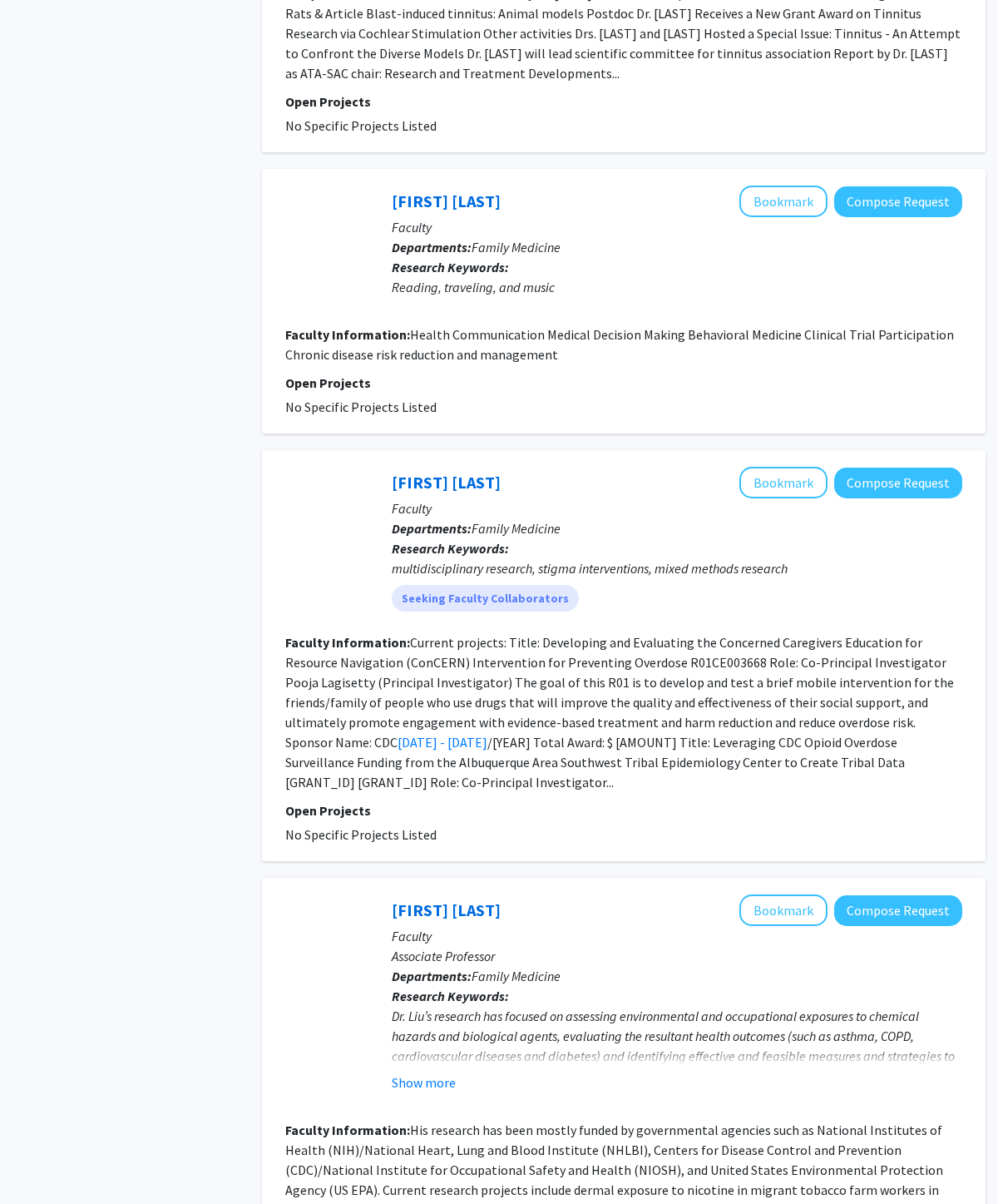 scroll, scrollTop: 2234, scrollLeft: 0, axis: vertical 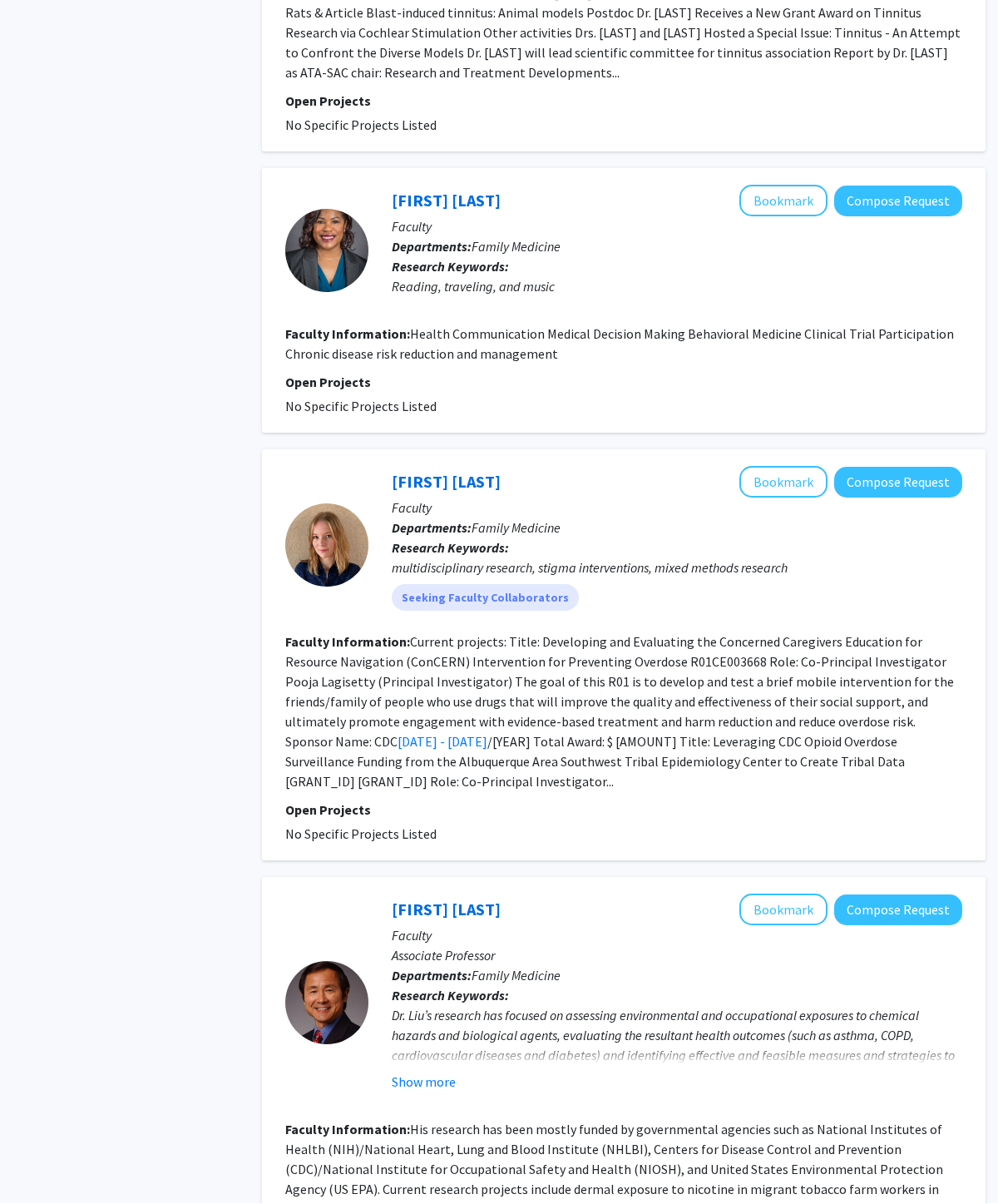 click on "Bookmark" 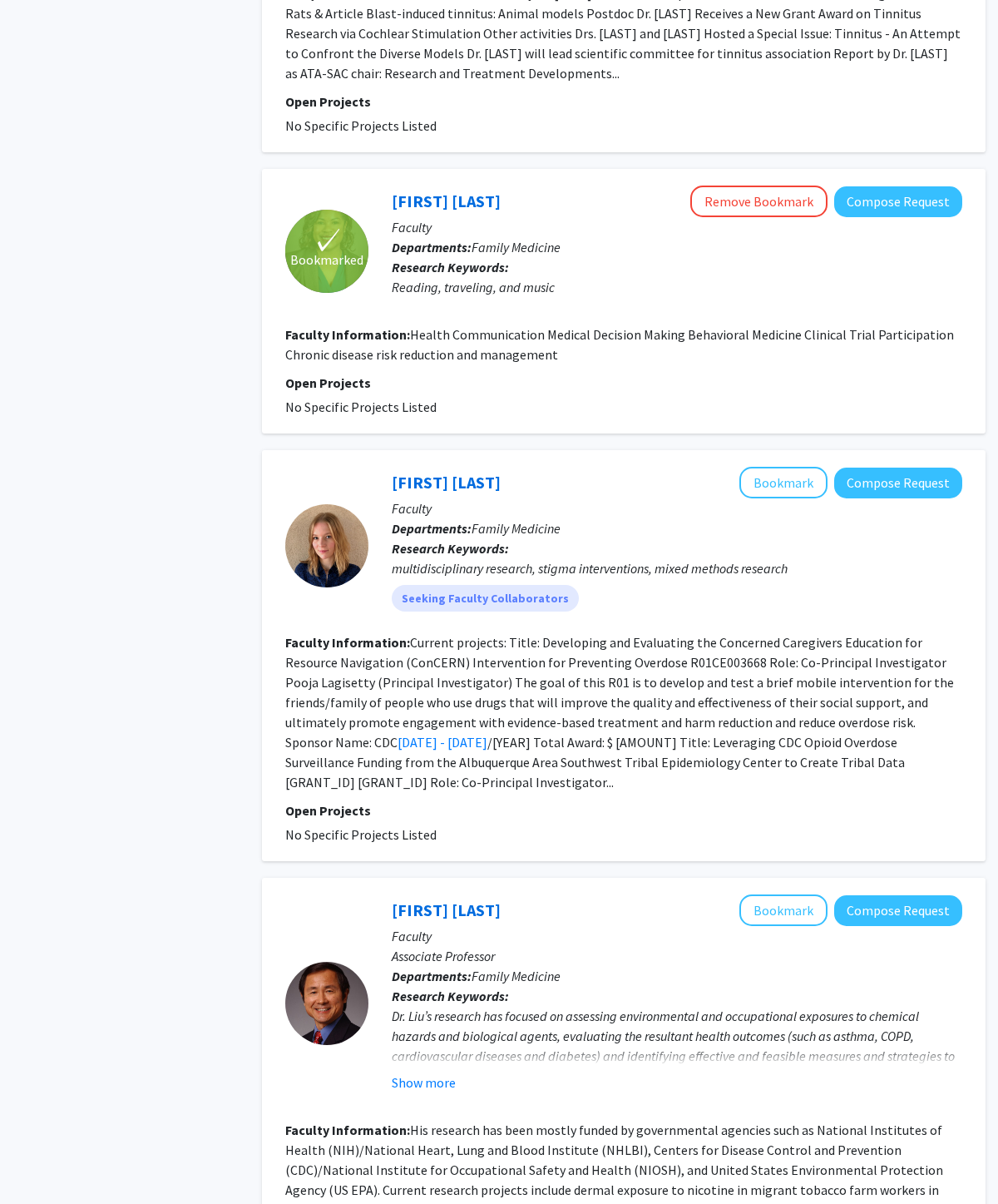 click on "Bookmark" 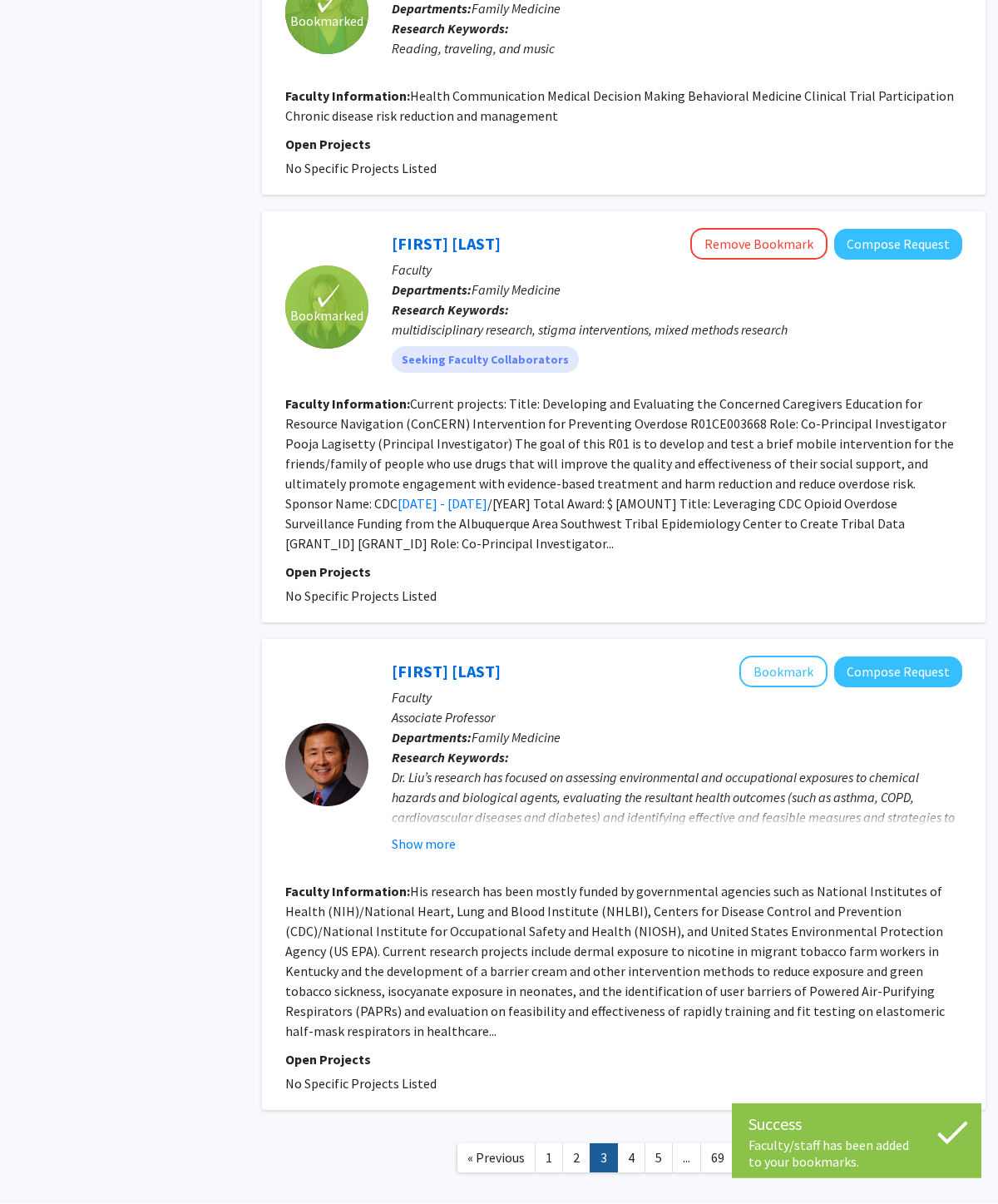 scroll, scrollTop: 2472, scrollLeft: 0, axis: vertical 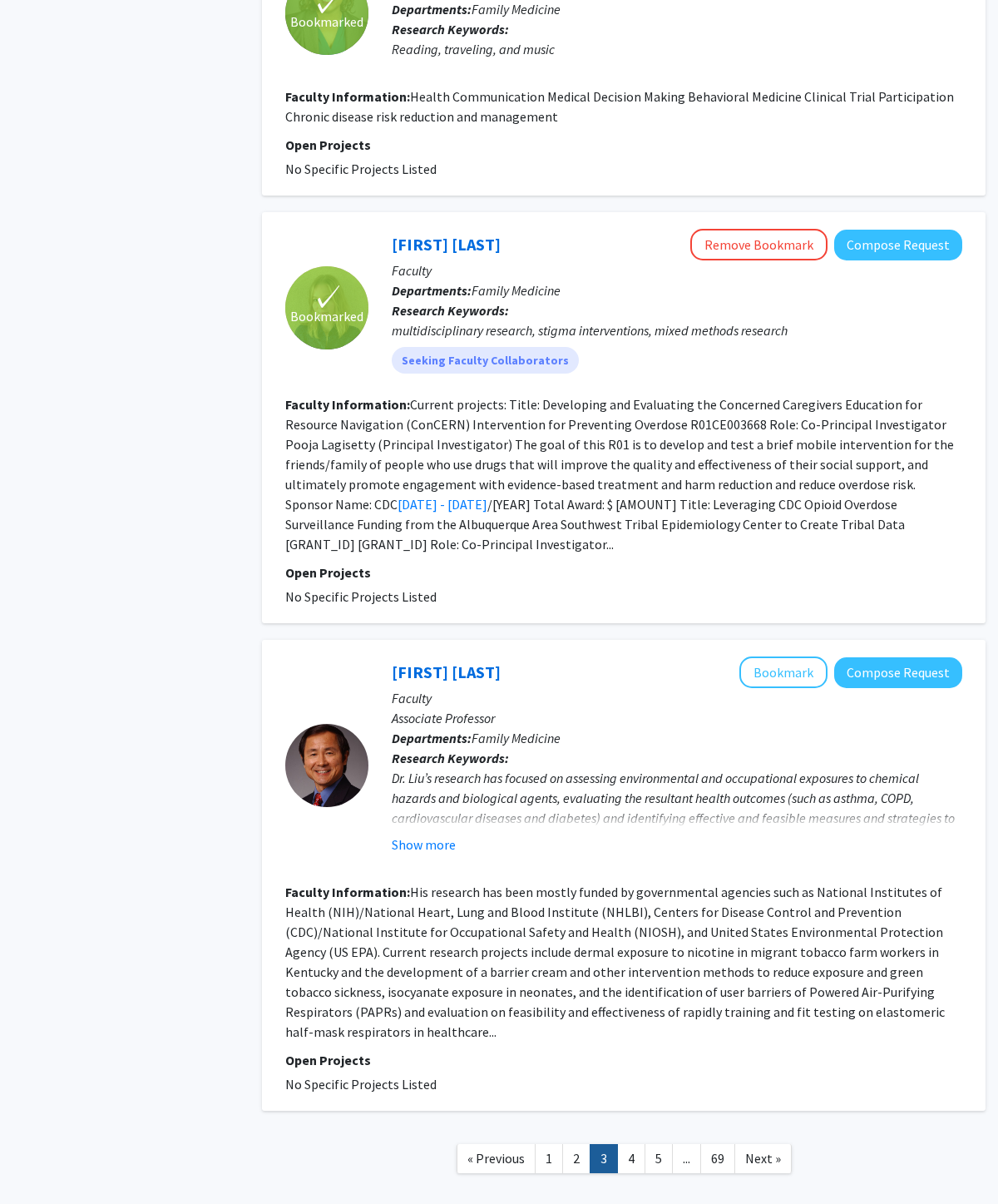 click on "Bookmark" 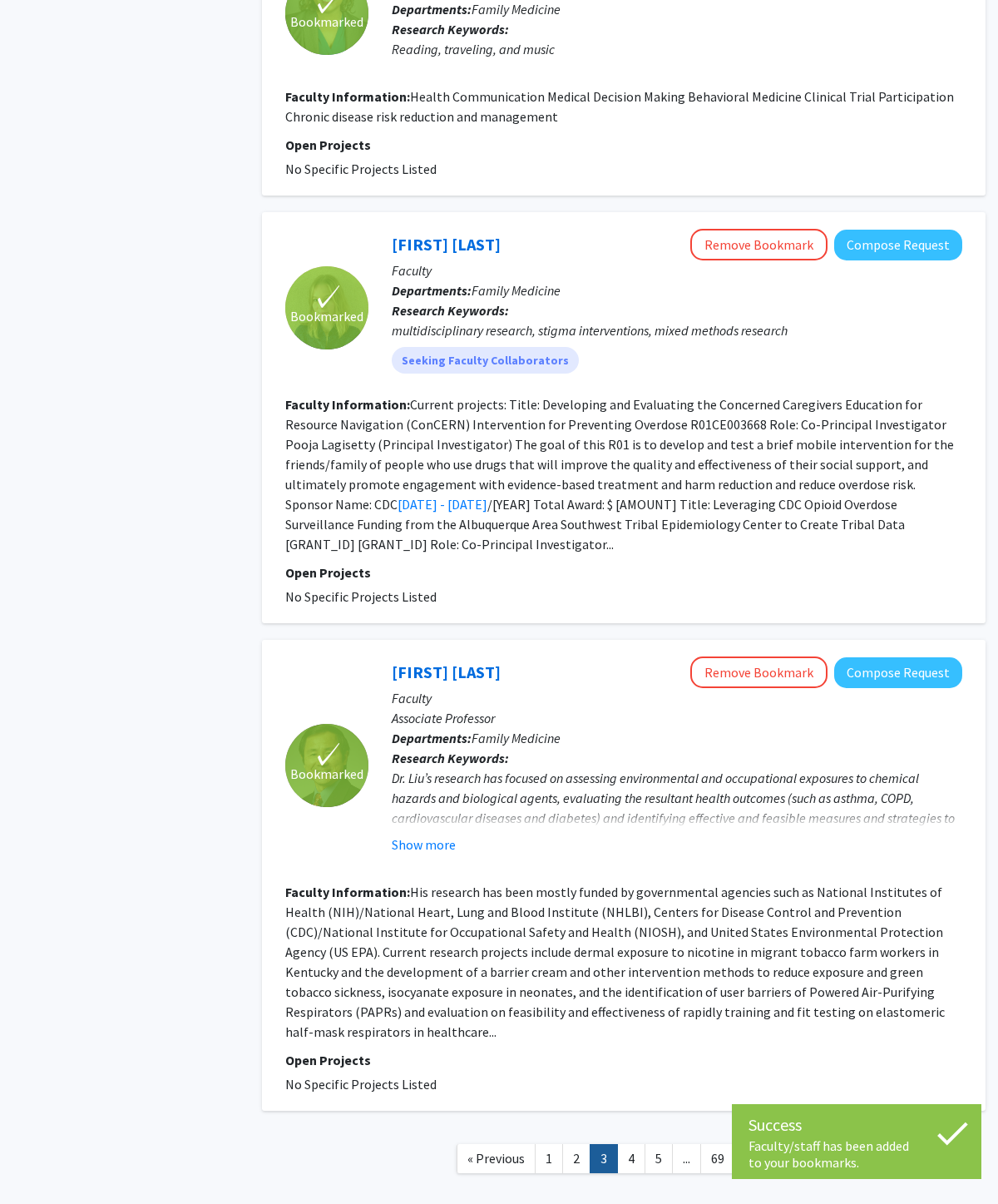 click on "Next »" 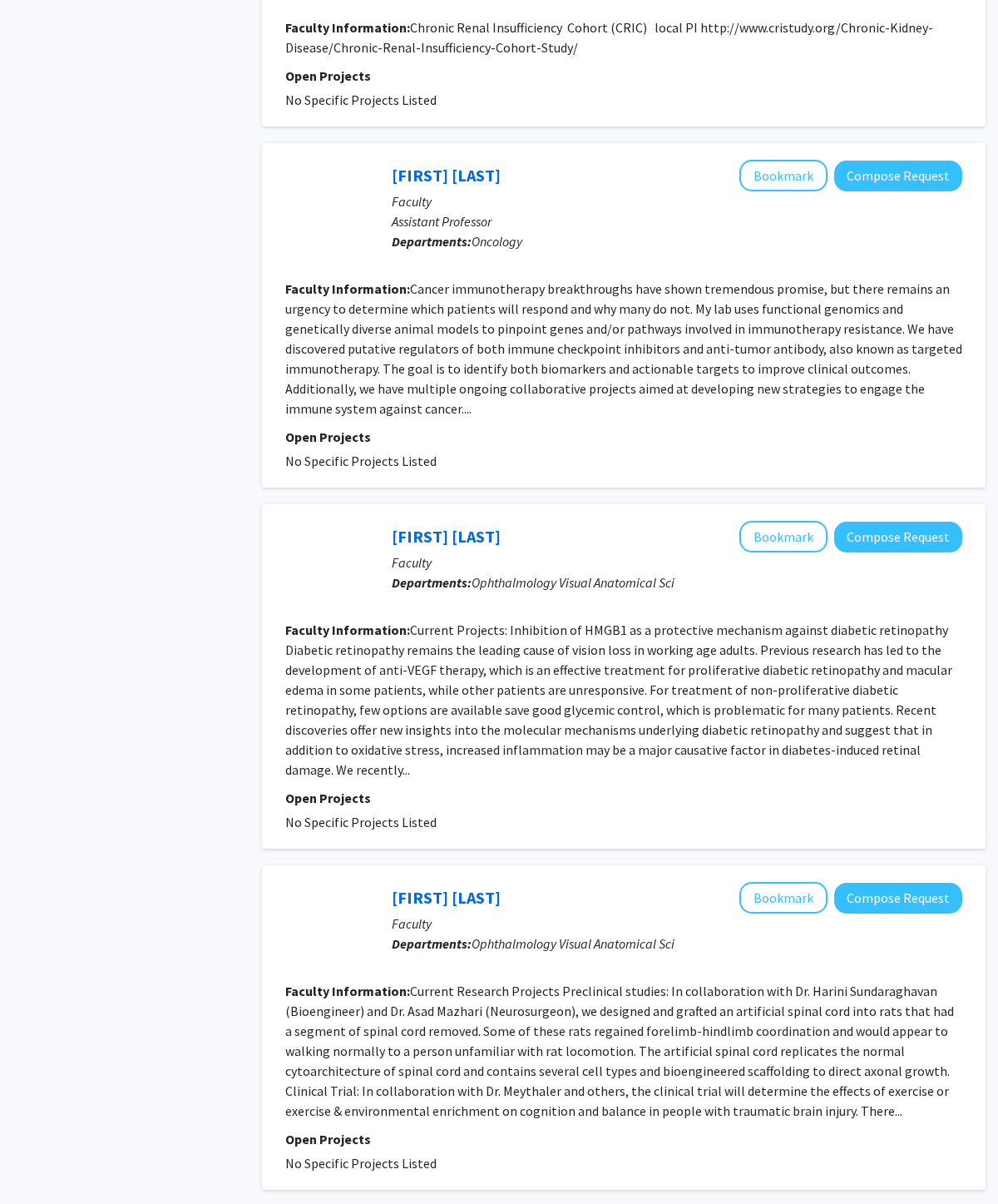 scroll, scrollTop: 2292, scrollLeft: 0, axis: vertical 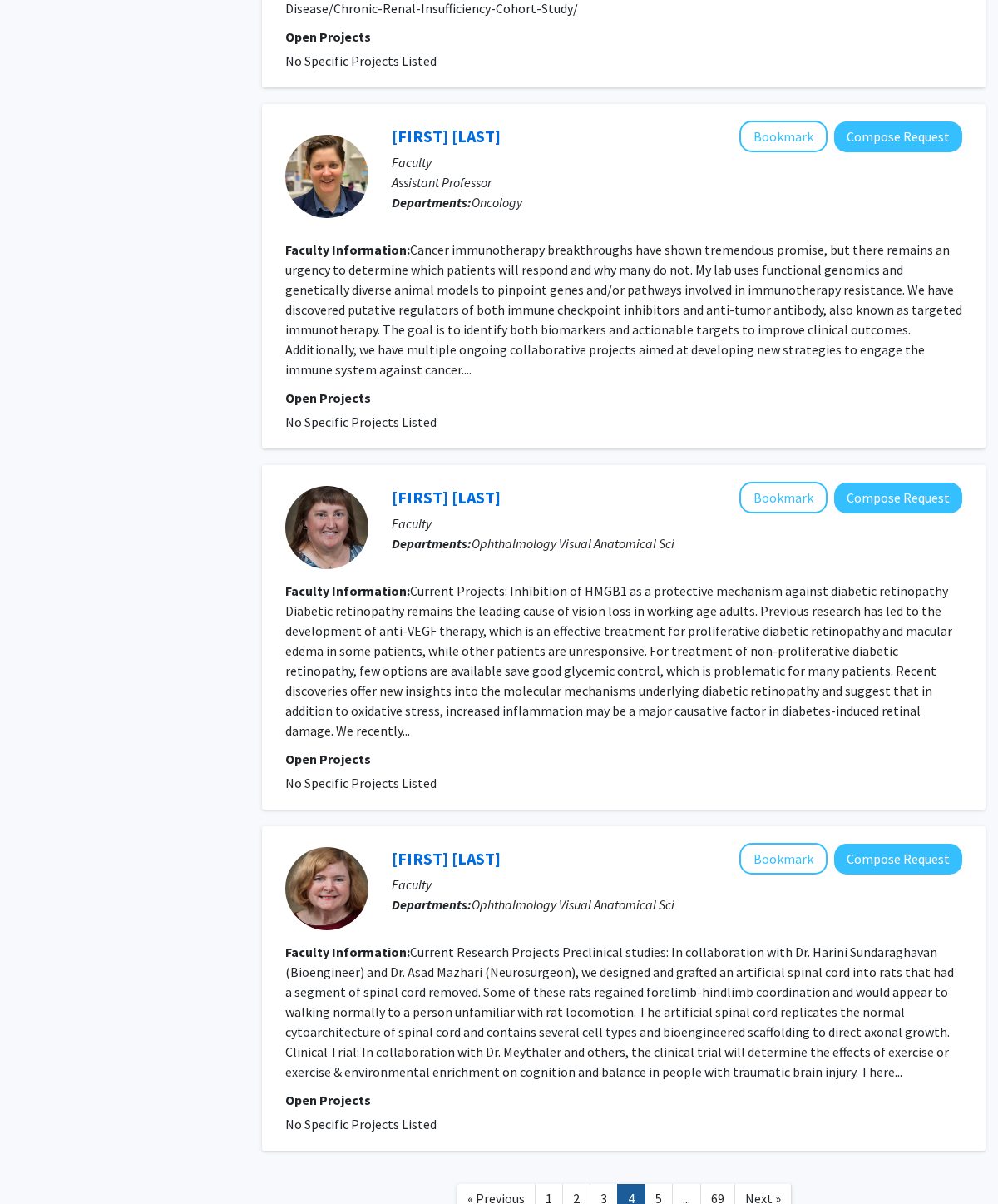 click on "Next »" 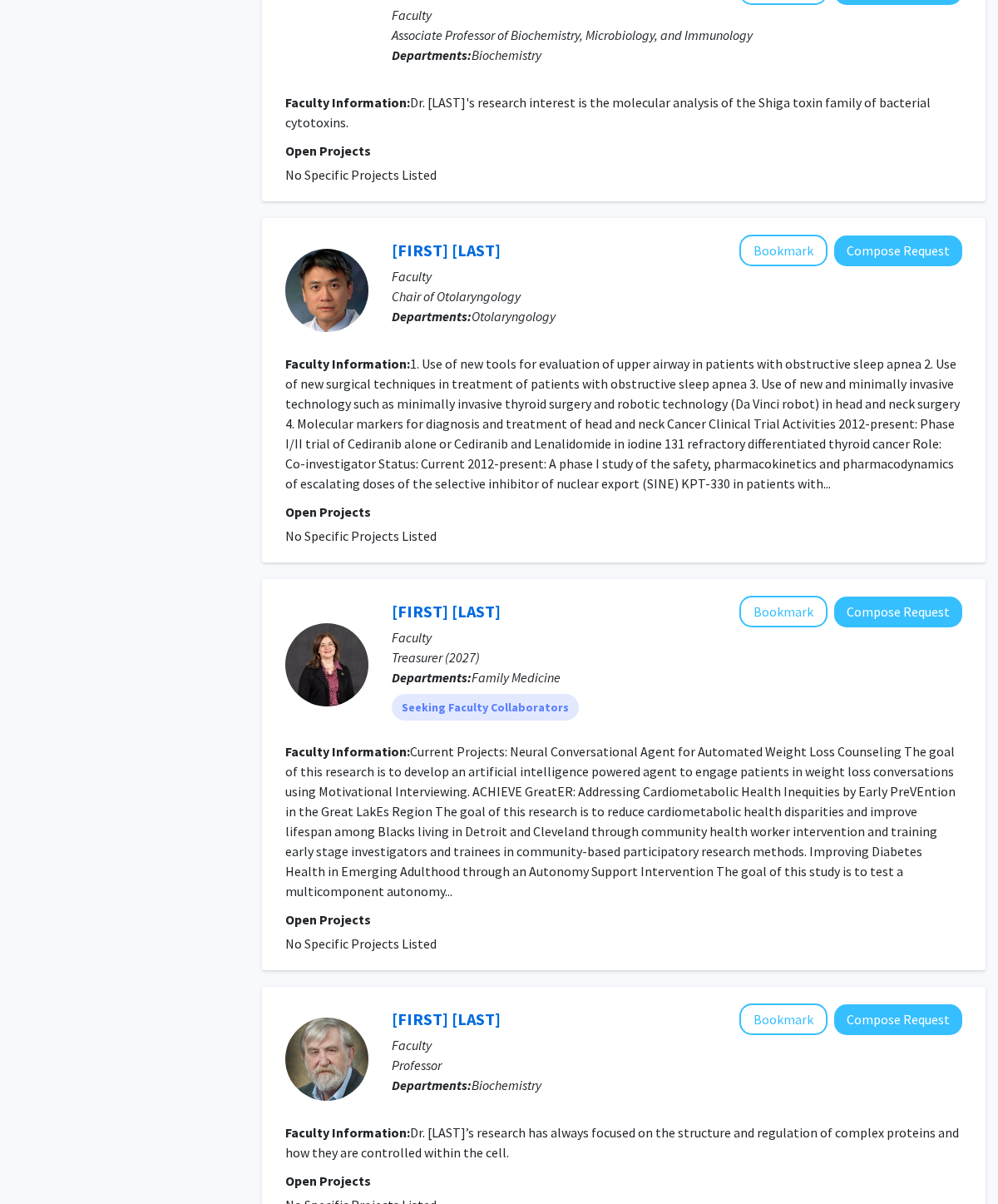 scroll, scrollTop: 2439, scrollLeft: 0, axis: vertical 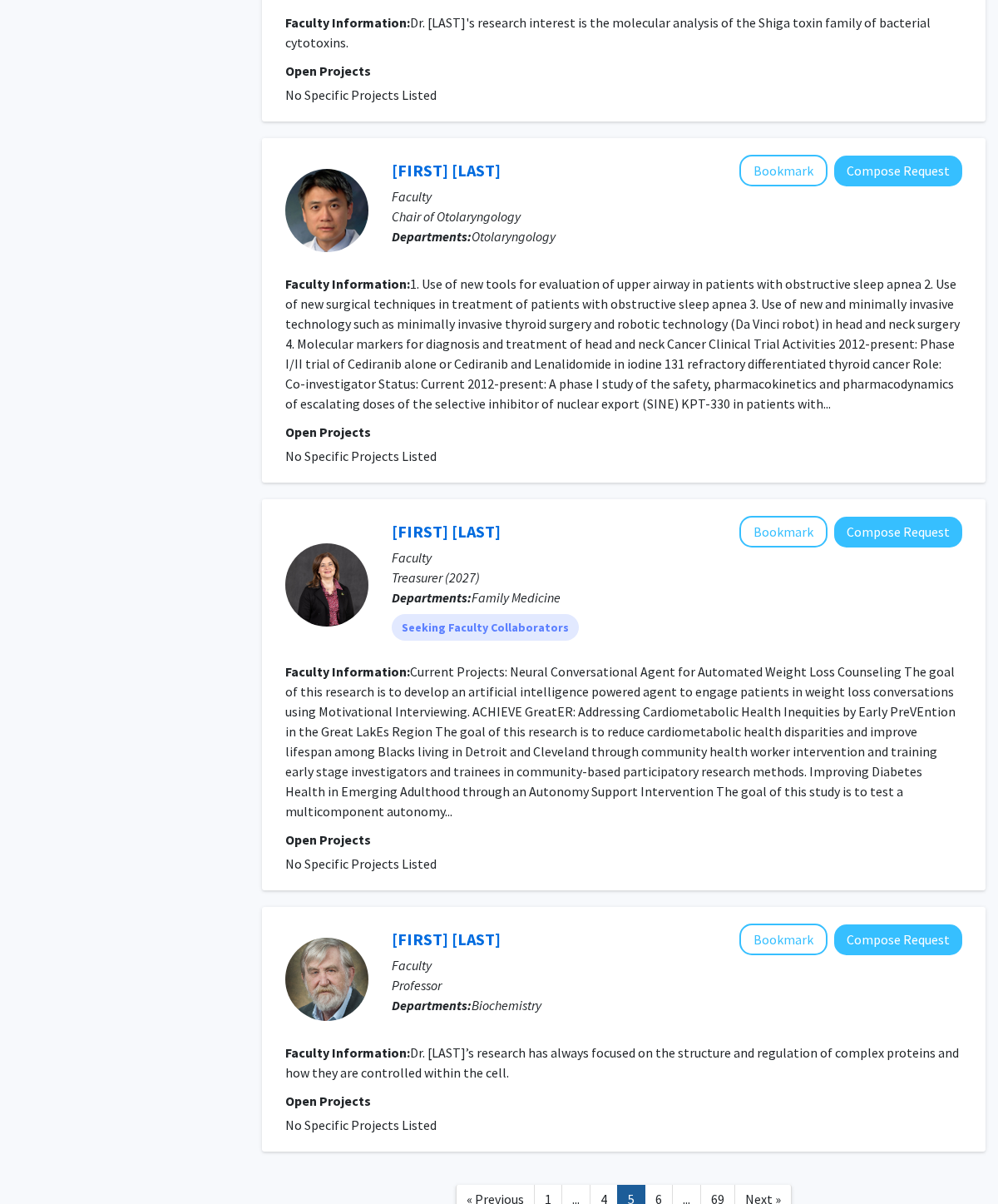 click on "Bookmark" 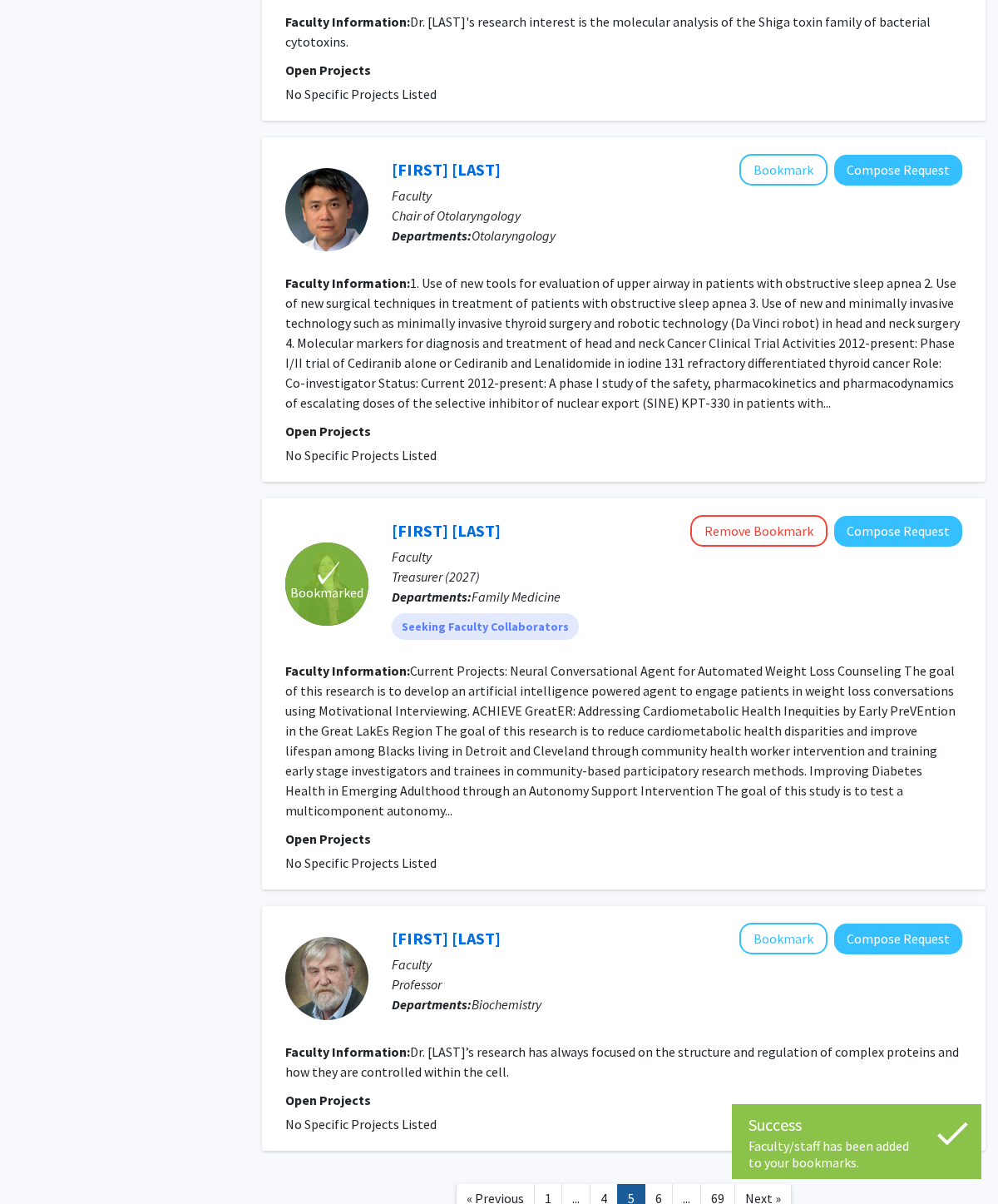 click on "Next »" 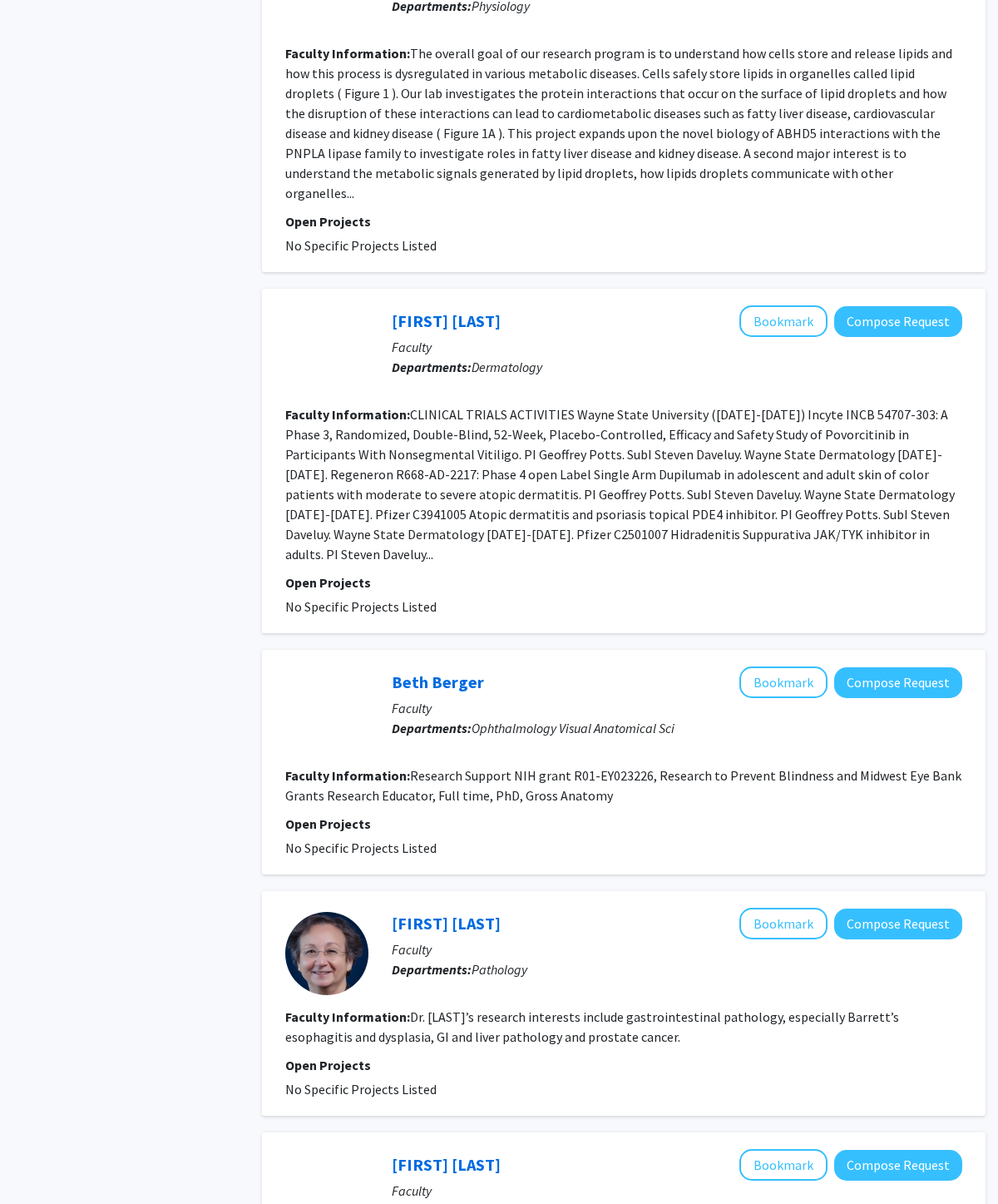 scroll, scrollTop: 924, scrollLeft: 0, axis: vertical 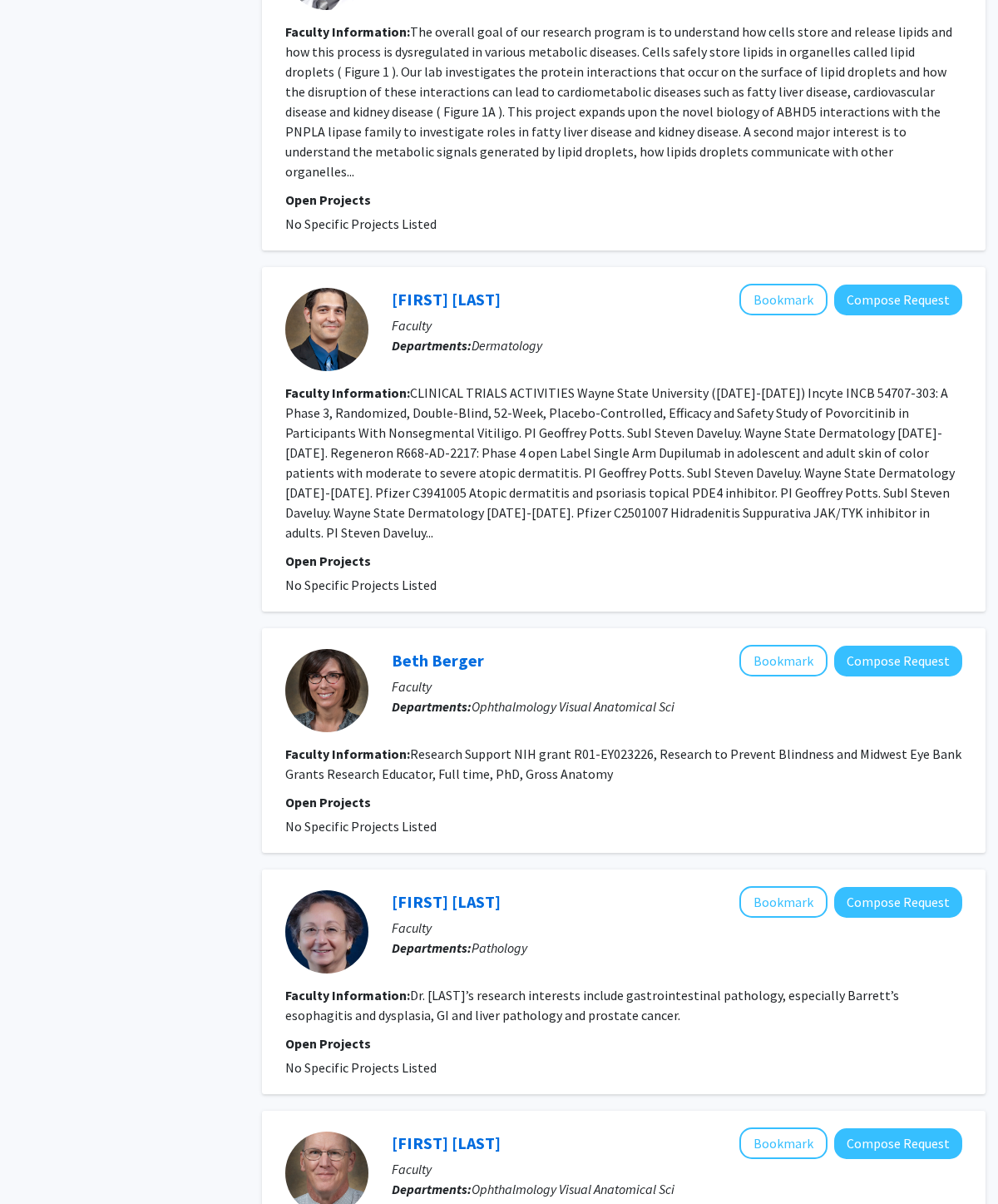 click on "Bookmark" 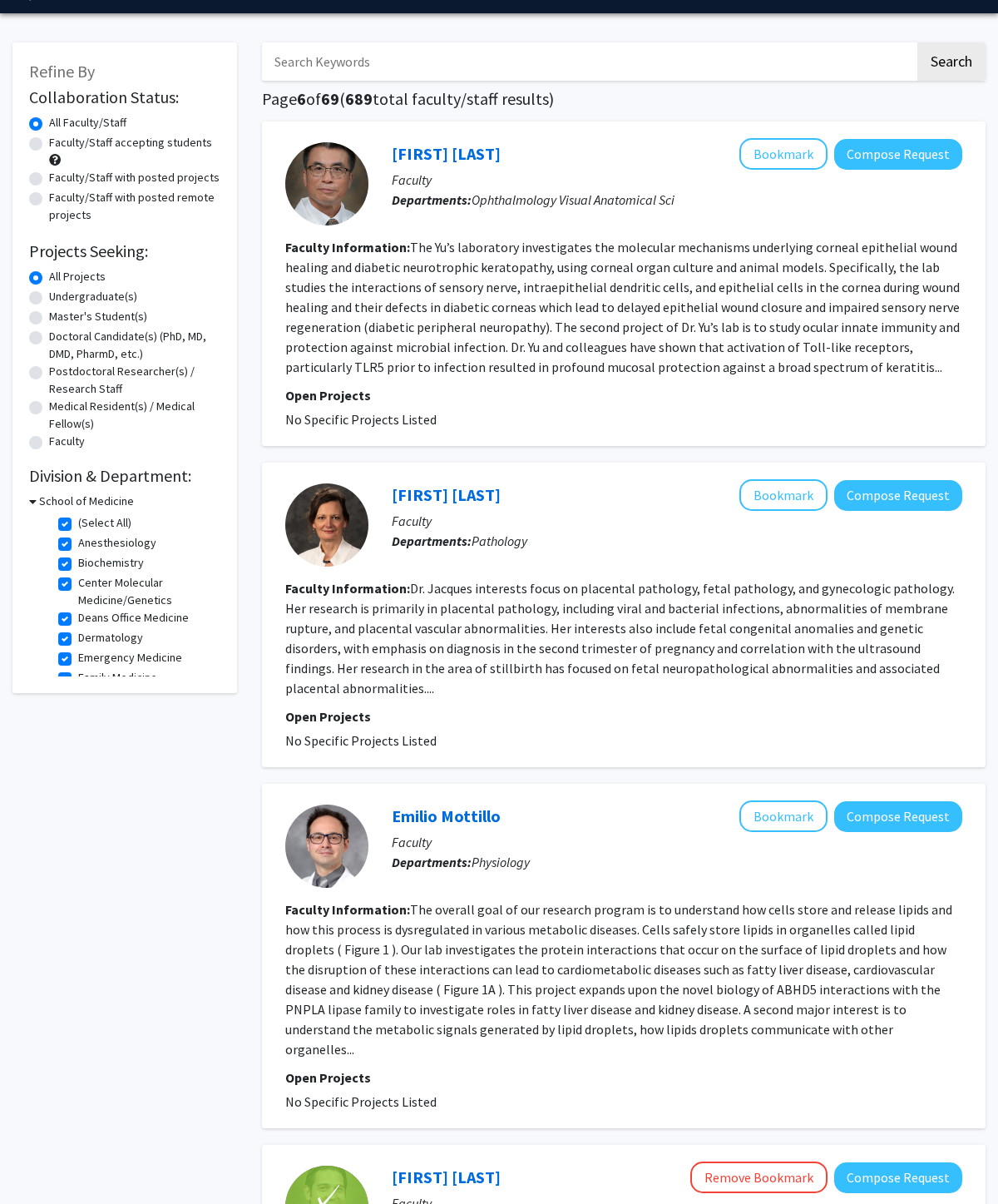 scroll, scrollTop: 52, scrollLeft: 0, axis: vertical 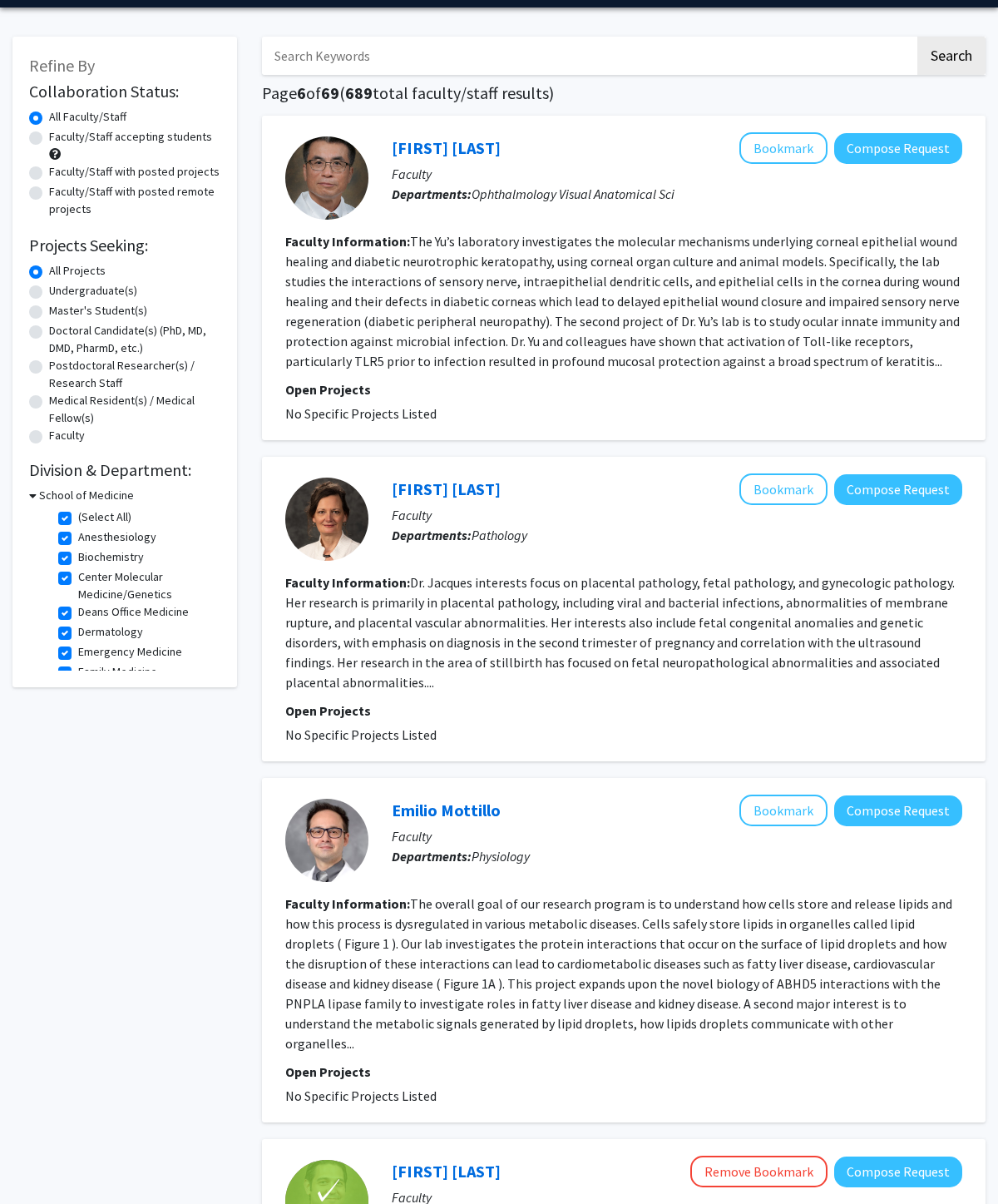 click on "(Select All)" 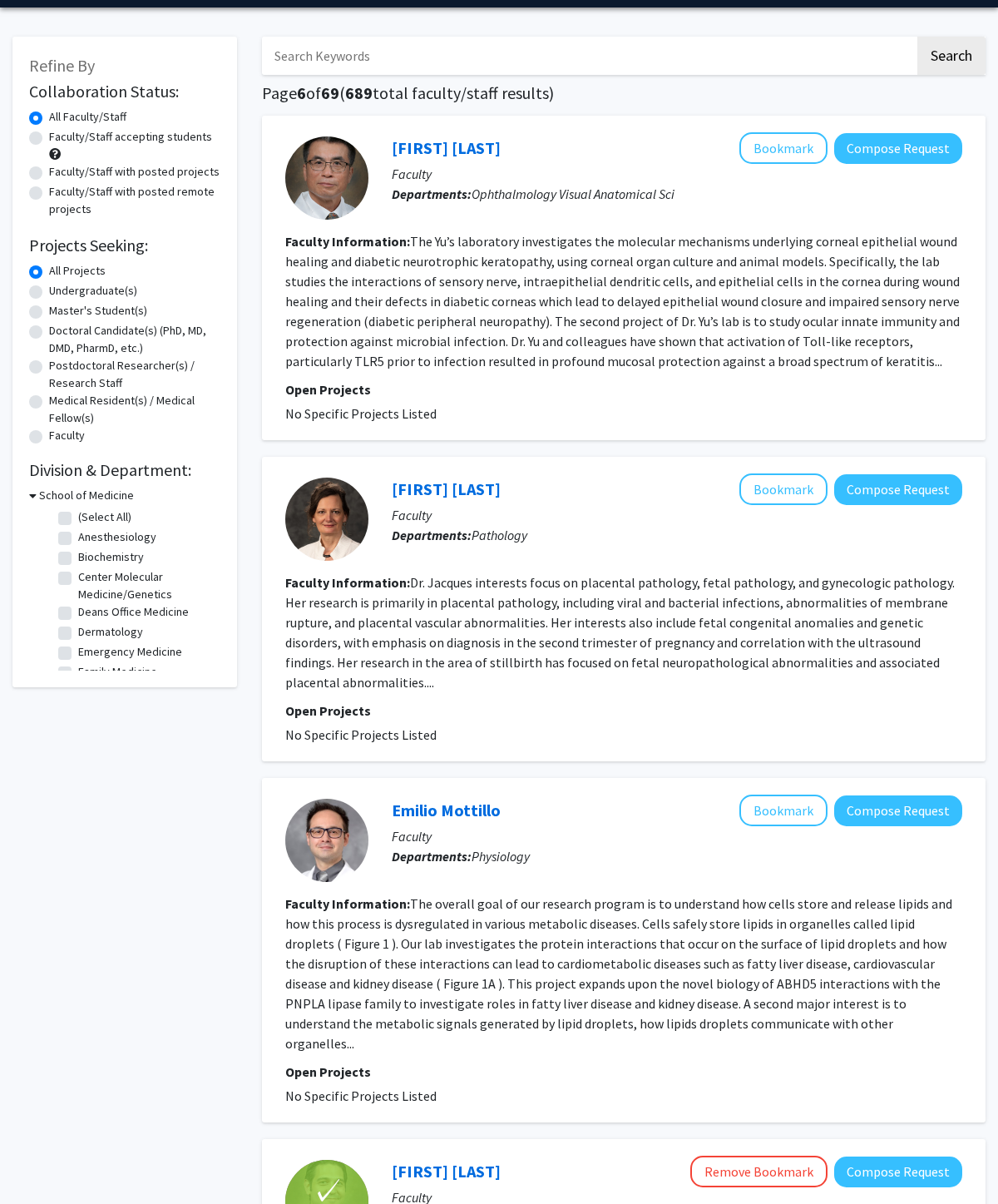 checkbox on "false" 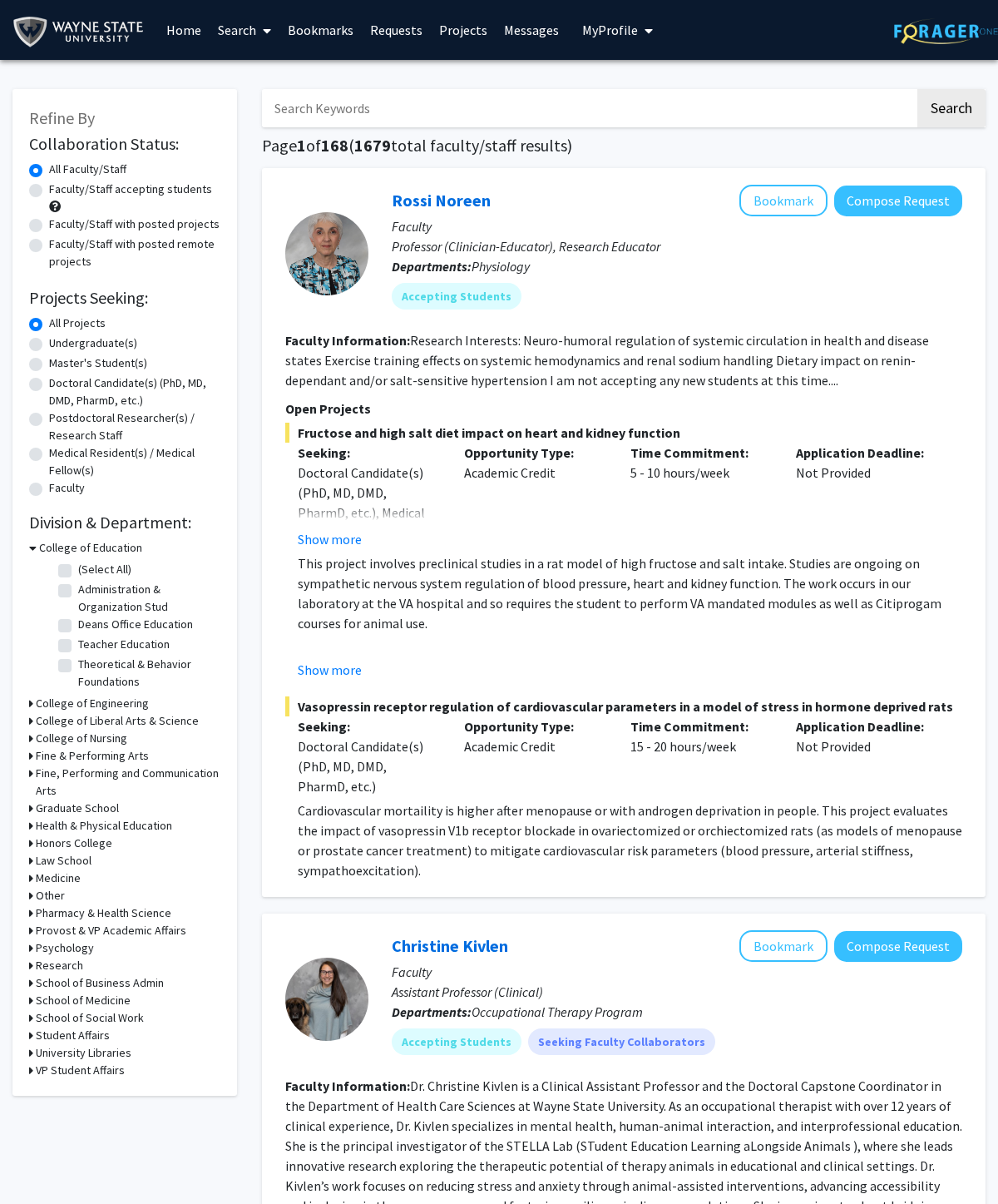 scroll, scrollTop: 21, scrollLeft: 0, axis: vertical 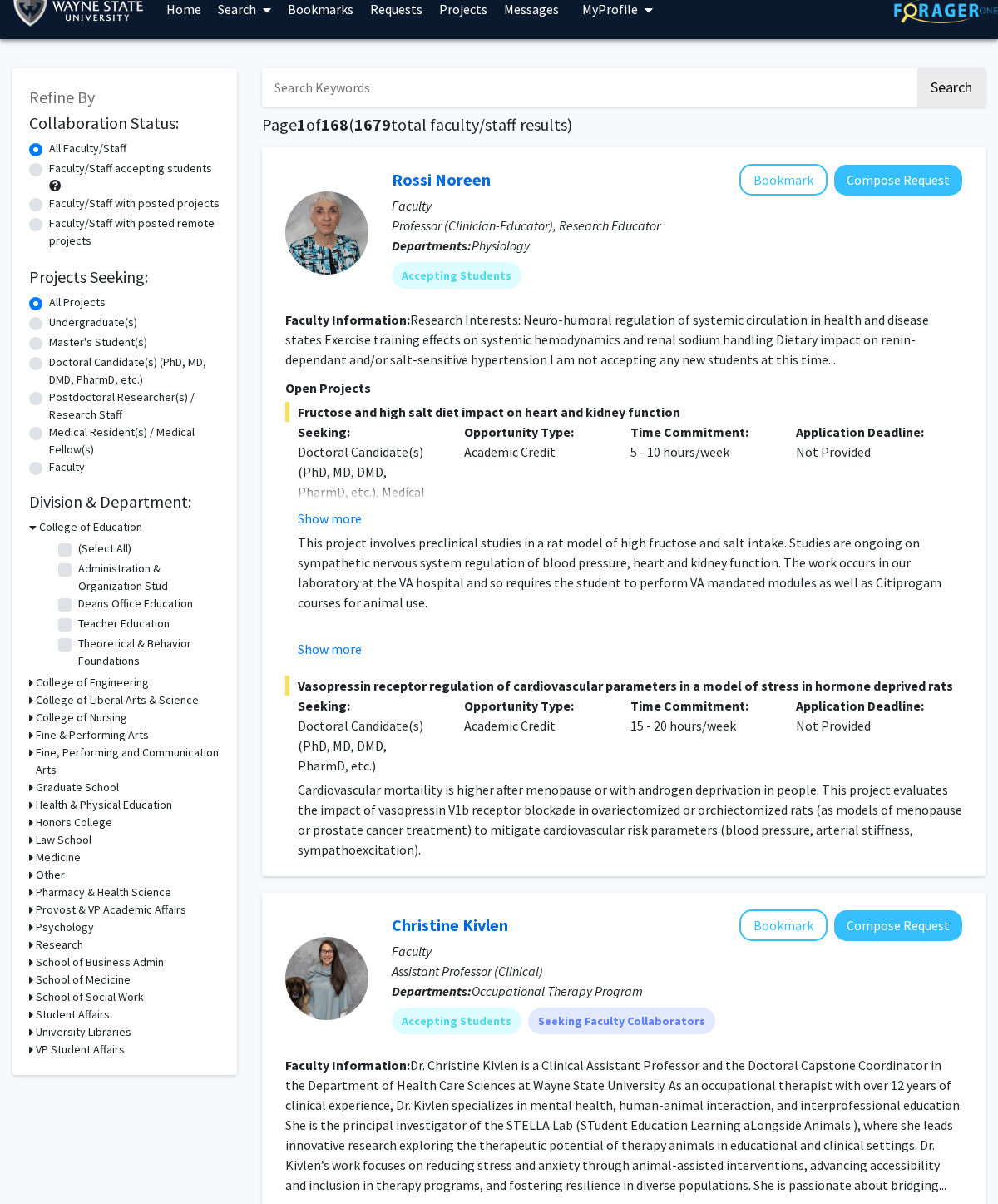 click on "School of Business Admin" at bounding box center [100, 962] 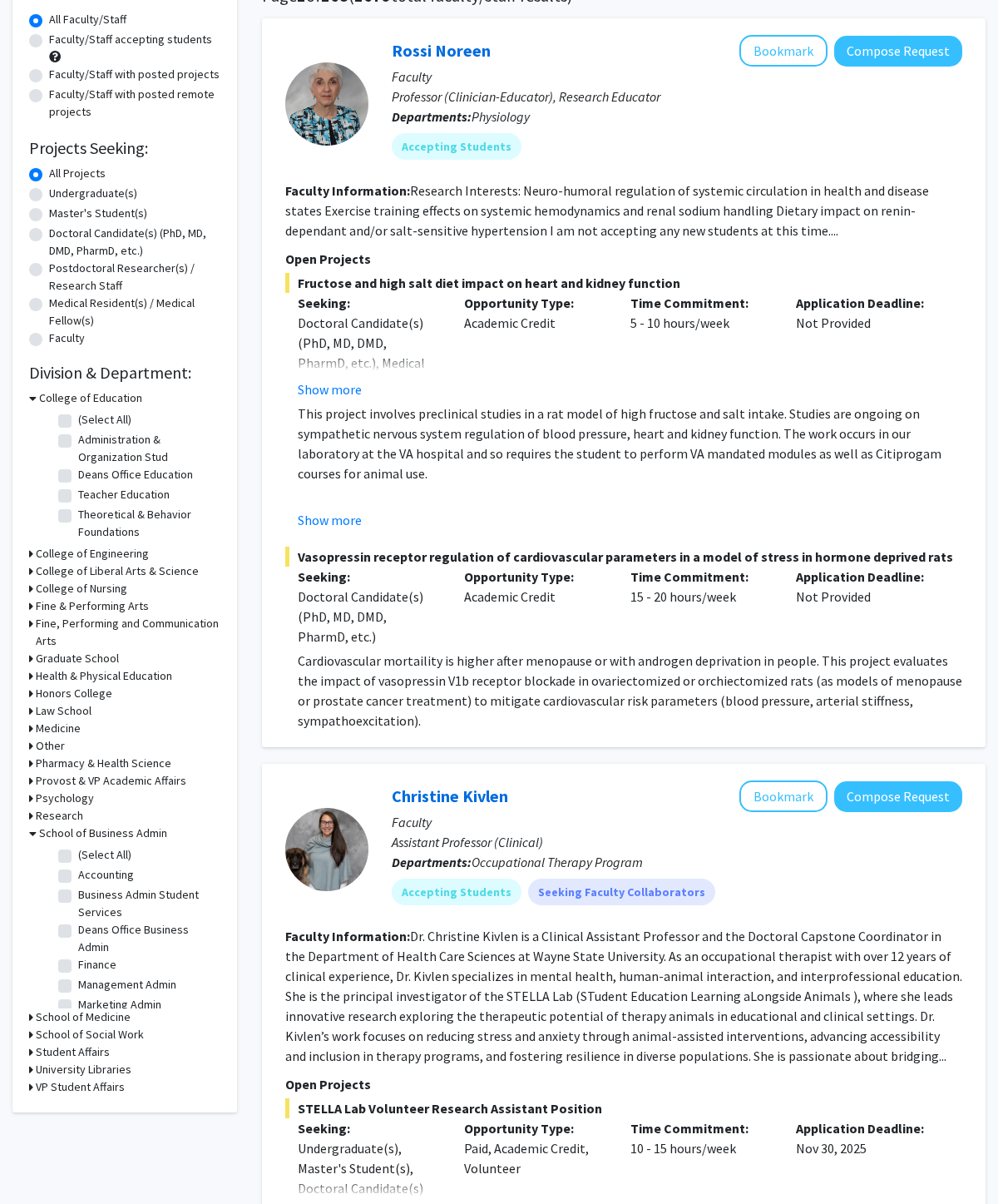 scroll, scrollTop: 150, scrollLeft: 0, axis: vertical 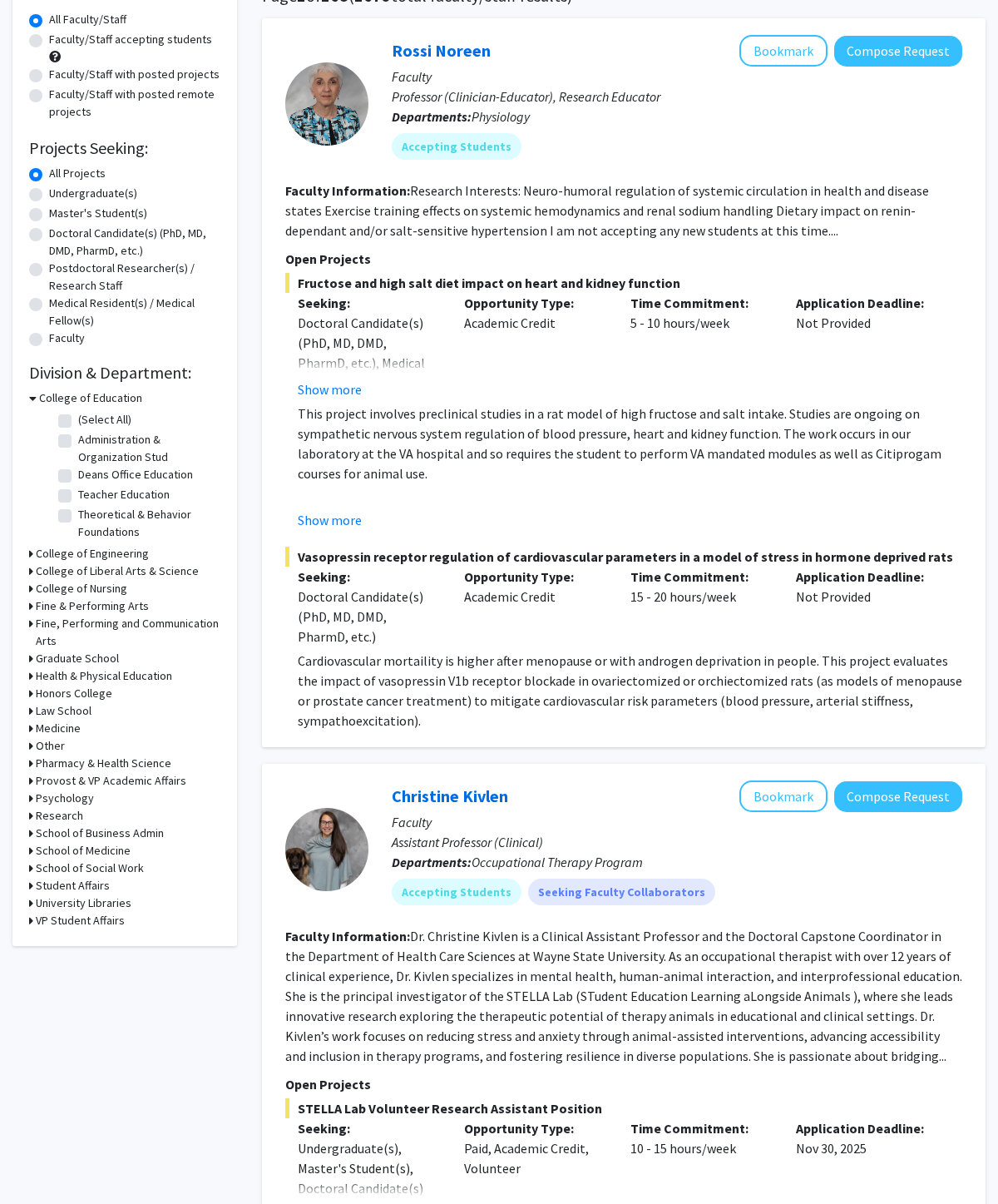 click on "School of Medicine" at bounding box center (83, 850) 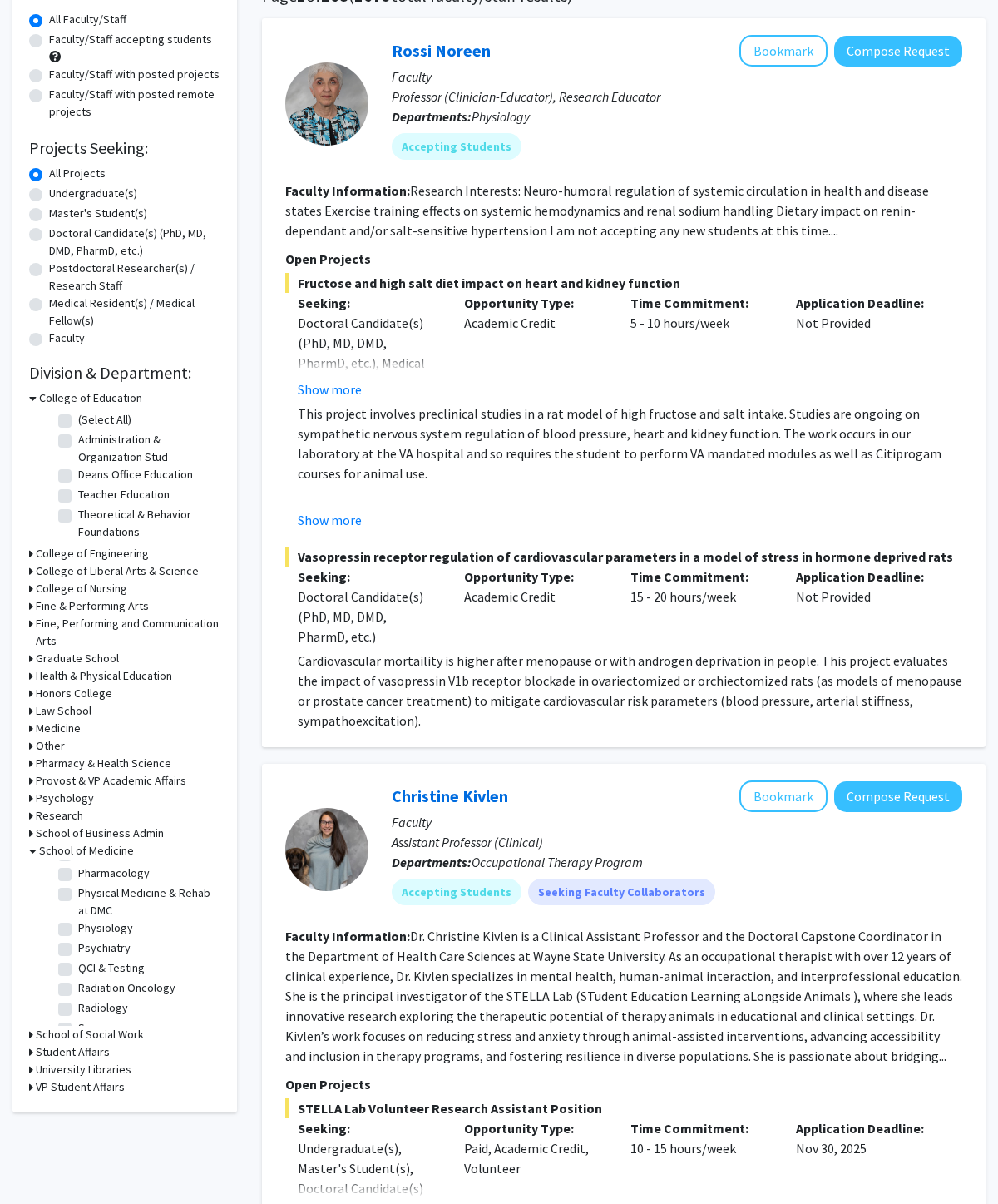 scroll, scrollTop: 508, scrollLeft: 0, axis: vertical 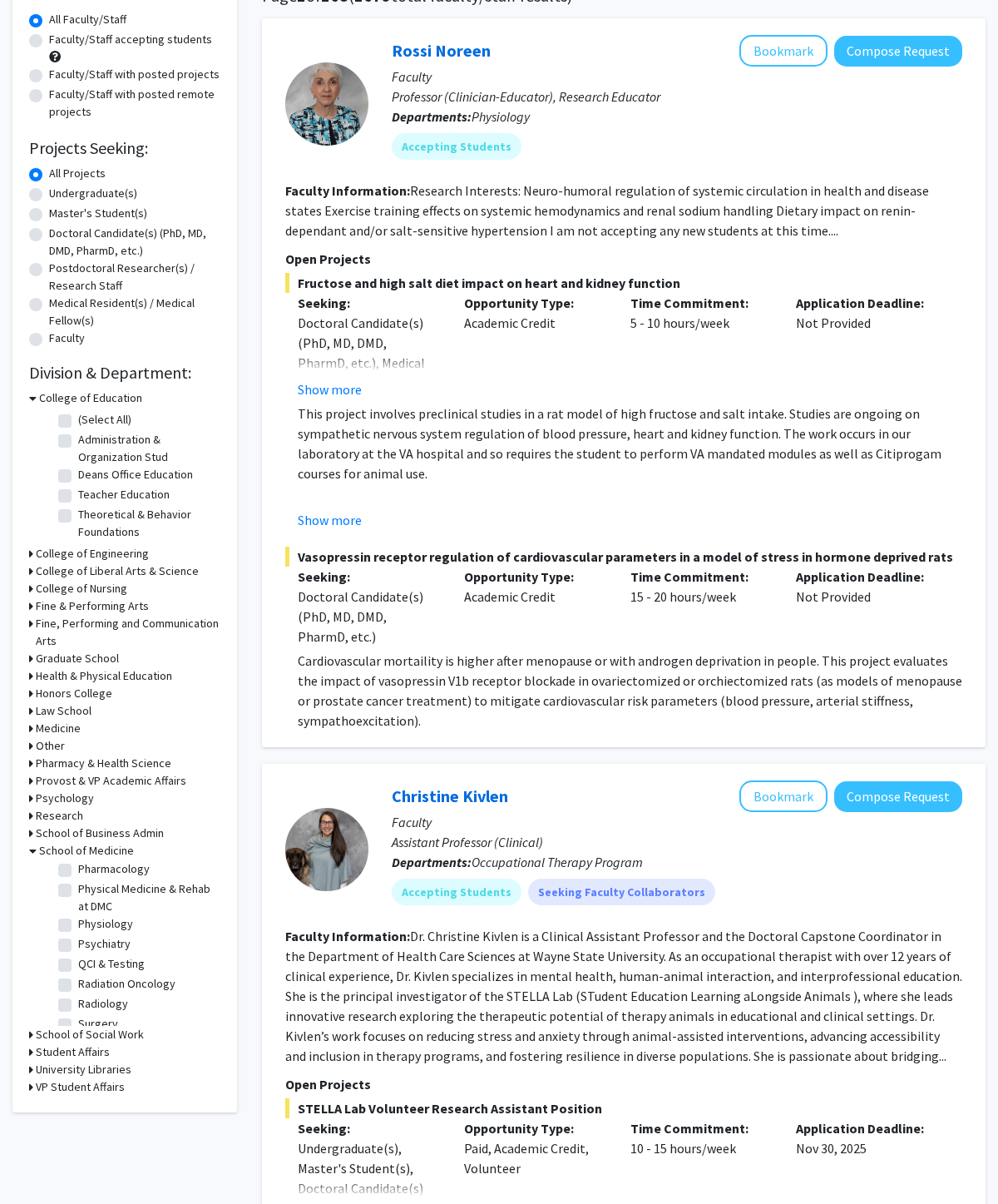 click on "Psychiatry" 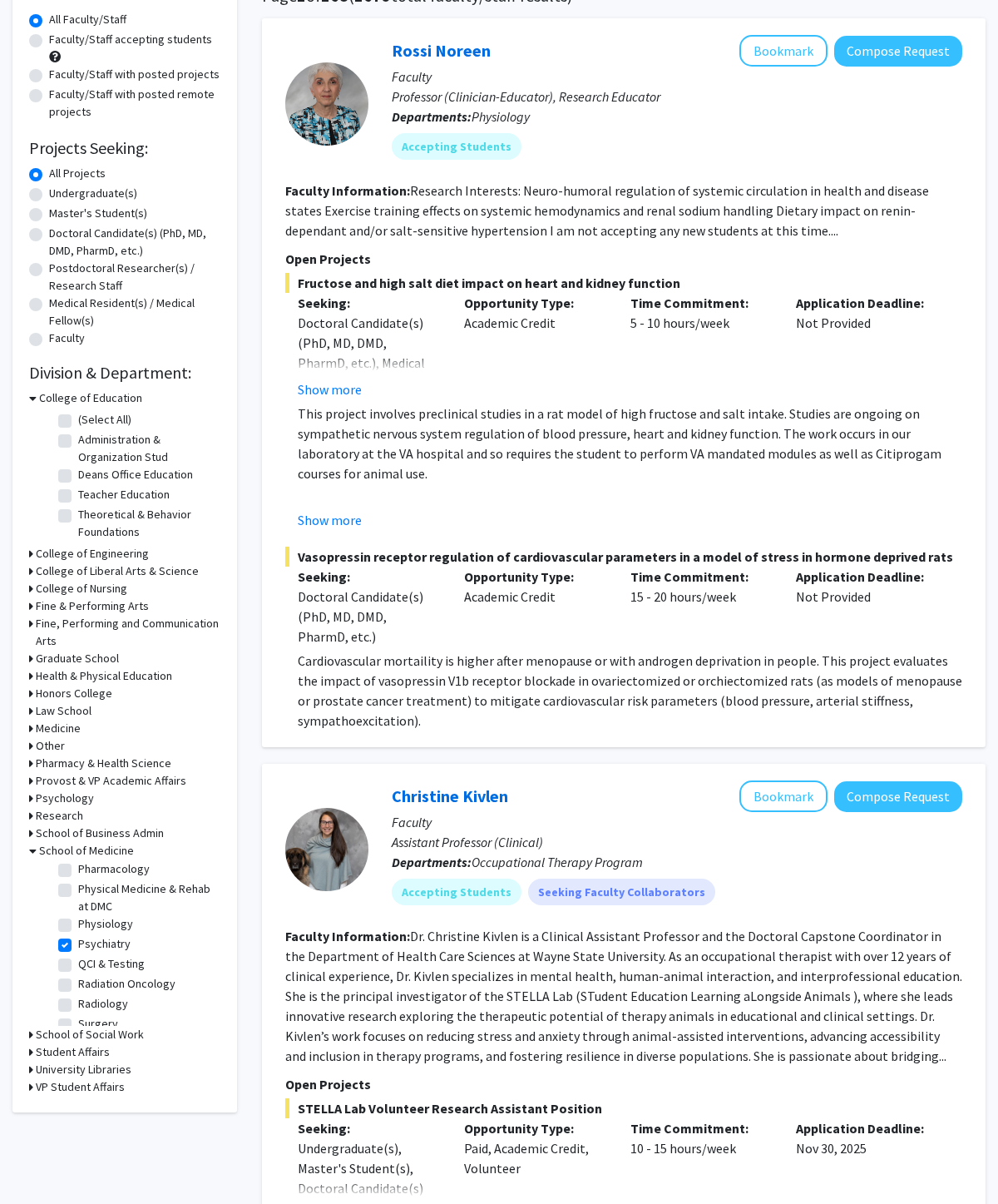 checkbox on "true" 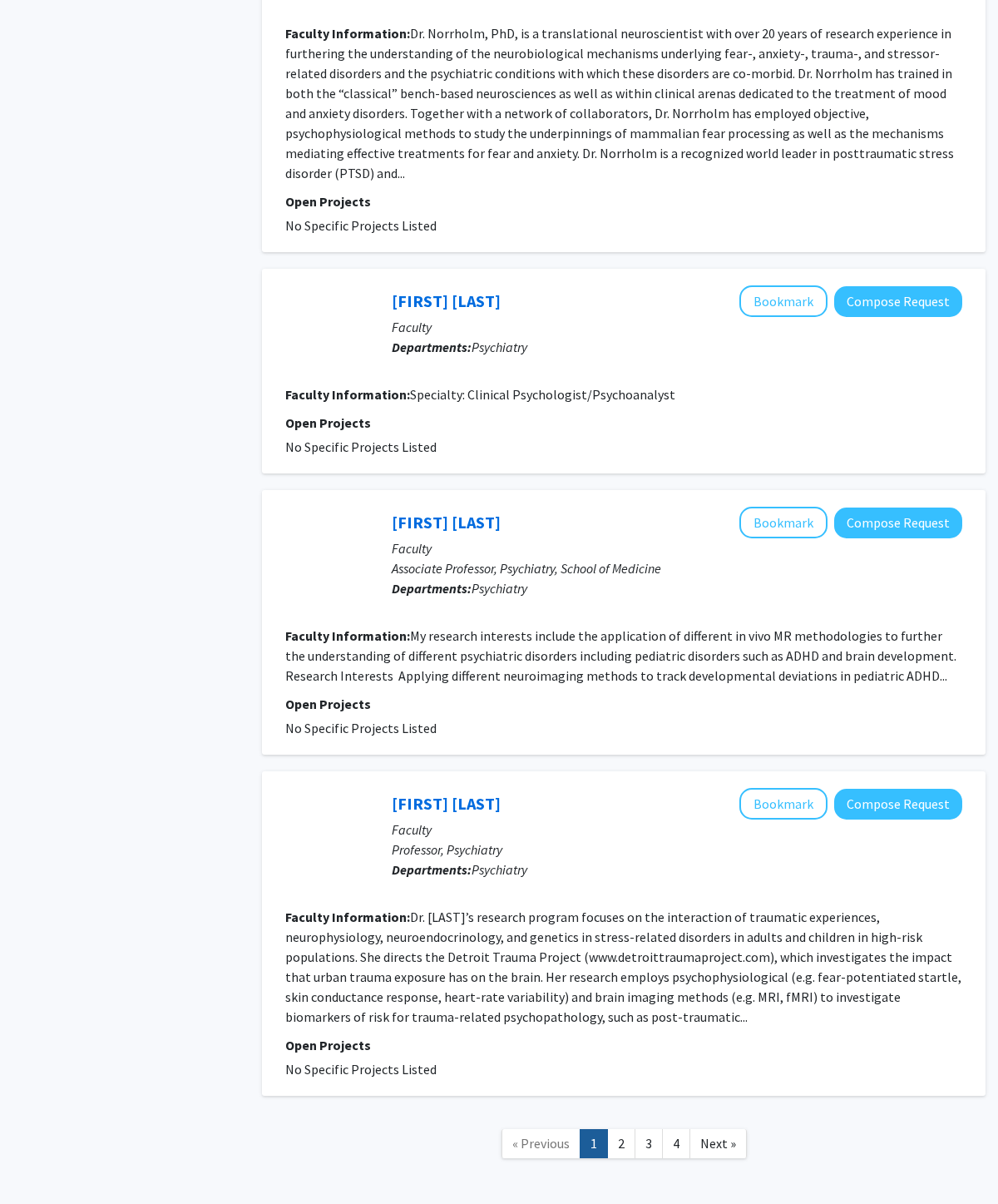 scroll, scrollTop: 2272, scrollLeft: 0, axis: vertical 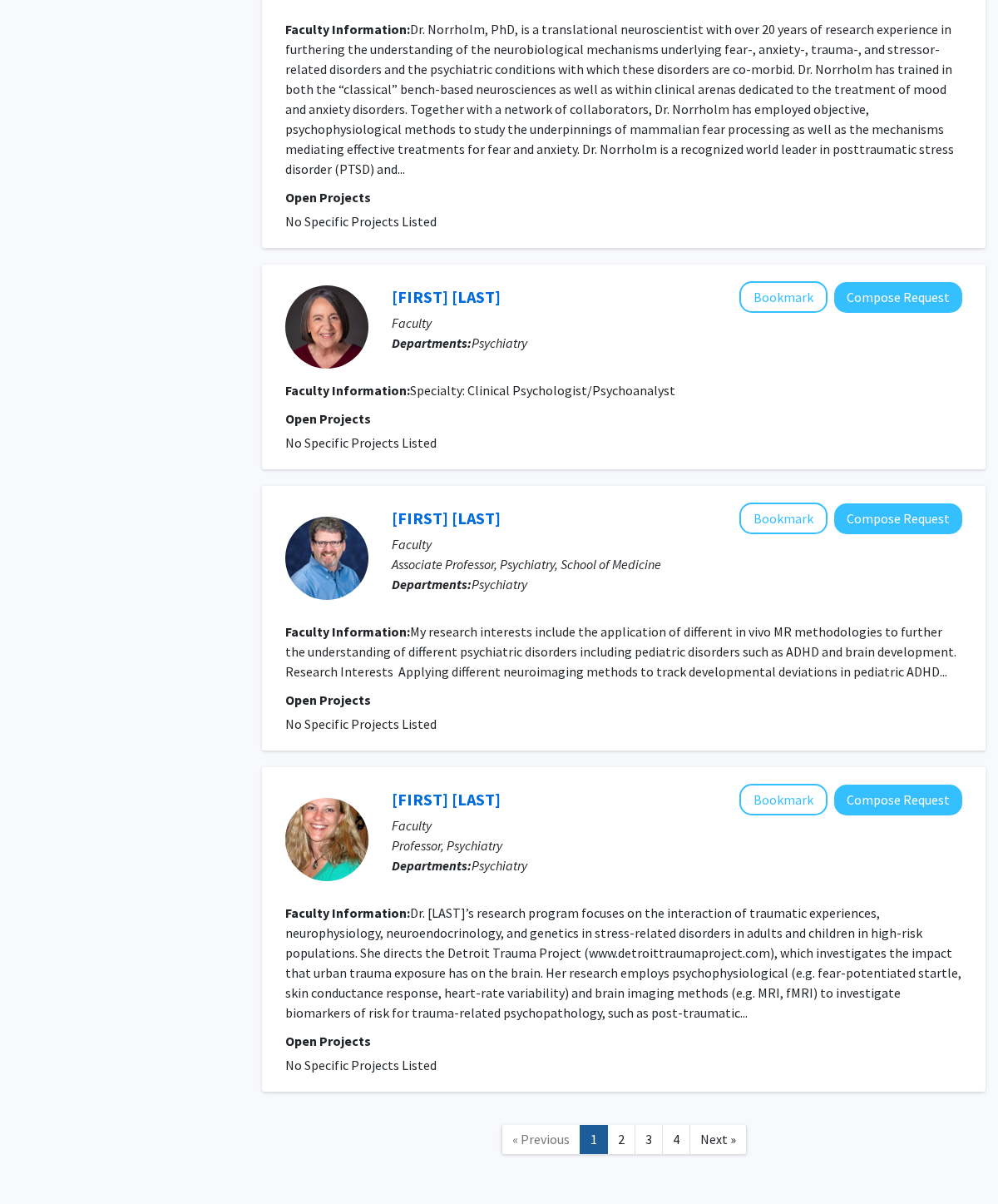 click on "Bookmark" 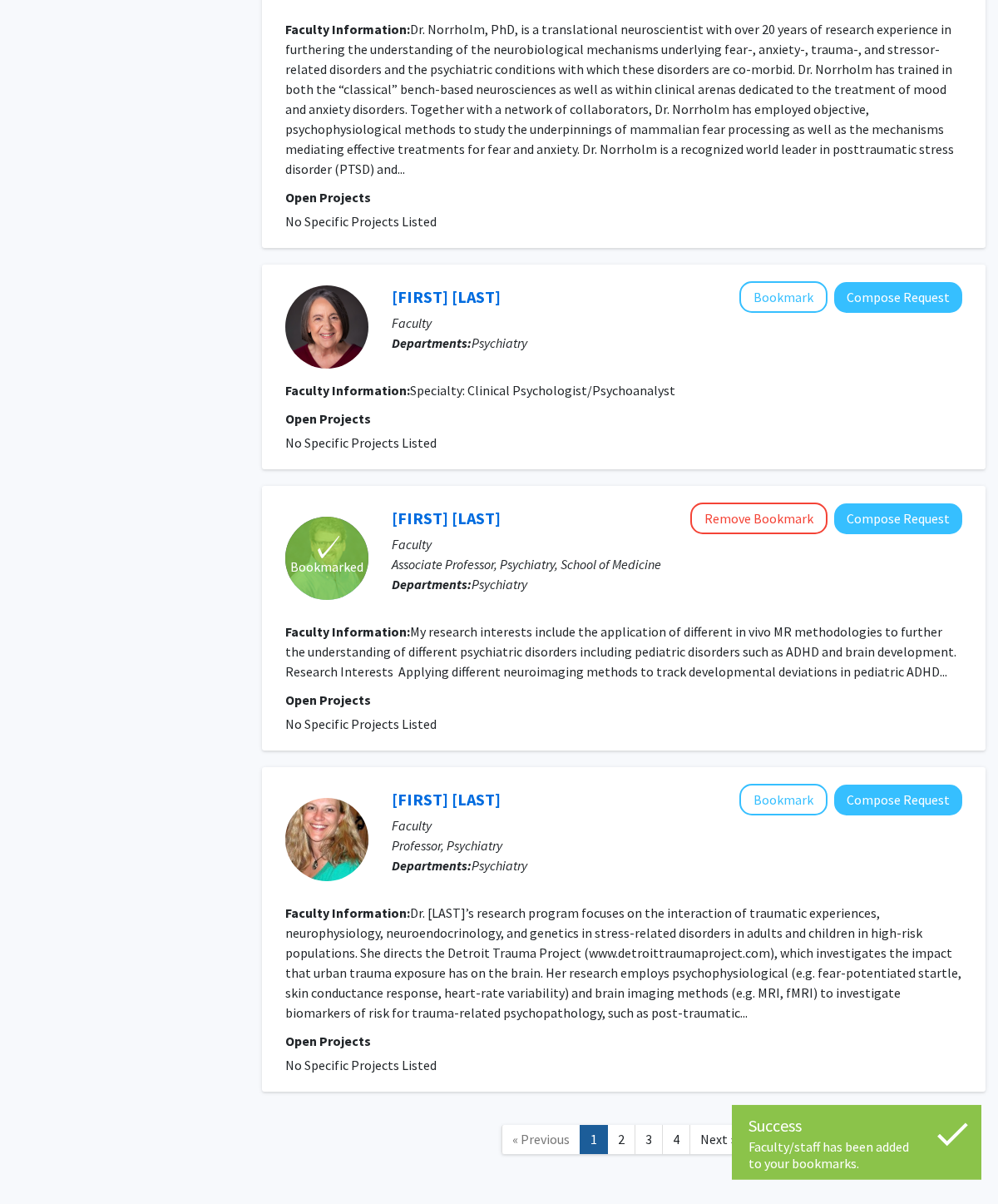 scroll, scrollTop: 2272, scrollLeft: 0, axis: vertical 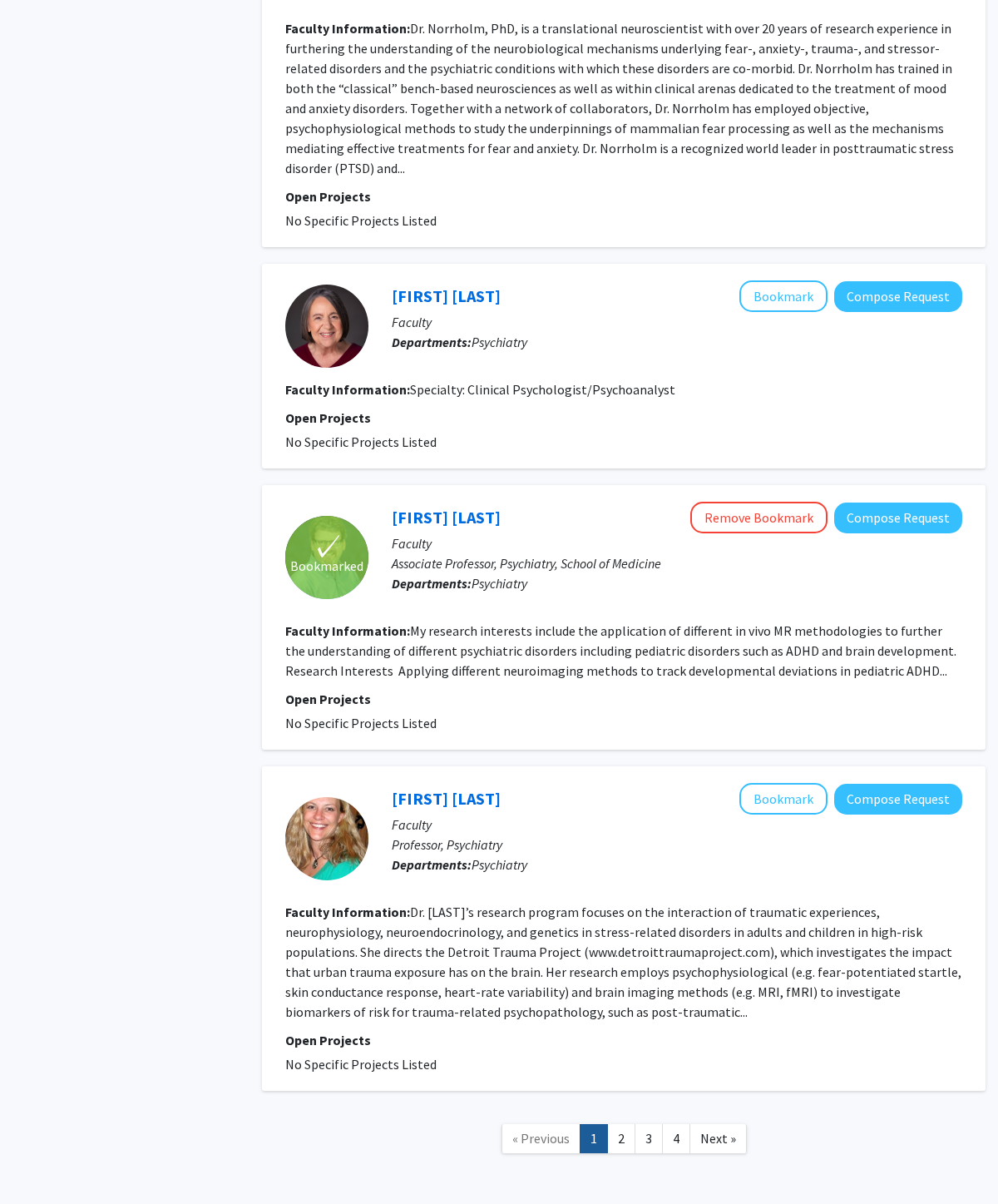 click on "Bookmark" 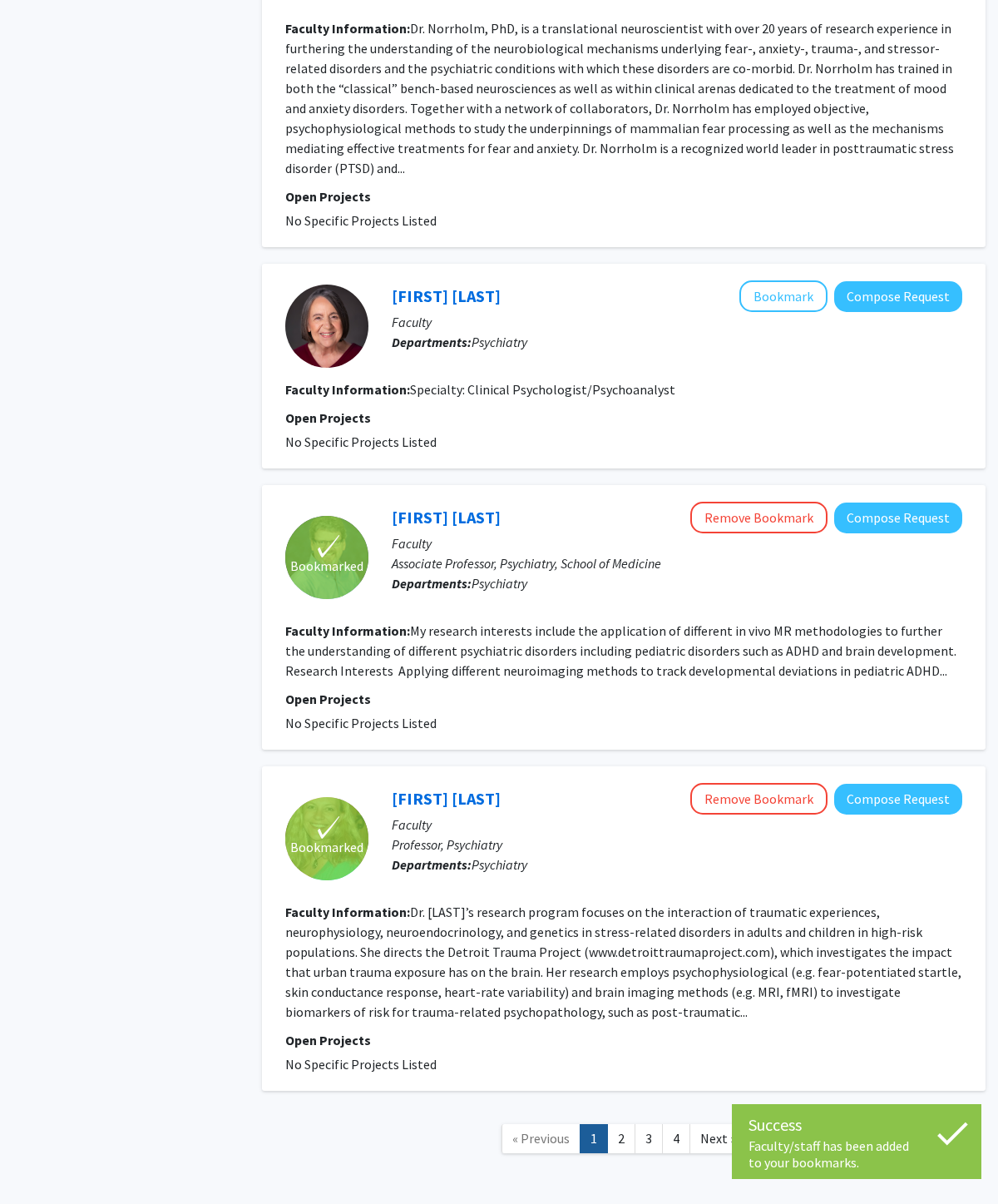click on "Next »" 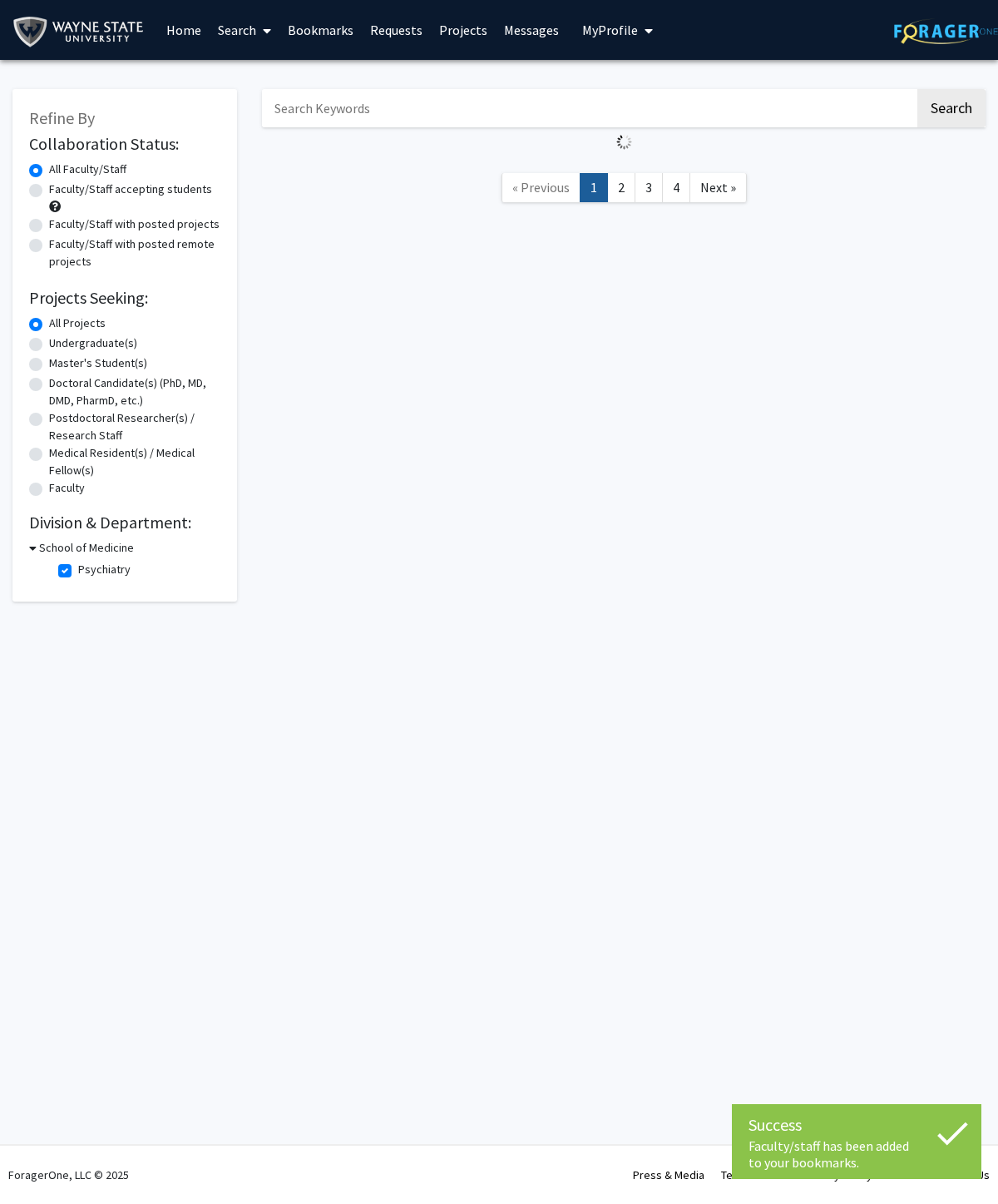 scroll, scrollTop: 0, scrollLeft: 0, axis: both 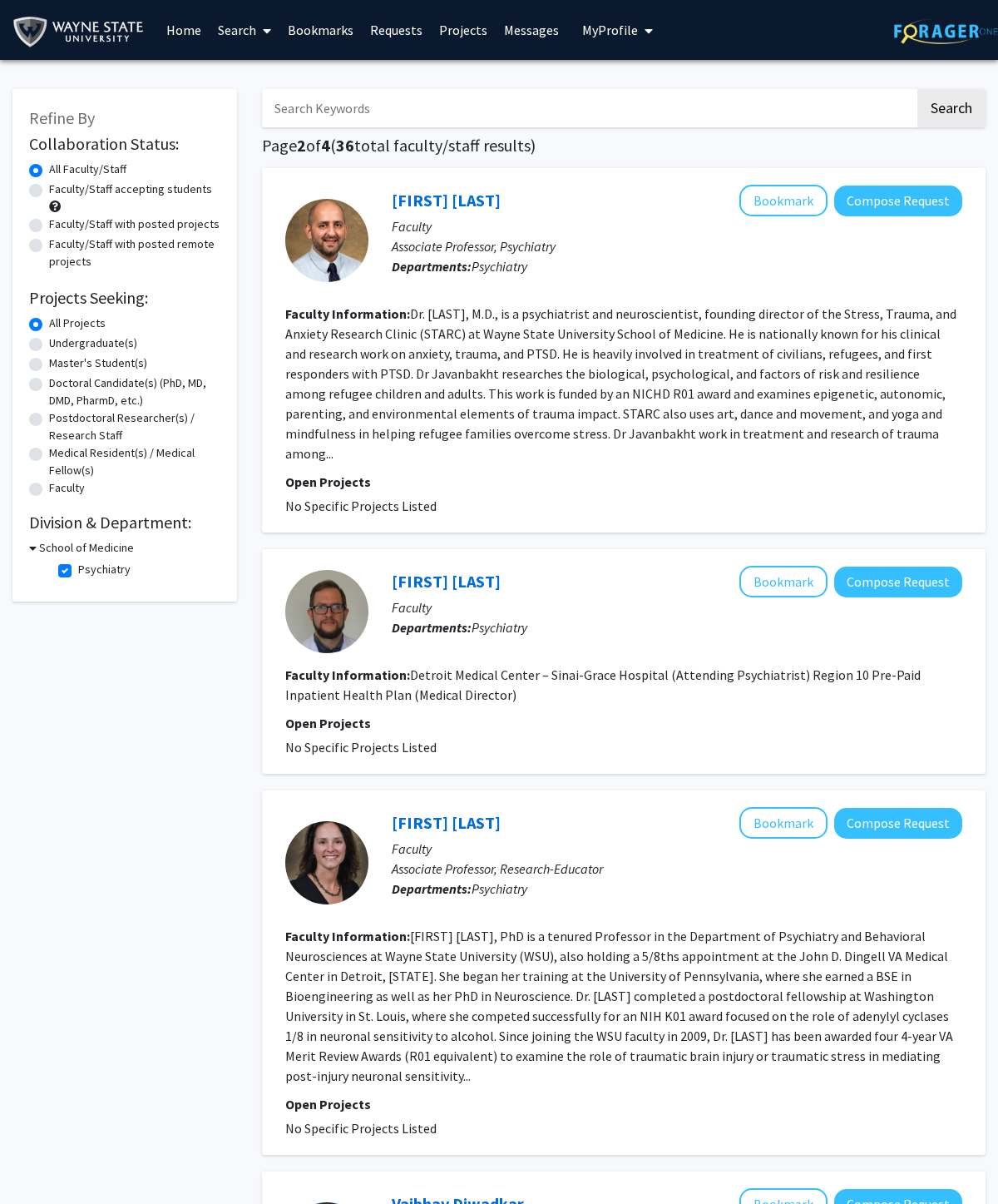 click on "Bookmark" 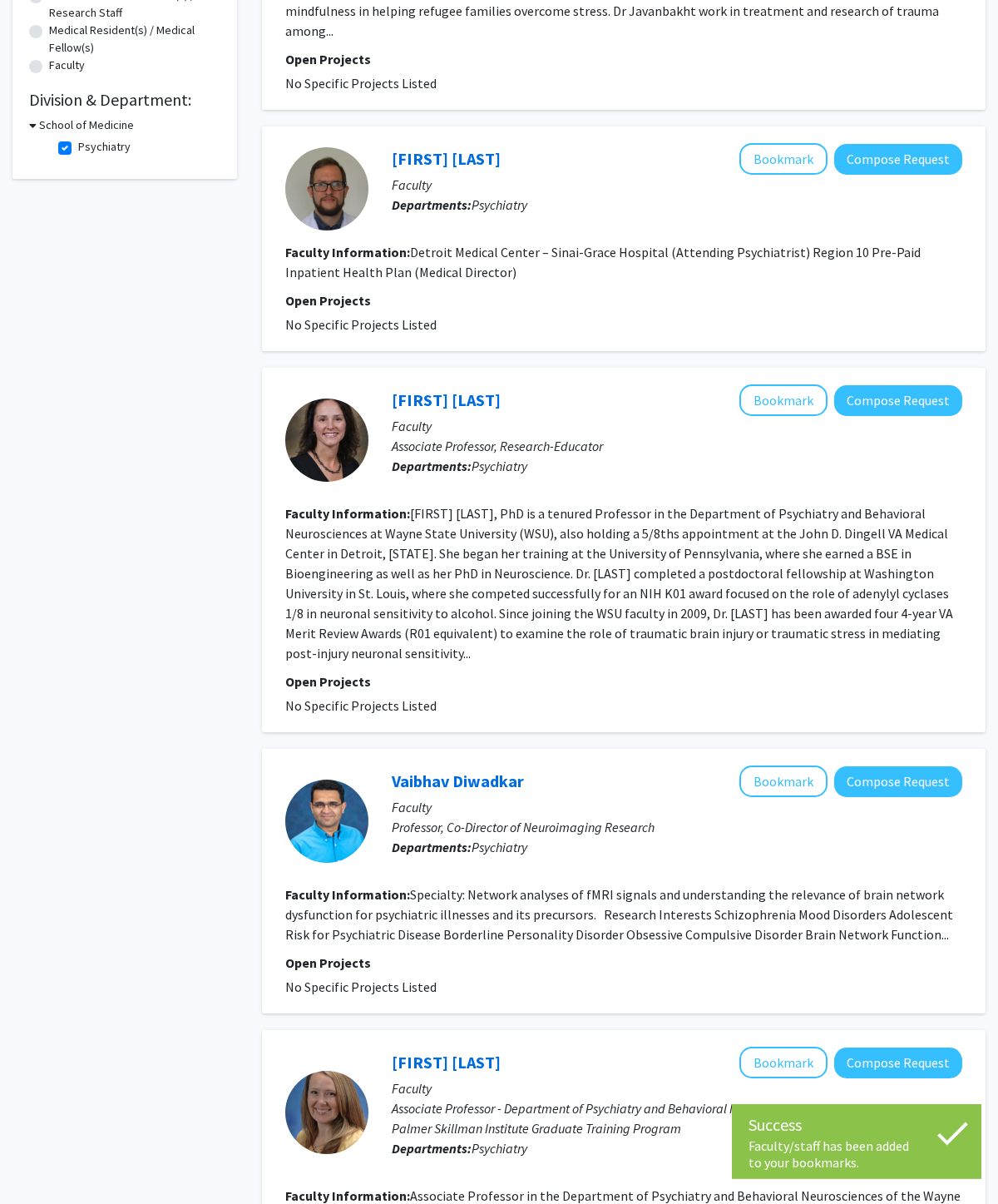 scroll, scrollTop: 443, scrollLeft: 0, axis: vertical 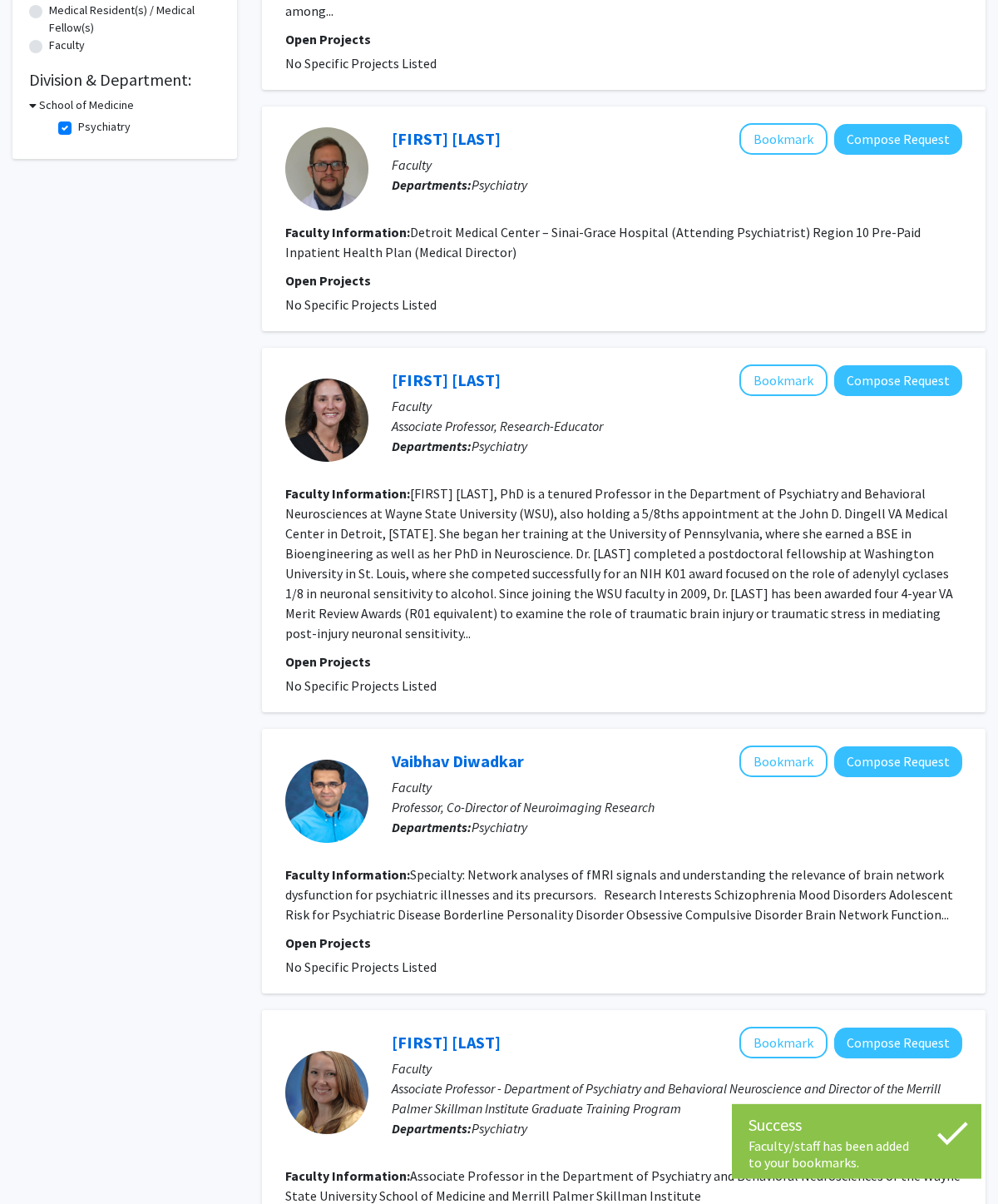click on "[FIRST] [LAST], PhD is a tenured Professor in the Department of Psychiatry and Behavioral Neurosciences at Wayne State University (WSU), also holding a 5/8ths appointment at the John D. Dingell VA Medical Center in Detroit, [STATE]. She began her training at the University of Pennsylvania, where she earned a BSE in Bioengineering as well as her PhD in Neuroscience. Dr. [LAST] completed a postdoctoral fellowship at Washington University in St. Louis, where she competed successfully for an NIH K01 award focused on the role of adenylyl cyclases 1/8 in neuronal sensitivity to alcohol.  Since joining the WSU faculty in 2009, Dr. [LAST] has been awarded four 4-year VA Merit Review Awards (R01 equivalent) to examine the role of traumatic brain injury or traumatic stress in mediating post-injury neuronal sensitivity..." 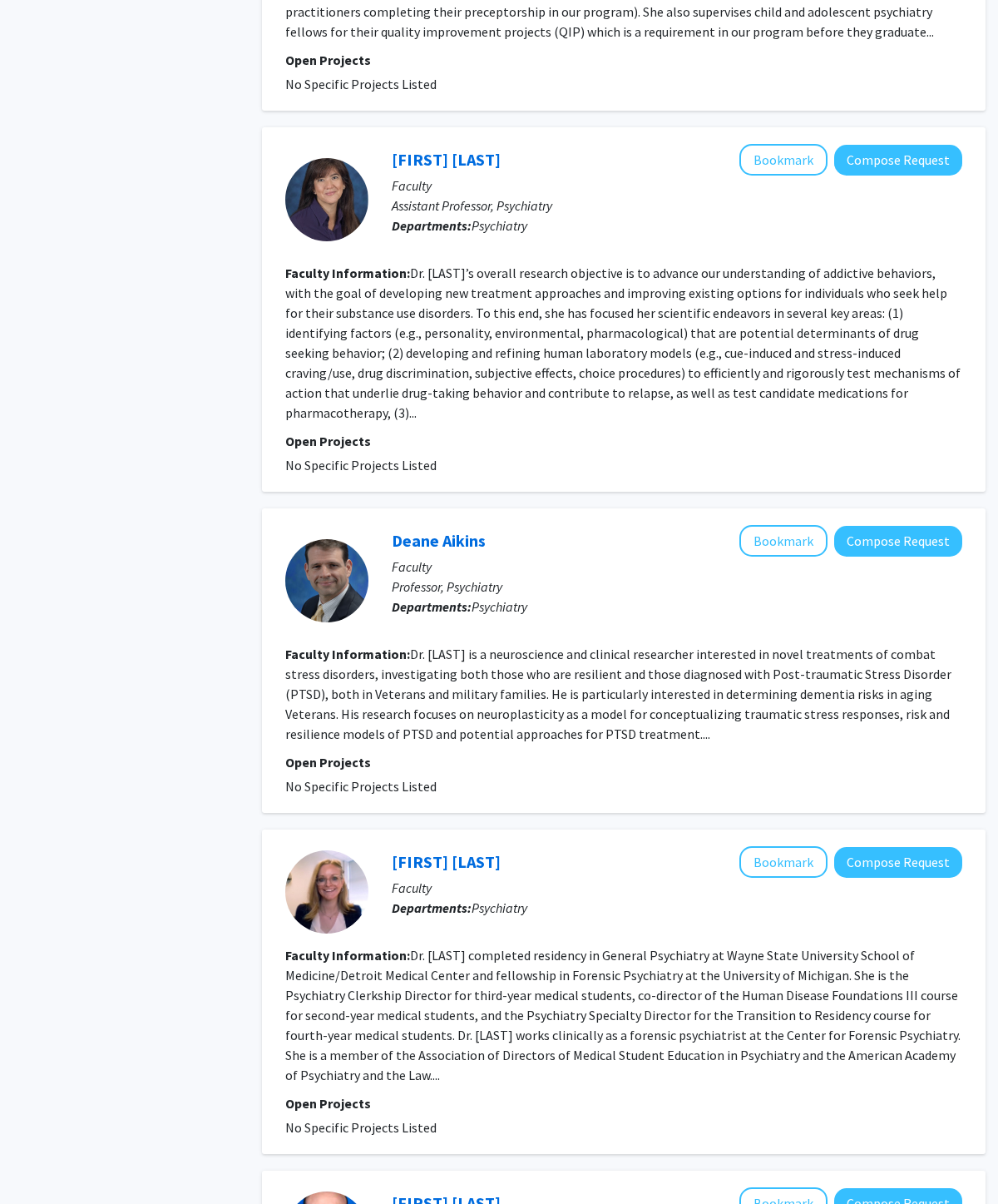 scroll, scrollTop: 1960, scrollLeft: 0, axis: vertical 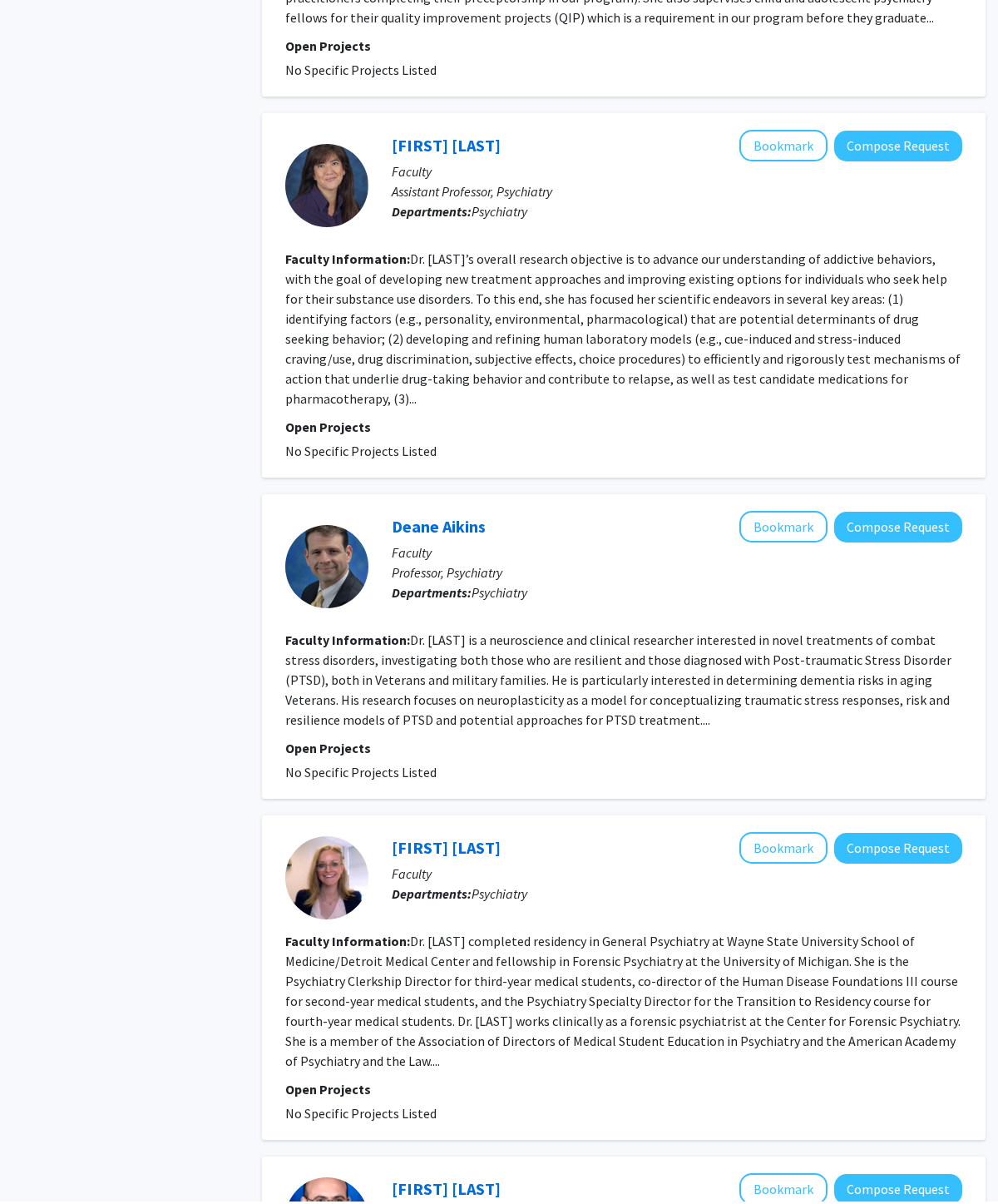 click on "Bookmark" 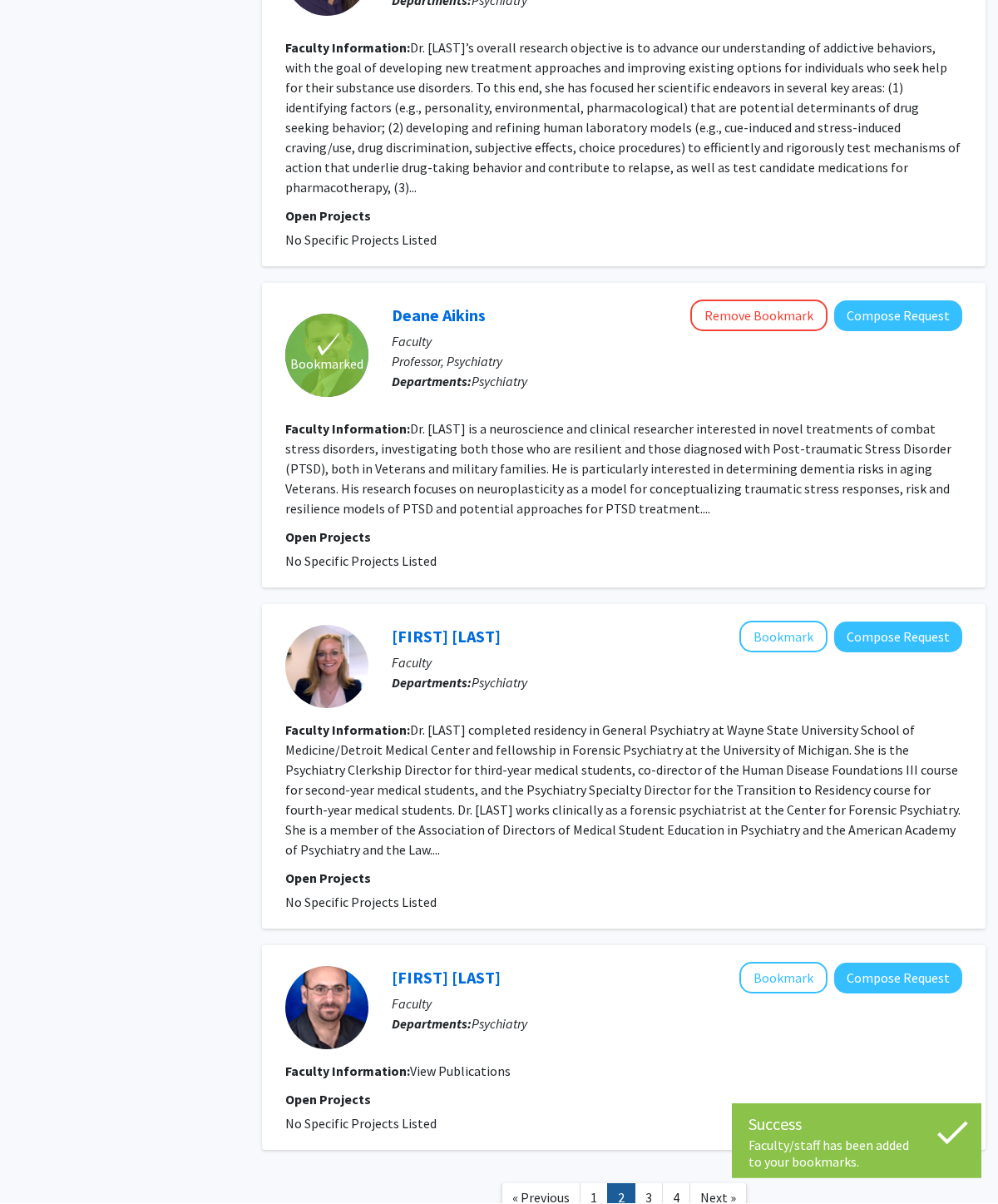 scroll, scrollTop: 2173, scrollLeft: 0, axis: vertical 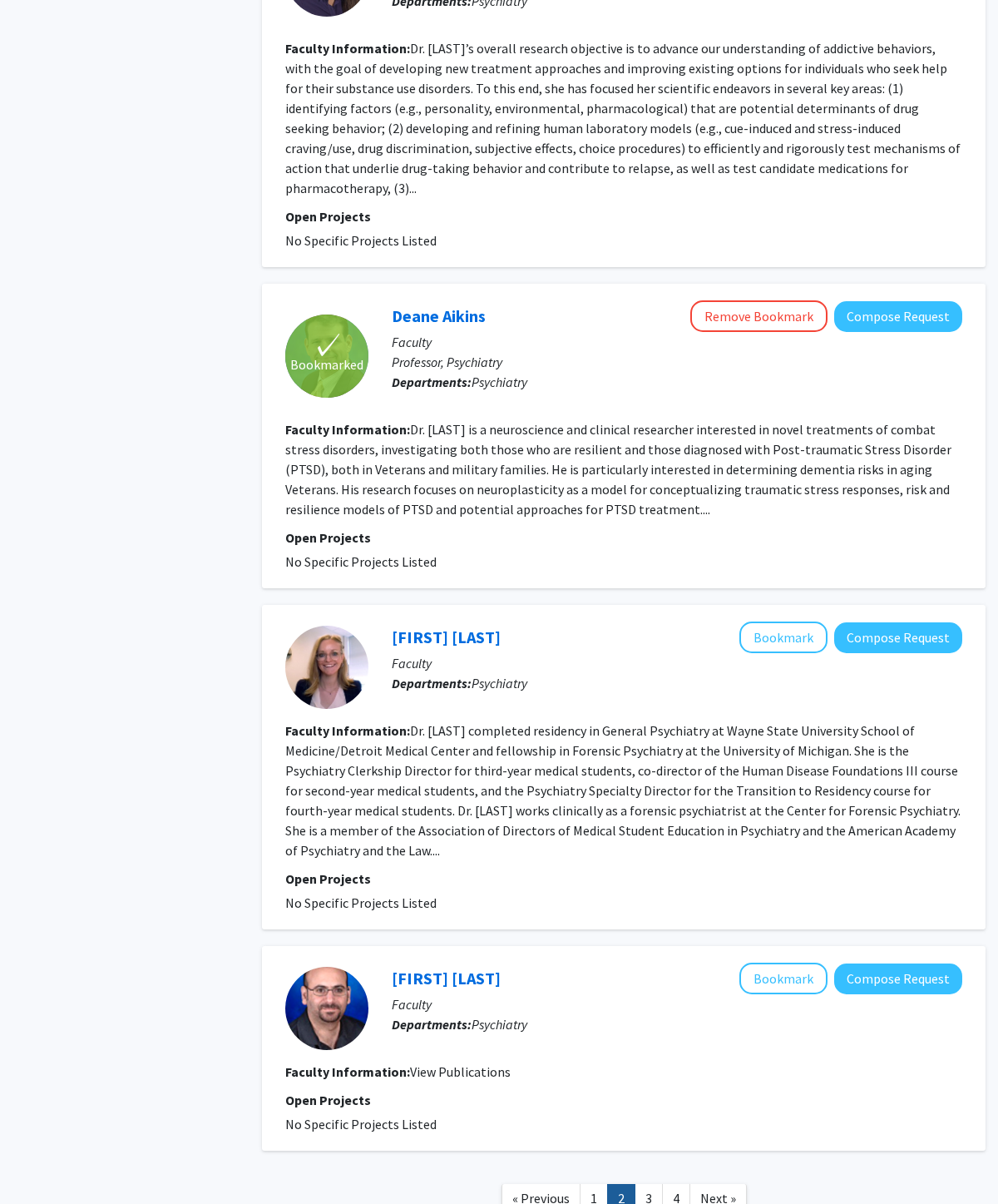 click on "3" 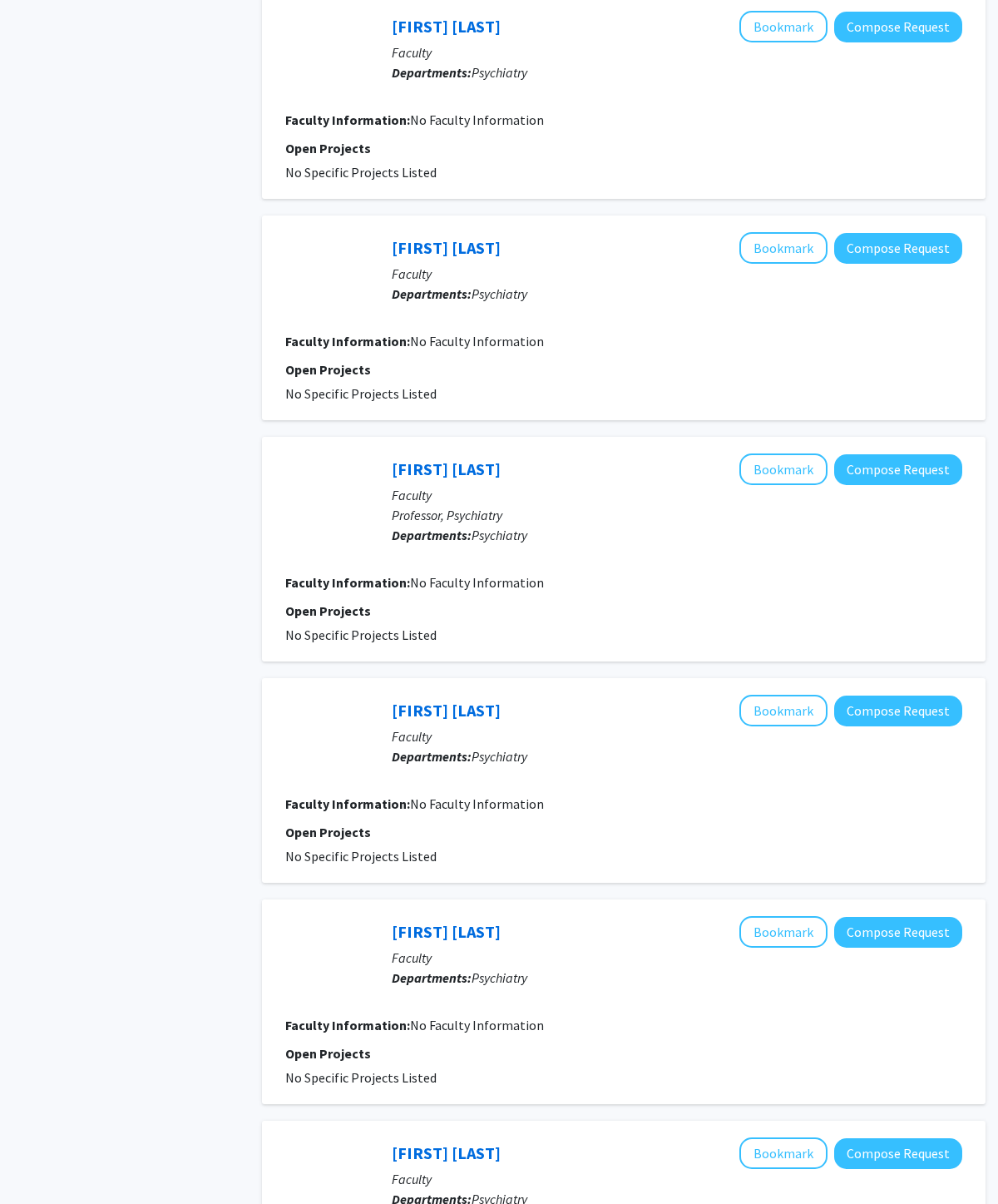 scroll, scrollTop: 1533, scrollLeft: 0, axis: vertical 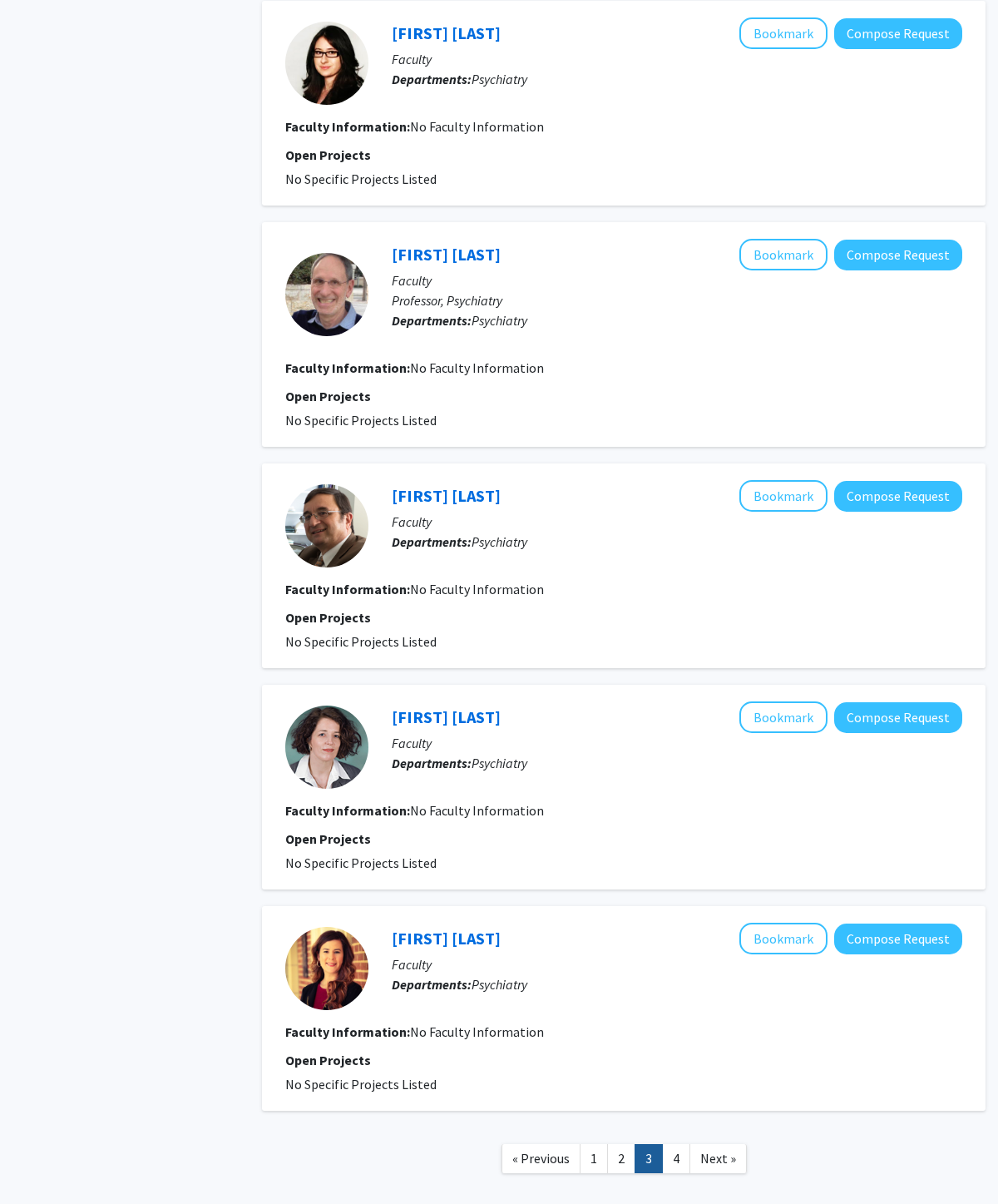 click on "4" 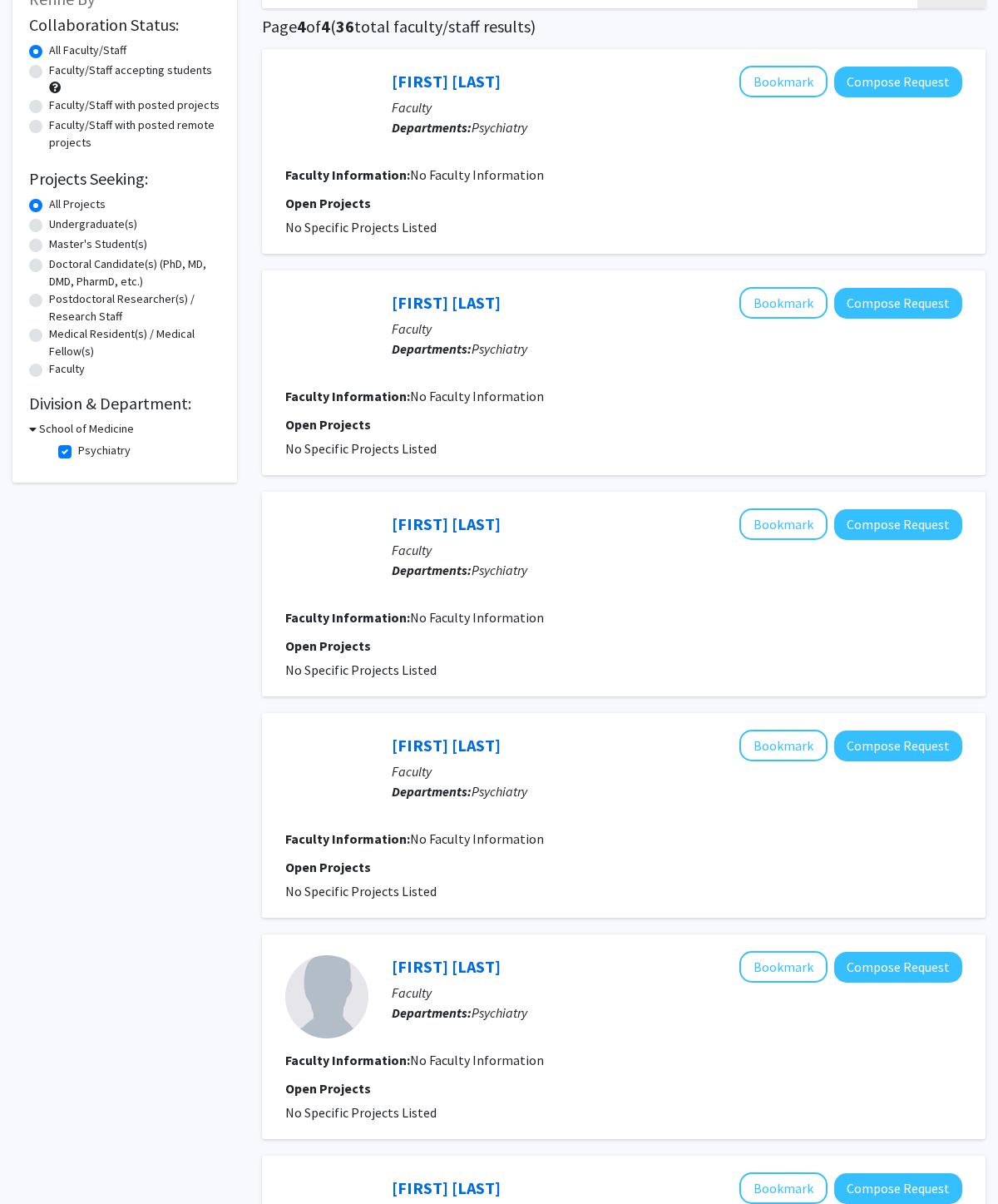 scroll, scrollTop: 0, scrollLeft: 0, axis: both 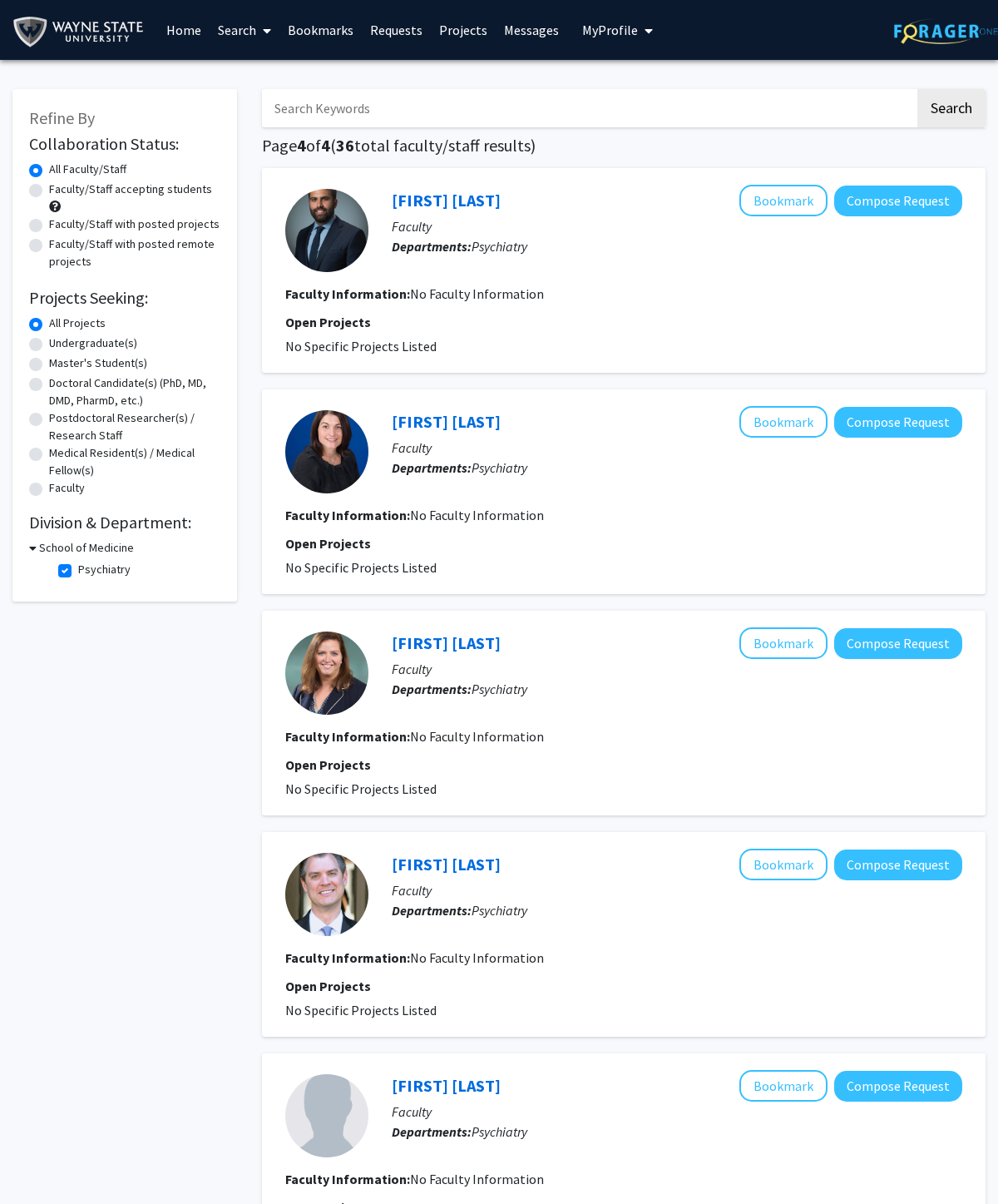 click on "Home" at bounding box center (184, 30) 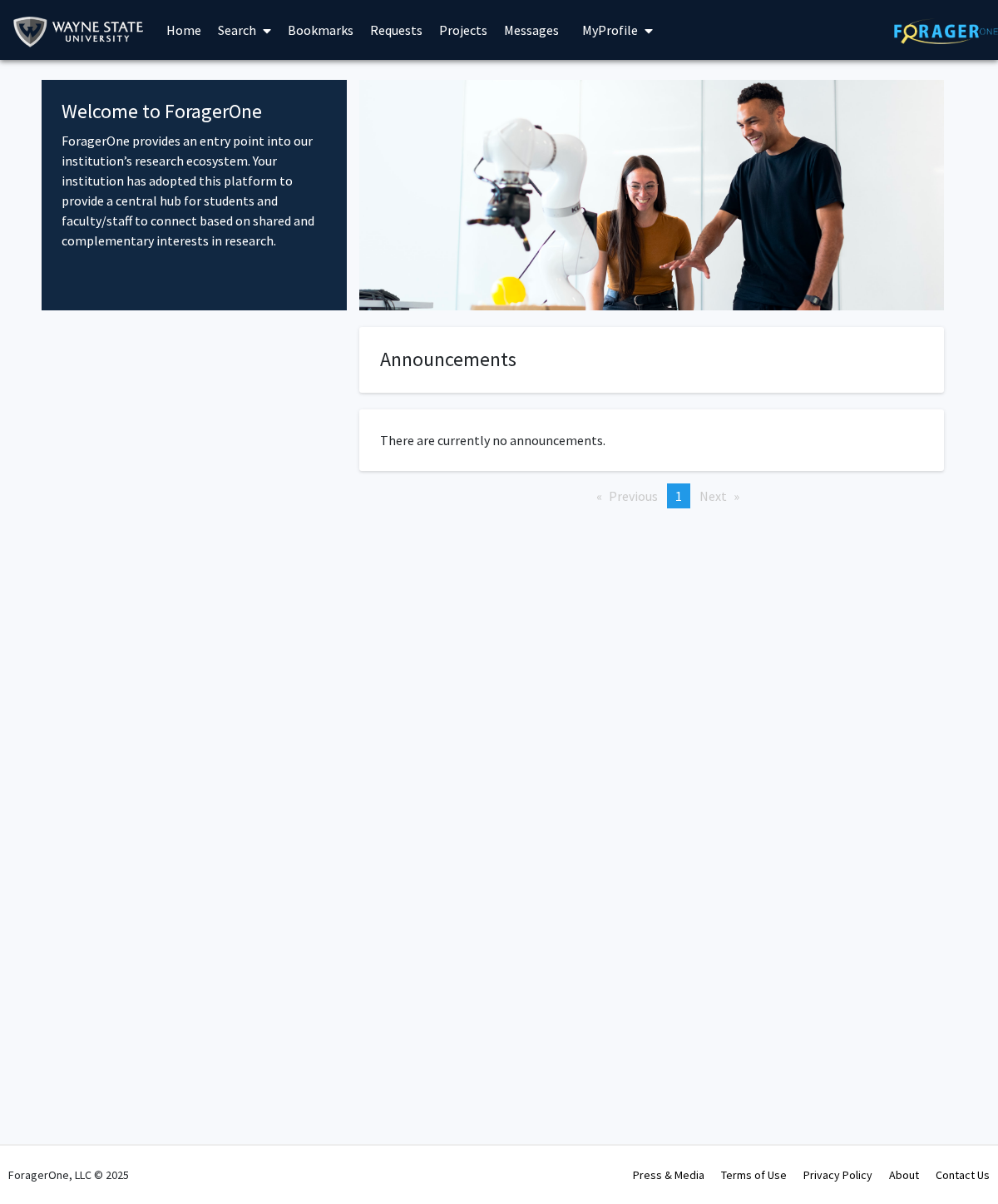click on "My   Profile" at bounding box center (610, 30) 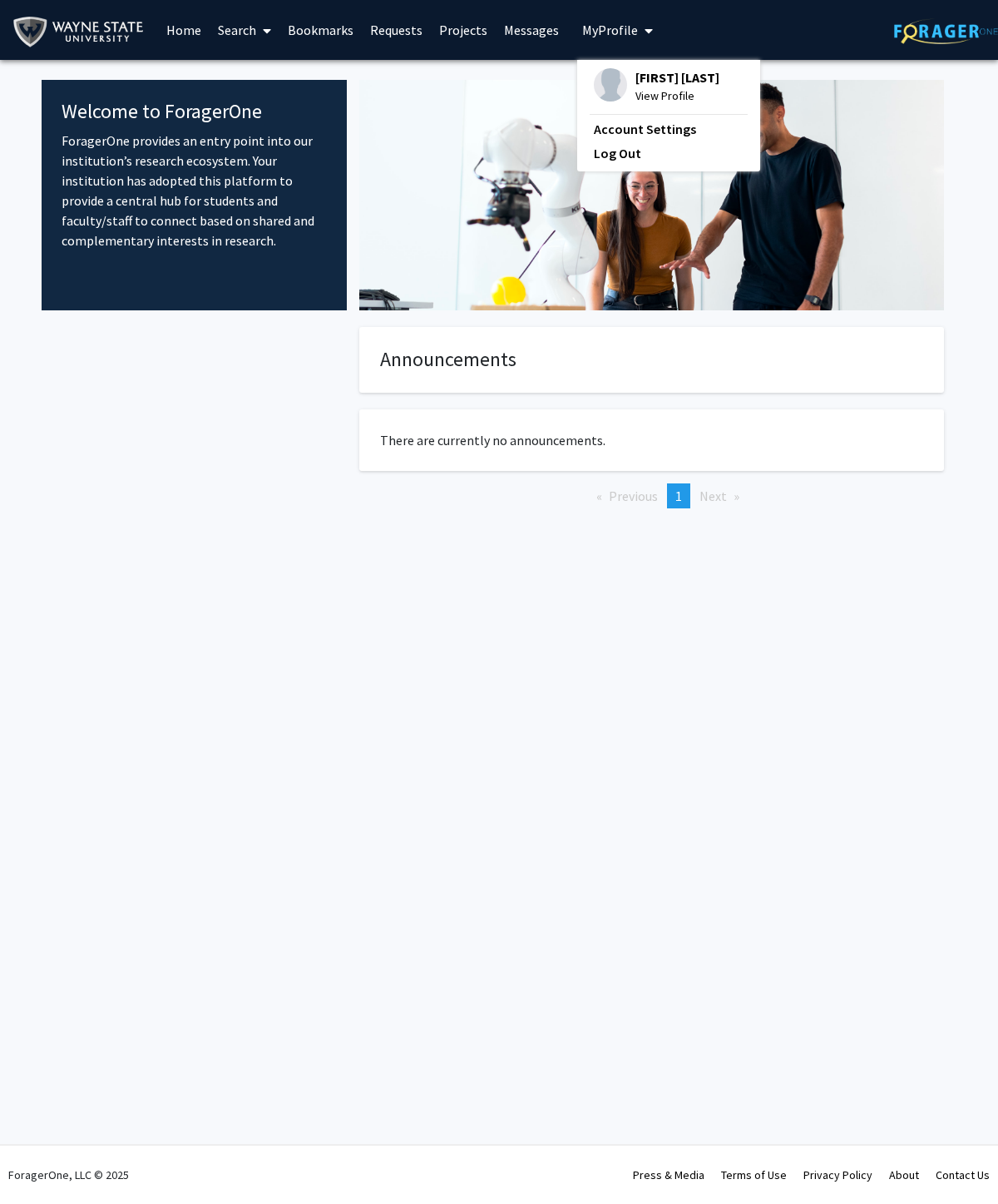 click at bounding box center [610, 85] 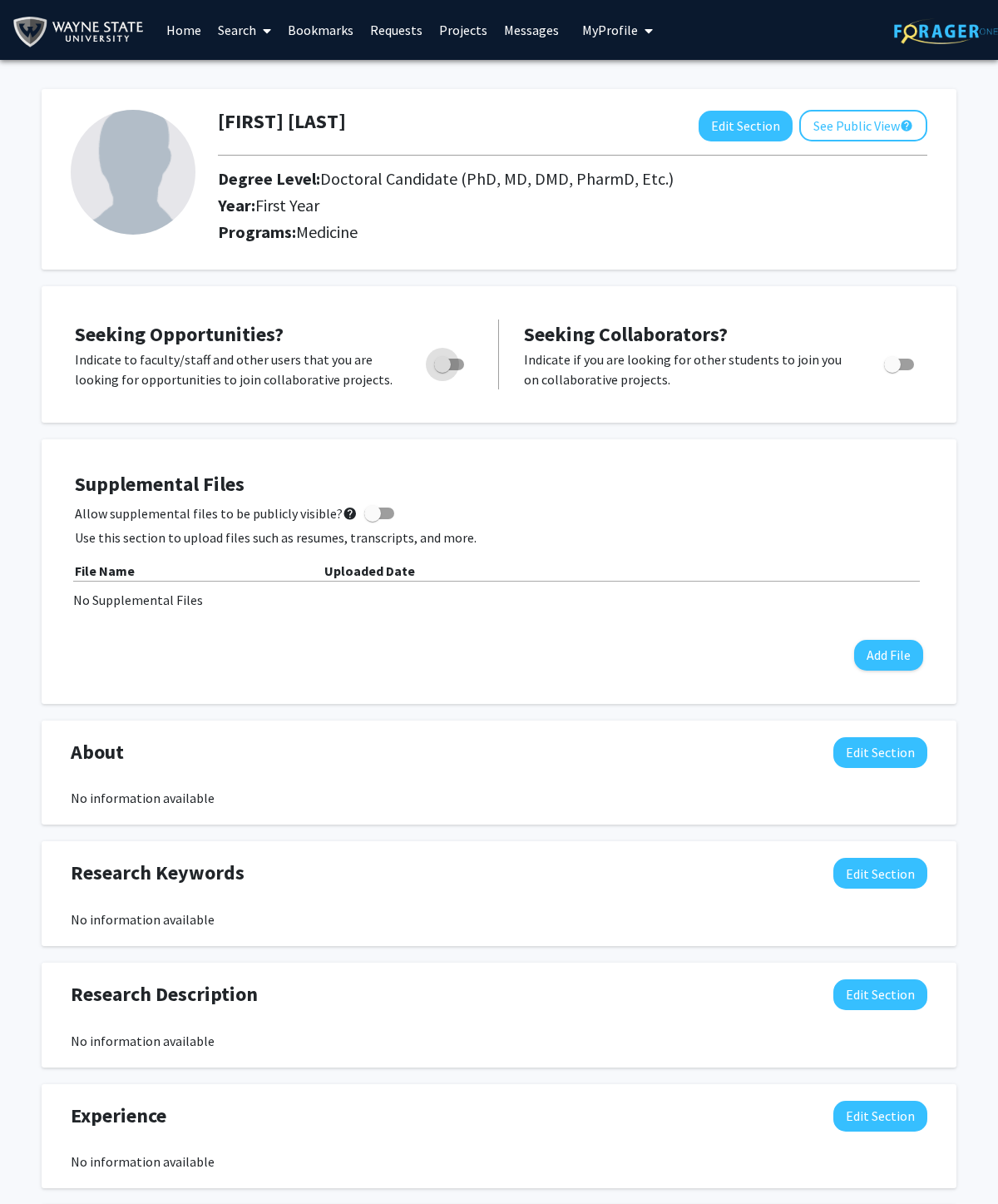 click at bounding box center (449, 364) 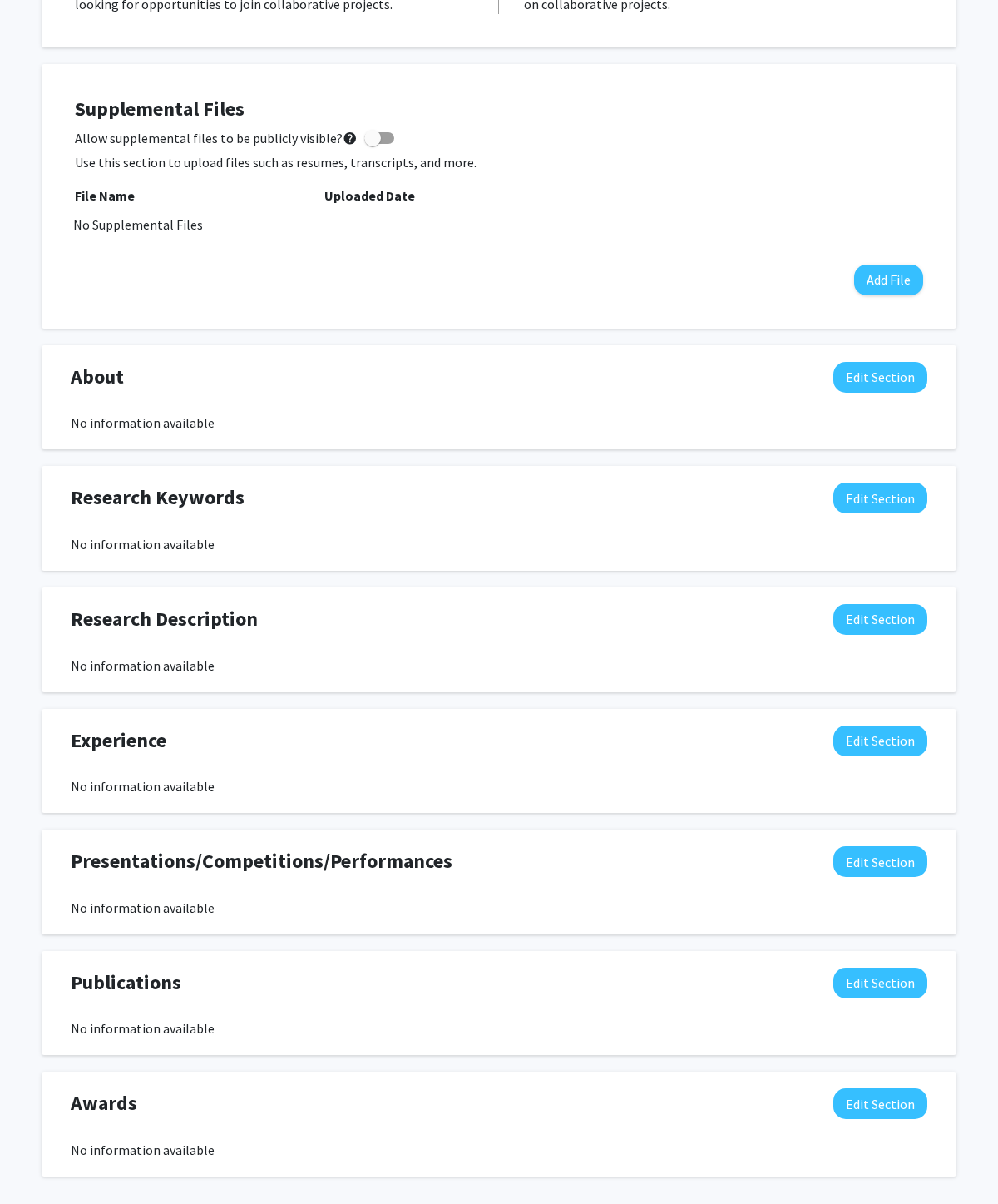scroll, scrollTop: 375, scrollLeft: 0, axis: vertical 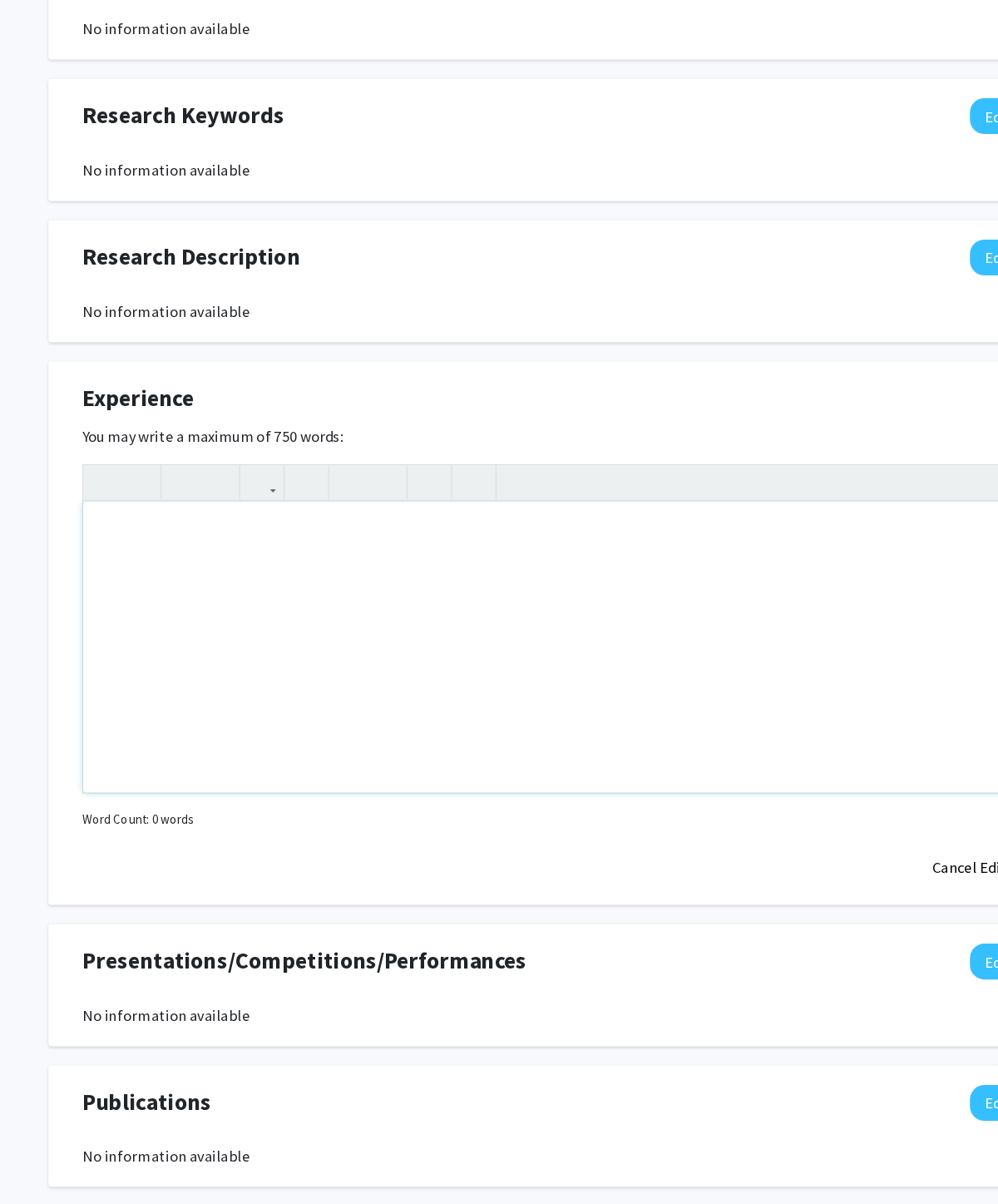 click at bounding box center [499, 725] 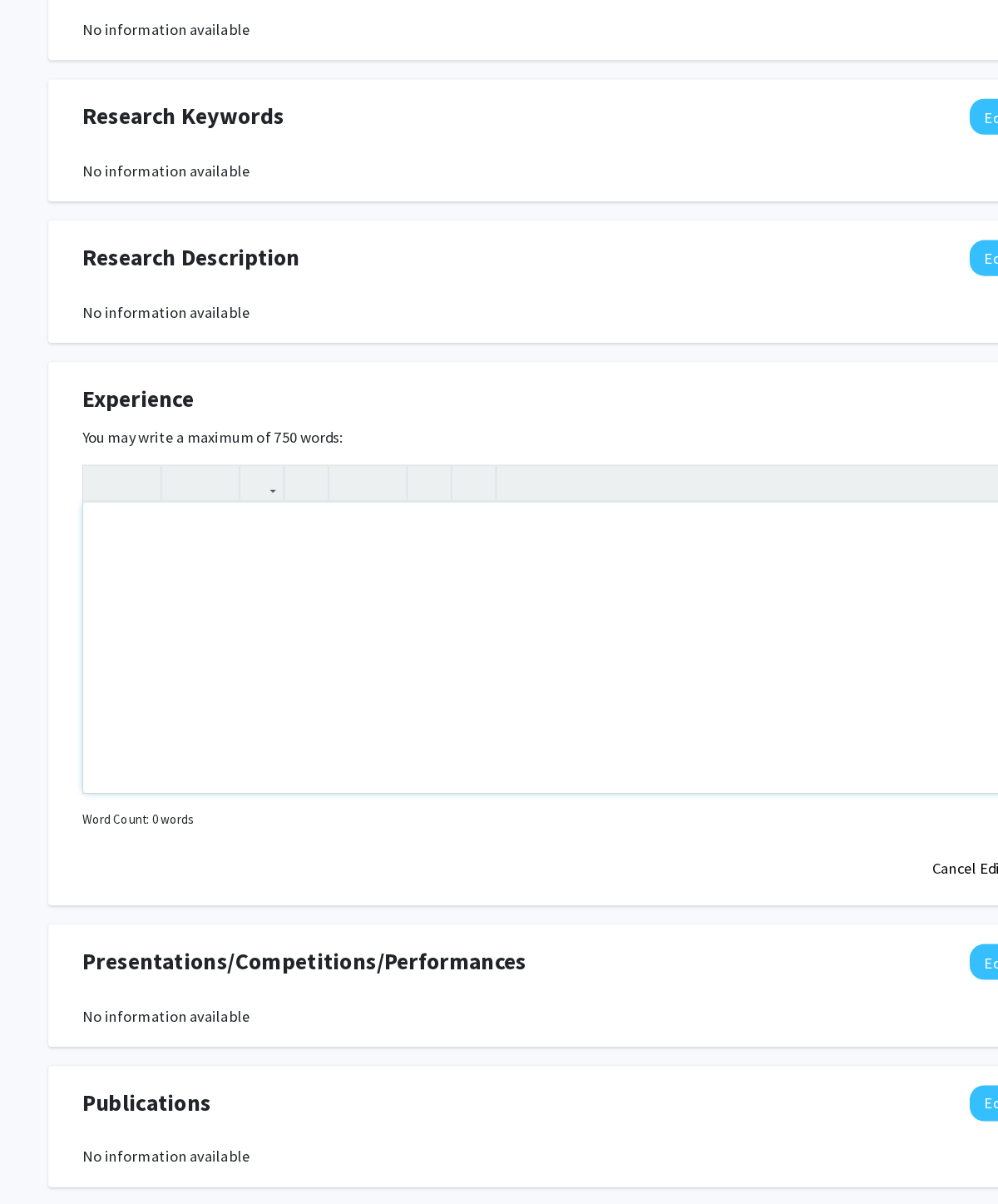 click at bounding box center [499, 726] 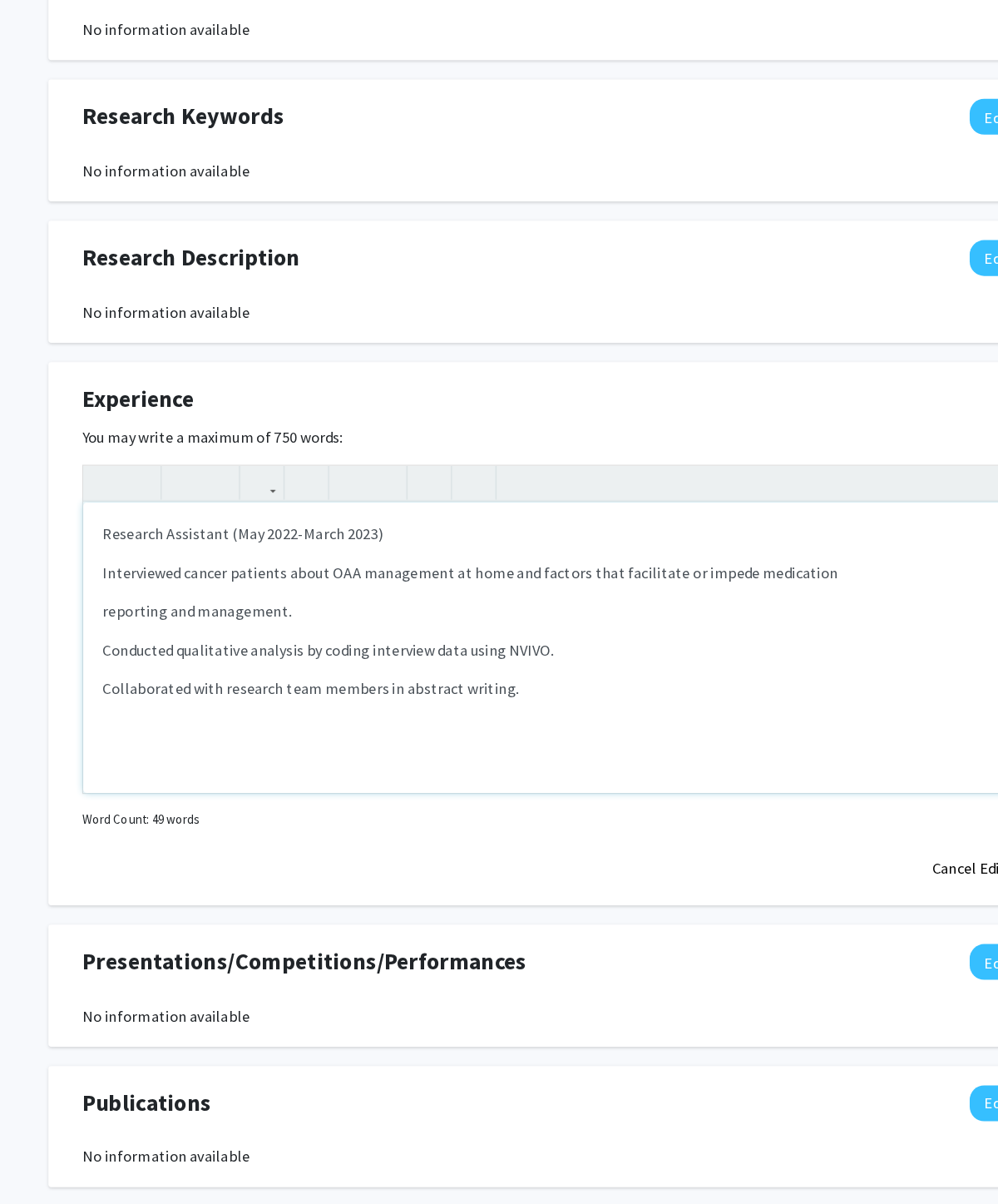 click on "[JOB_TITLE] ([DATE]-[DATE])" at bounding box center [499, 726] 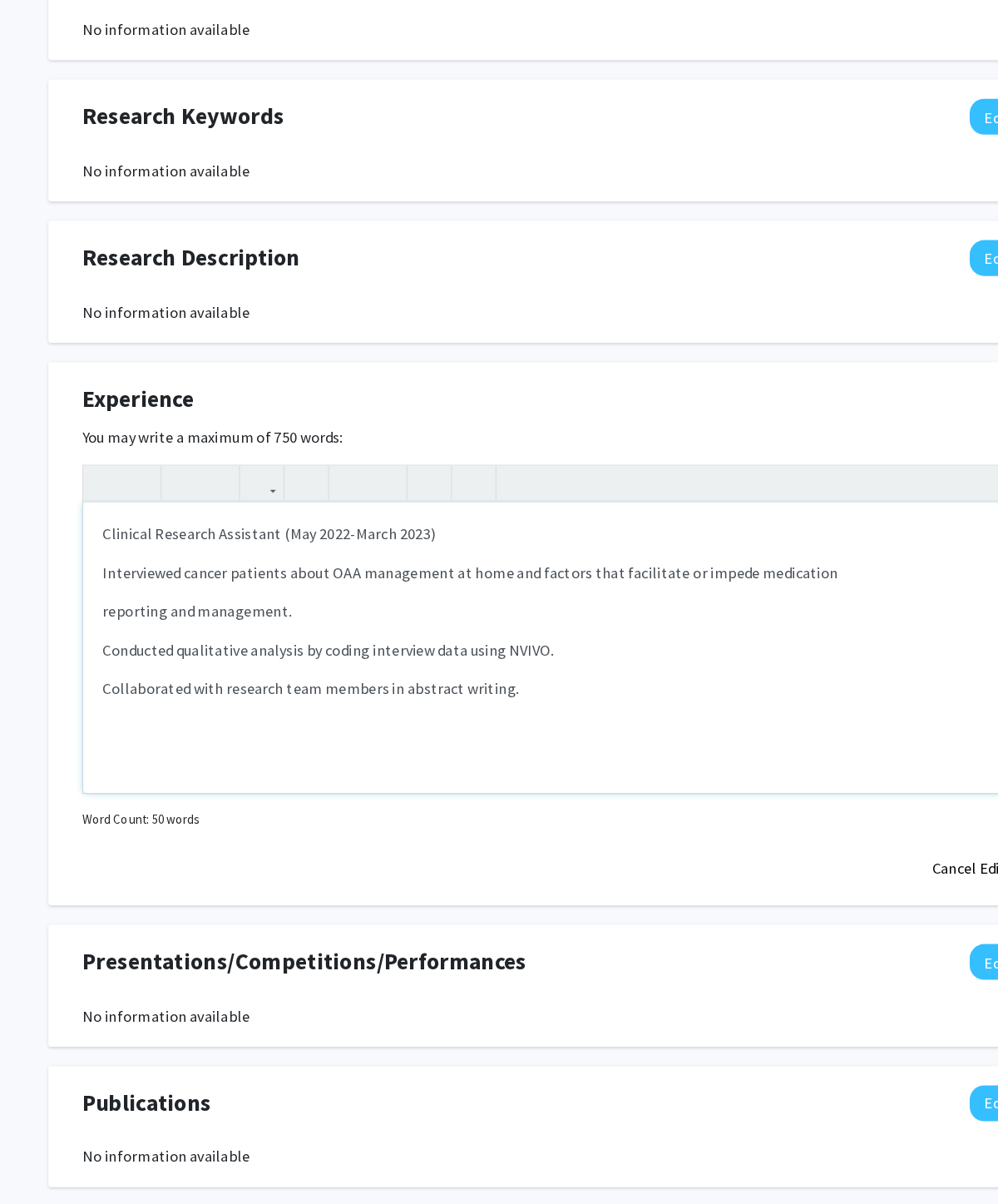 click on "Interviewed cancer patients about OAA management at home and factors that facilitate or impede medication" at bounding box center [499, 661] 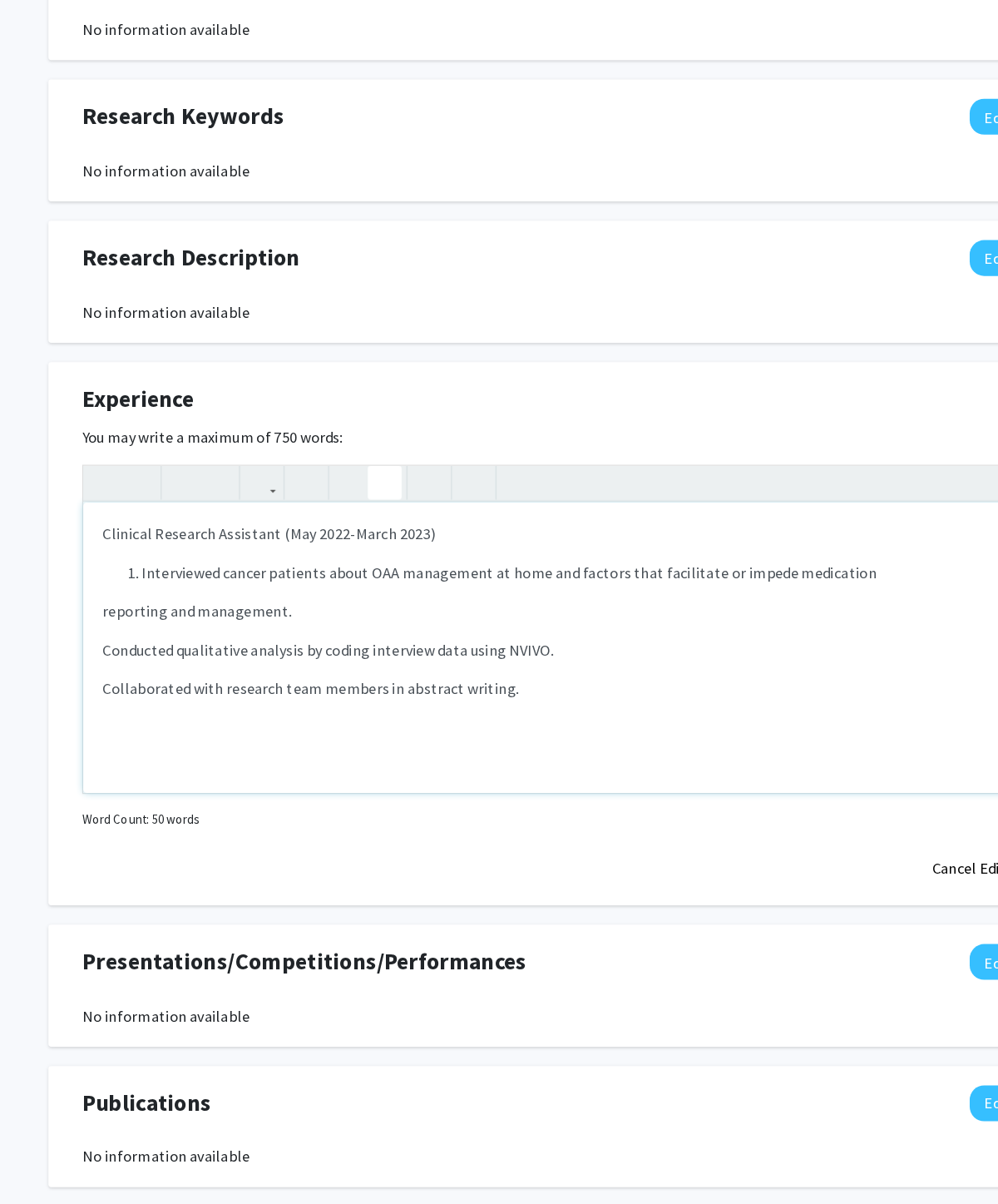 click on "reporting and management." at bounding box center (499, 694) 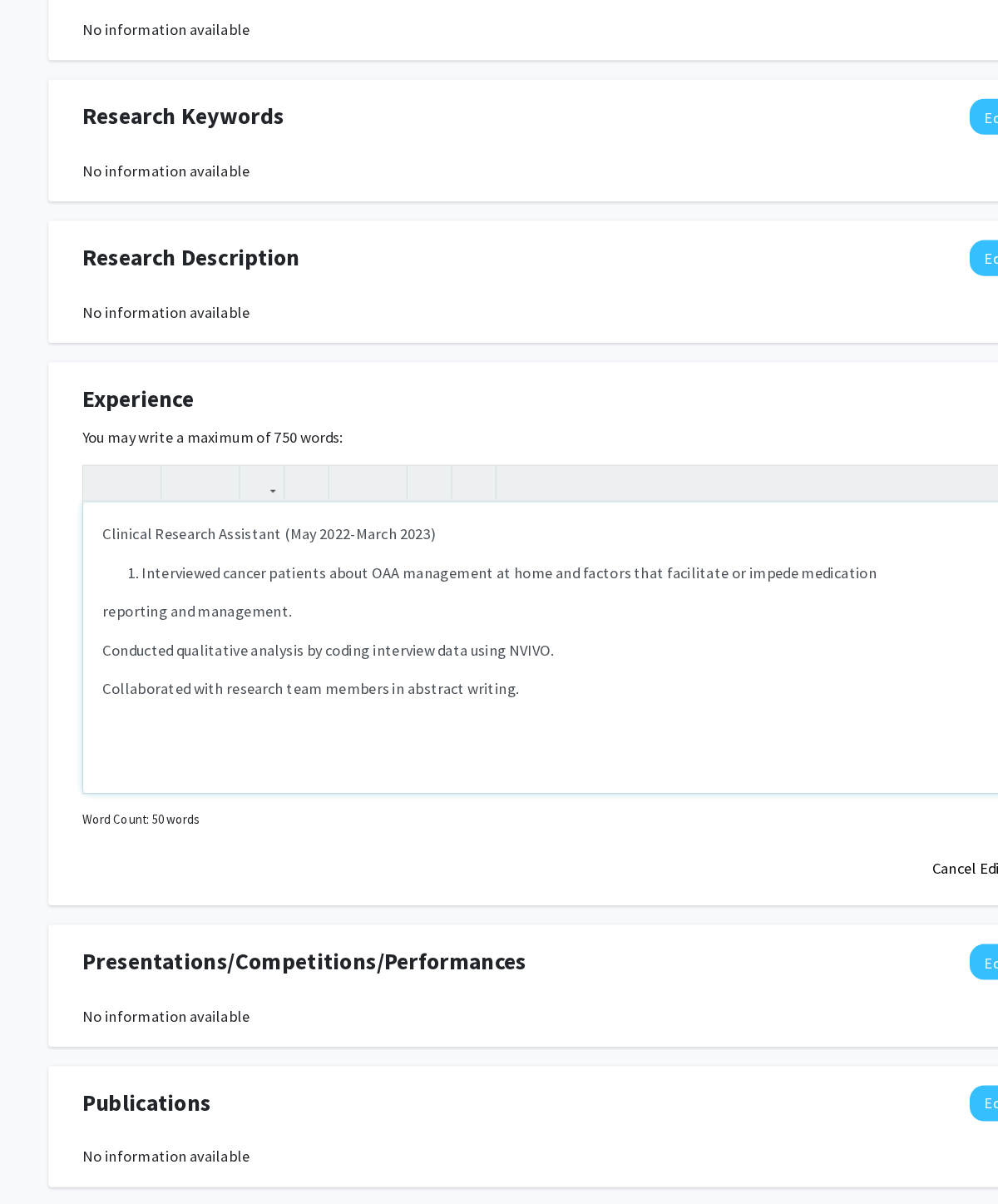 click on "reporting and management." at bounding box center [499, 694] 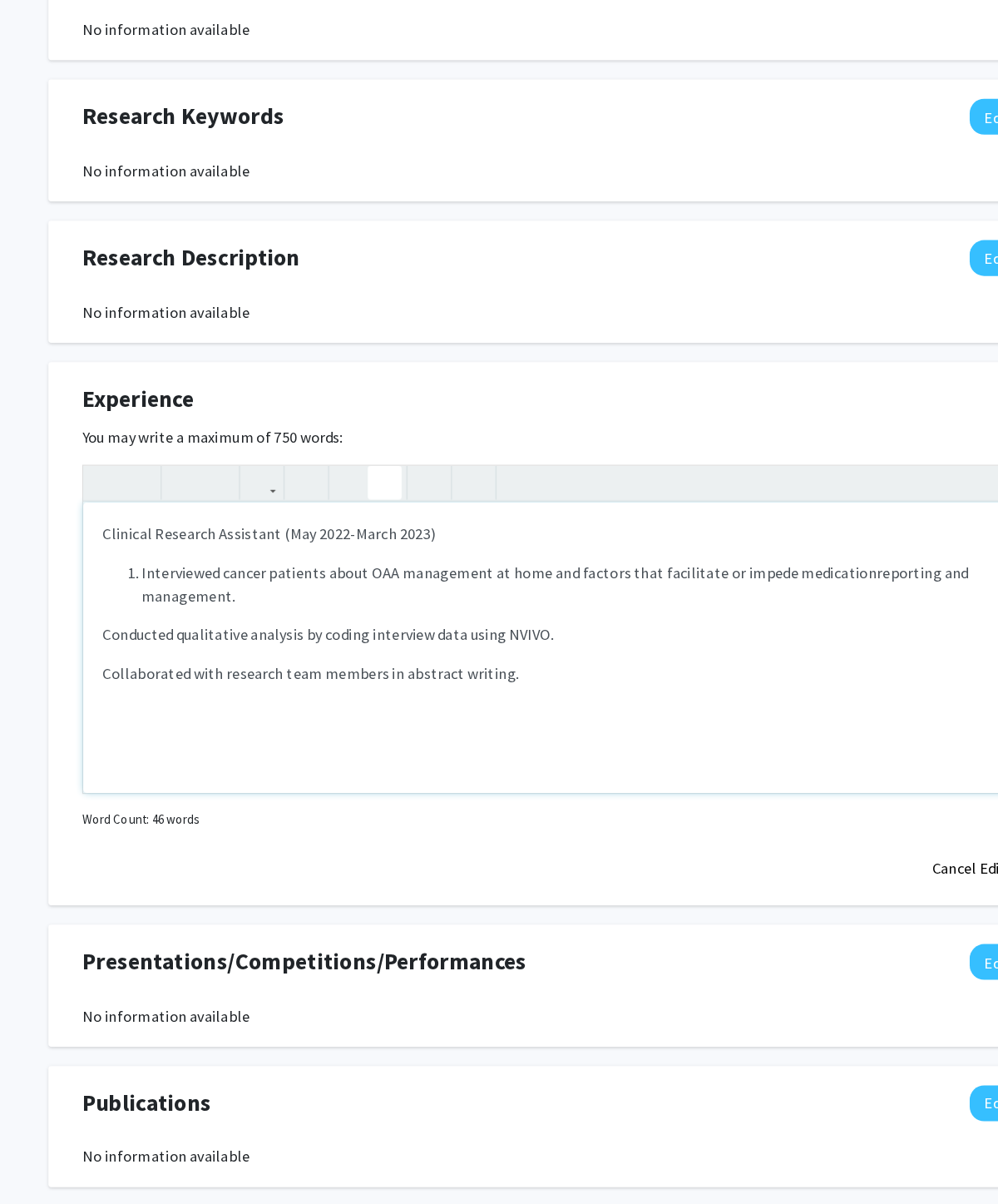 click on "Clinical Research Assistant (May 2022-March 2023)          Interviewed cancer patients about OAA management at home and factors that facilitate or impede medication   reporting and management. Conducted qualitative analysis by coding interview data using NVIVO. Collaborated with research team members in abstract writing." at bounding box center [499, 726] 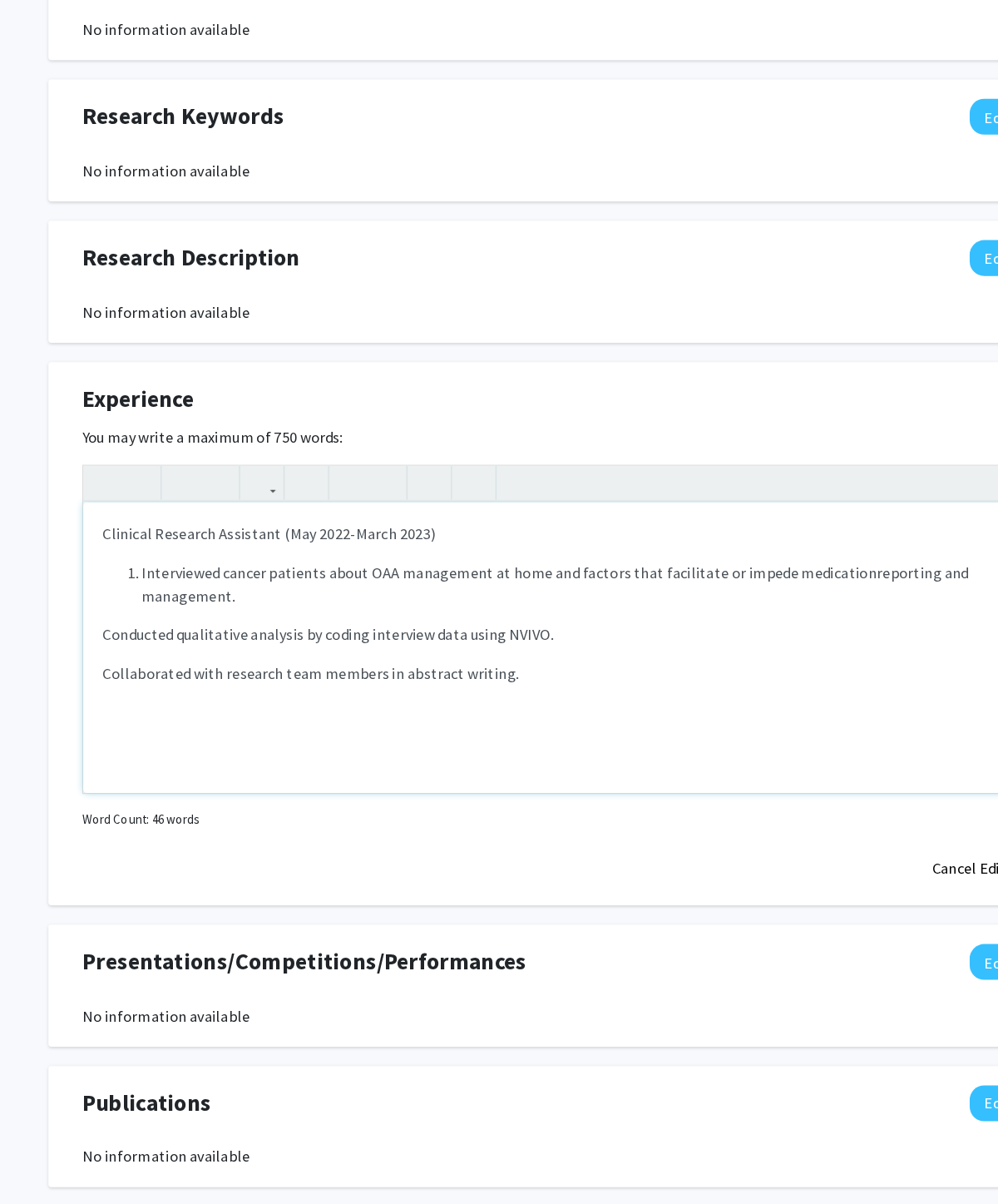 click 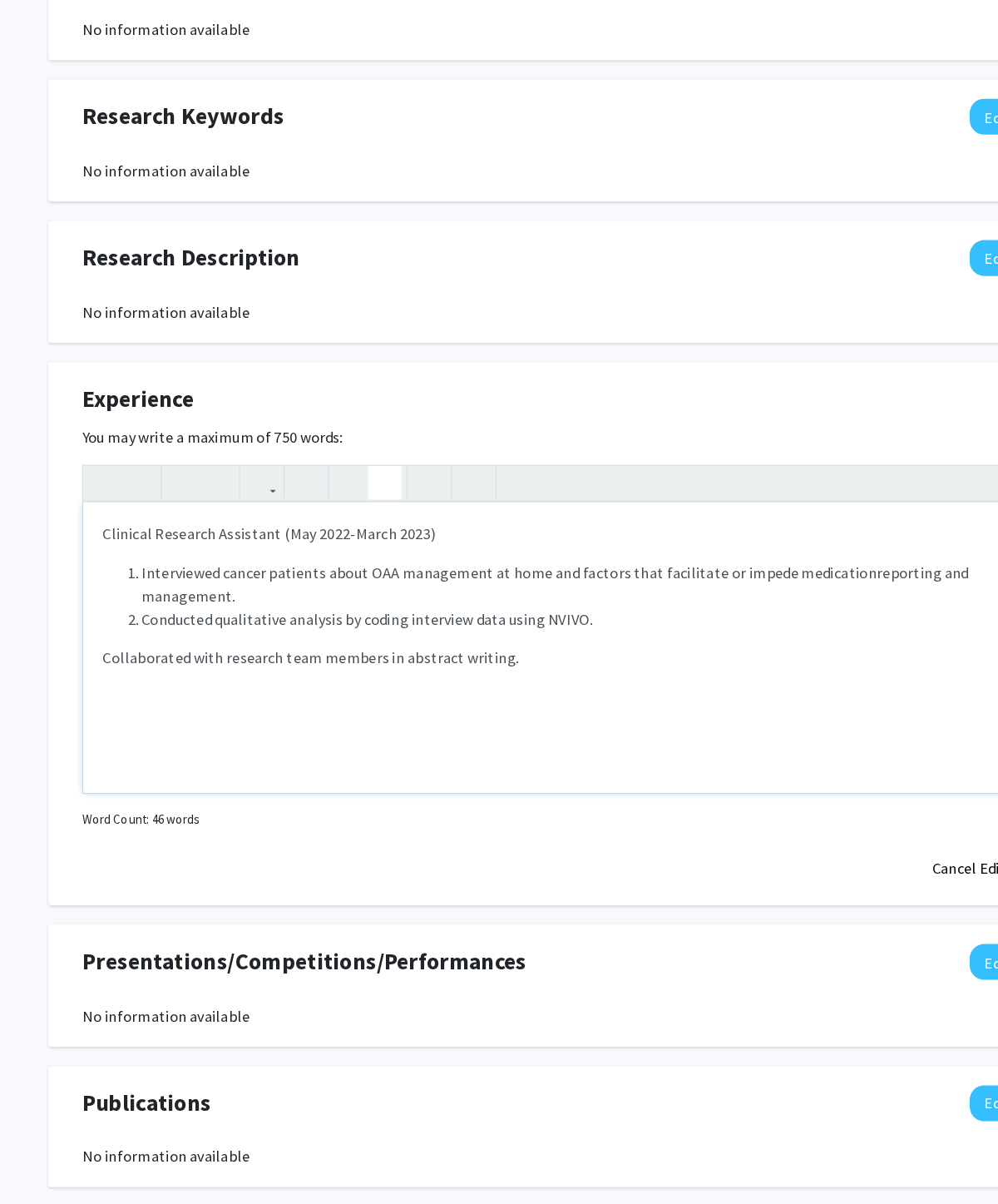 click on "Clinical Research Assistant (May 2022-March 2023)          Interviewed cancer patients about OAA management at home and factors that facilitate or impede medication   reporting and management. Conducted qualitative analysis by coding interview data using NVIVO. Collaborated with research team members in abstract writing." at bounding box center (499, 726) 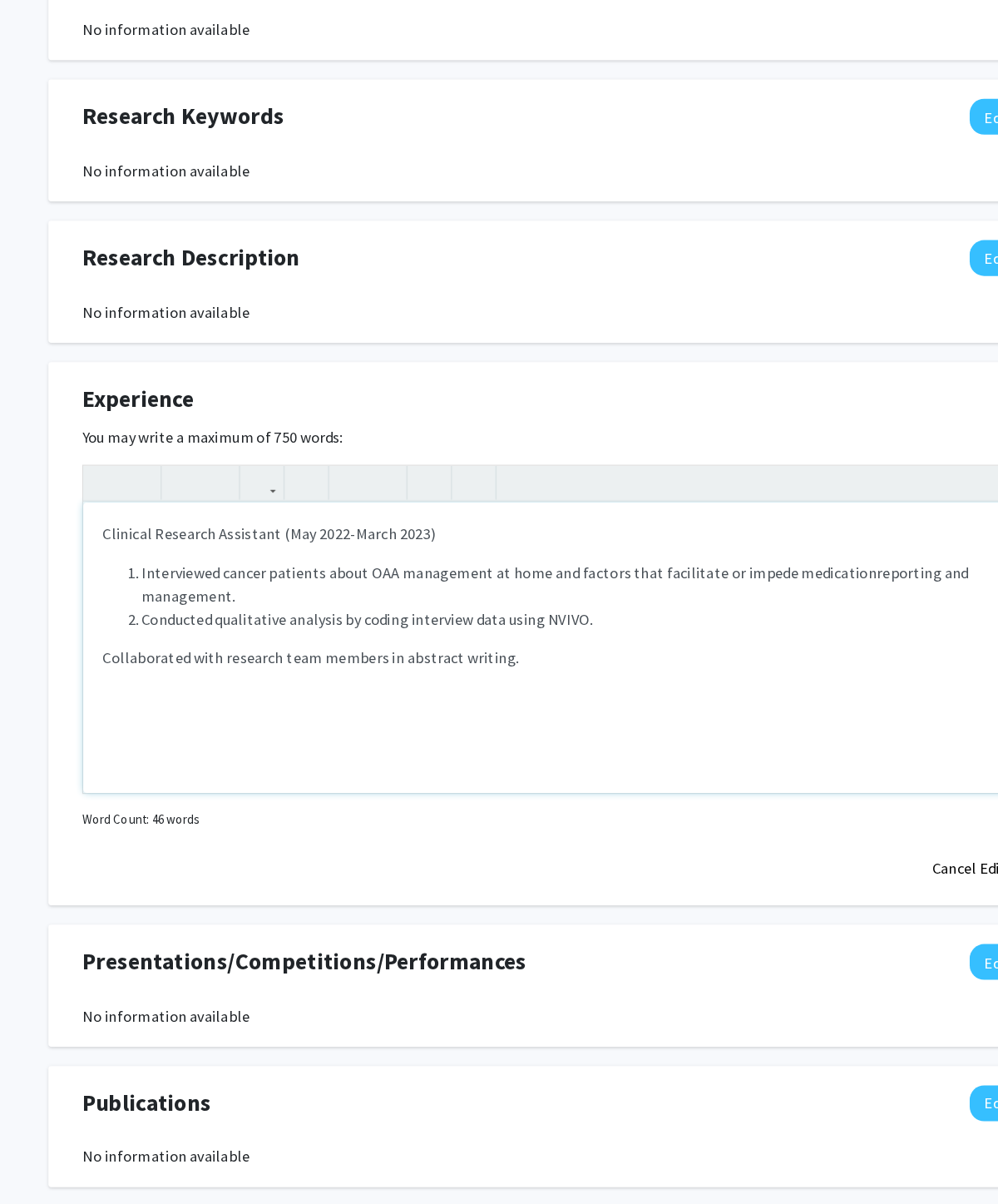 click 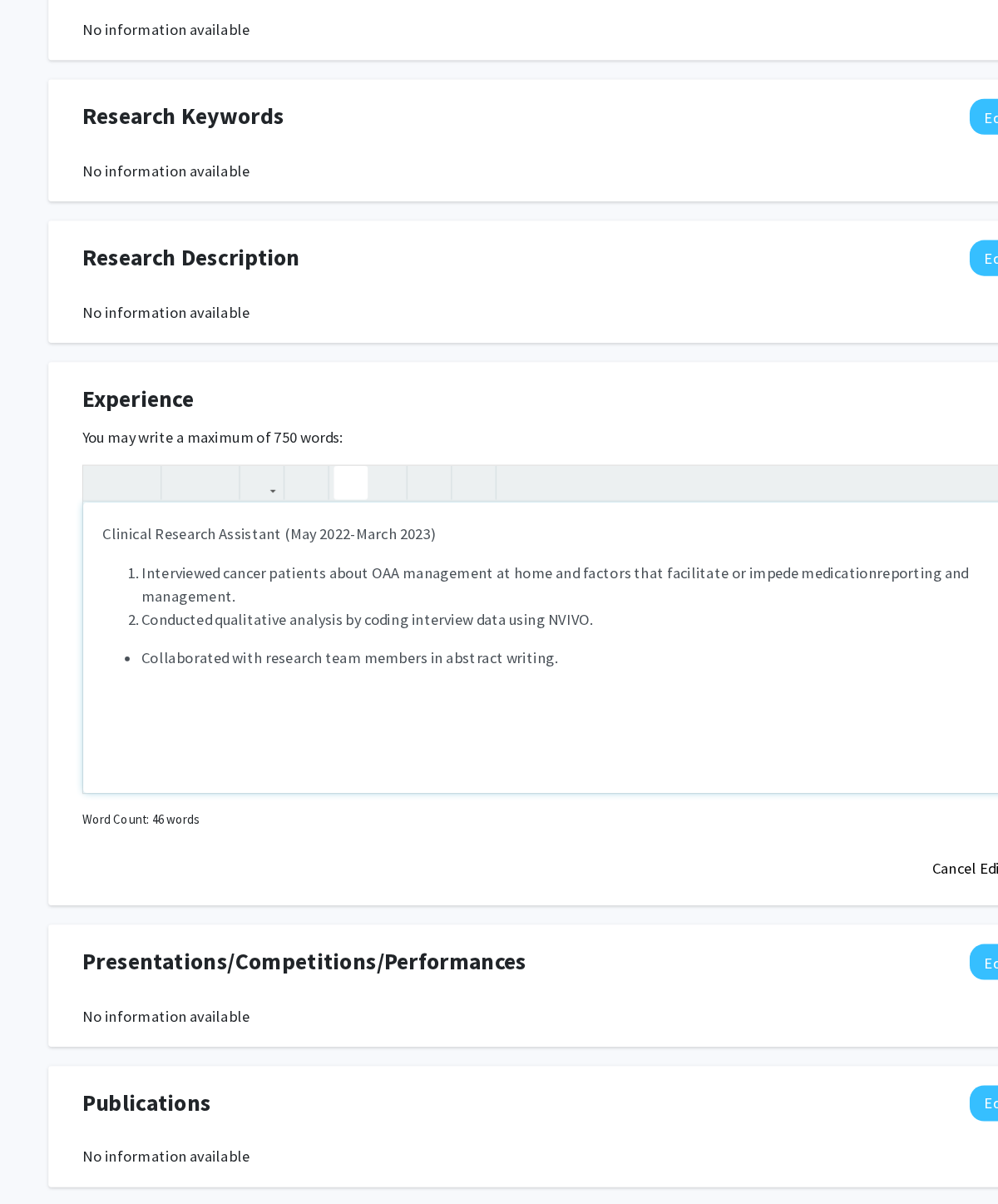 click on "Conducted qualitative analysis by coding interview data using NVIVO." at bounding box center (516, 701) 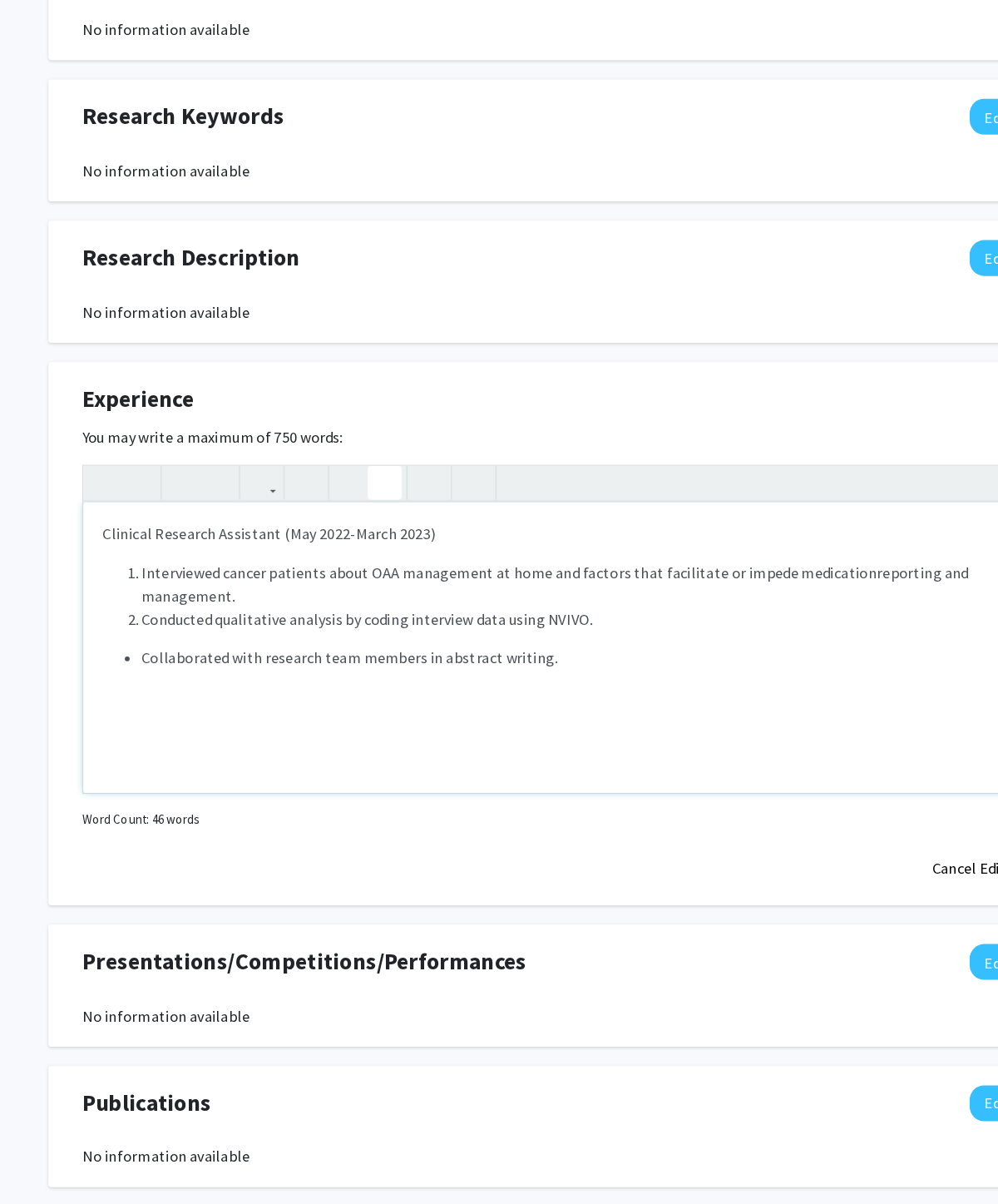 click 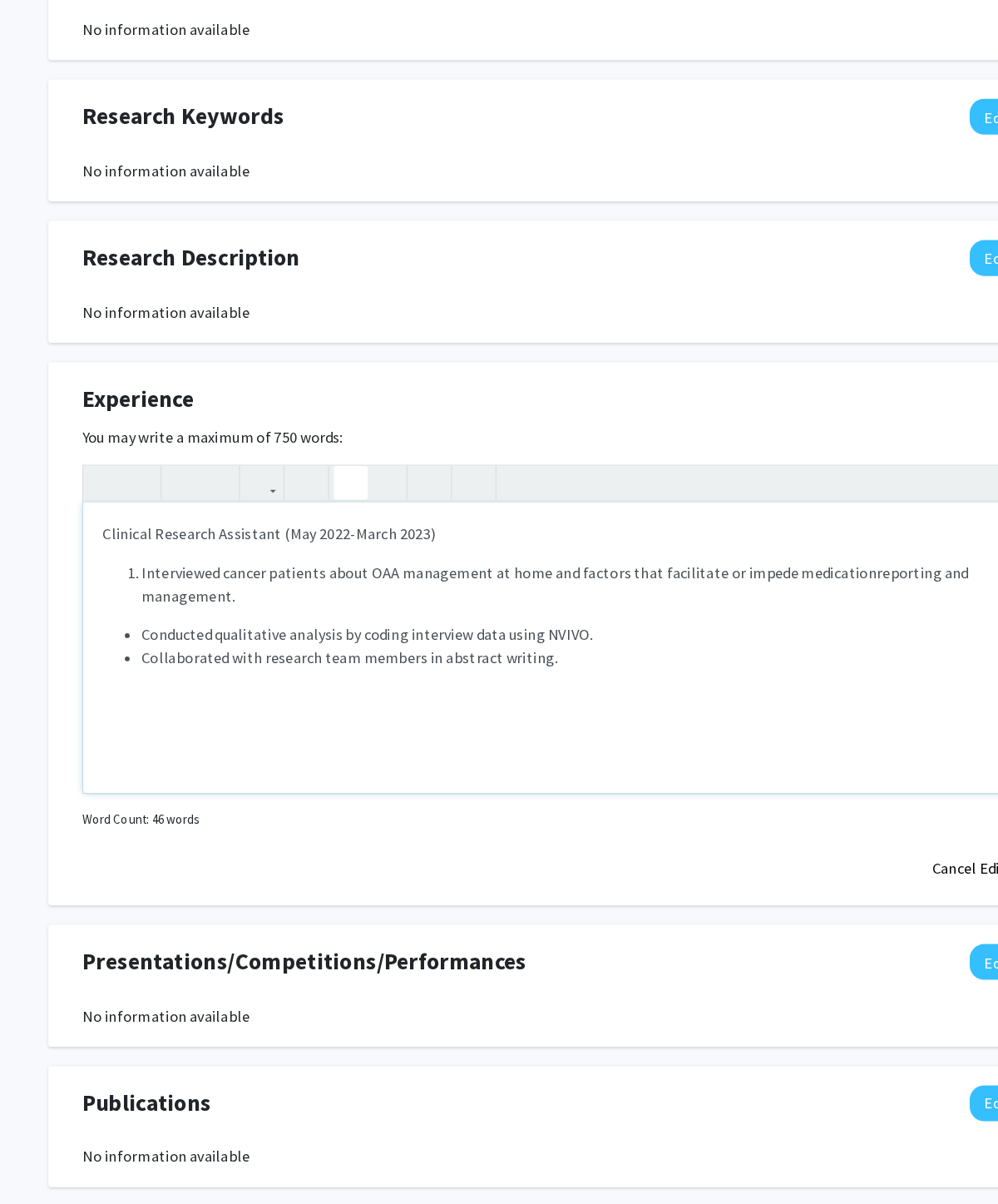 click on "Interviewed cancer patients about OAA management at home and factors that facilitate or impede medication   reporting and management." at bounding box center [516, 671] 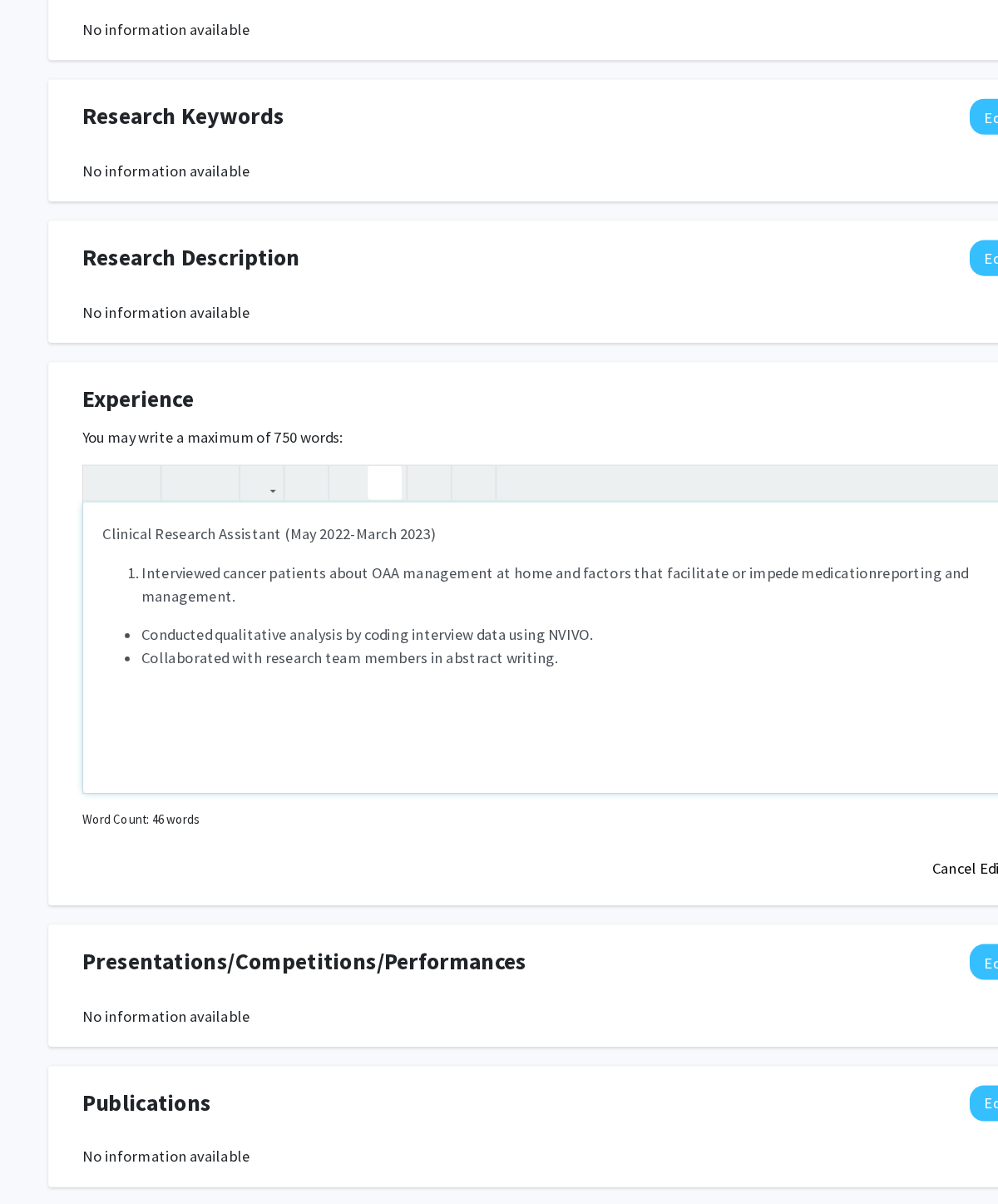 click 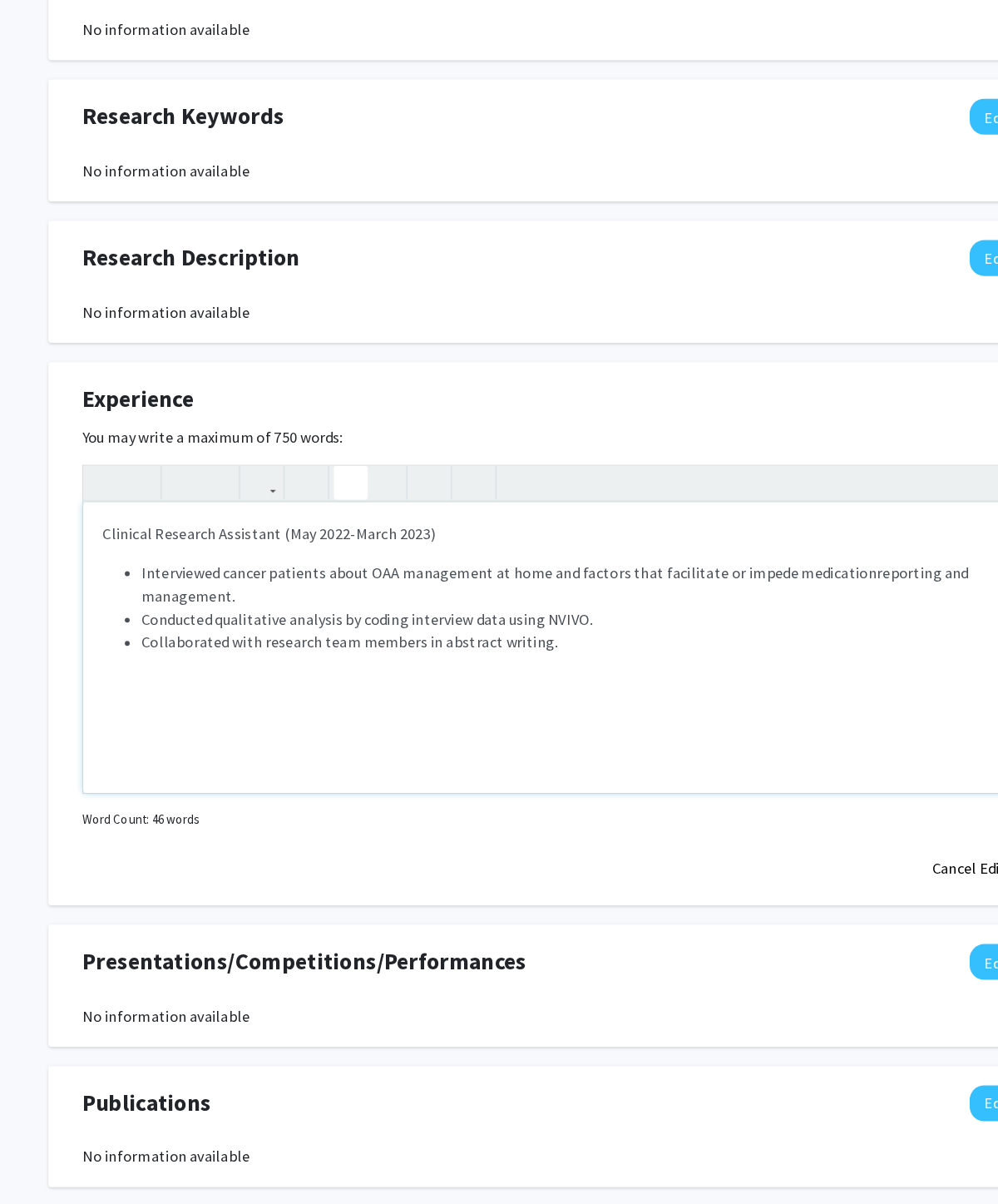 click on "Conducted qualitative analysis by coding interview data using NVIVO." at bounding box center (516, 701) 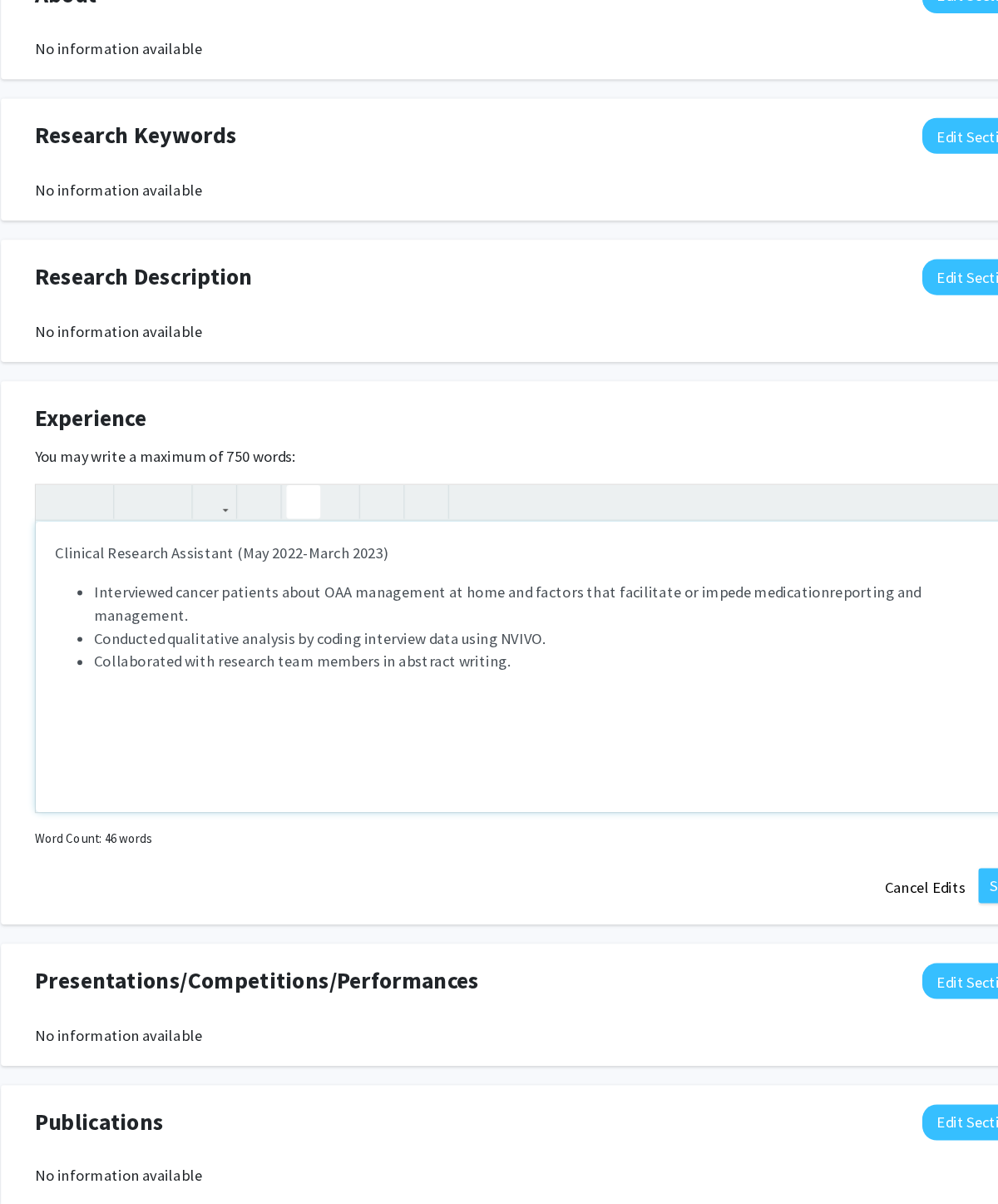 click on "Interviewed cancer patients about OAA management at home and factors that facilitate or impede medication" at bounding box center [437, 661] 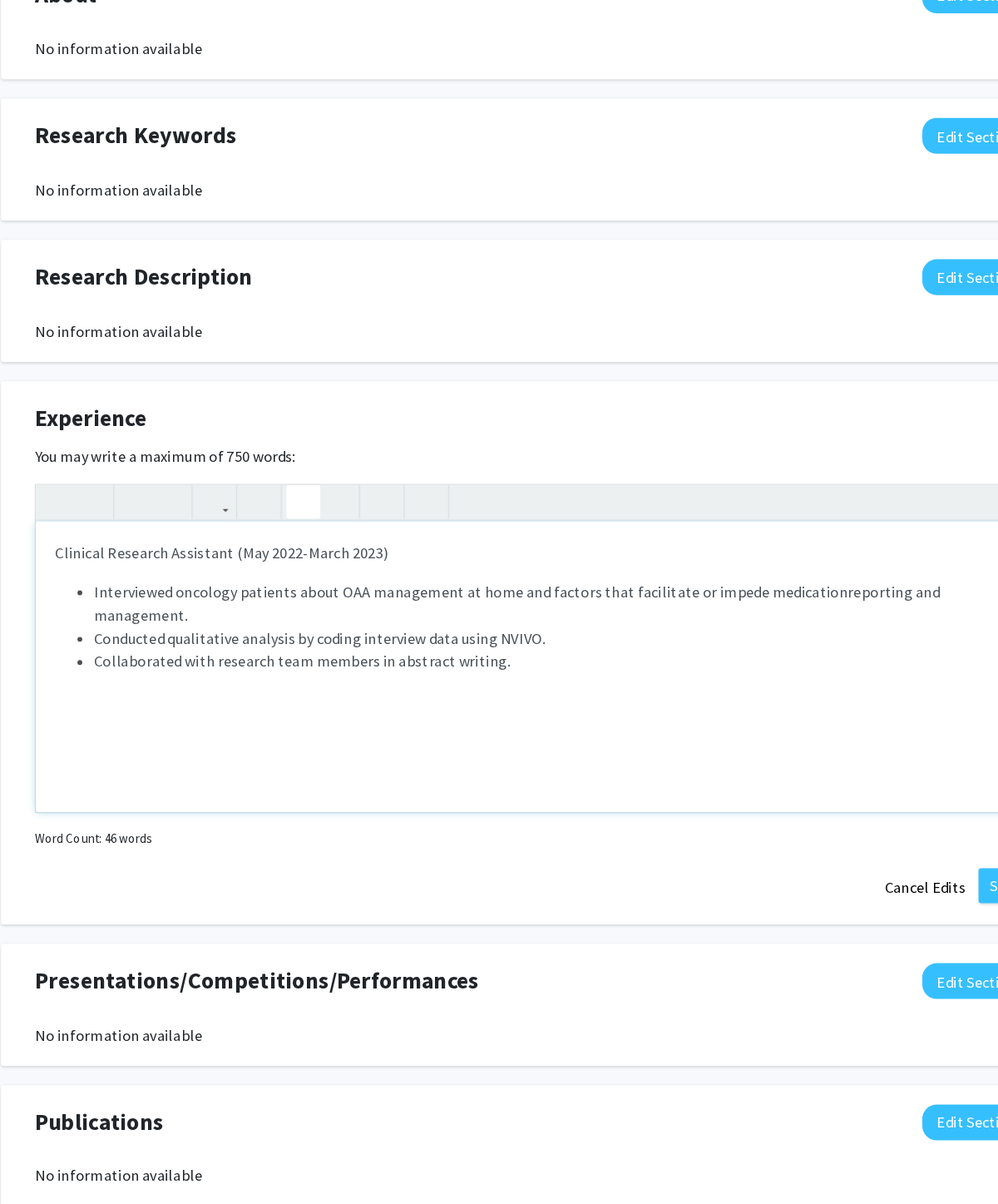 click on "reporting and management." at bounding box center (485, 671) 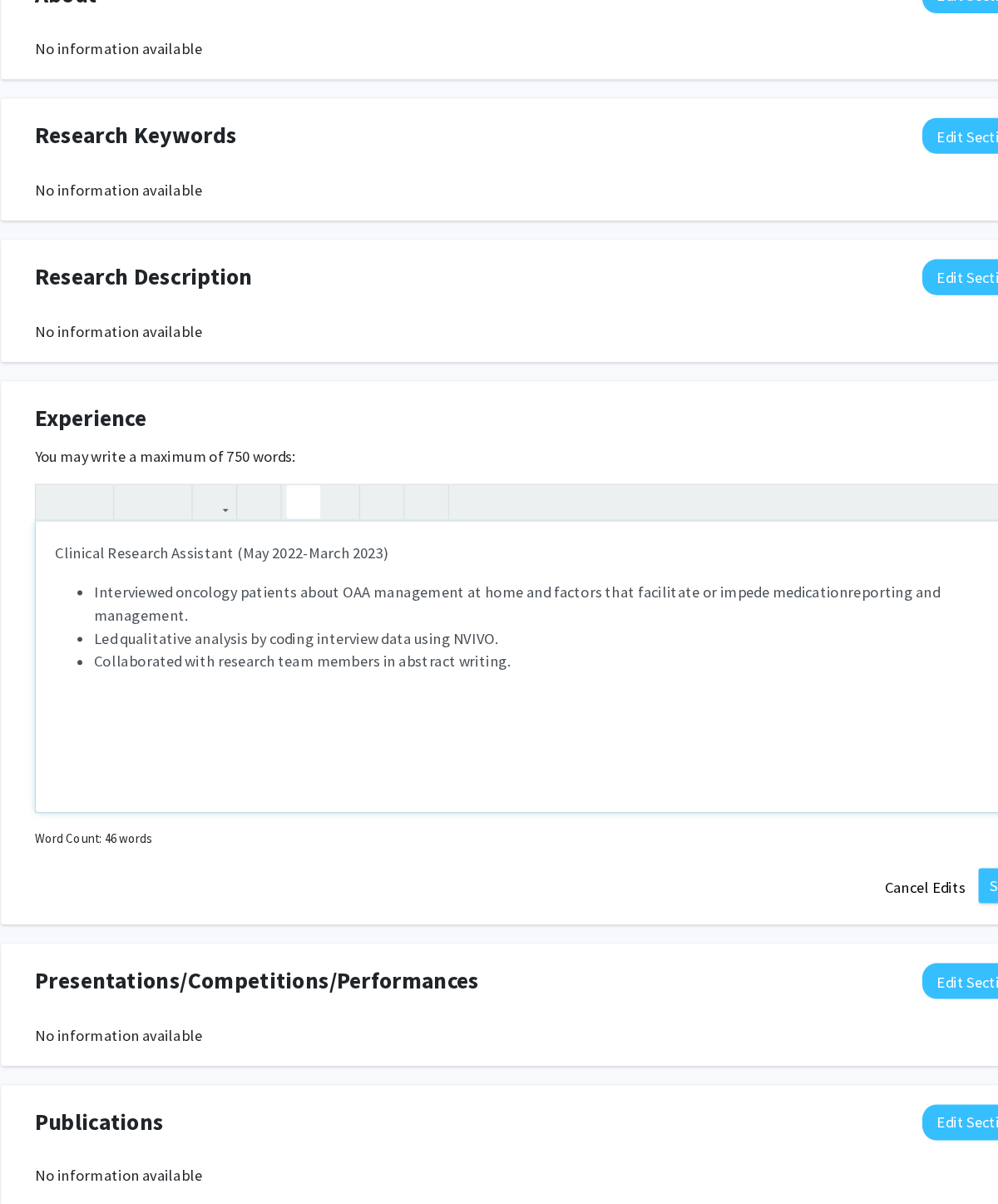 click on "Collaborated with research team members in abstract writing." at bounding box center [516, 721] 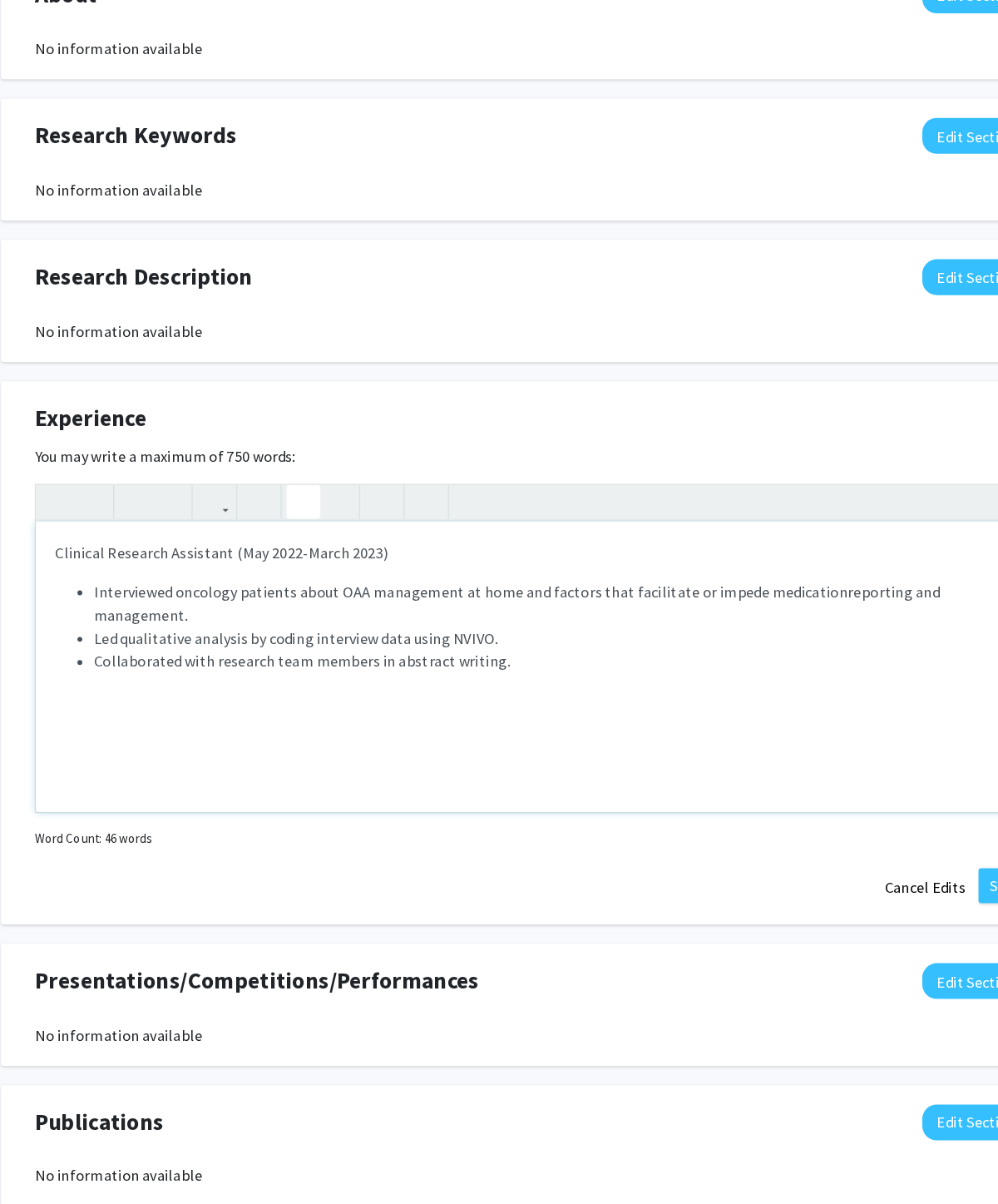 click on "Collaborated with research team members in abstract writing." at bounding box center (516, 721) 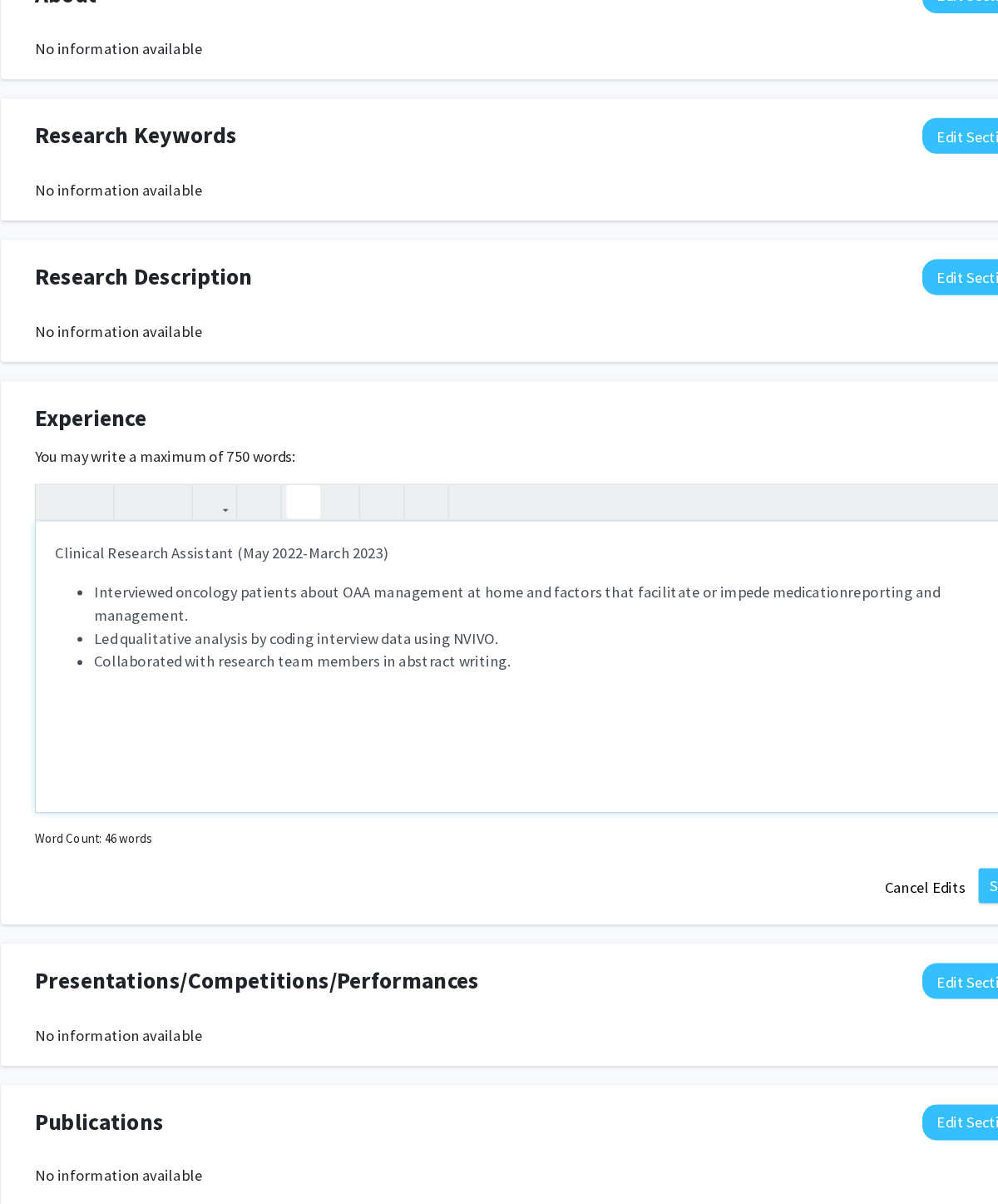 click on "Clinical Research Assistant (May 2022-March 2023)" at bounding box center (499, 627) 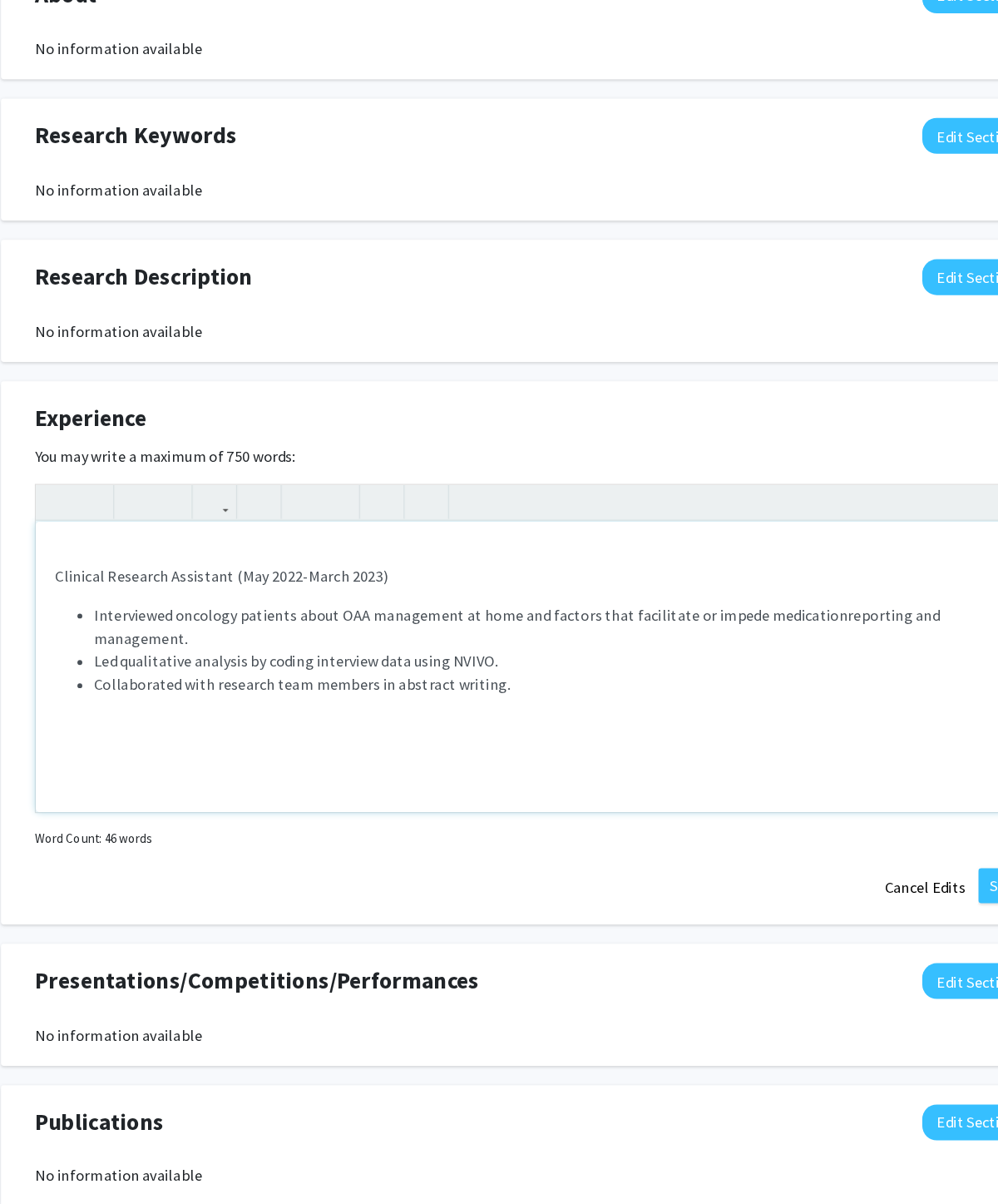 click on "Clinical Research Assistant (May 2022-March 2023)" at bounding box center (499, 647) 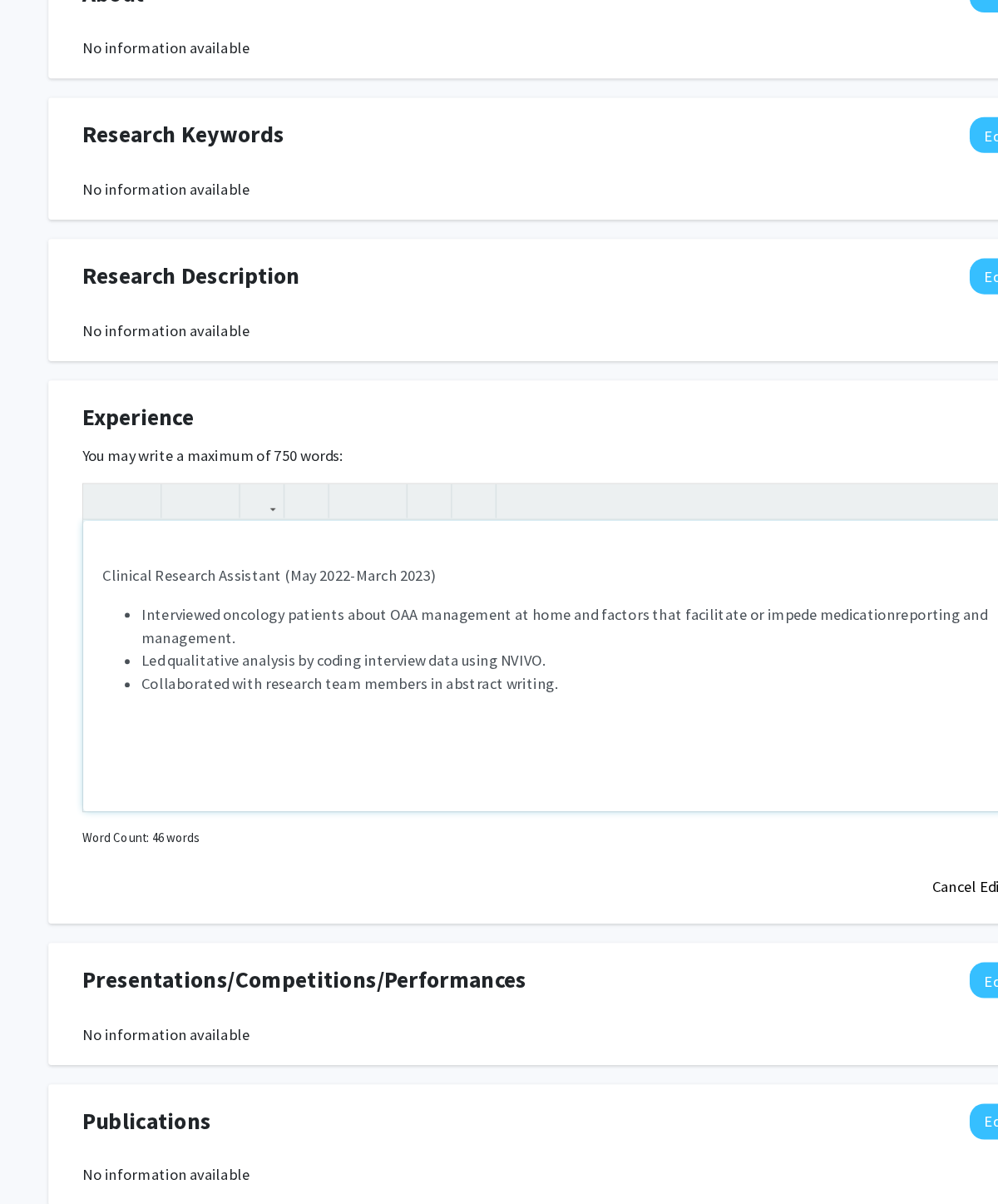 scroll, scrollTop: 606, scrollLeft: 0, axis: vertical 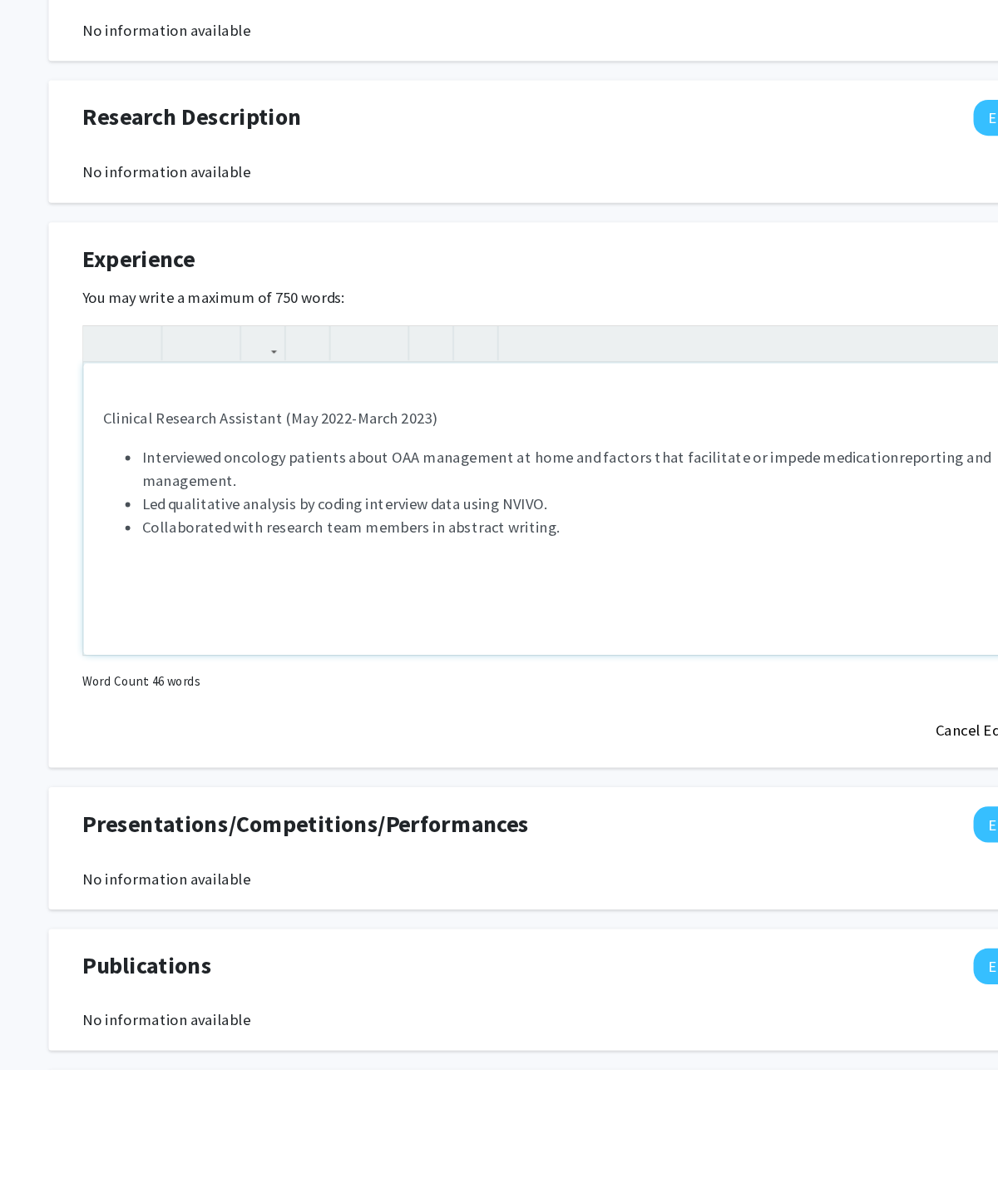 click on "Clinical Research Assistant ([MONTH] [YEAR]-[MONTH] [YEAR]) Interviewed oncology patients about OAA management at home and factors that facilitate or impede medication reporting and management. Led qualitative analysis by coding interview data using NVIVO. Collaborated with research team members in abstract writing." at bounding box center (499, 724) 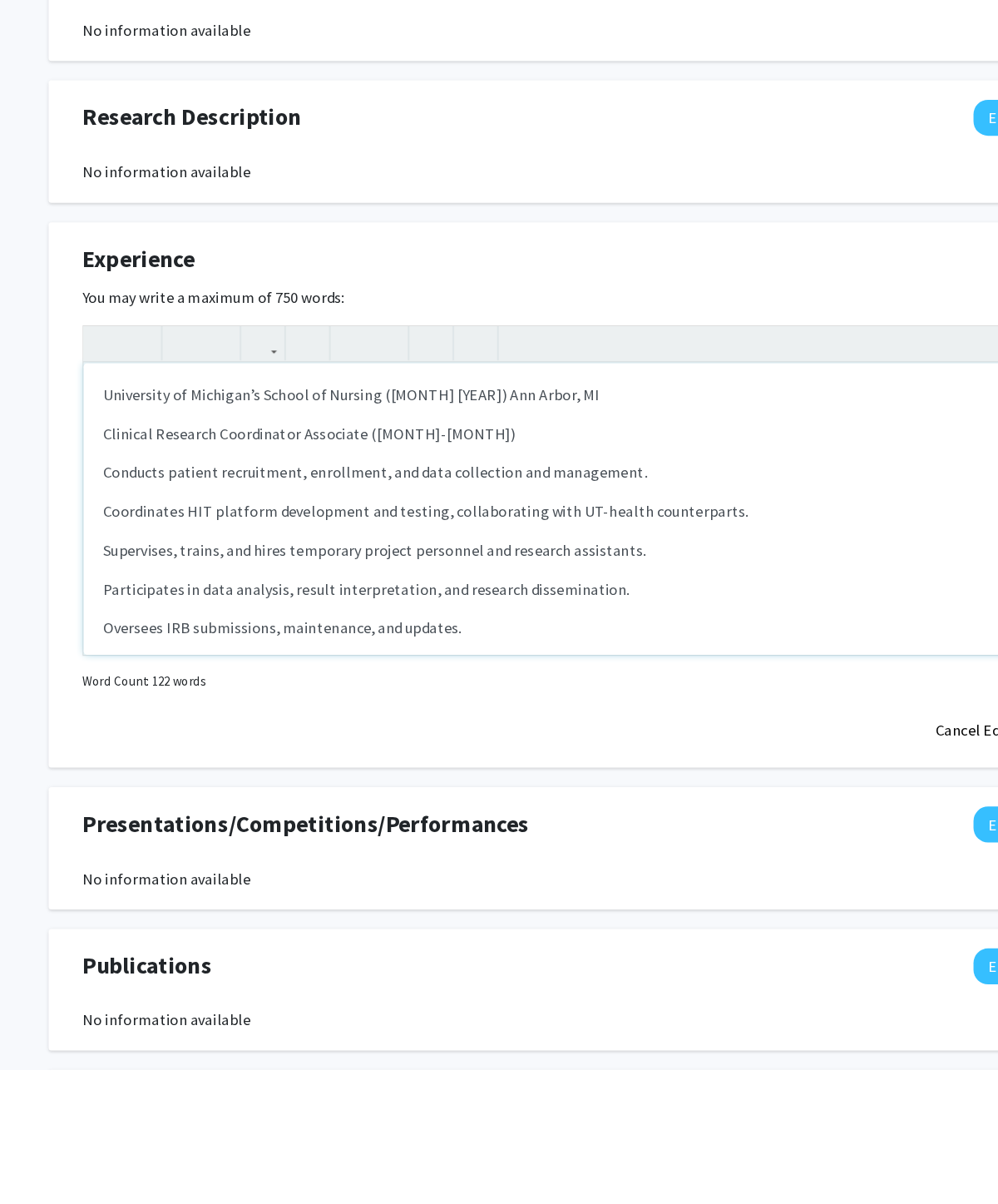 click on "University of Michigan’s School of Nursing ([MONTH] [YEAR]) Ann Arbor, MI" at bounding box center (499, 626) 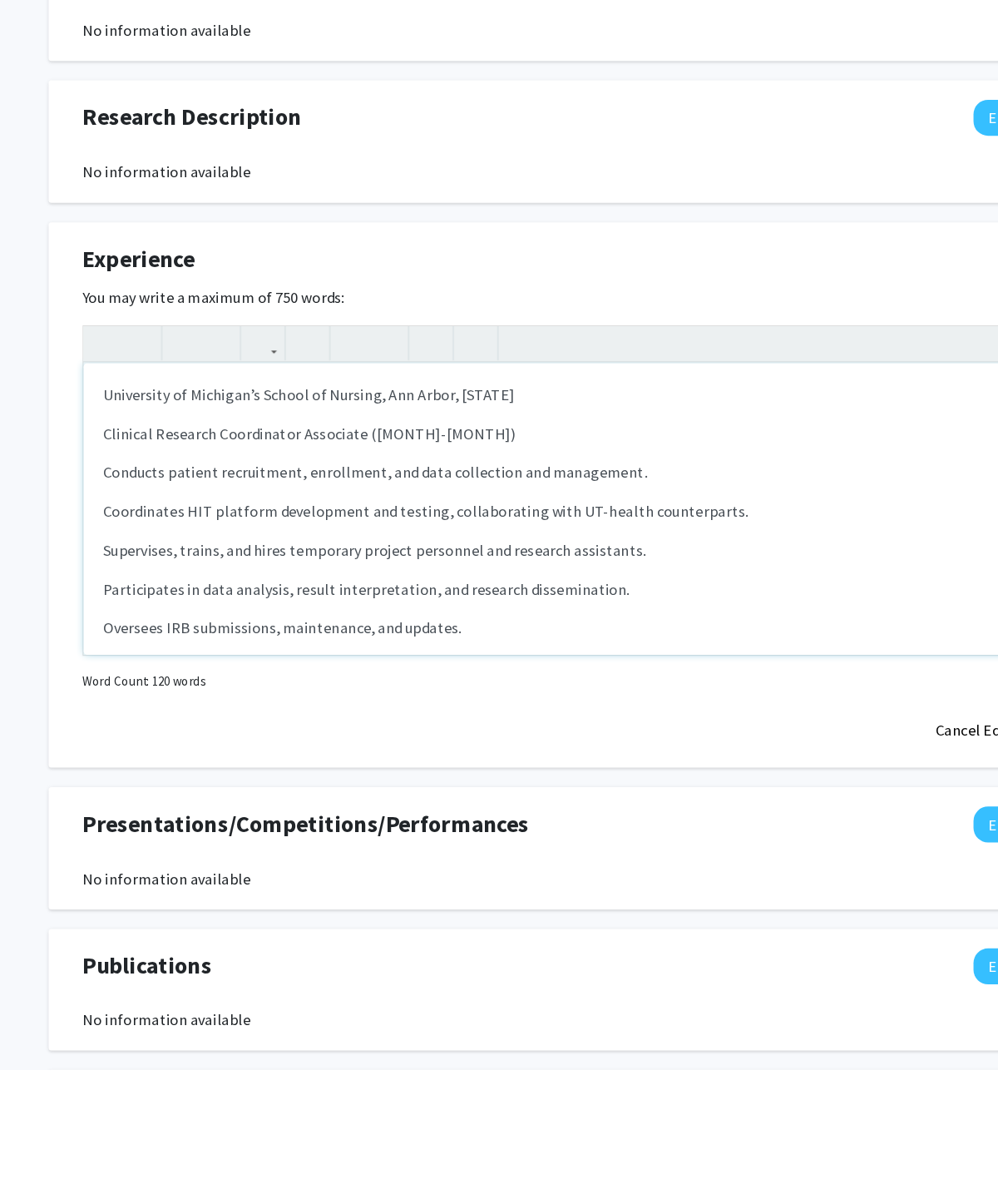 click on "Clinical Research Coordinator Associate ([MONTH]-[MONTH])" at bounding box center [499, 659] 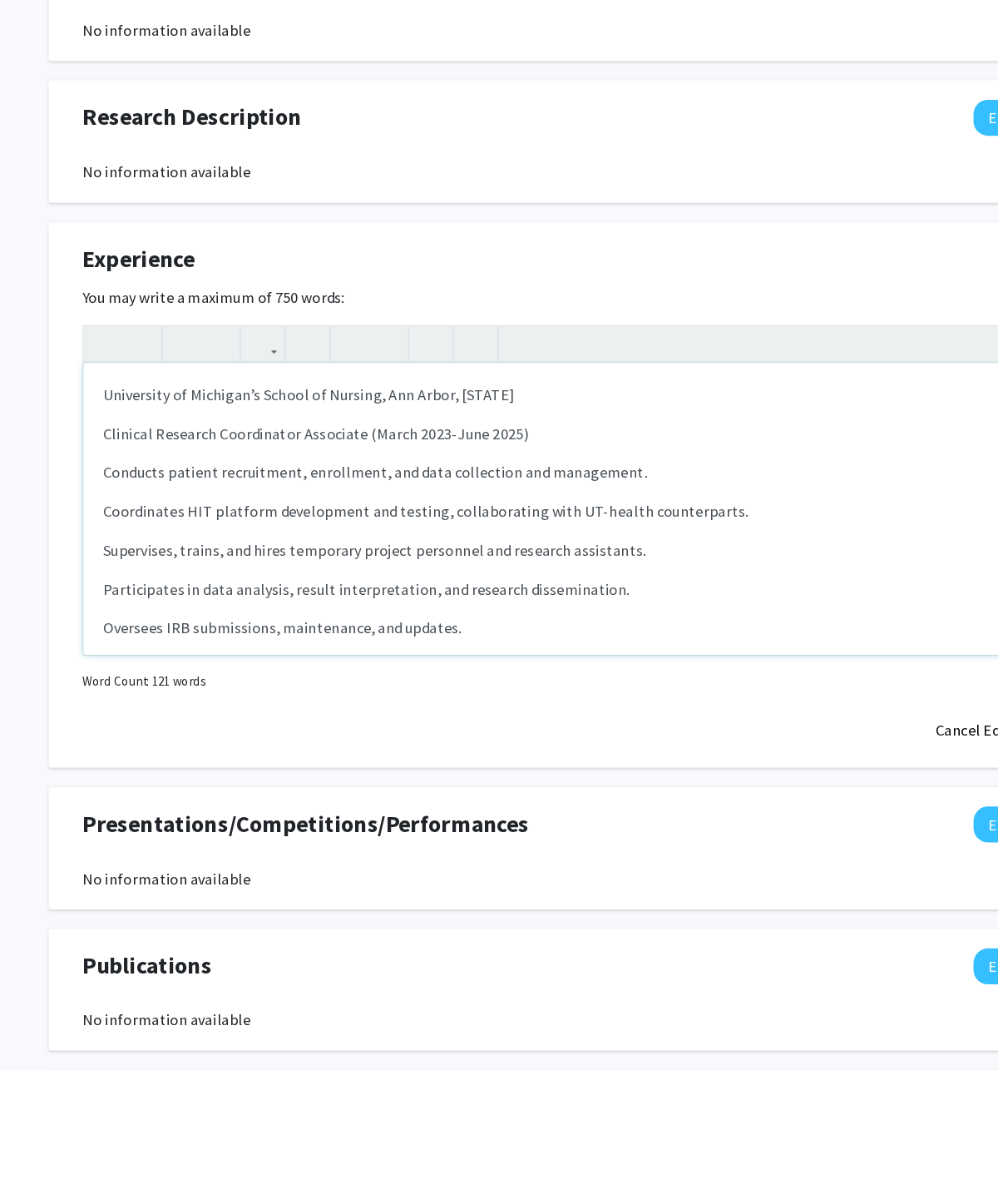 click on "Conducts patient recruitment, enrollment, and data collection and management." at bounding box center [499, 692] 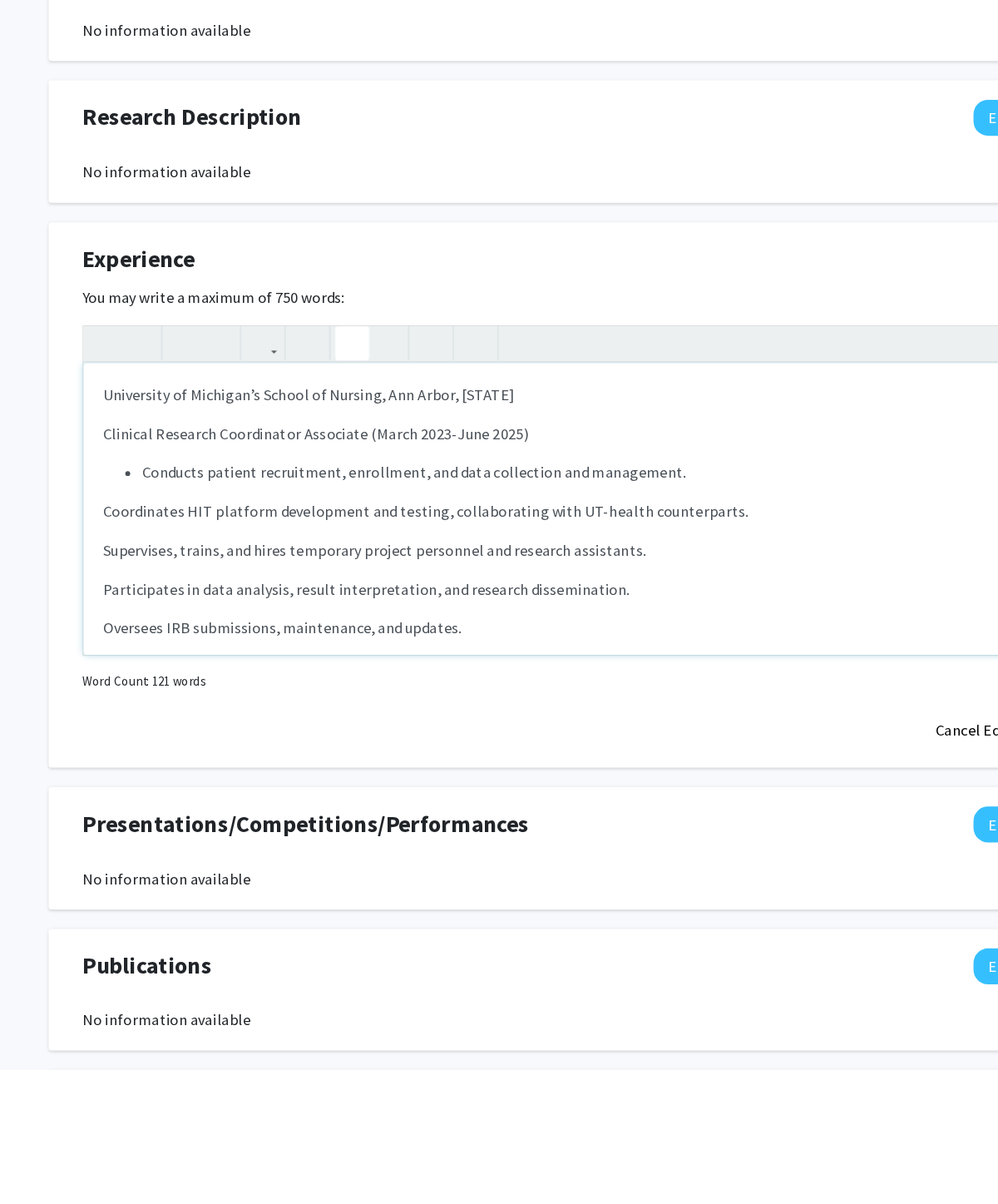 click on "University of Michigan’s School of Nursing, [CITY], [STATE] [JOB_TITLE] ([DATE]-[DATE]) [JOB_TITLE] ([DATE]-[DATE]) [JOB_TITLE] ([DATE]-[DATE])" at bounding box center (499, 724) 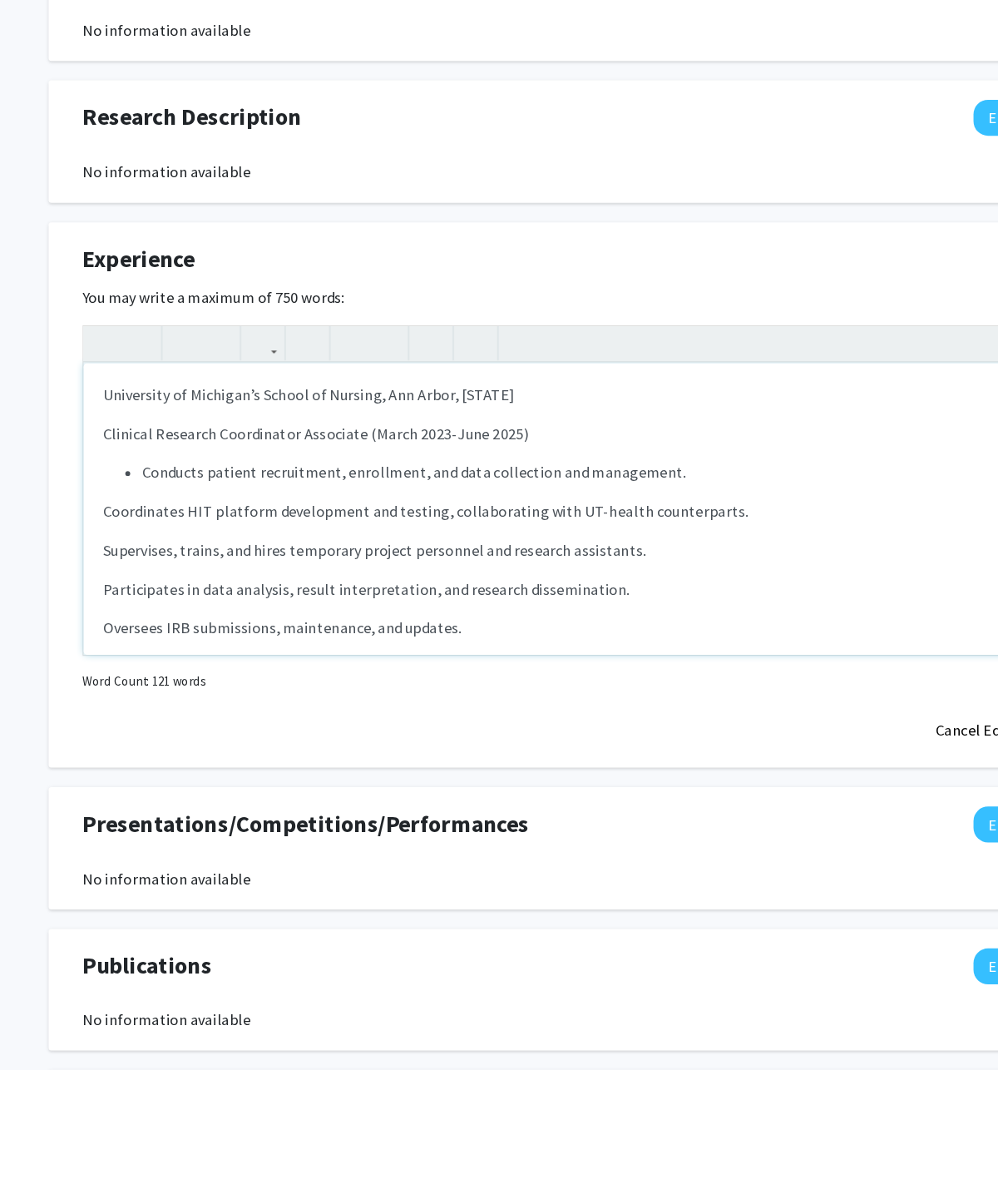 click 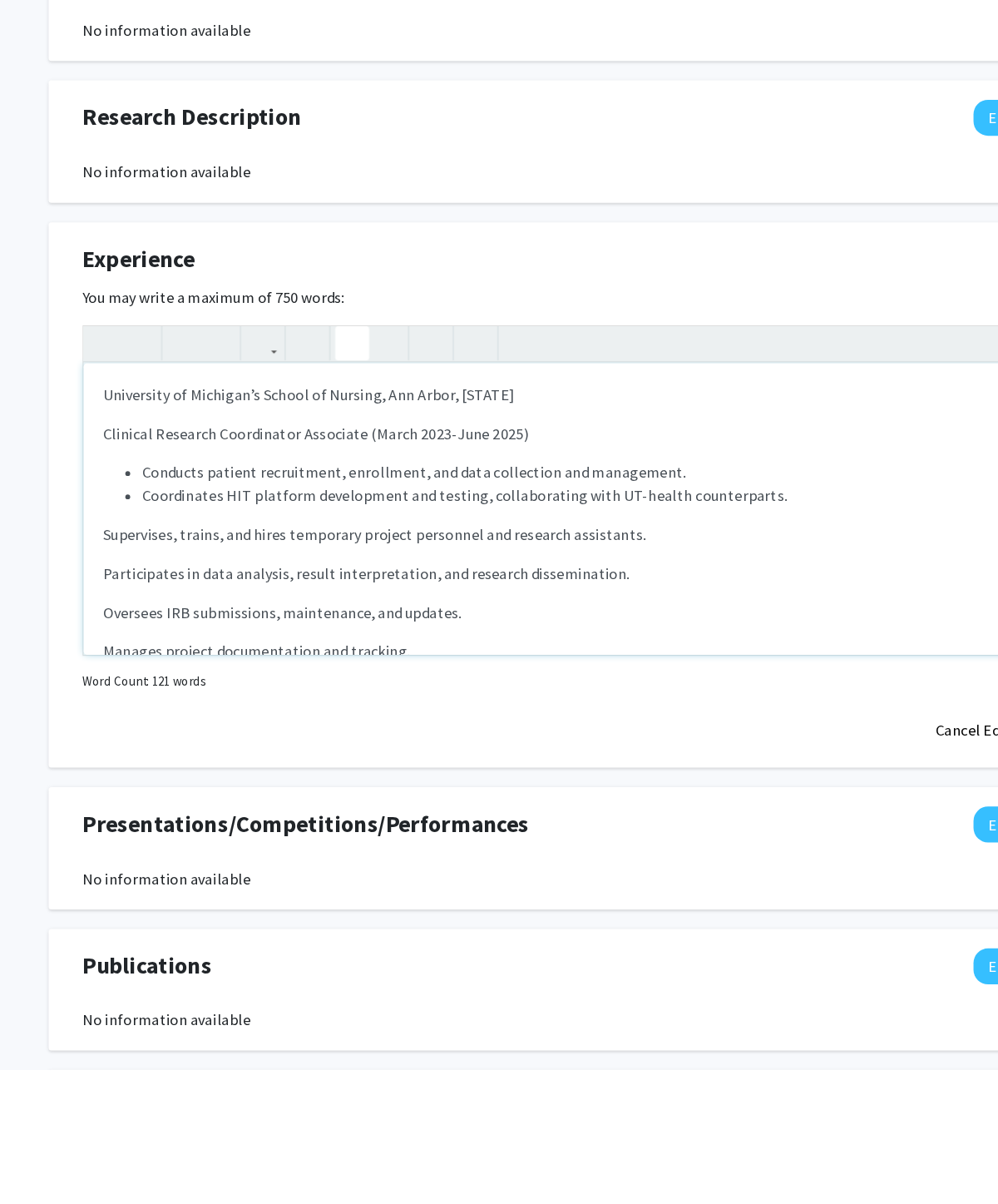 click on "Supervises, trains, and hires temporary project personnel and research assistants." at bounding box center (499, 746) 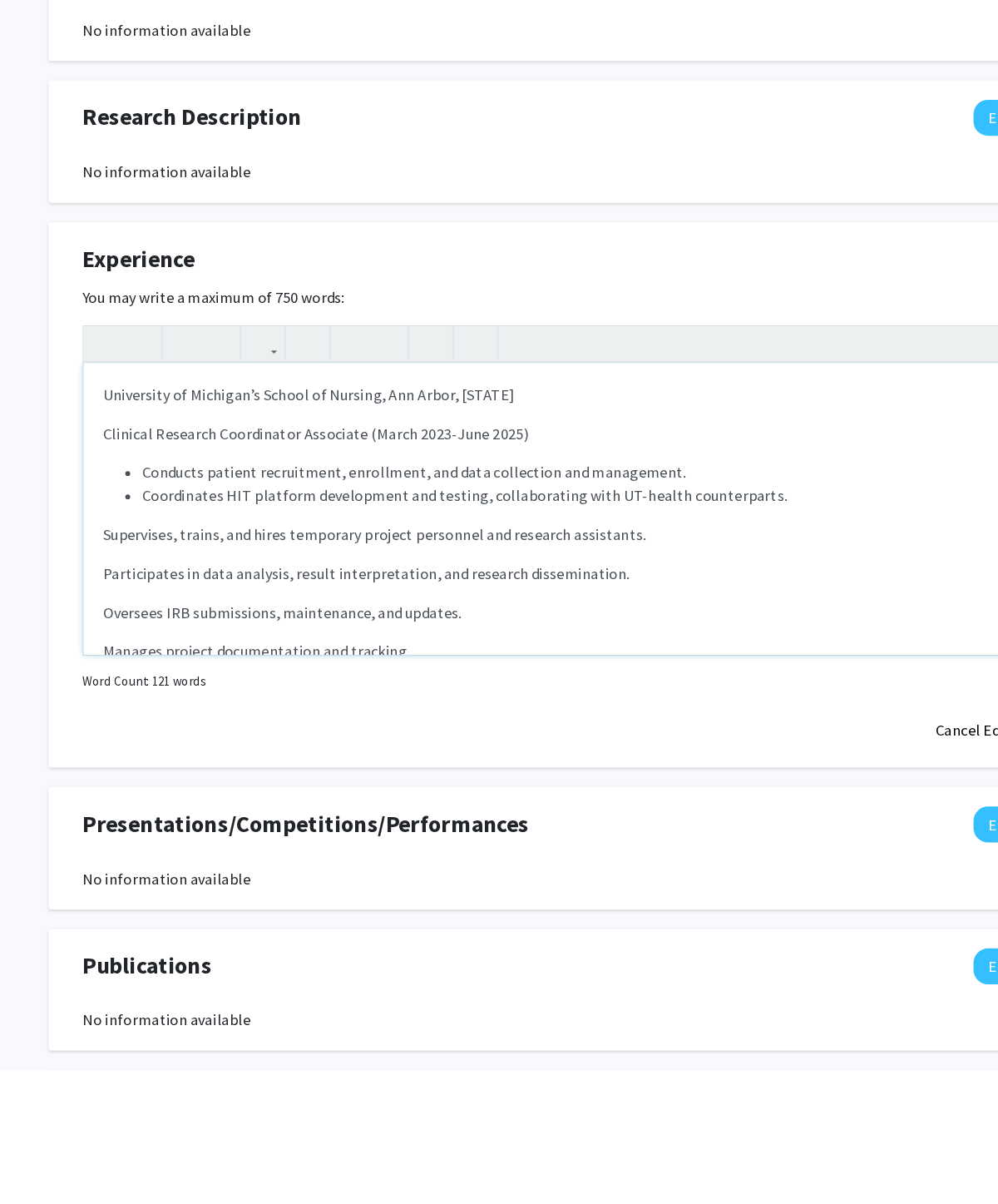 click 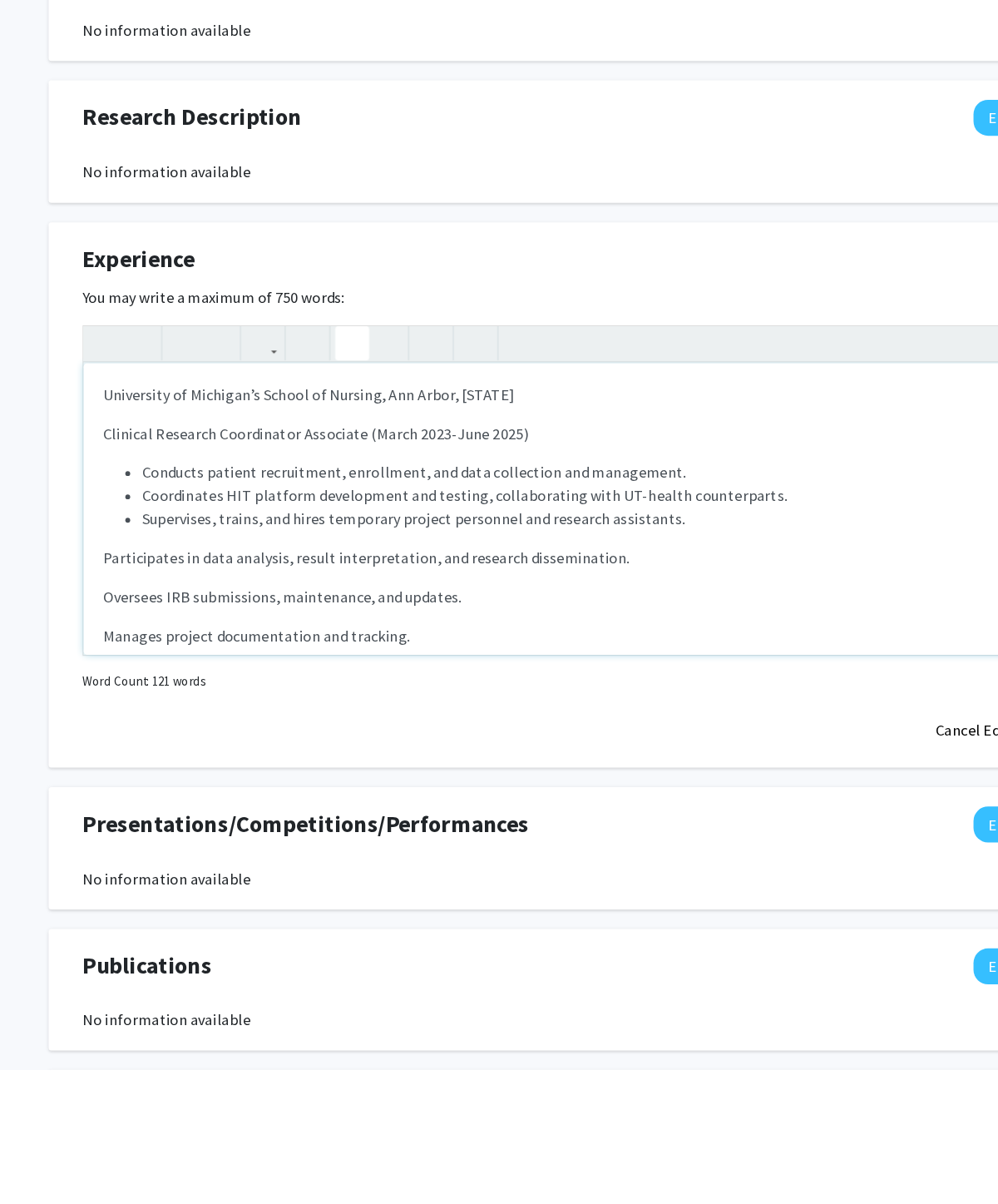 click on "University of Michigan’s School of Nursing, [CITY], [STATE] [JOB_TITLE] ([DATE]-[DATE]) [JOB_TITLE] ([DATE]-[DATE]) [JOB_TITLE] ([DATE]-[DATE])" at bounding box center (499, 724) 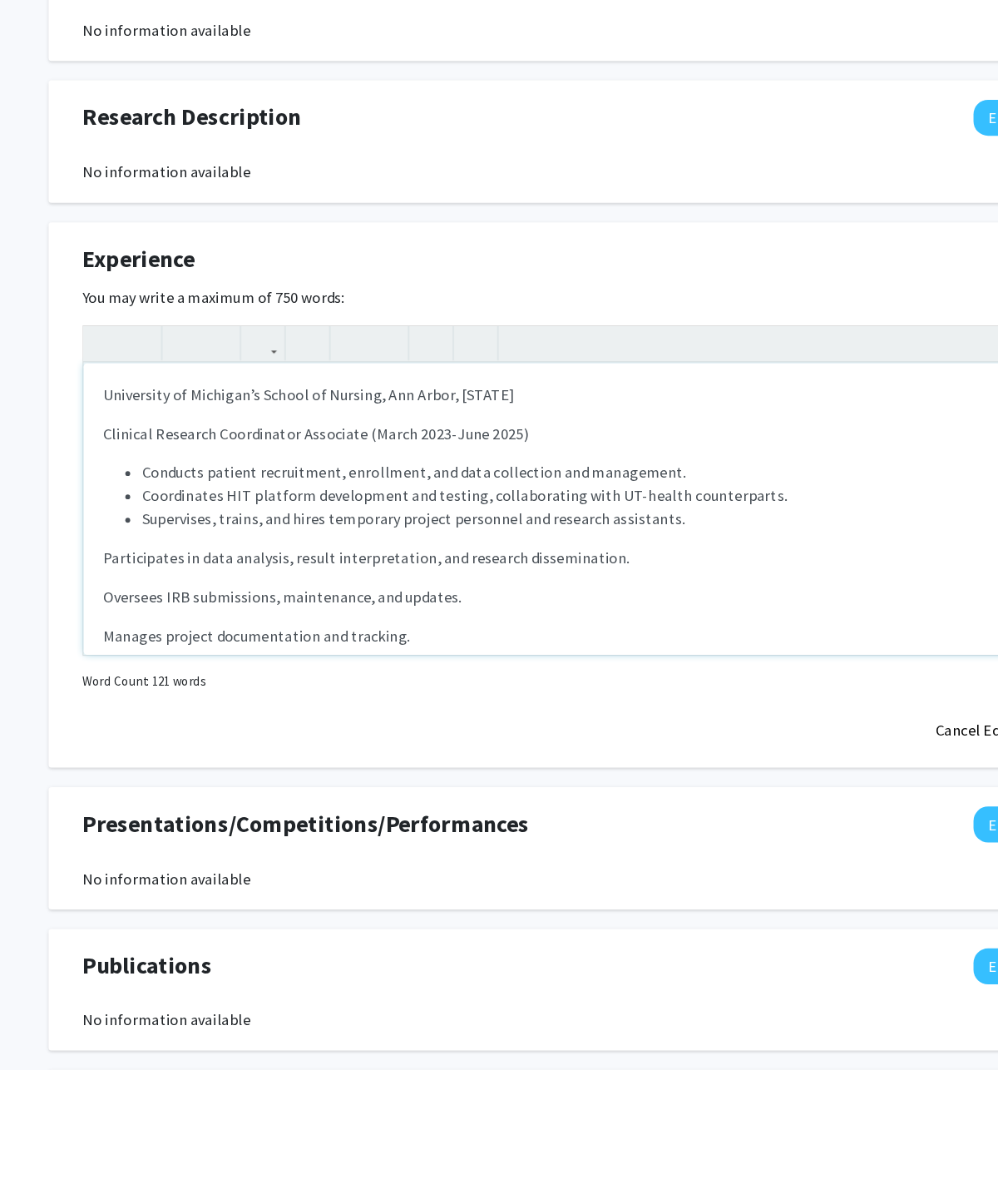 click 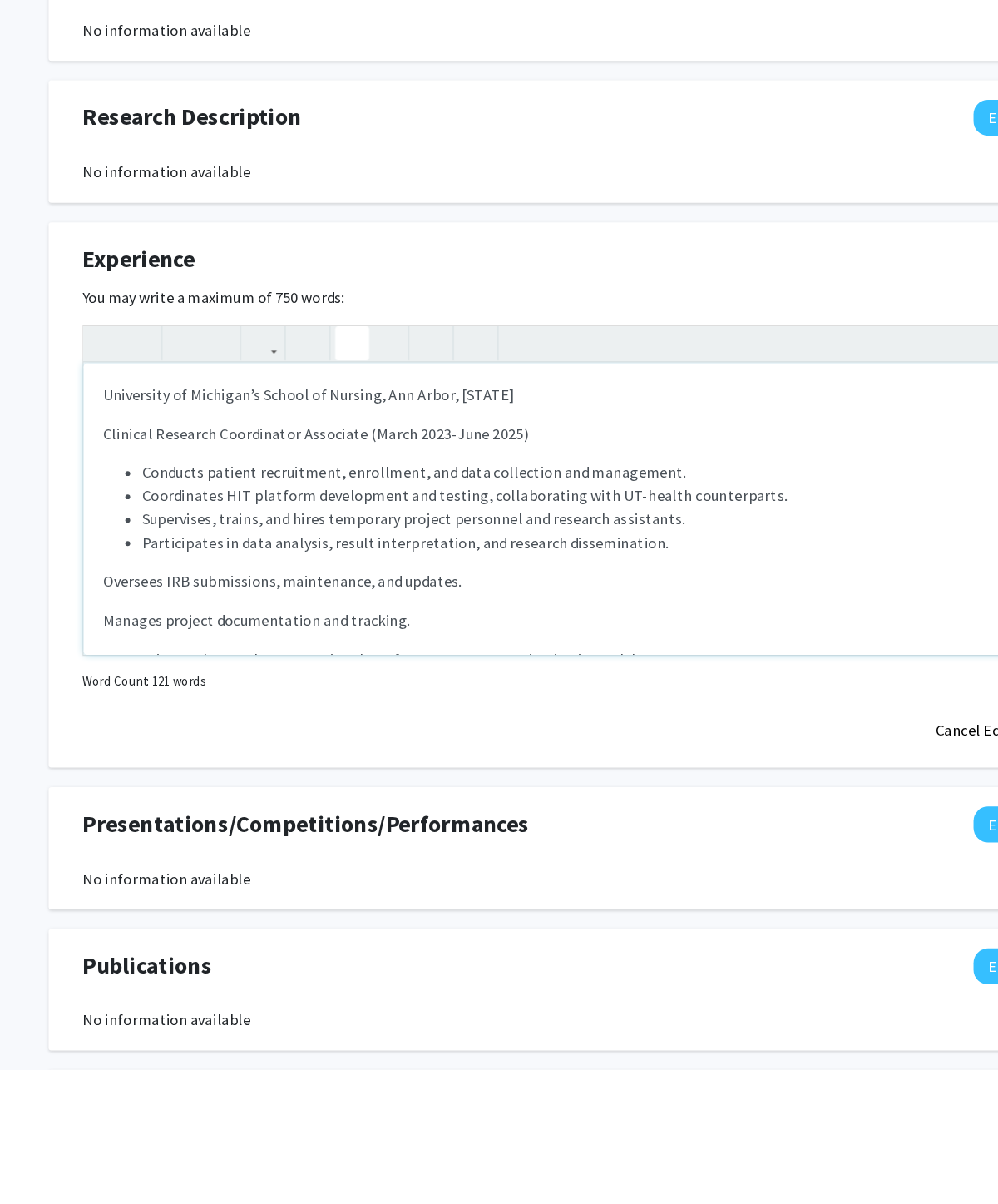 click on "University of Michigan’s School of Nursing, [CITY], [STATE] [JOB_TITLE] ([DATE]-[DATE]) [JOB_TITLE] ([DATE]-[DATE]) [JOB_TITLE] ([DATE]-[DATE])" at bounding box center (499, 724) 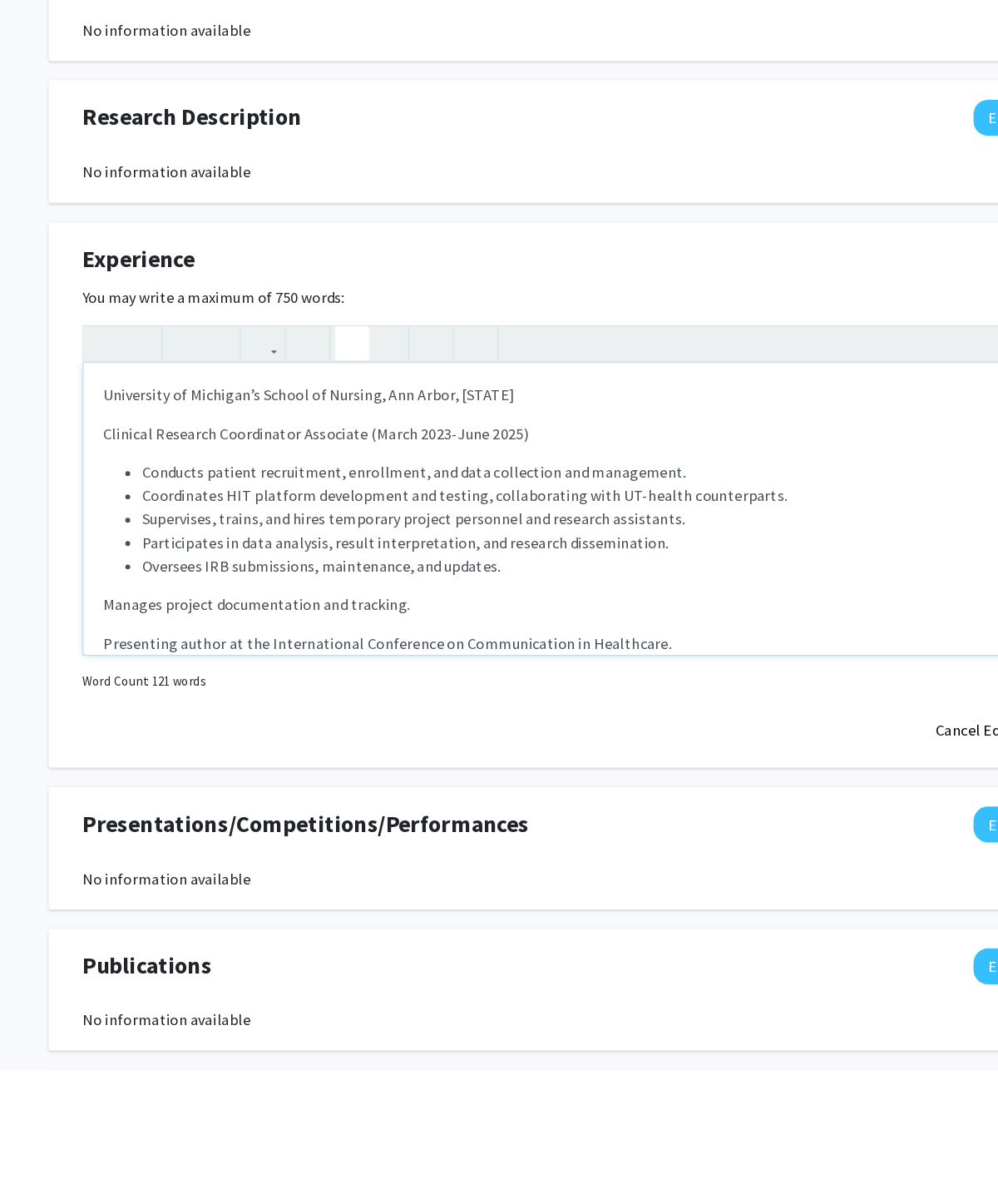 click on "University of Michigan’s School of Nursing, [CITY], [STATE] [JOB_TITLE] ([DATE]-[DATE]) [JOB_TITLE] ([DATE]-[DATE]) [JOB_TITLE] ([DATE]-[DATE])" at bounding box center (499, 724) 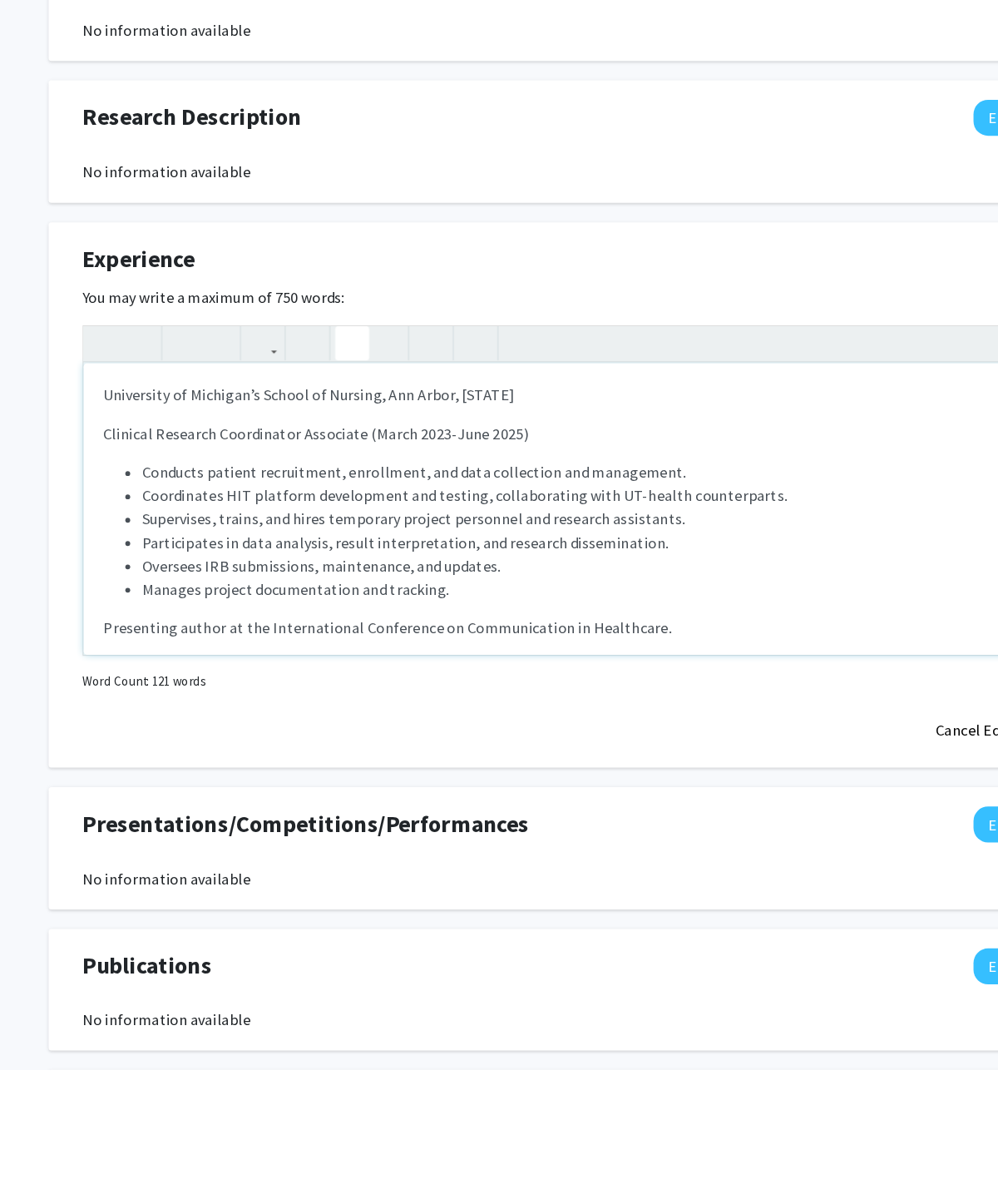 click on "University of Michigan’s School of Nursing, [CITY], [STATE] [JOB_TITLE] ([DATE]-[DATE]) [JOB_TITLE] ([DATE]-[DATE]) [JOB_TITLE] ([DATE]-[DATE])" at bounding box center (499, 724) 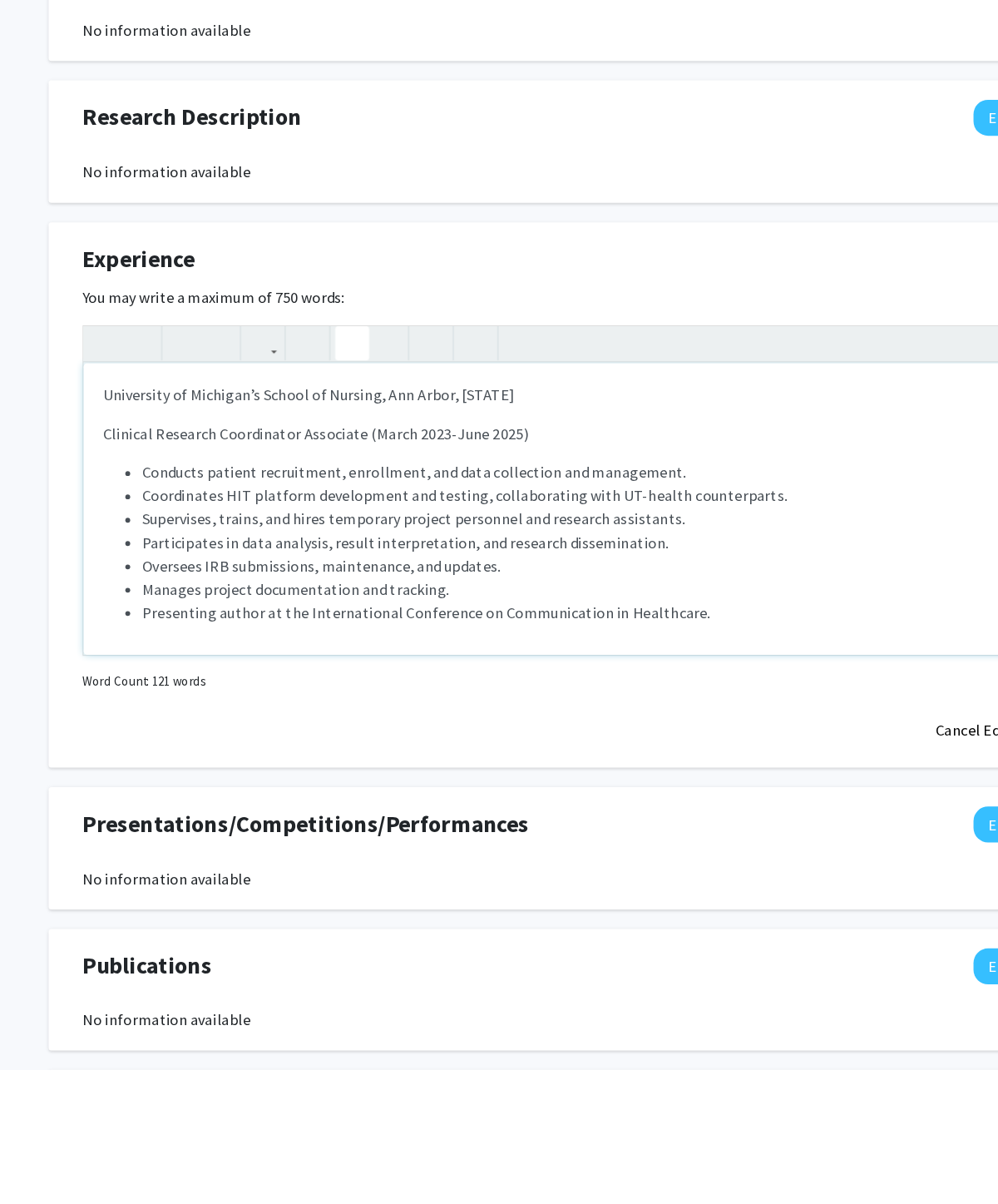 click on "Conducts patient recruitment, enrollment, and data collection and management." at bounding box center (354, 692) 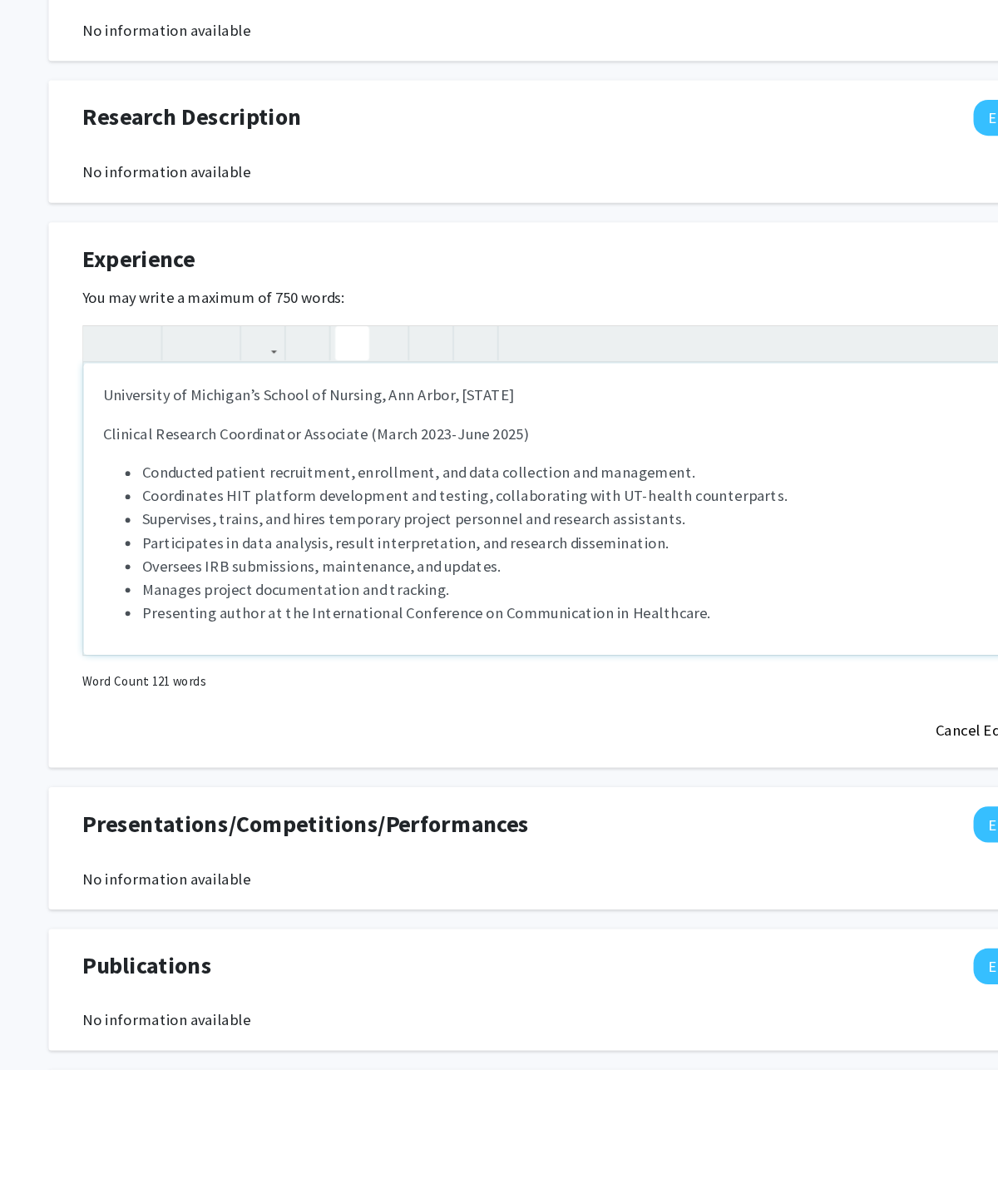 click on "Coordinates  HIT platform development and testing, collaborating with UT-health counterparts." at bounding box center (398, 712) 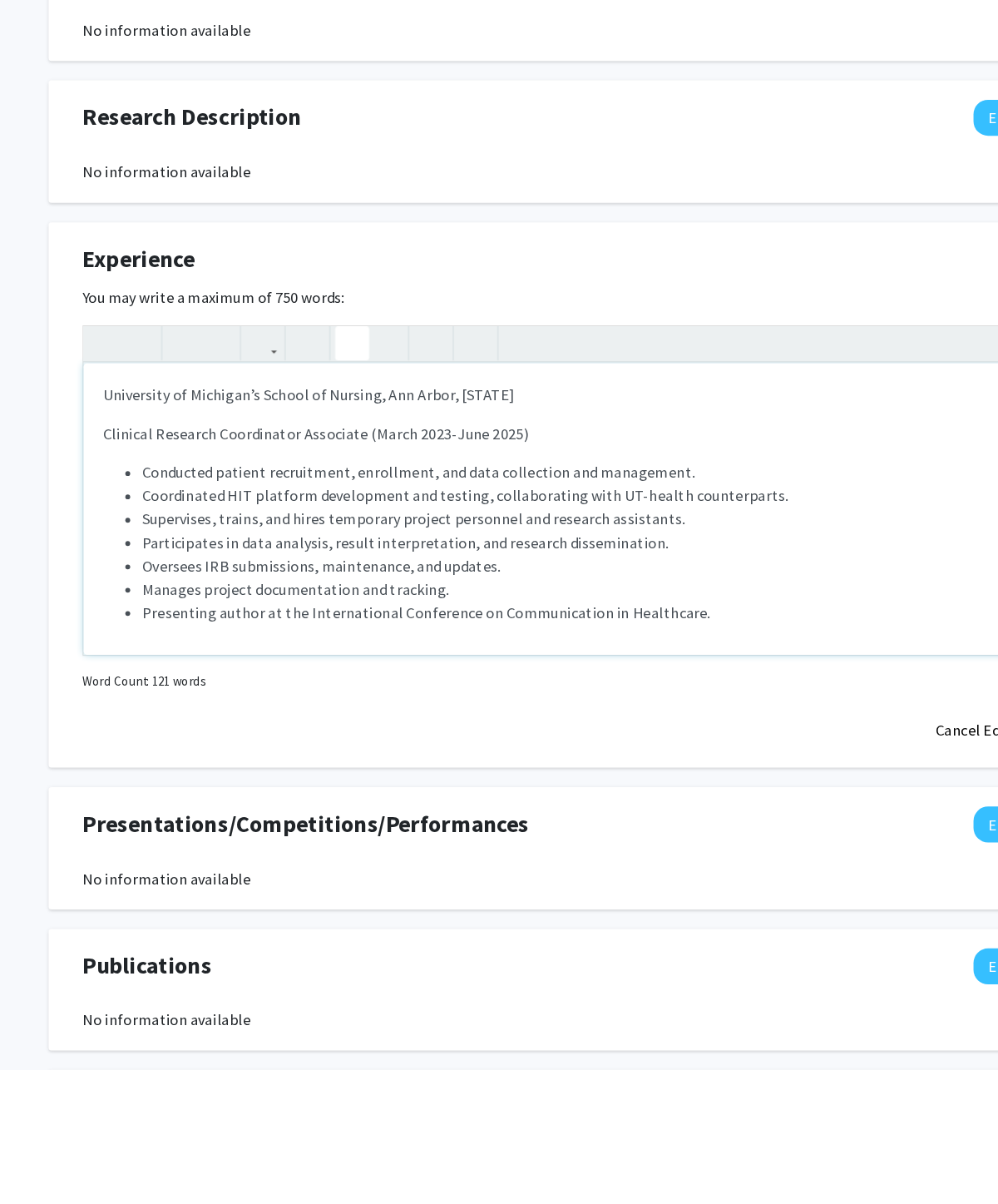 click on "Supervises, trains, and hires temporary project personnel and research assistants." at bounding box center [353, 732] 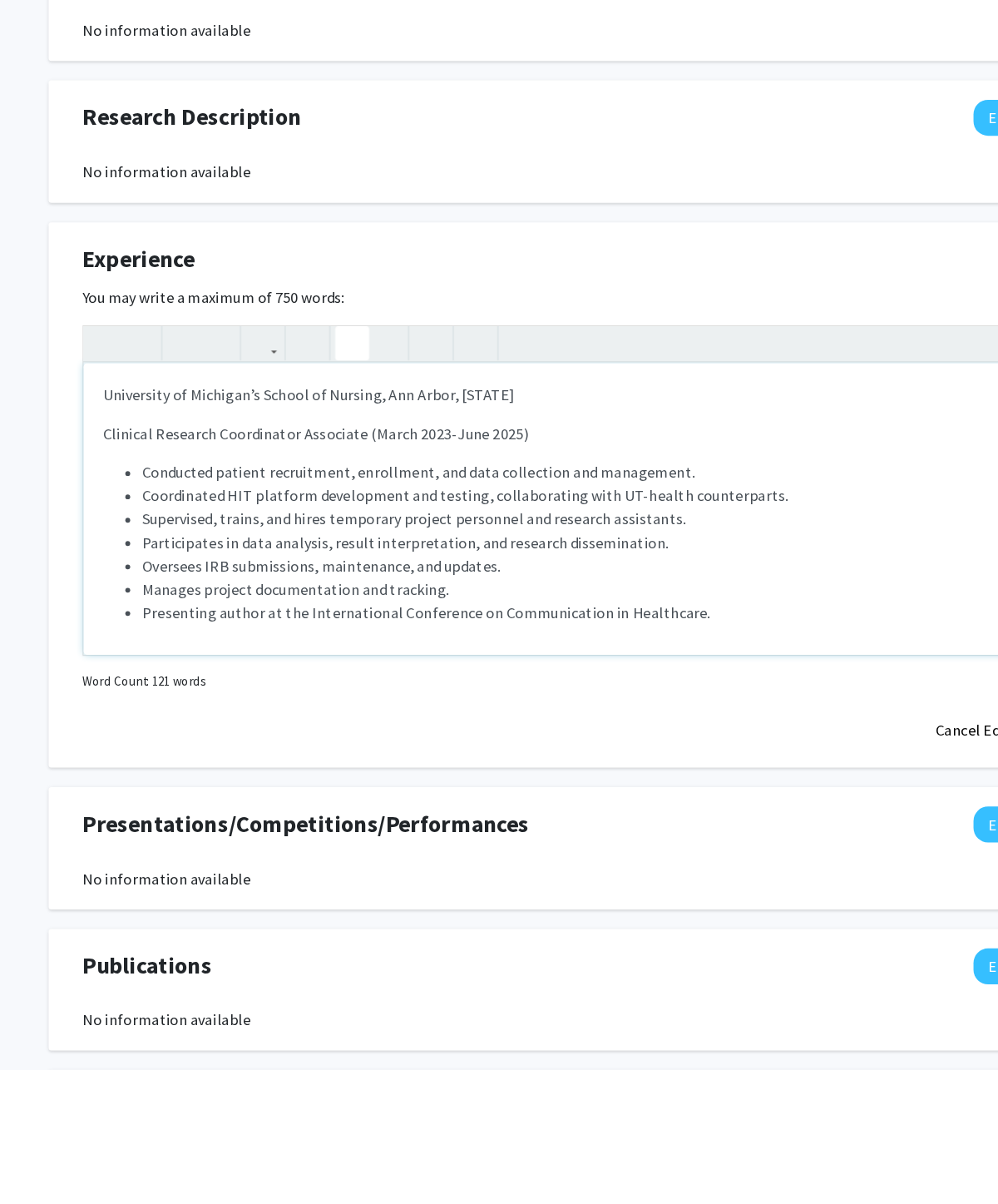 click on "Supervised, trains, and hires temporary project personnel and research assistants." at bounding box center [354, 732] 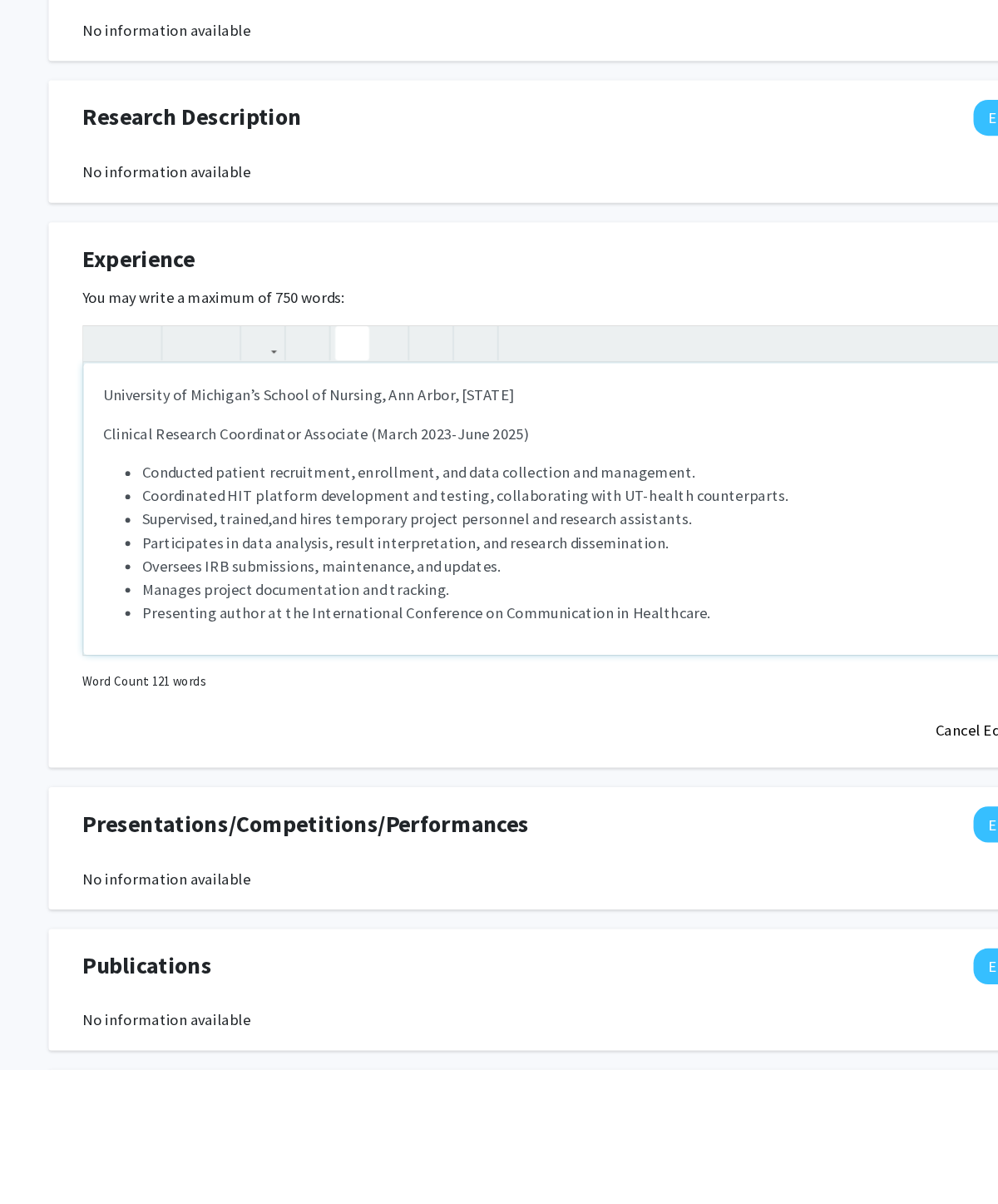 click on "and hires temporary project personnel and research assistants." at bounding box center [413, 732] 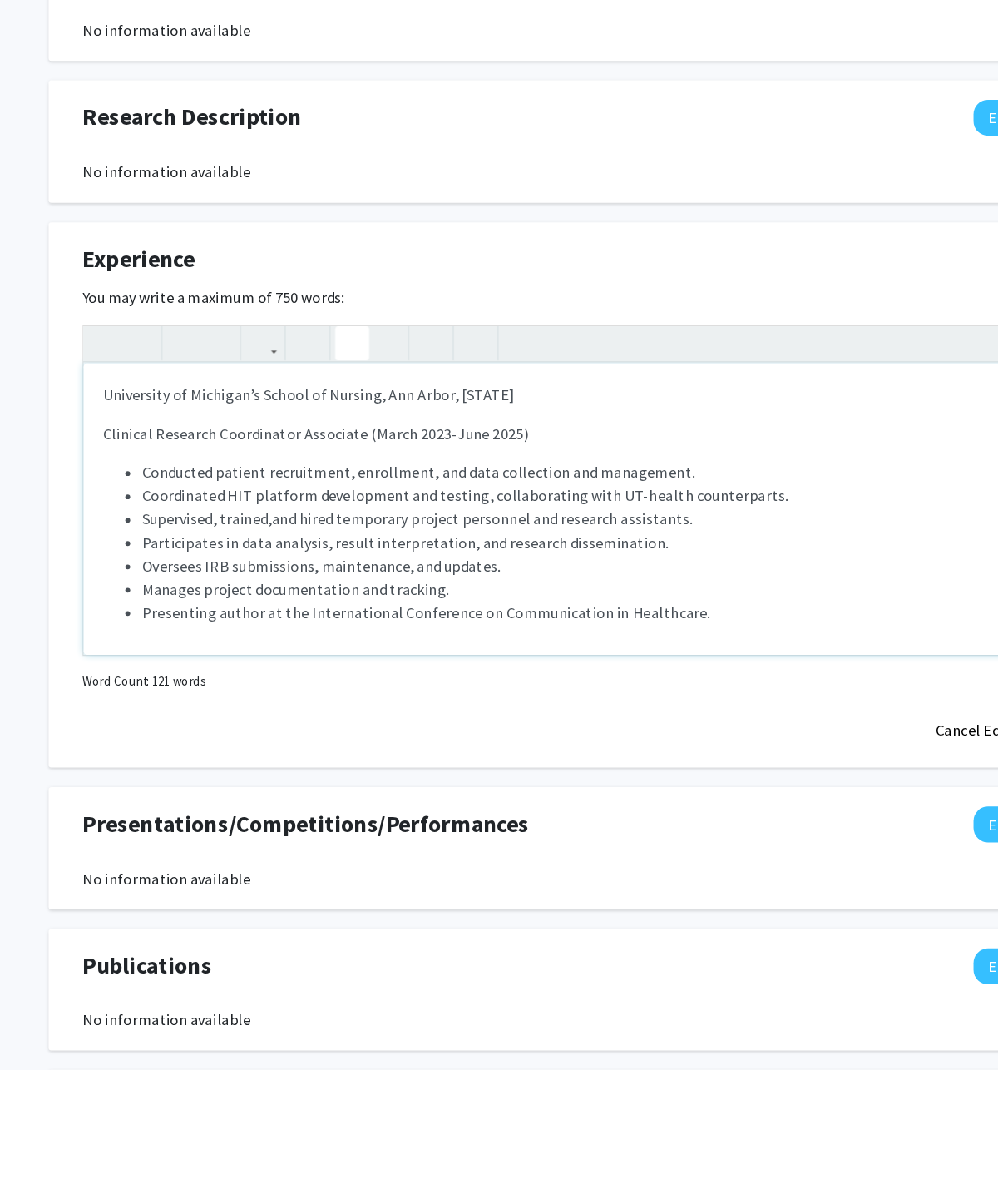 click on "Participates in data analysis, result interpretation, and research dissemination." at bounding box center [347, 752] 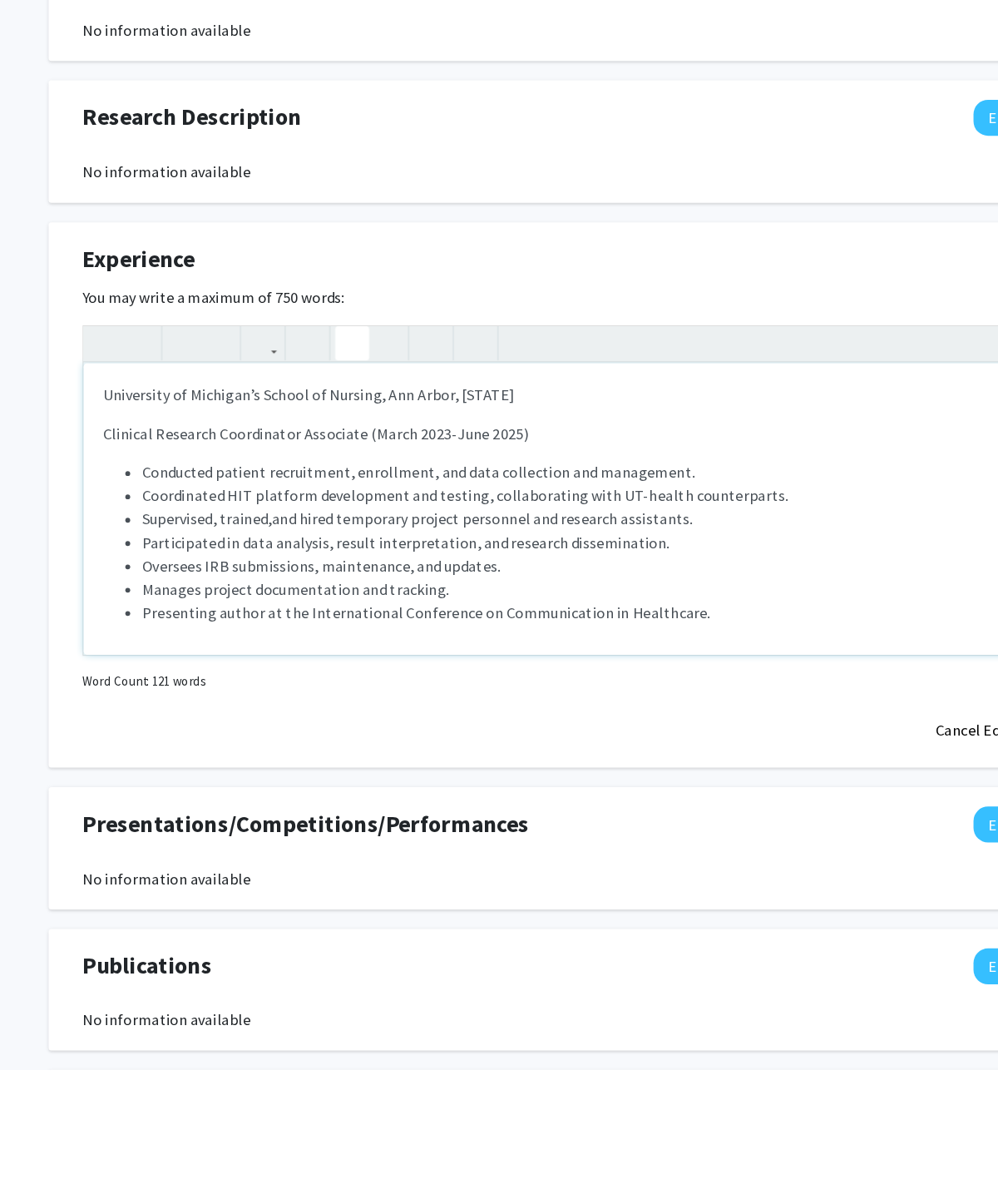 click on "Oversees IRB submissions, maintenance, and updates." at bounding box center (274, 772) 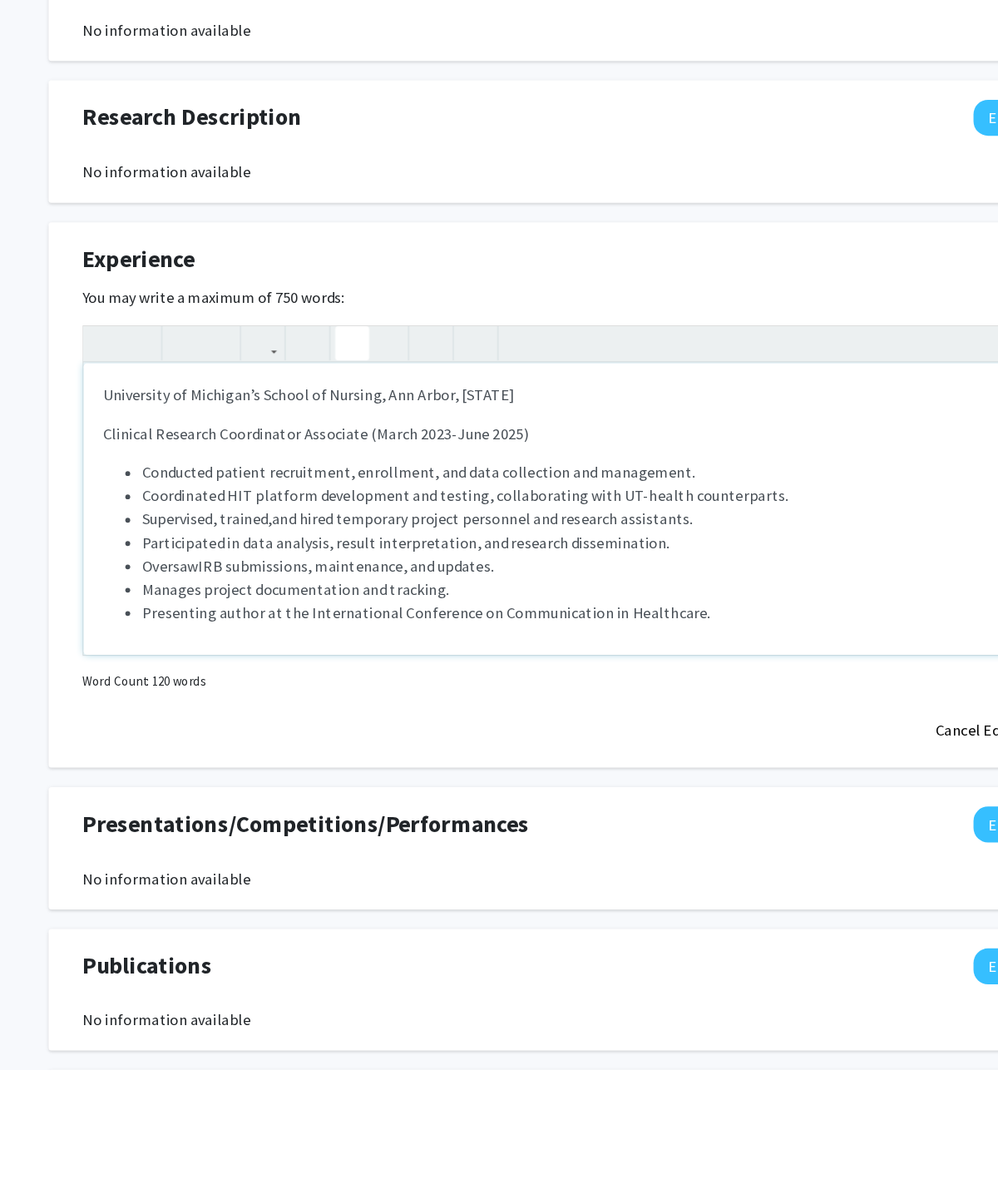 click on "Manages project documentation and tracking." at bounding box center [253, 792] 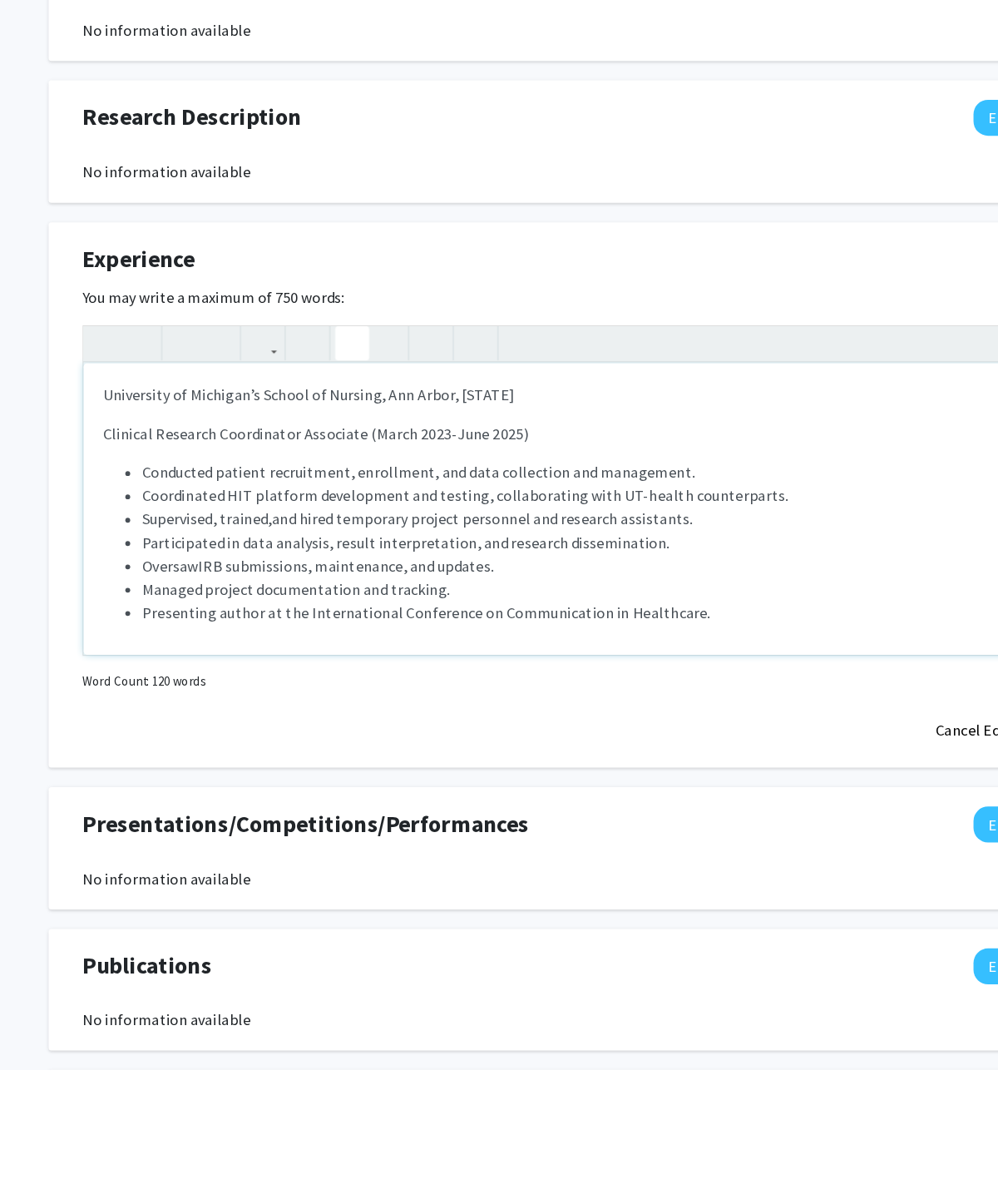 click on "Presenting author at the International Conference on Communication in Healthcare." at bounding box center [364, 812] 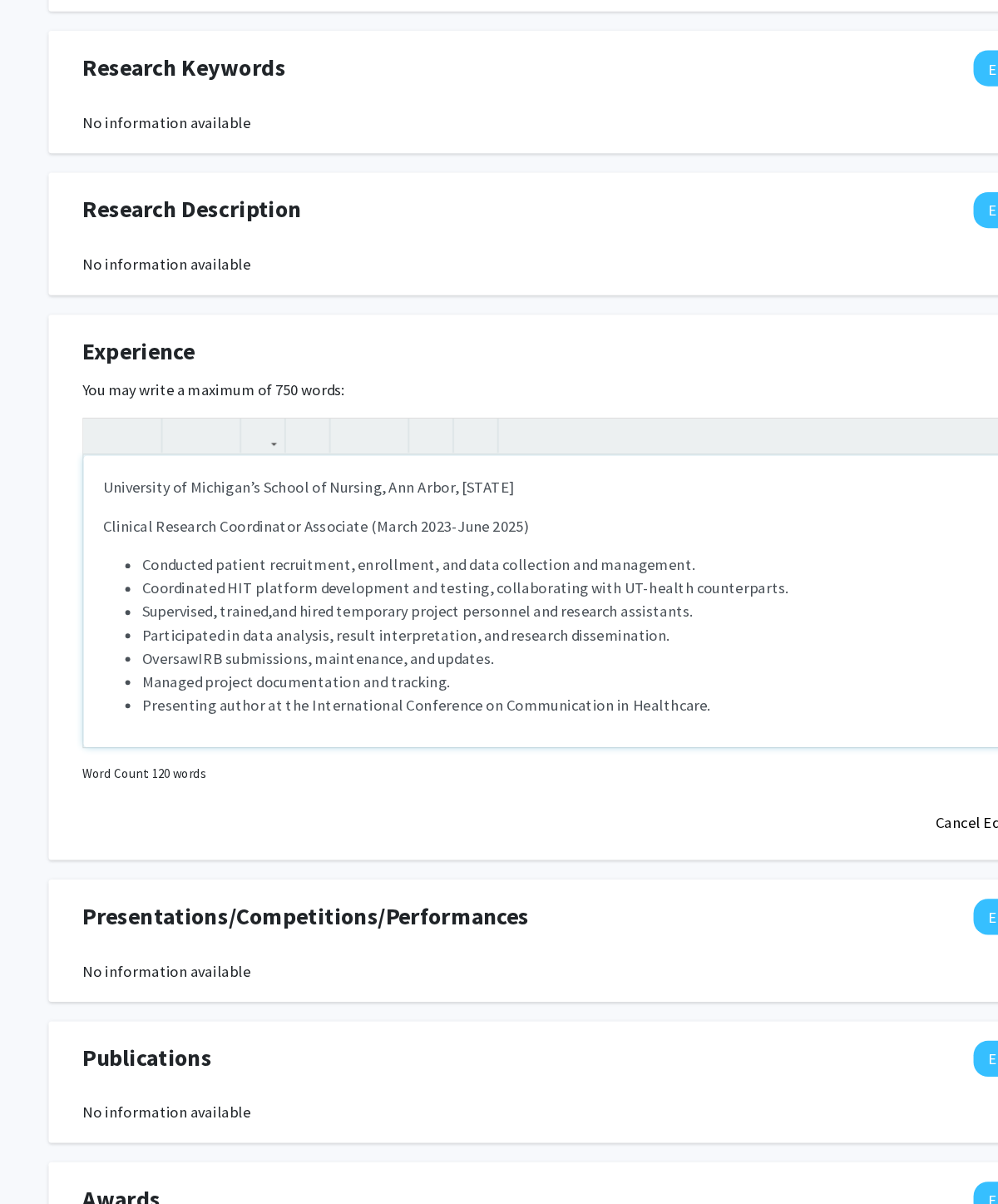 scroll, scrollTop: 607, scrollLeft: 0, axis: vertical 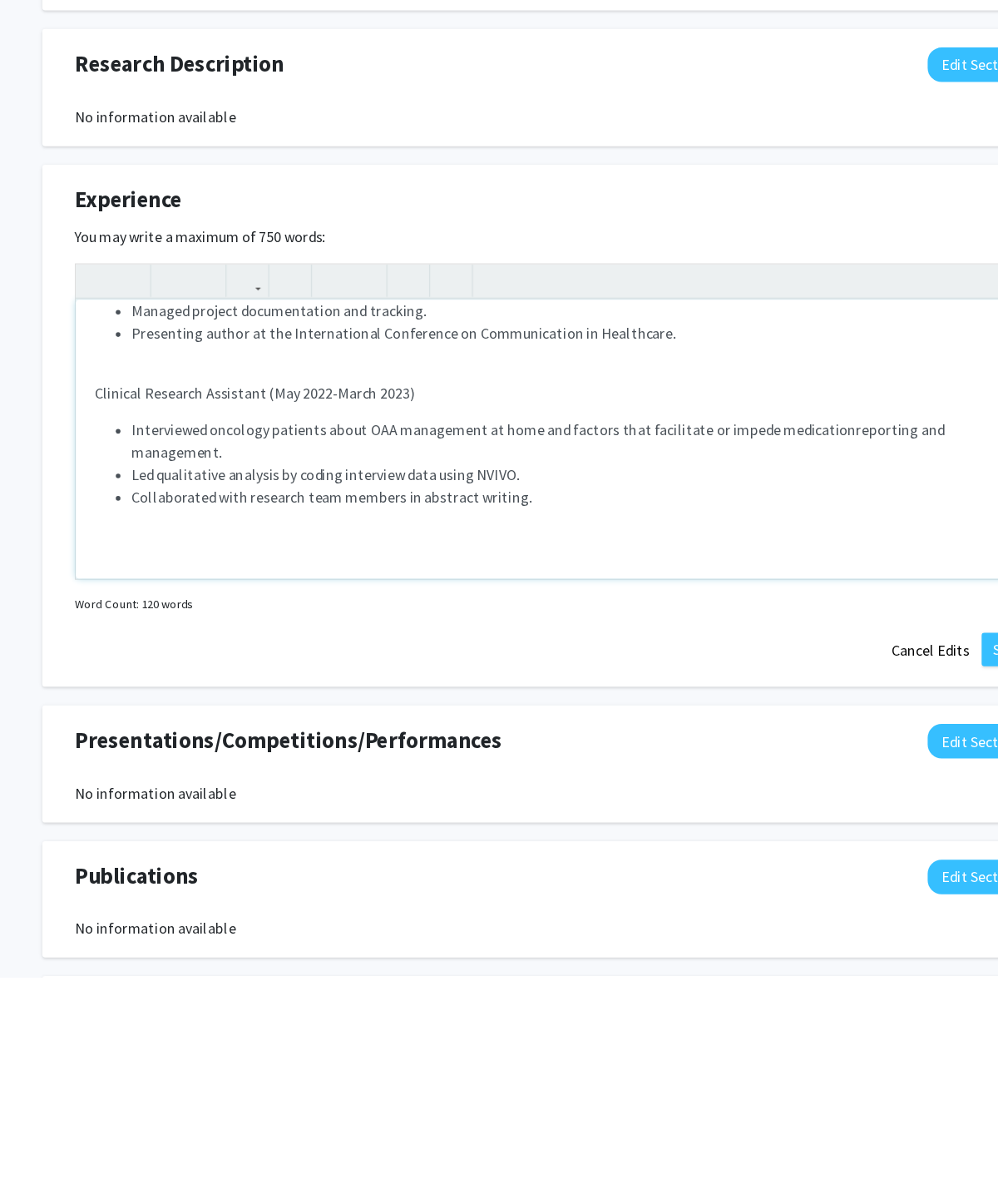 click on "Clinical Research Assistant ([MONTH] [YEAR]-[MONTH] [YEAR]) Interviewed oncology patients about OAA management at home and factors that facilitate or impede medication reporting and management. Led qualitative analysis by coding interview data using NVIVO. Collaborated with research team members in abstract writing." at bounding box center [499, 735] 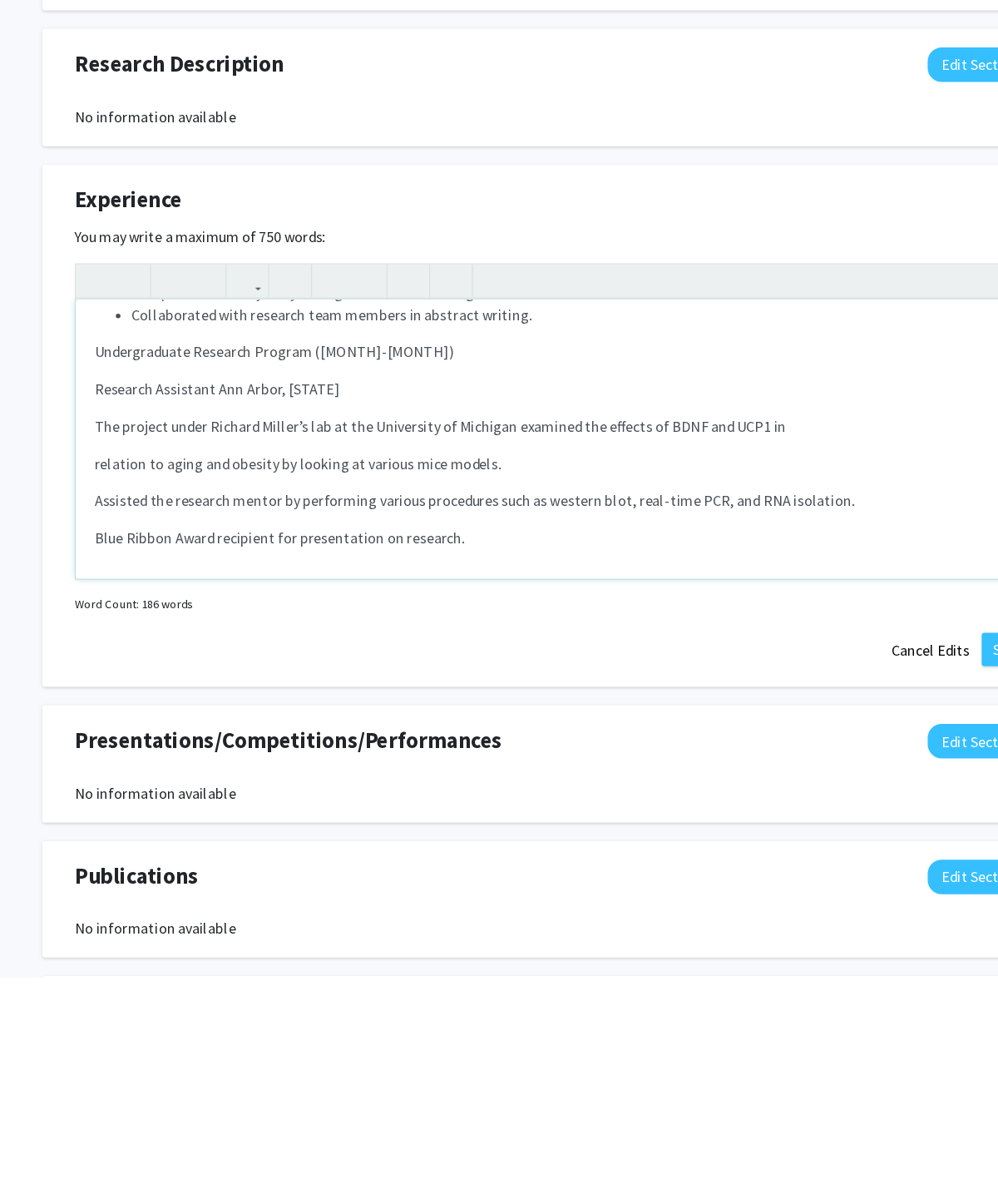 scroll, scrollTop: 344, scrollLeft: 0, axis: vertical 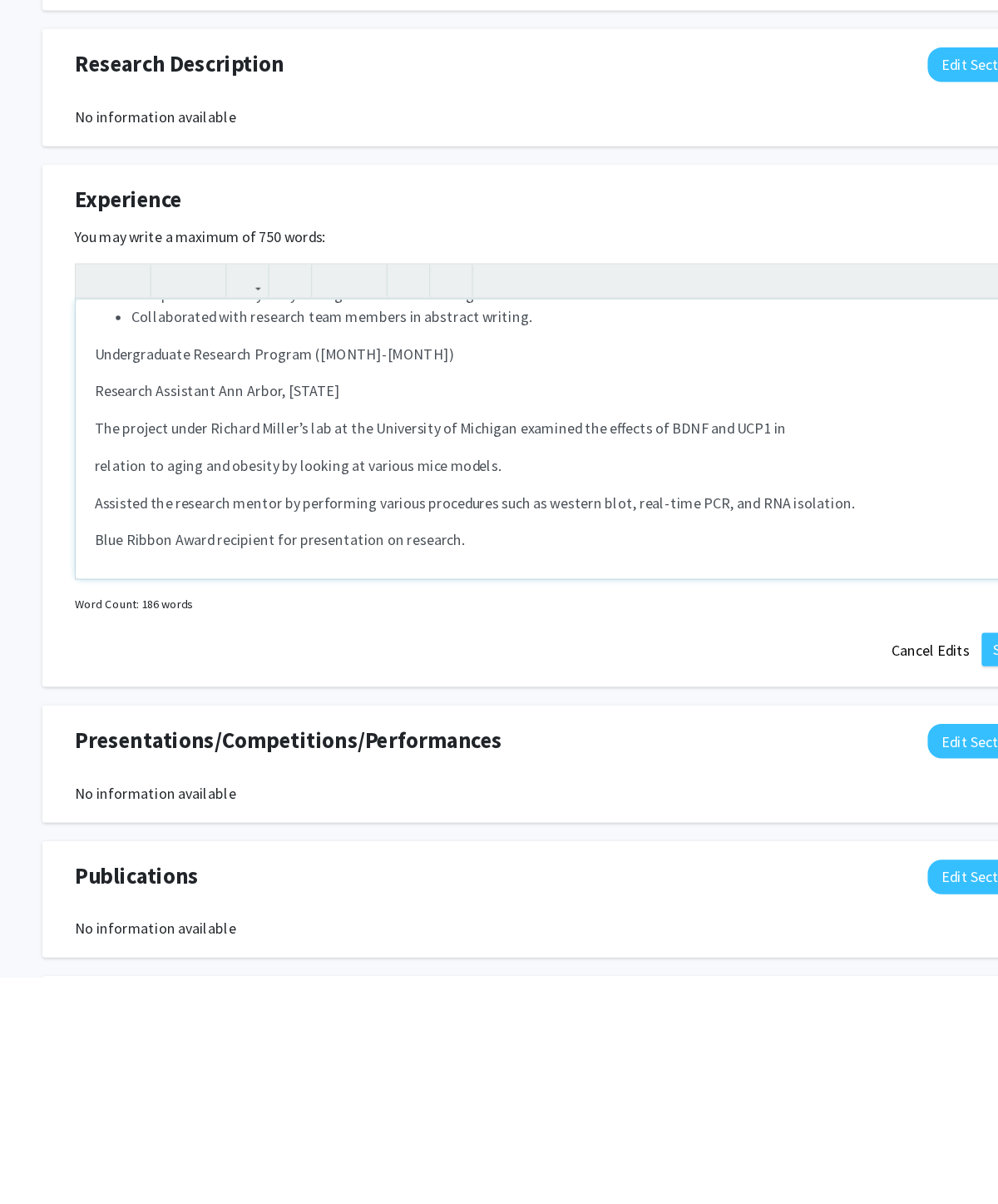 click on "University of Michigan’s School of Nursing, [CITY], [STATE] Clinical Research Coordinator Associate ([MONTH] [YEAR]-[MONTH] [YEAR]) Conducted patient recruitment, enrollment, and data collection and management. Coordinated HIT platform development and testing, collaborating with UT-health counterparts. Supervised, trained, and hired temporary project personnel and research assistants. Participated in data analysis, result interpretation, and research dissemination. OversawIRB submissions, maintenance, and updates. Managed project documentation and tracking. Presenting author at the International Conference on Communication in Healthcare. Clinical Research Assistant ([MONTH] [YEAR]-[MONTH] [YEAR]) Interviewed oncology patients about OAA management at home and factors that facilitate or impede medication reporting and management. Led qualitative analysis by coding interview data using NVIVO. Collaborated with research team members in abstract writing. Undergraduate Research Program ([MONTH] [YEAR]-[MONTH] [YEAR])" at bounding box center (499, 723) 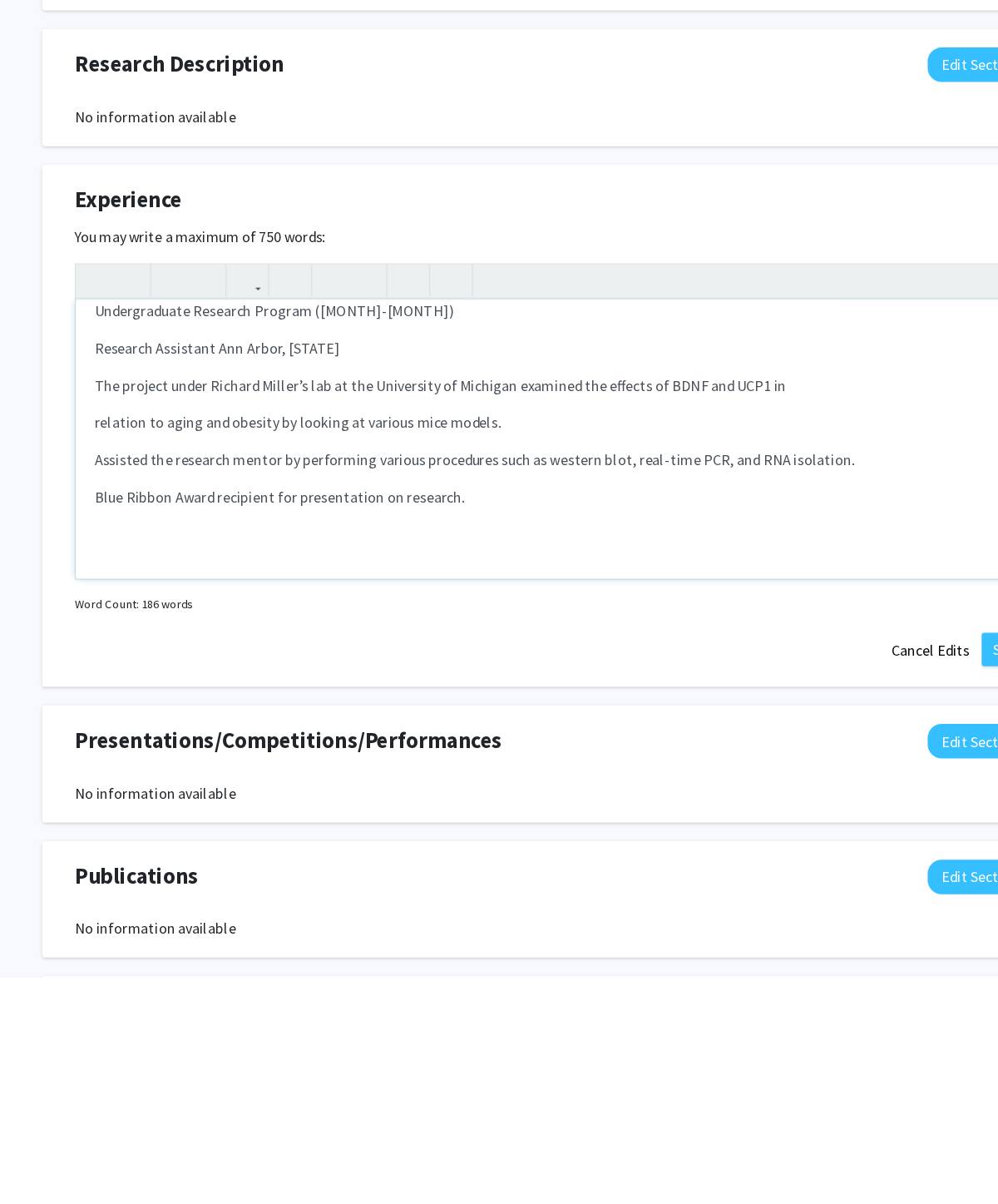 scroll, scrollTop: 392, scrollLeft: 0, axis: vertical 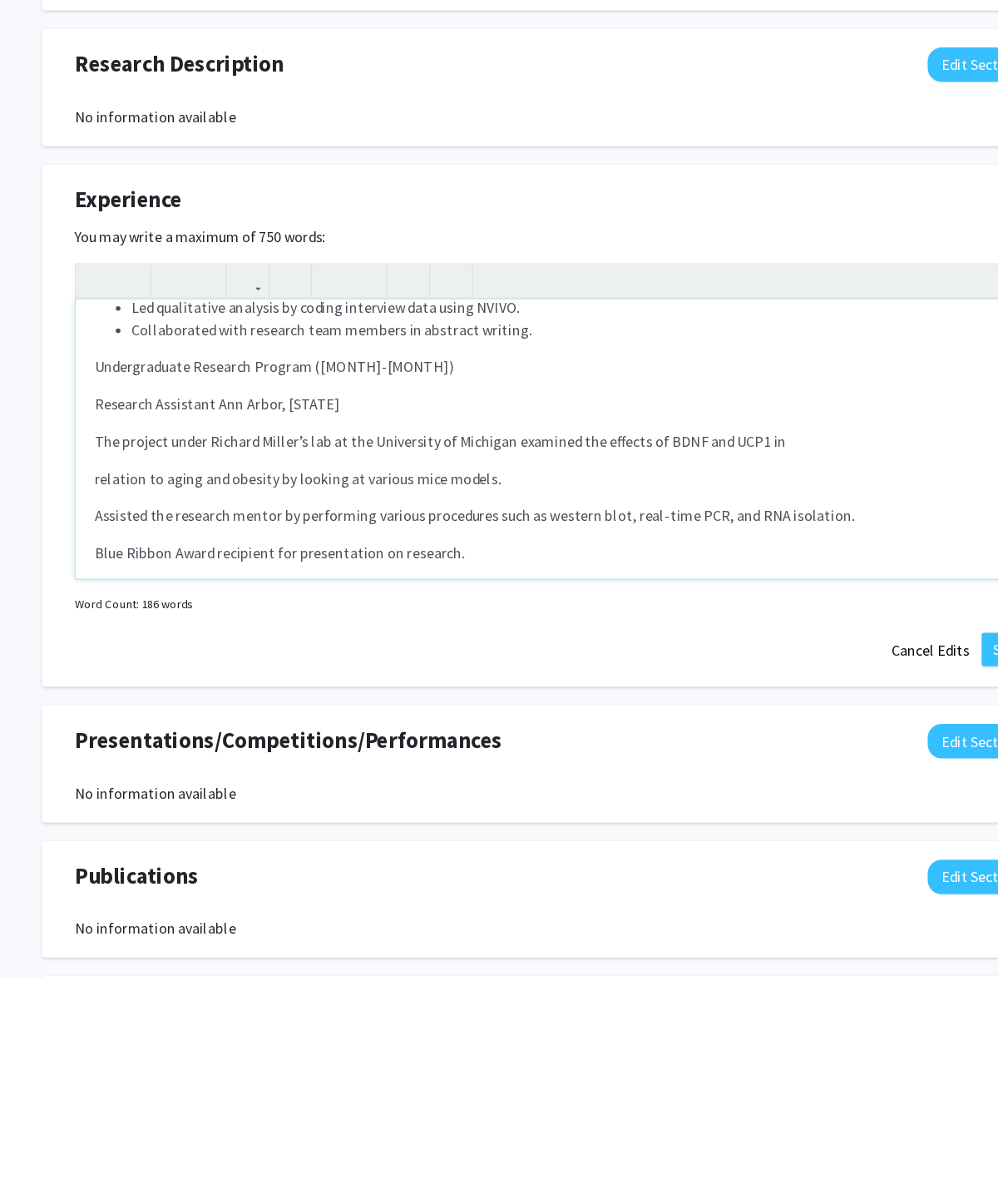 click on "Research Assistant Ann Arbor, [STATE]" at bounding box center (499, 691) 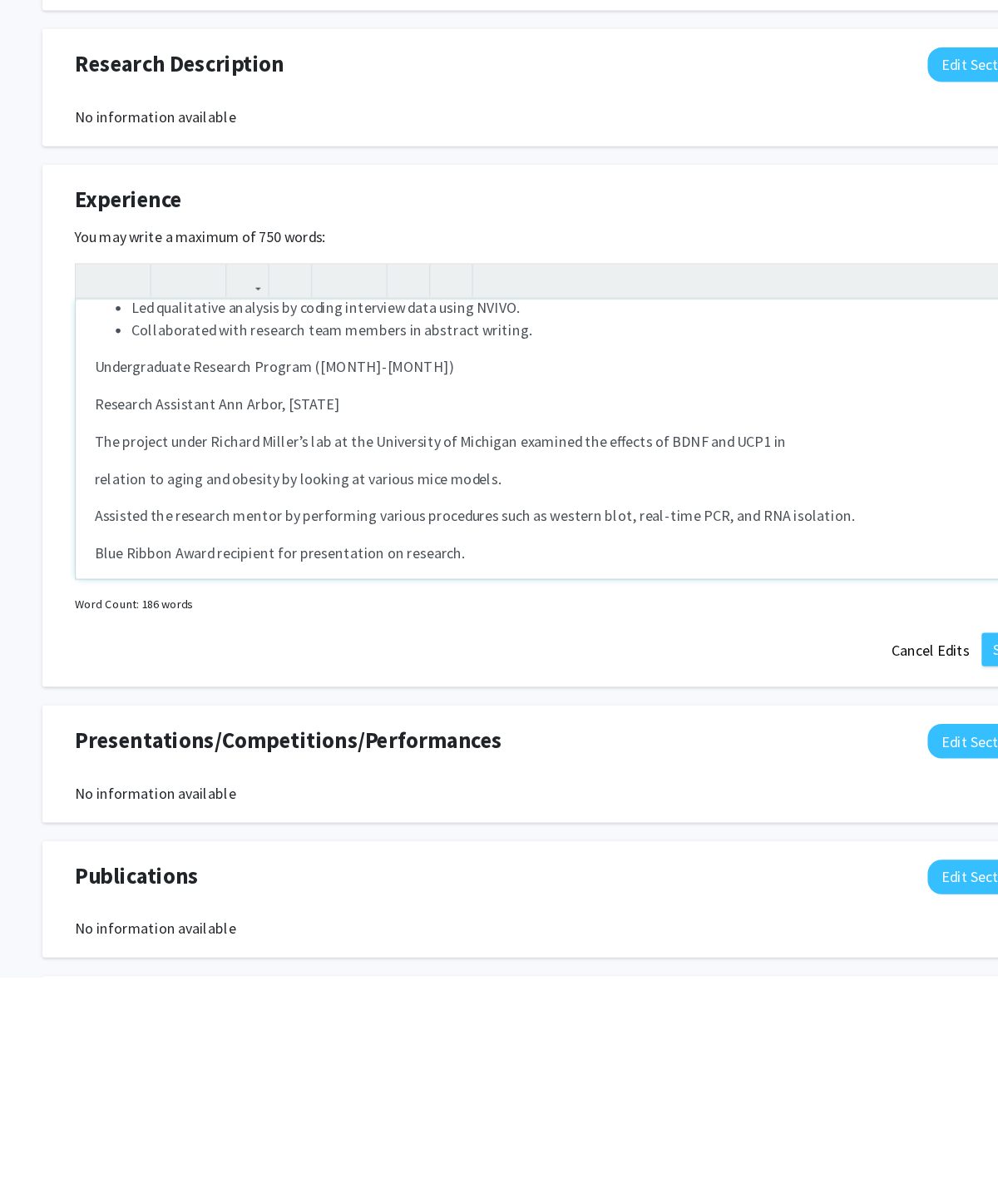 click on "The project under Richard Miller’s lab at the University of Michigan examined the effects of BDNF and UCP1 in" at bounding box center [499, 725] 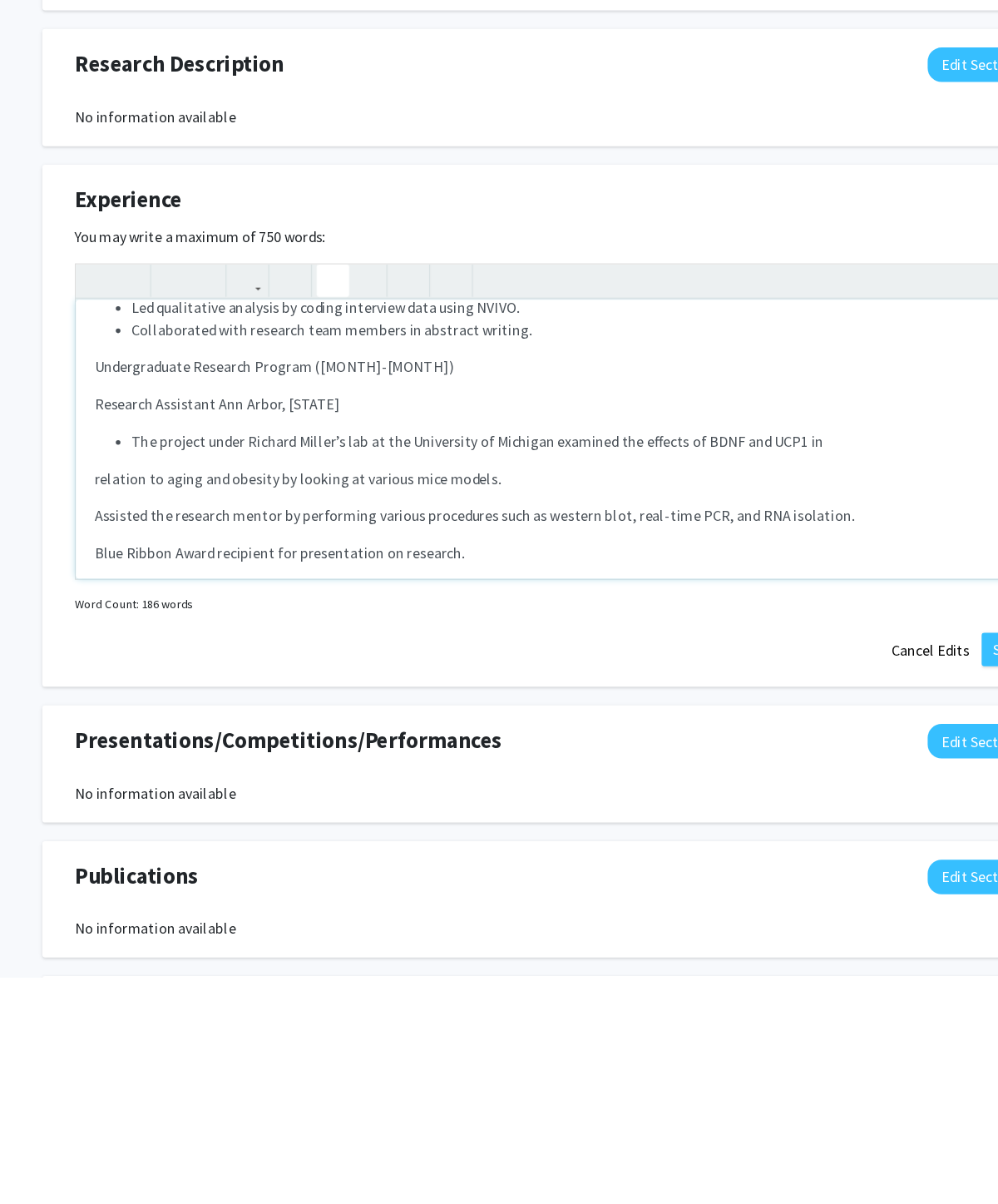 click on "University of Michigan’s School of Nursing, [CITY], [STATE] Clinical Research Coordinator Associate ([MONTH] [YEAR]-[MONTH] [YEAR]) Conducted patient recruitment, enrollment, and data collection and management. Coordinated HIT platform development and testing, collaborating with UT-health counterparts. Supervised, trained, and hired temporary project personnel and research assistants. Participated in data analysis, result interpretation, and research dissemination. OversawIRB submissions, maintenance, and updates. Managed project documentation and tracking. Presenting author at the International Conference on Communication in Healthcare. Clinical Research Assistant ([MONTH] [YEAR]-[MONTH] [YEAR]) Interviewed oncology patients about OAA management at home and factors that facilitate or impede medication reporting and management. Led qualitative analysis by coding interview data using NVIVO. Collaborated with research team members in abstract writing. Undergraduate Research Program ([MONTH] [YEAR]-[MONTH] [YEAR])" at bounding box center (499, 723) 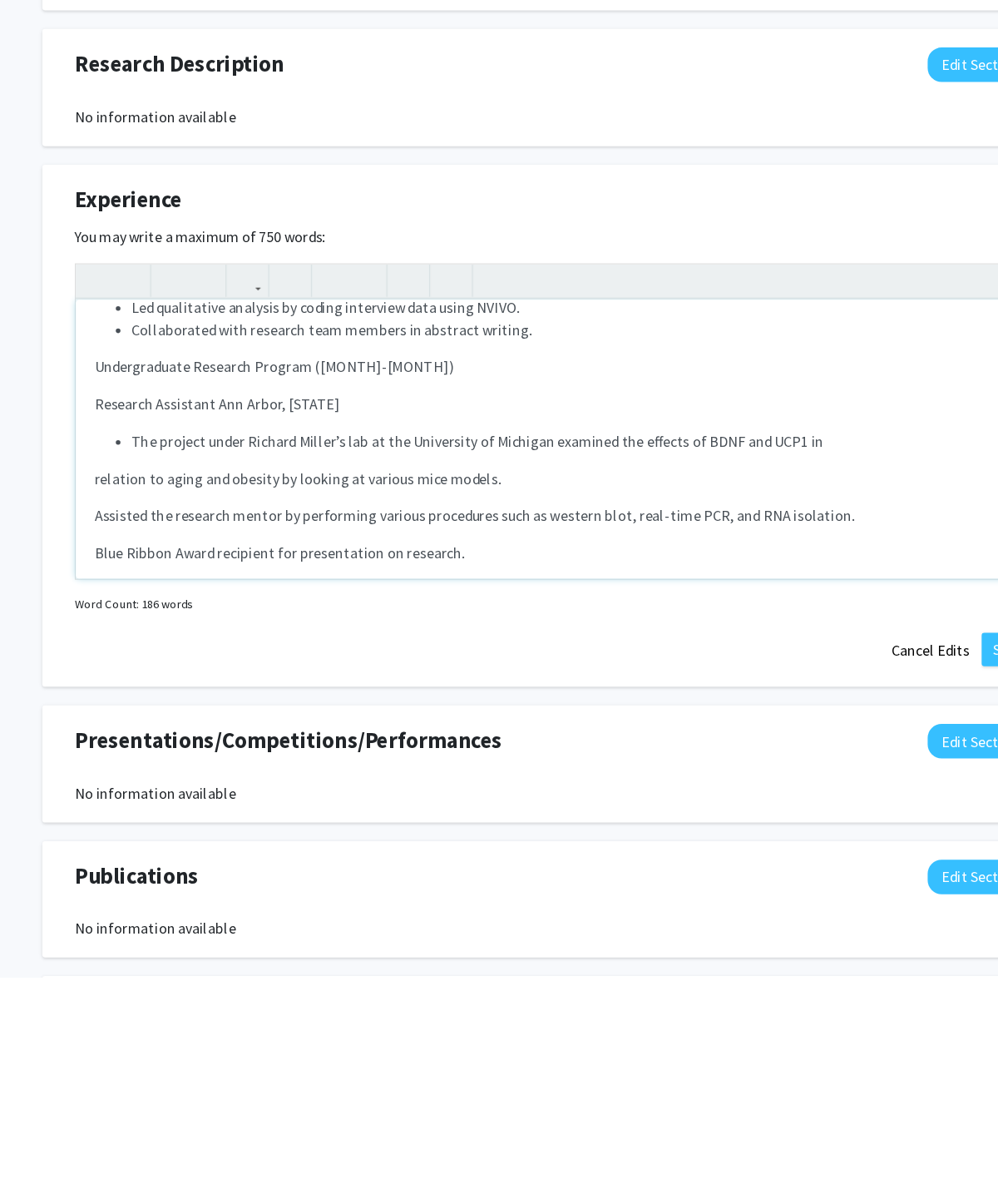 click 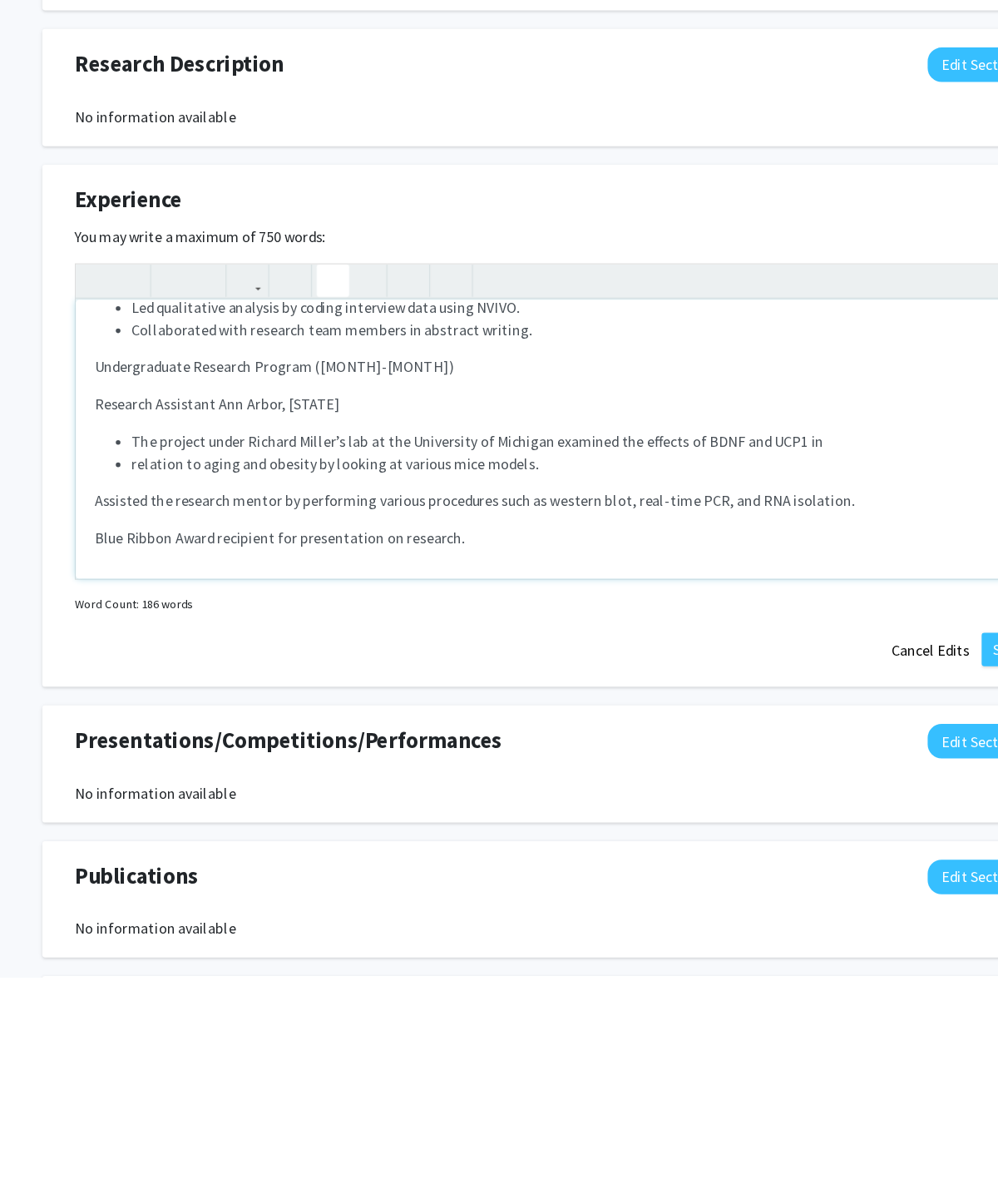 click on "University of Michigan’s School of Nursing, [CITY], [STATE] Clinical Research Coordinator Associate ([MONTH] [YEAR]-[MONTH] [YEAR]) Conducted patient recruitment, enrollment, and data collection and management. Coordinated HIT platform development and testing, collaborating with UT-health counterparts. Supervised, trained, and hired temporary project personnel and research assistants. Participated in data analysis, result interpretation, and research dissemination. OversawIRB submissions, maintenance, and updates. Managed project documentation and tracking. Presenting author at the International Conference on Communication in Healthcare. Clinical Research Assistant ([MONTH] [YEAR]-[MONTH] [YEAR]) Interviewed oncology patients about OAA management at home and factors that facilitate or impede medication reporting and management. Led qualitative analysis by coding interview data using NVIVO. Collaborated with research team members in abstract writing. Undergraduate Research Program ([MONTH] [YEAR]-[MONTH] [YEAR])" at bounding box center [499, 723] 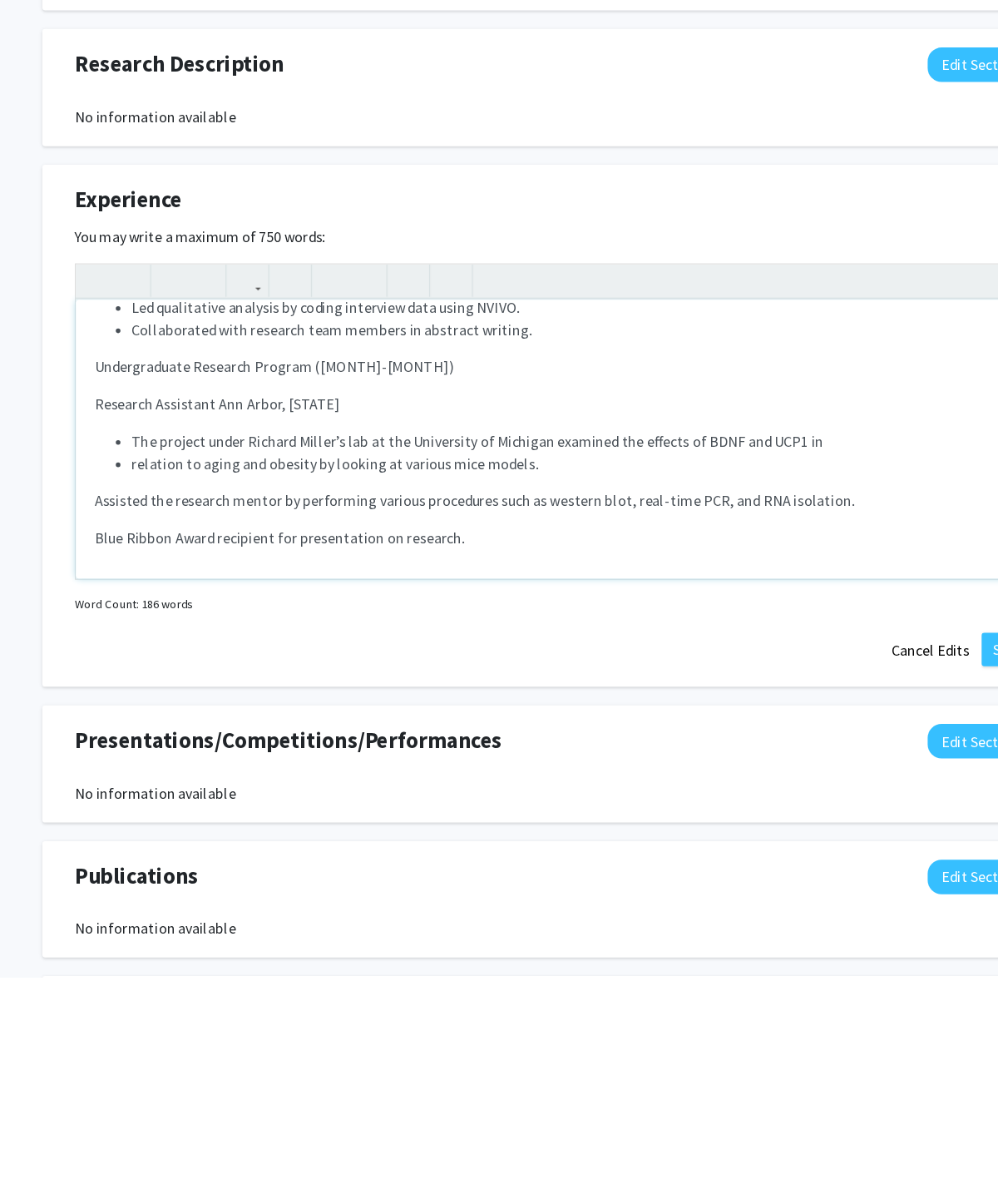 click on "The project under [LAST]’s lab at the University of Michigan examined the effects of BDNF and UCP1 in relation to aging and obesity by looking at various mice models." at bounding box center (499, 735) 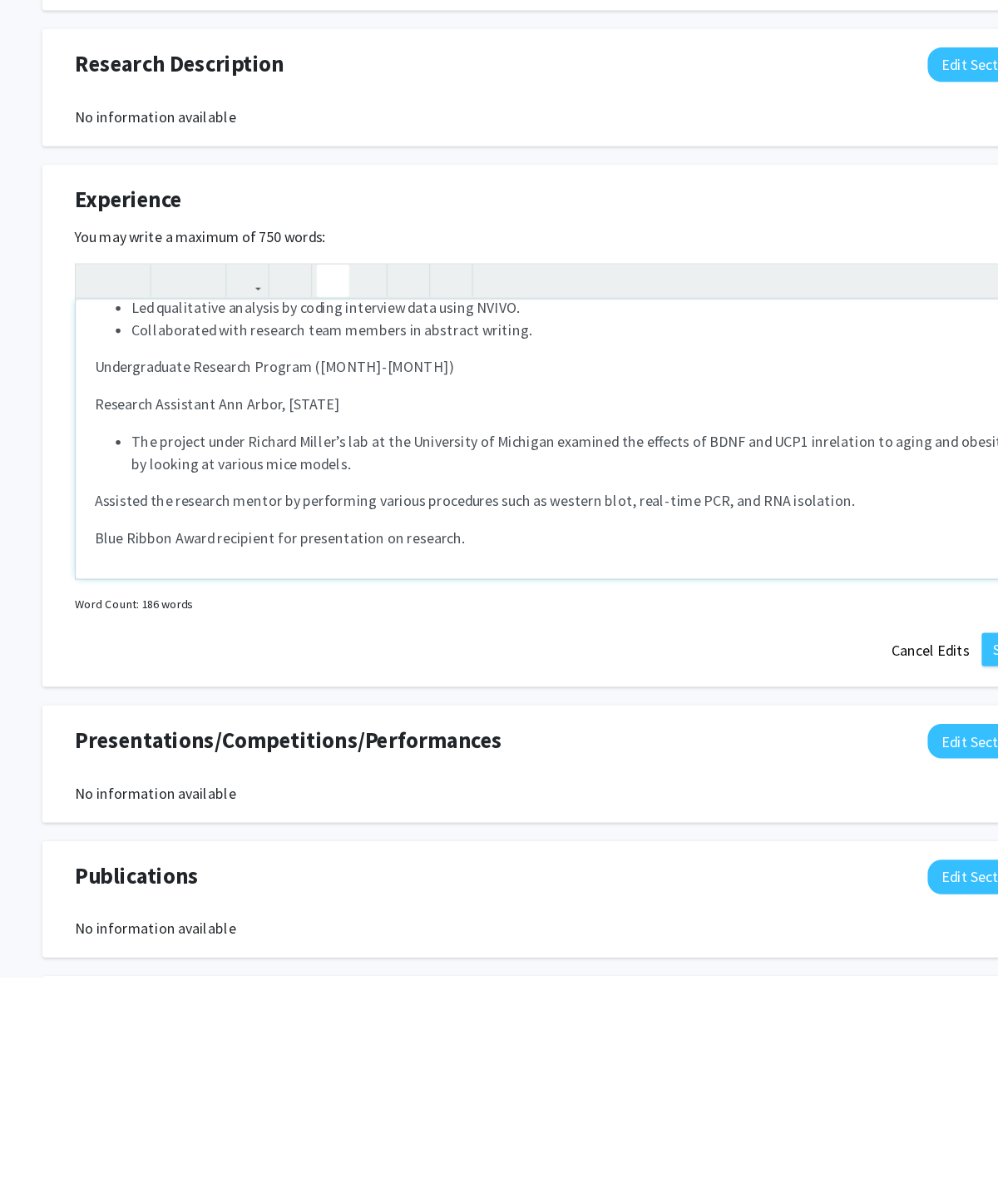 click on "University of Michigan’s School of Nursing, [CITY], [STATE] Clinical Research Coordinator Associate ([MONTH] [YEAR]-[MONTH] [YEAR]) Conducted patient recruitment, enrollment, and data collection and management. Coordinated HIT platform development and testing, collaborating with UT-health counterparts. Supervised, trained, and hired temporary project personnel and research assistants. Participated in data analysis, result interpretation, and research dissemination. OversawIRB submissions, maintenance, and updates. Managed project documentation and tracking. Presenting author at the International Conference on Communication in Healthcare. Clinical Research Assistant ([MONTH] [YEAR]-[MONTH] [YEAR]) Interviewed oncology patients about OAA management at home and factors that facilitate or impede medication reporting and management. Led qualitative analysis by coding interview data using NVIVO. Collaborated with research team members in abstract writing. Undergraduate Research Program ([MONTH] [YEAR]-[MONTH] [YEAR])" at bounding box center [499, 723] 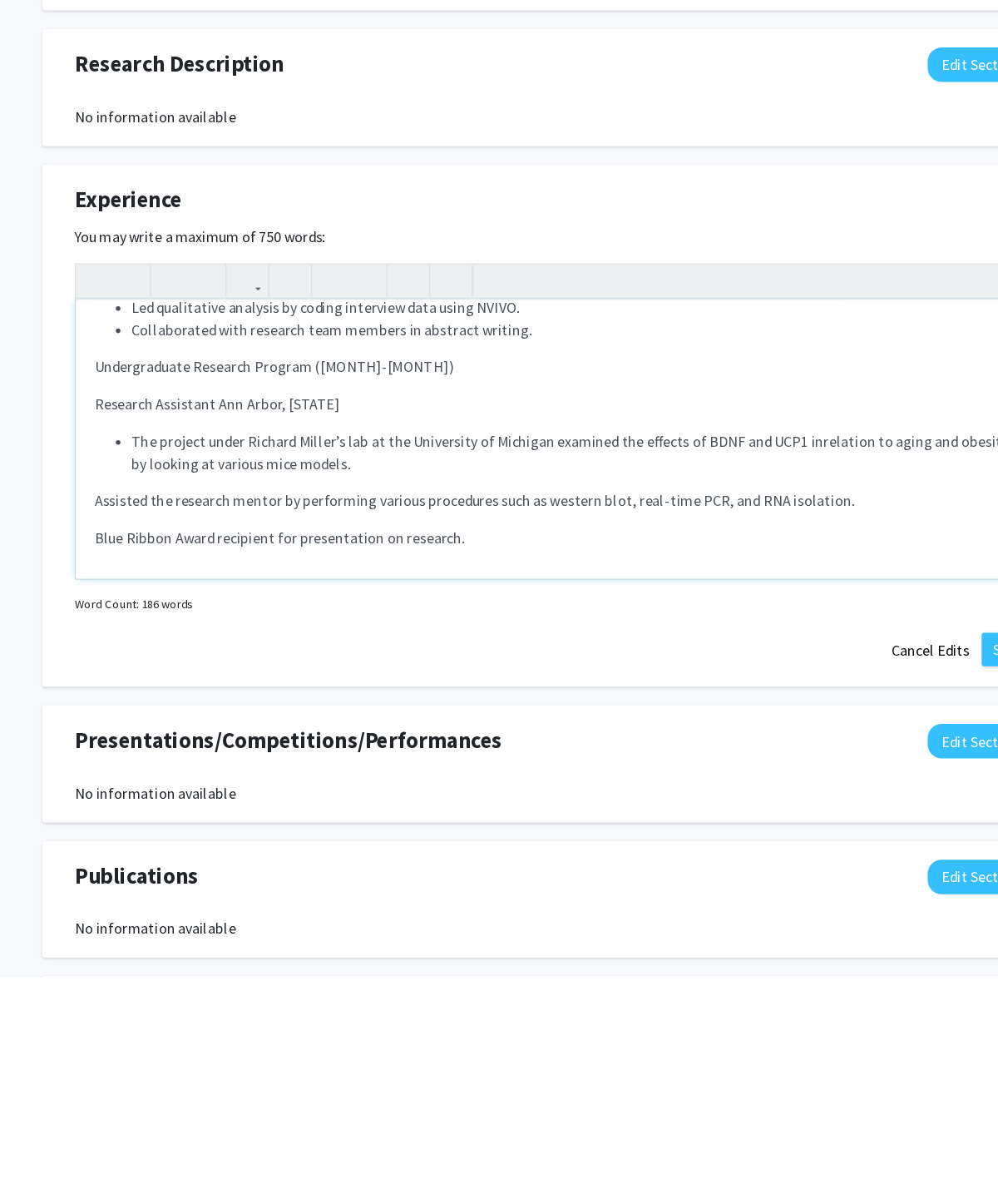 click 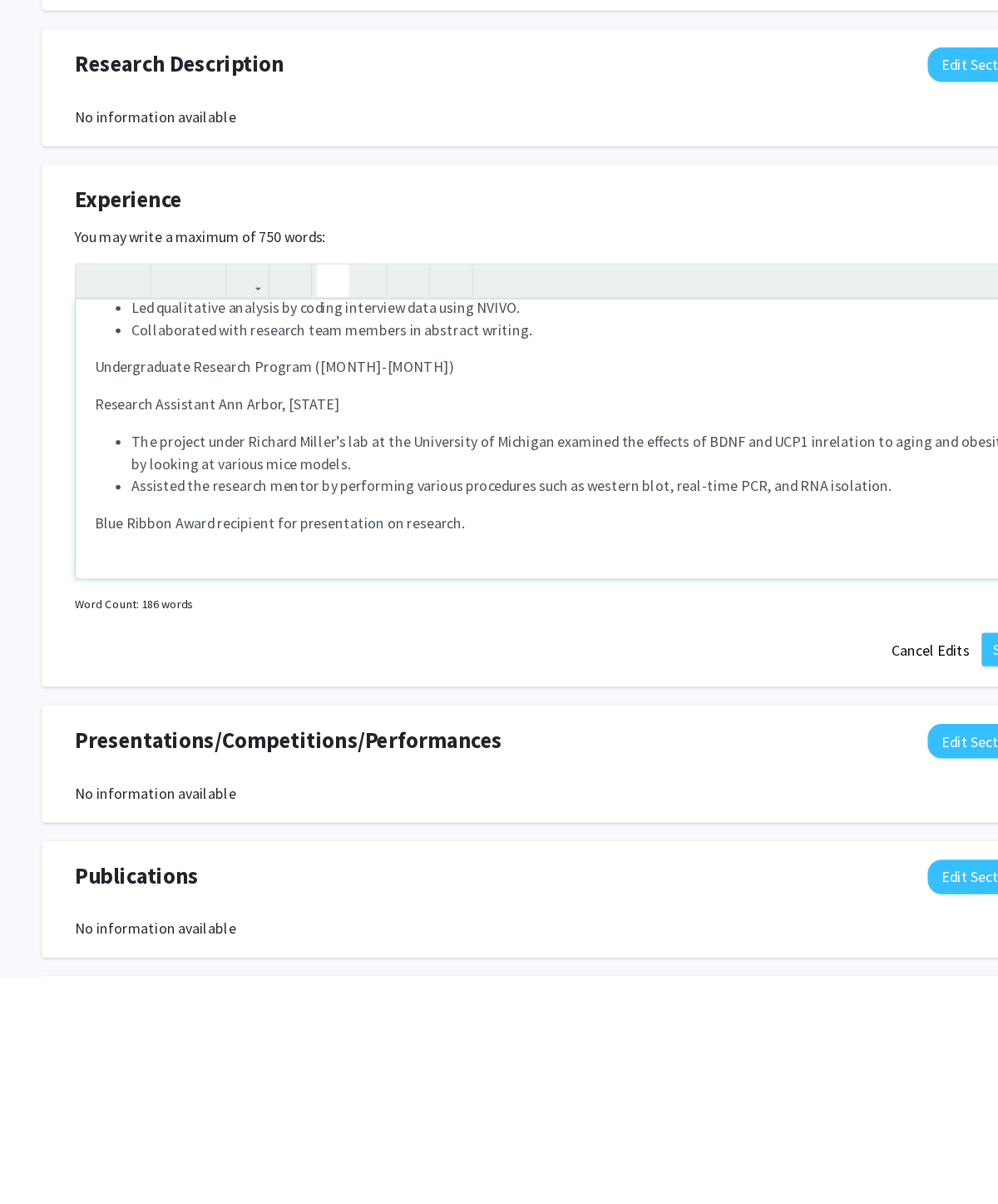 click on "University of Michigan’s School of Nursing, [CITY], [STATE] Clinical Research Coordinator Associate ([MONTH] [YEAR]-[MONTH] [YEAR]) Conducted patient recruitment, enrollment, and data collection and management. Coordinated HIT platform development and testing, collaborating with UT-health counterparts. Supervised, trained, and hired temporary project personnel and research assistants. Participated in data analysis, result interpretation, and research dissemination. OversawIRB submissions, maintenance, and updates. Managed project documentation and tracking. Presenting author at the International Conference on Communication in Healthcare. Clinical Research Assistant ([MONTH] [YEAR]-[MONTH] [YEAR]) Interviewed oncology patients about OAA management at home and factors that facilitate or impede medication reporting and management. Led qualitative analysis by coding interview data using NVIVO. Collaborated with research team members in abstract writing. Undergraduate Research Program ([MONTH] [YEAR]-[MONTH] [YEAR])" at bounding box center (499, 723) 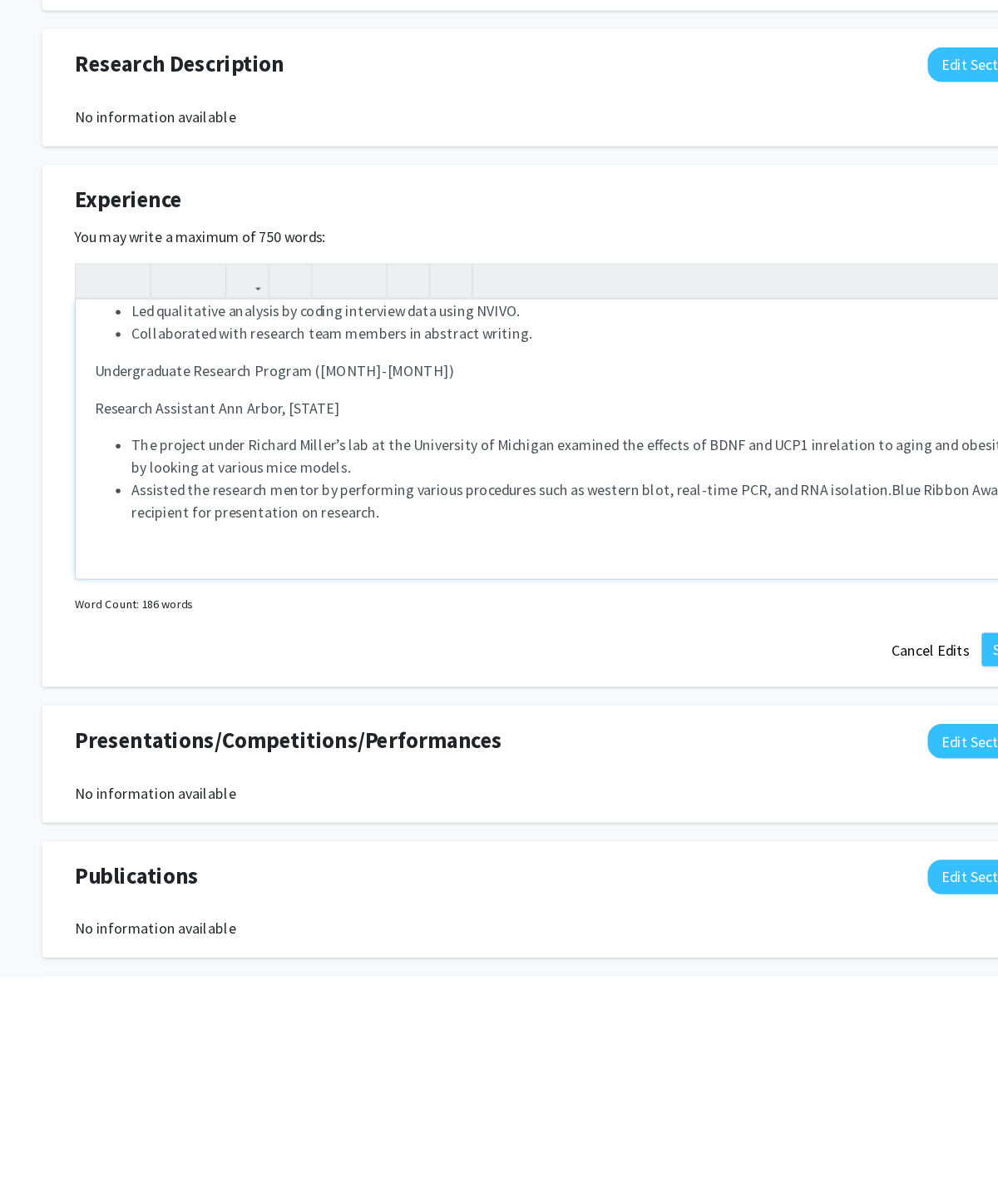 scroll, scrollTop: 321, scrollLeft: 0, axis: vertical 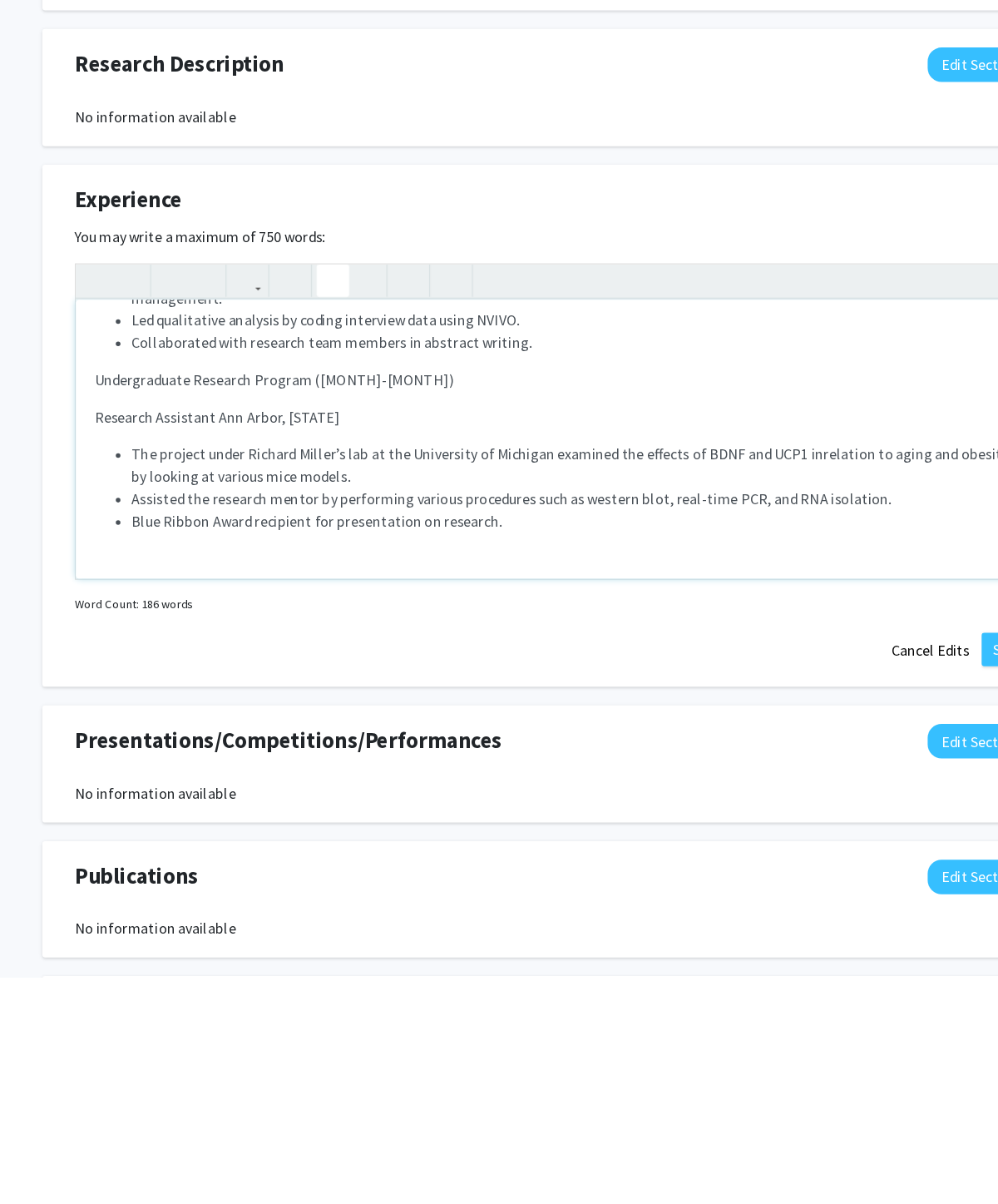 click on "University of Michigan’s School of Nursing, [CITY], [STATE] Clinical Research Coordinator Associate ([MONTH] [YEAR]-[MONTH] [YEAR]) Conducted patient recruitment, enrollment, and data collection and management. Coordinated HIT platform development and testing, collaborating with UT-health counterparts. Supervised, trained, and hired temporary project personnel and research assistants. Participated in data analysis, result interpretation, and research dissemination. OversawIRB submissions, maintenance, and updates. Managed project documentation and tracking. Presenting author at the International Conference on Communication in Healthcare. Clinical Research Assistant ([MONTH] [YEAR]-[MONTH] [YEAR]) Interviewed oncology patients about OAA management at home and factors that facilitate or impede medication reporting and management. Led qualitative analysis by coding interview data using NVIVO. Collaborated with research team members in abstract writing. Undergraduate Research Program ([MONTH] [YEAR]-[MONTH] [YEAR])" at bounding box center (499, 723) 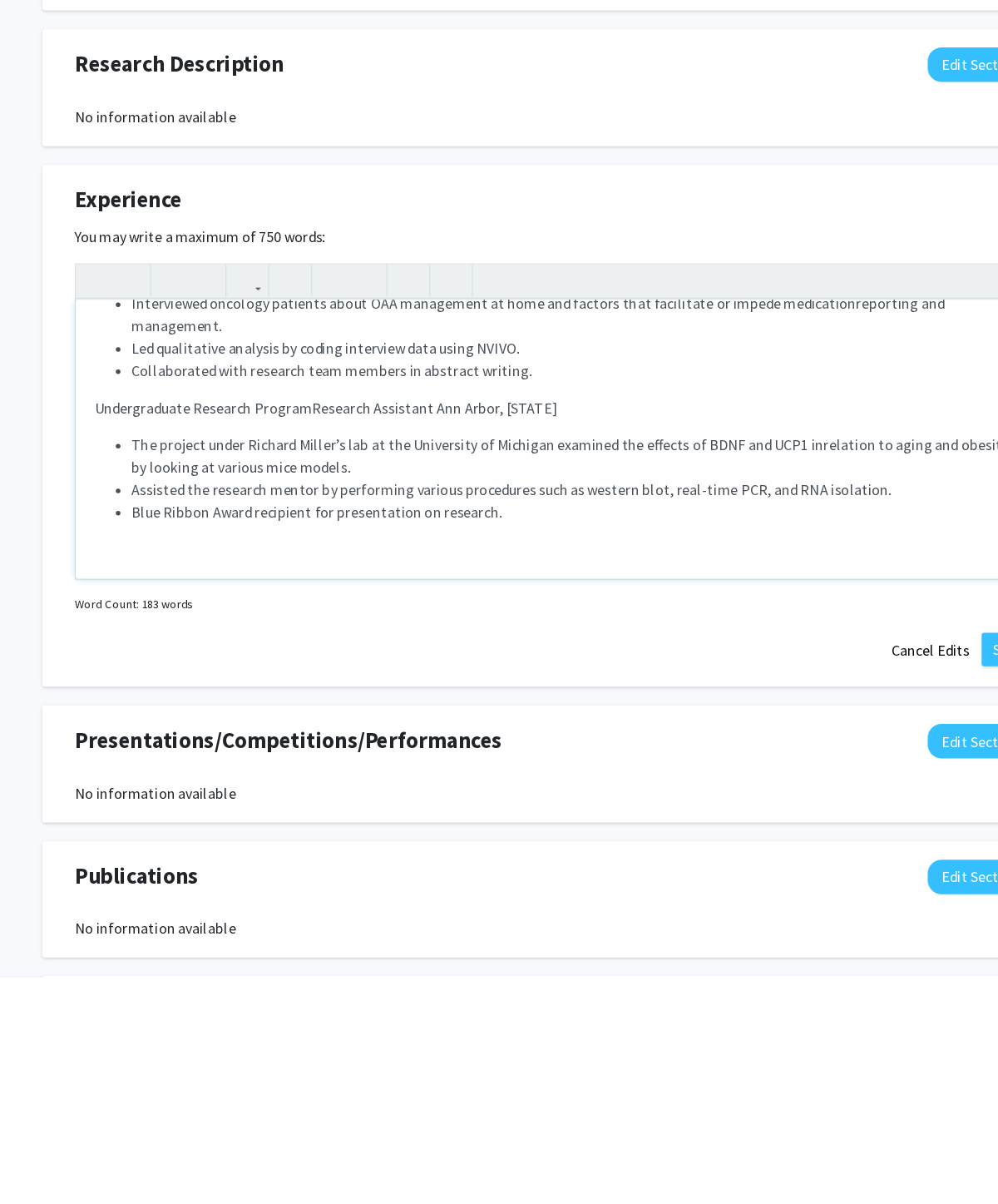 scroll, scrollTop: 310, scrollLeft: 0, axis: vertical 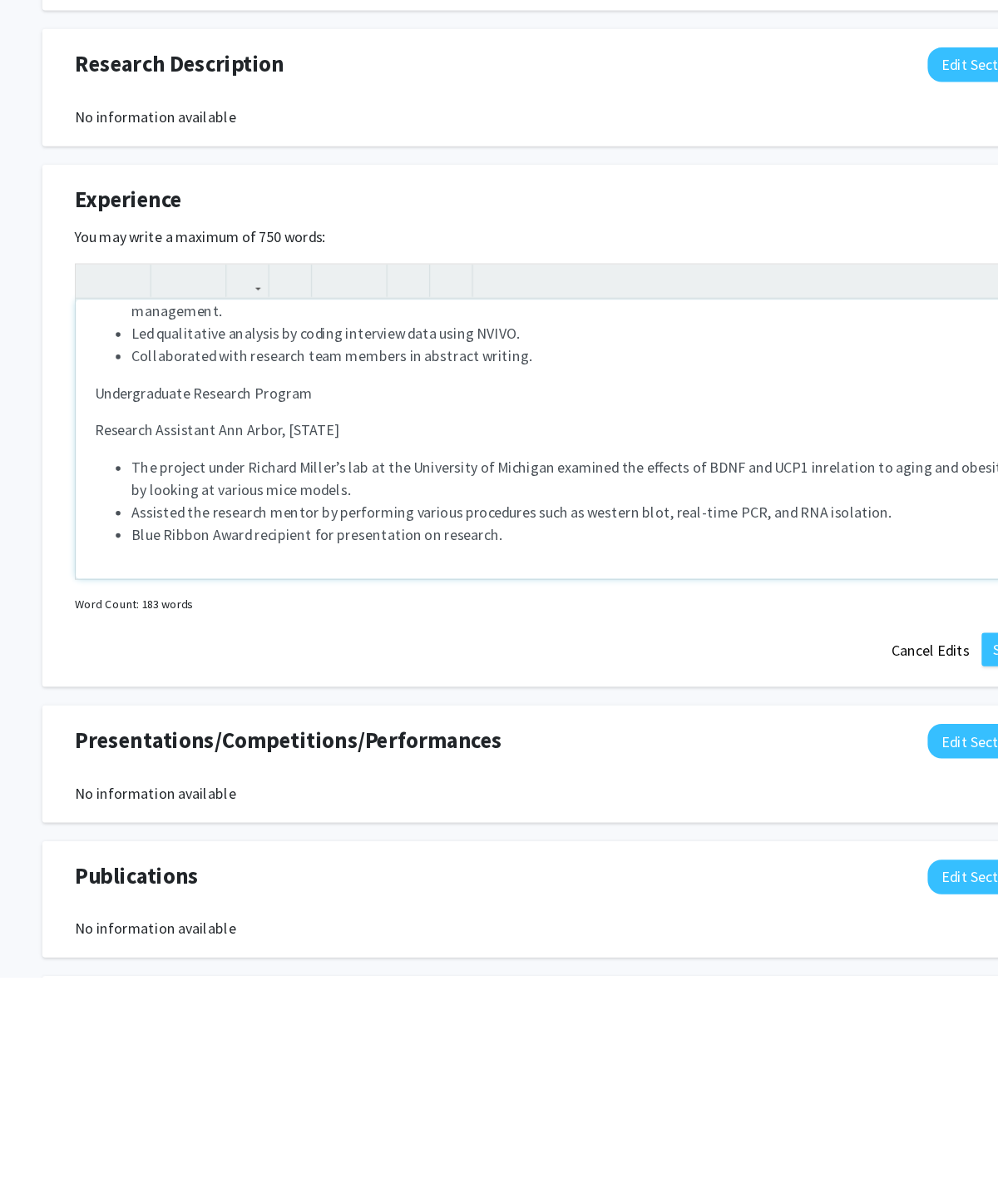 click on "Research Assistant Ann Arbor, [STATE]" at bounding box center (198, 715) 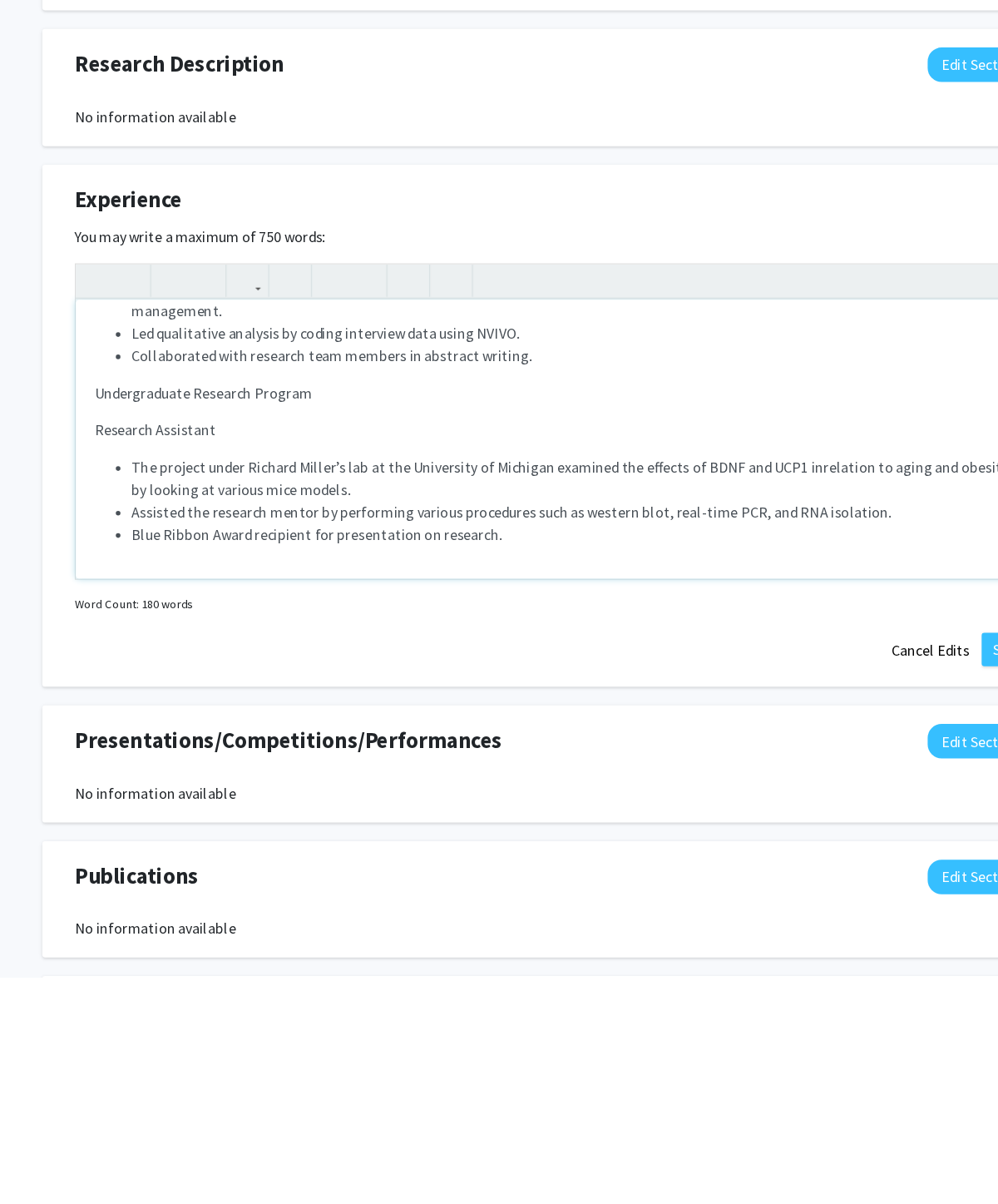 click on "Clinical Research Assistant (May 2022-March 2023)          Interviewed oncology patients about OAA management at home and factors that facilitate or impede medication   reporting and management. Led qualitative analysis by coding interview data using NVIVO. Collaborated with research team members in abstract writing. Undergraduate Research Program" at bounding box center [499, 608] 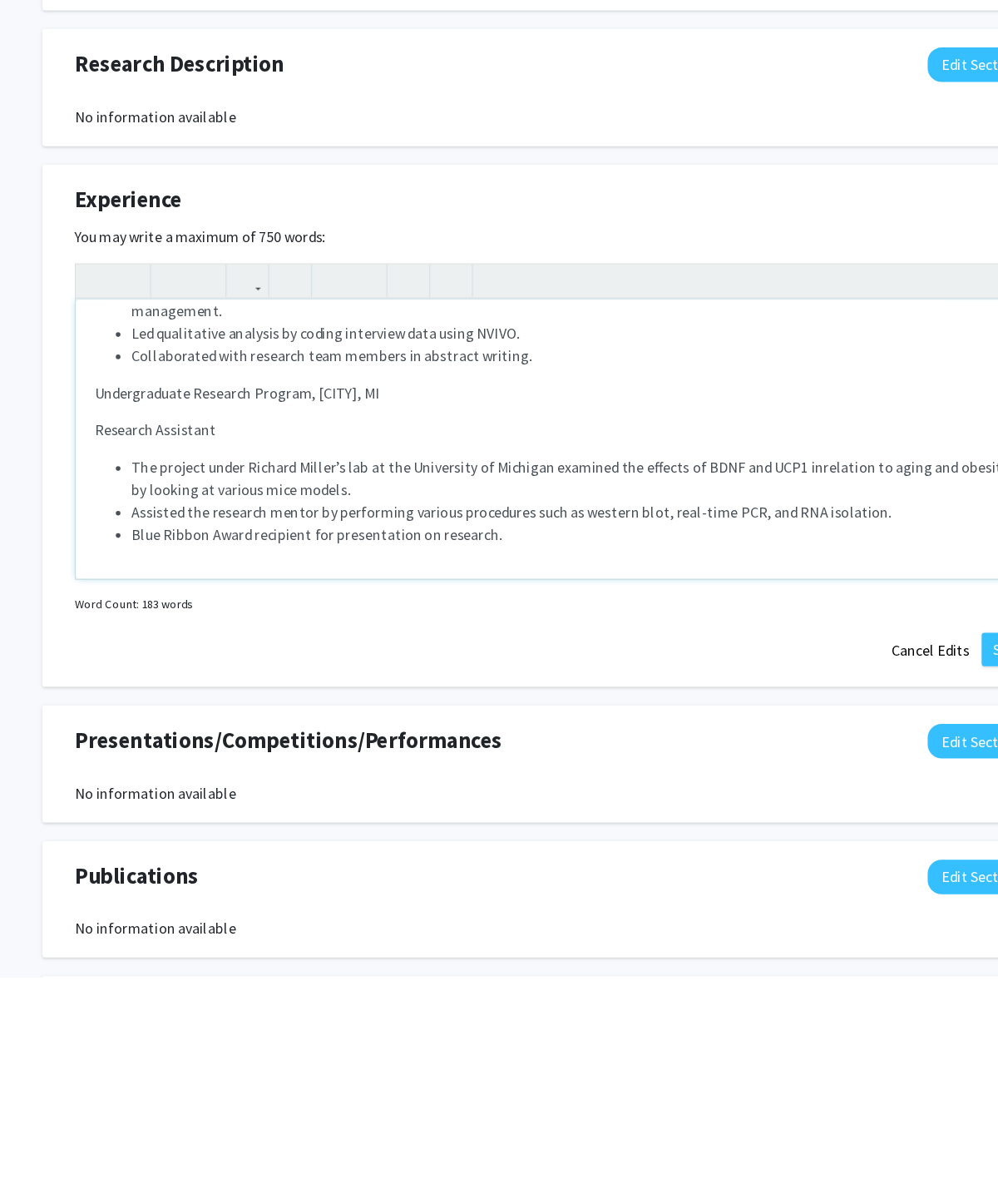 click on "Clinical Research Assistant (May 2022-March 2023) Interviewed oncology patients about OAA management at home and factors that facilitate or impede medication reporting and management. Led qualitative analysis by coding interview data using NVIVO. Collaborated with research team members in abstract writing. Undergraduate Research Program, Ann Arbor [STATE]" at bounding box center [499, 608] 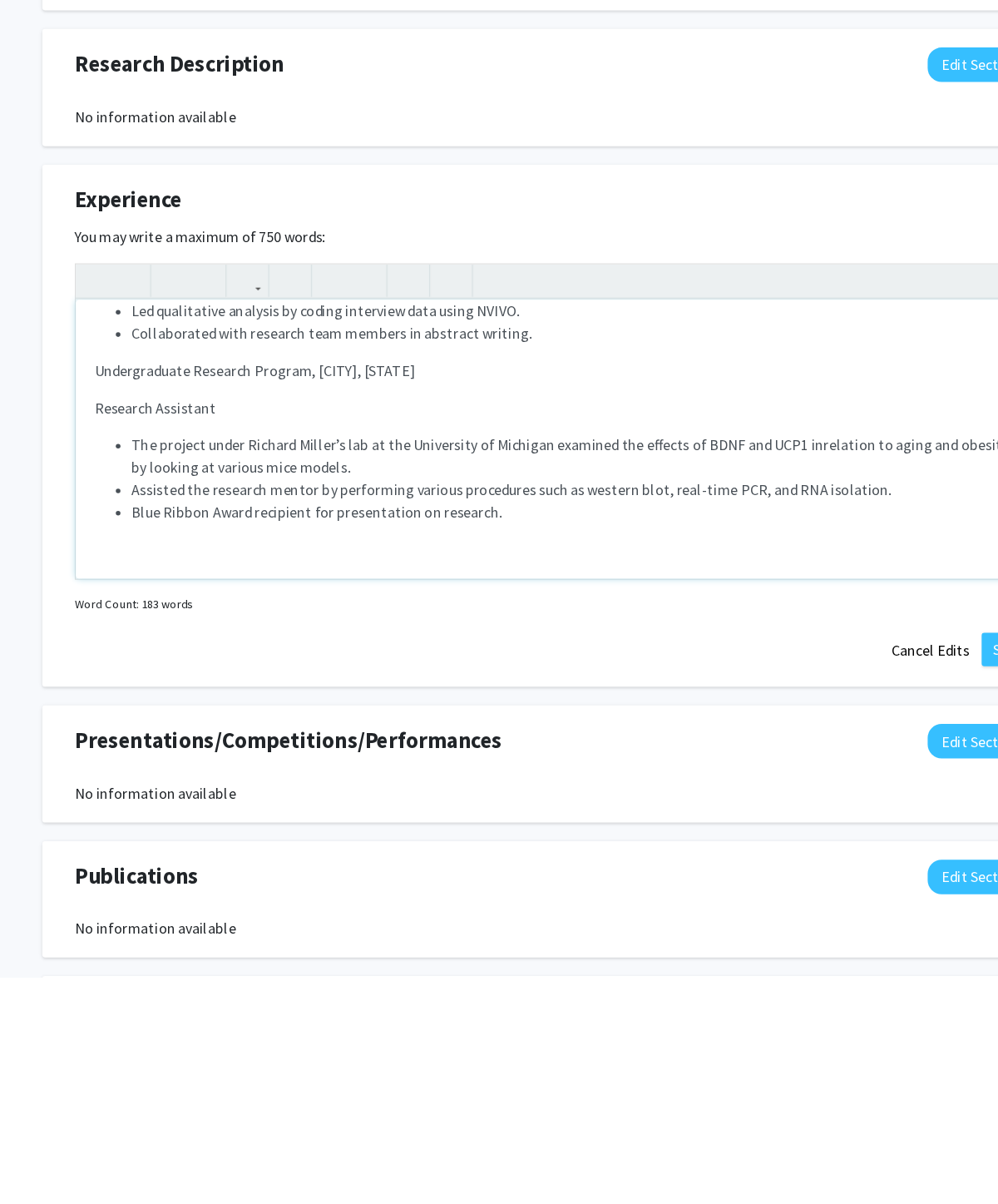 scroll, scrollTop: 343, scrollLeft: 0, axis: vertical 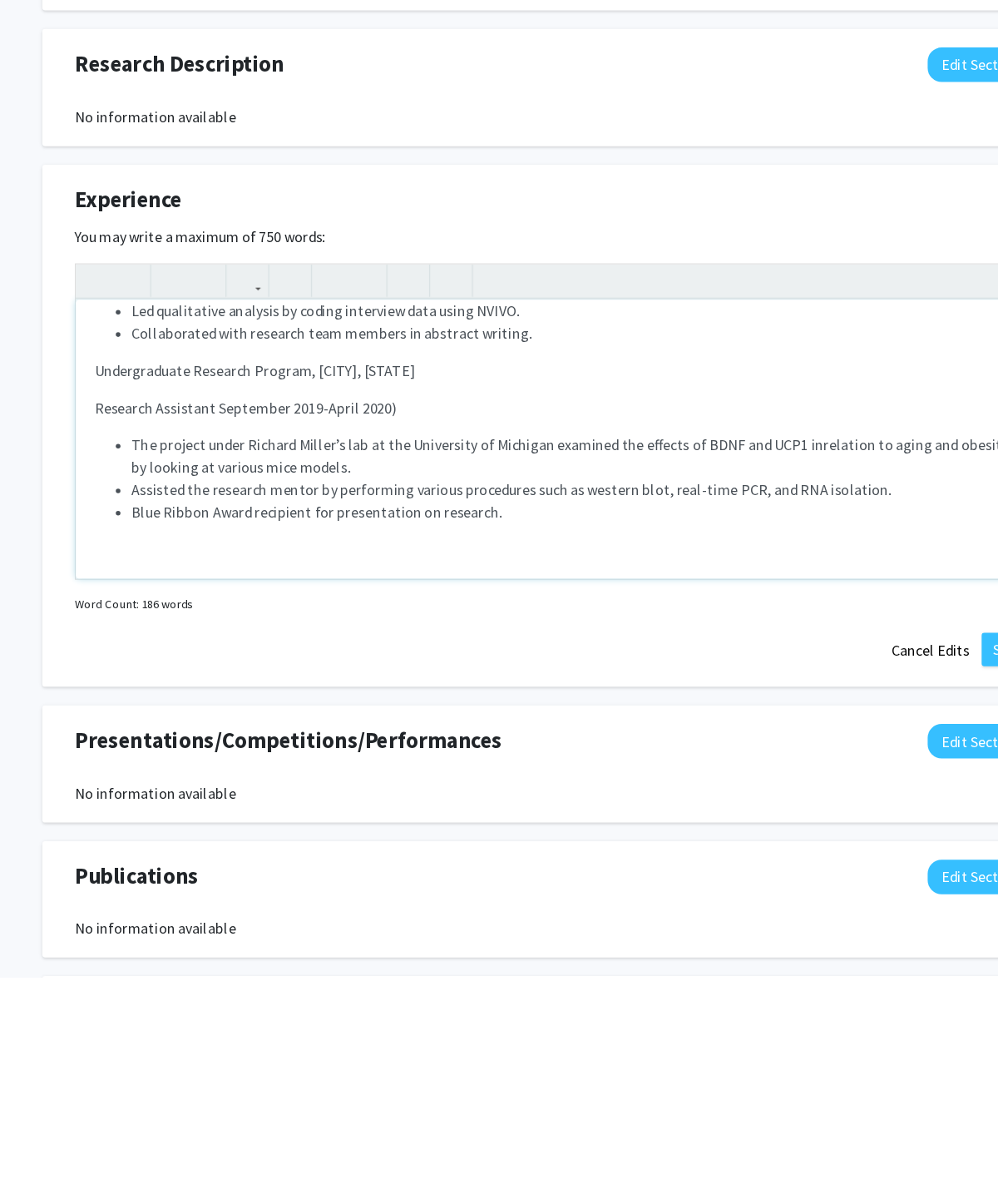 click on "Research Assistant September 2019-April 2020)" at bounding box center [223, 695] 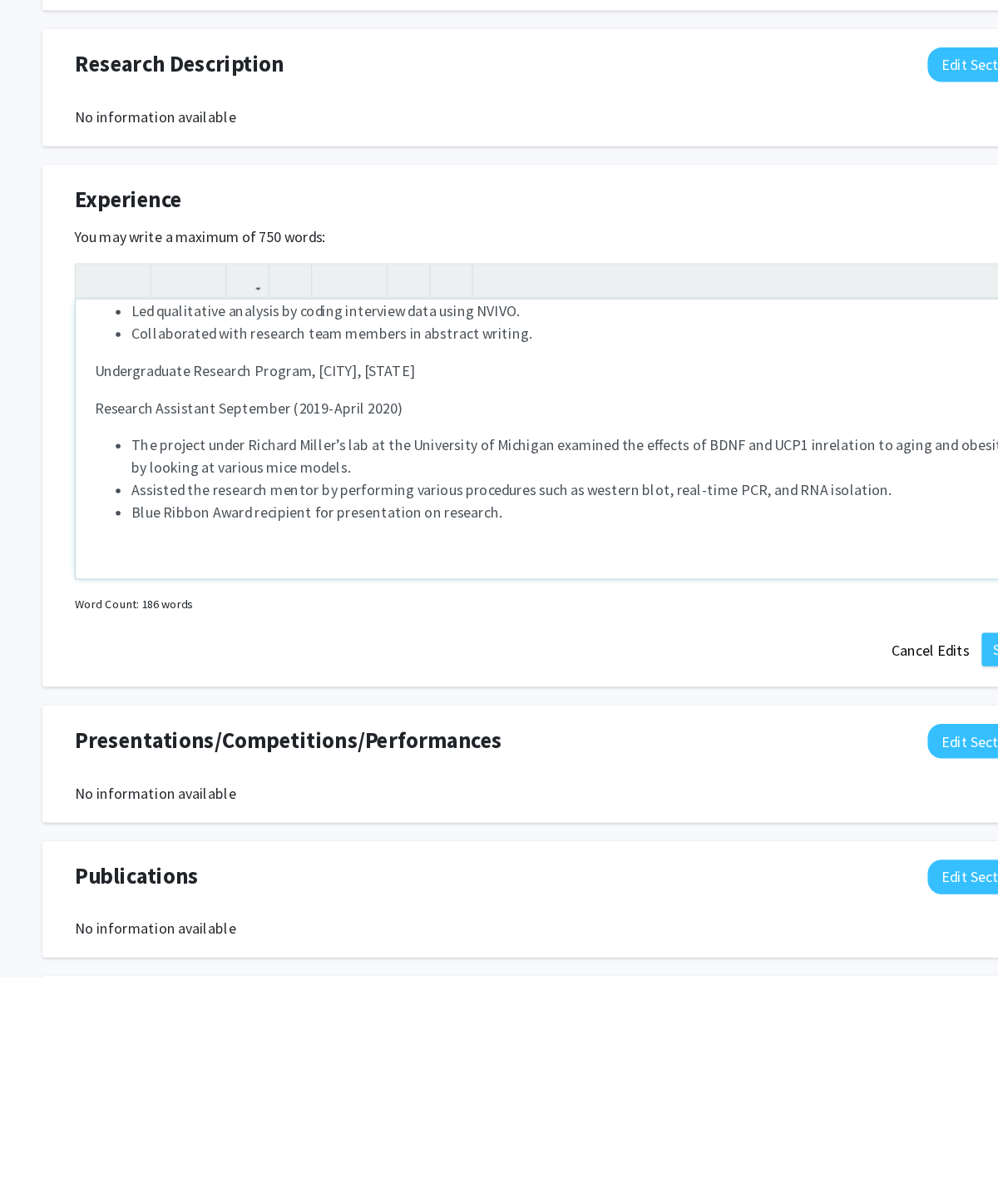 scroll, scrollTop: 343, scrollLeft: 0, axis: vertical 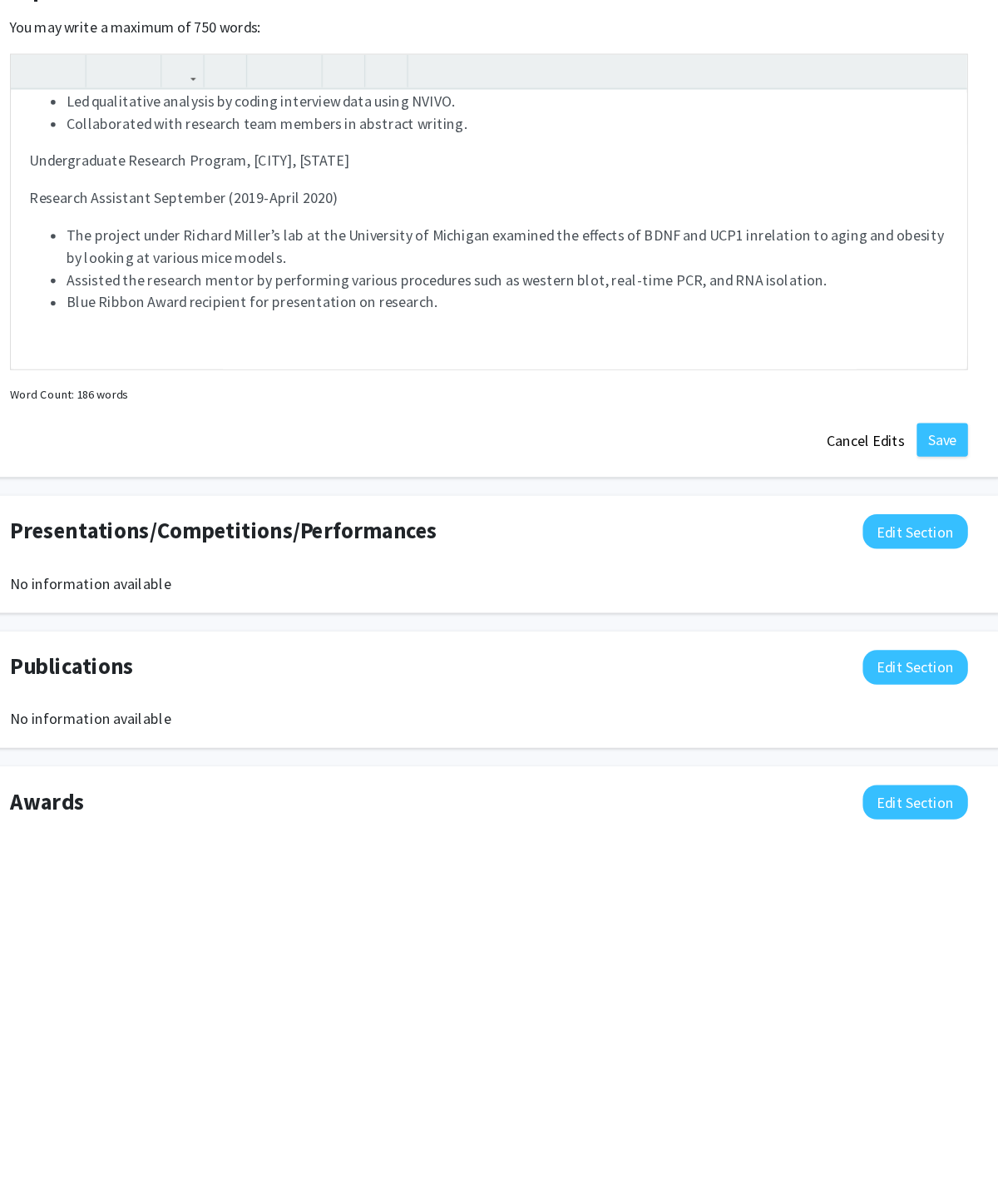 click on "Save" 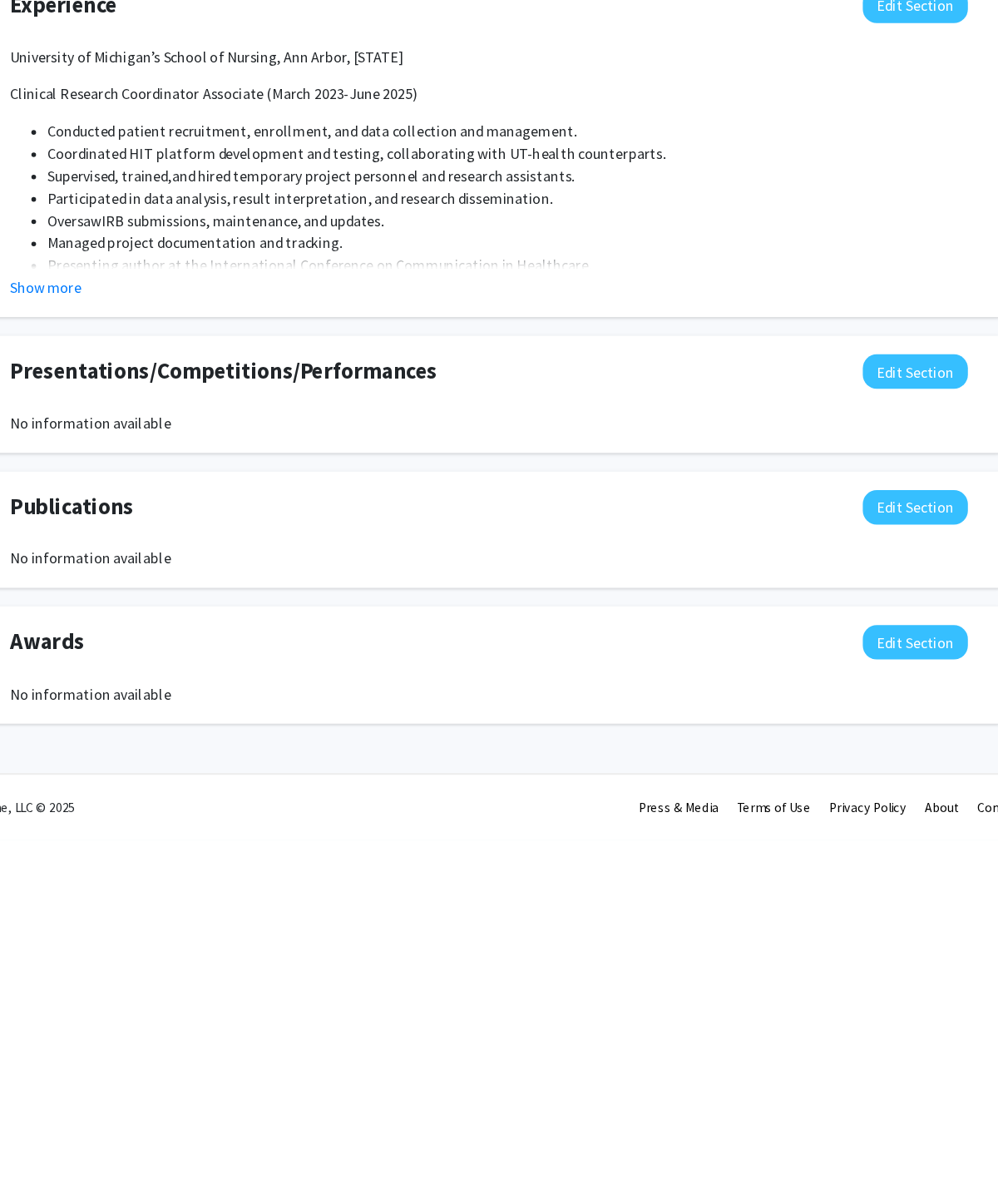 scroll, scrollTop: 661, scrollLeft: 0, axis: vertical 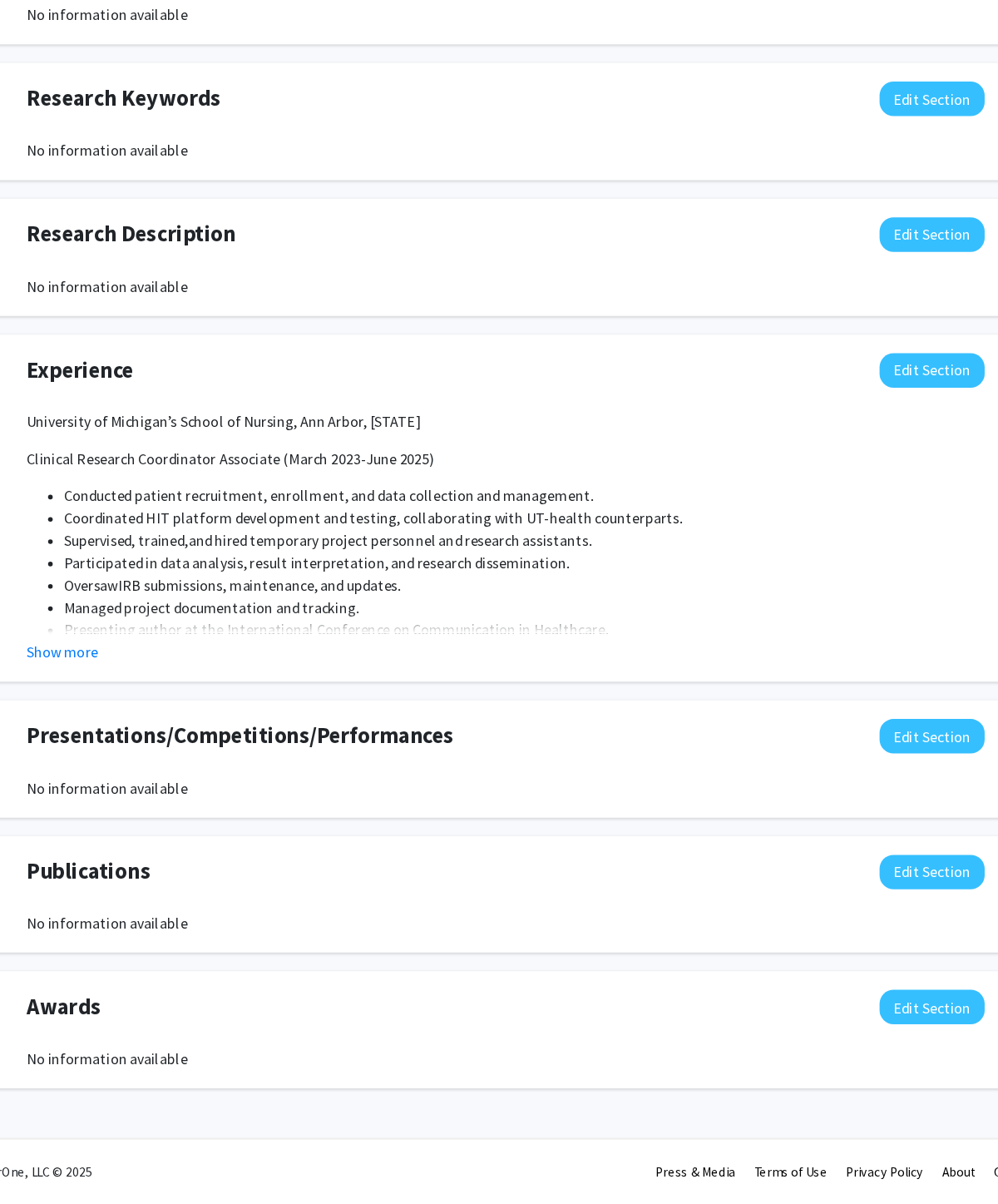 click on "Edit Section" 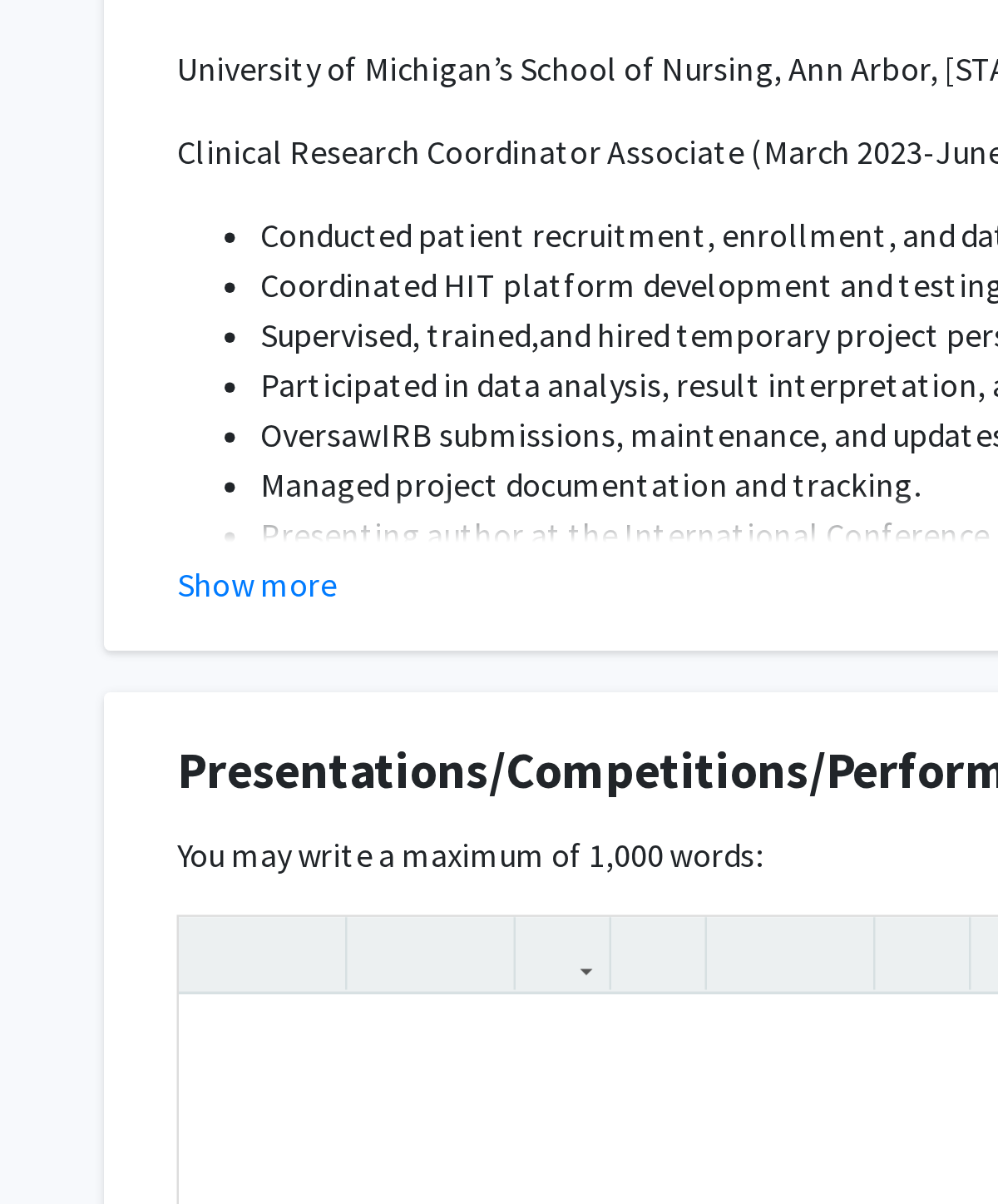 scroll, scrollTop: 896, scrollLeft: 0, axis: vertical 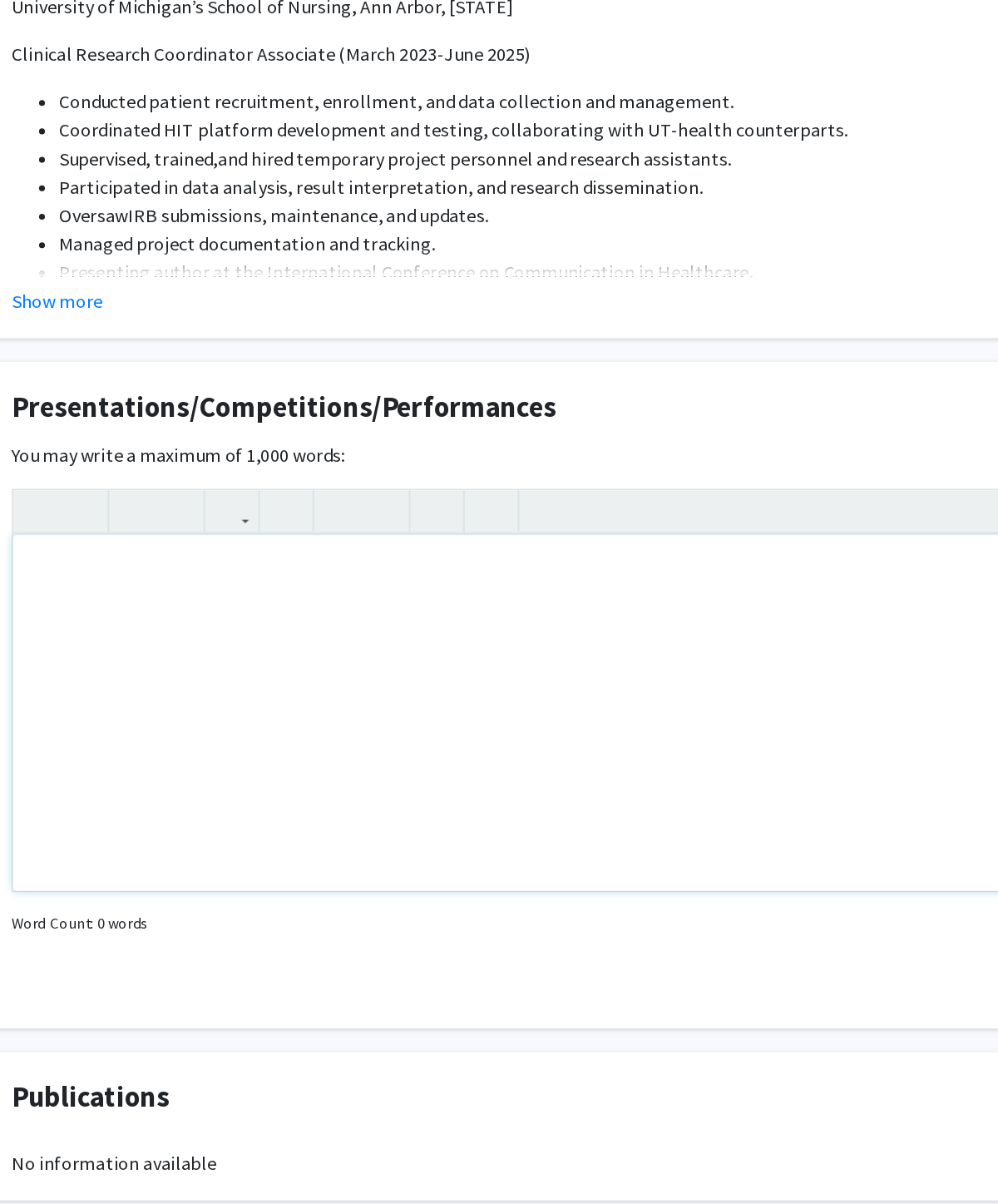 click at bounding box center [499, 761] 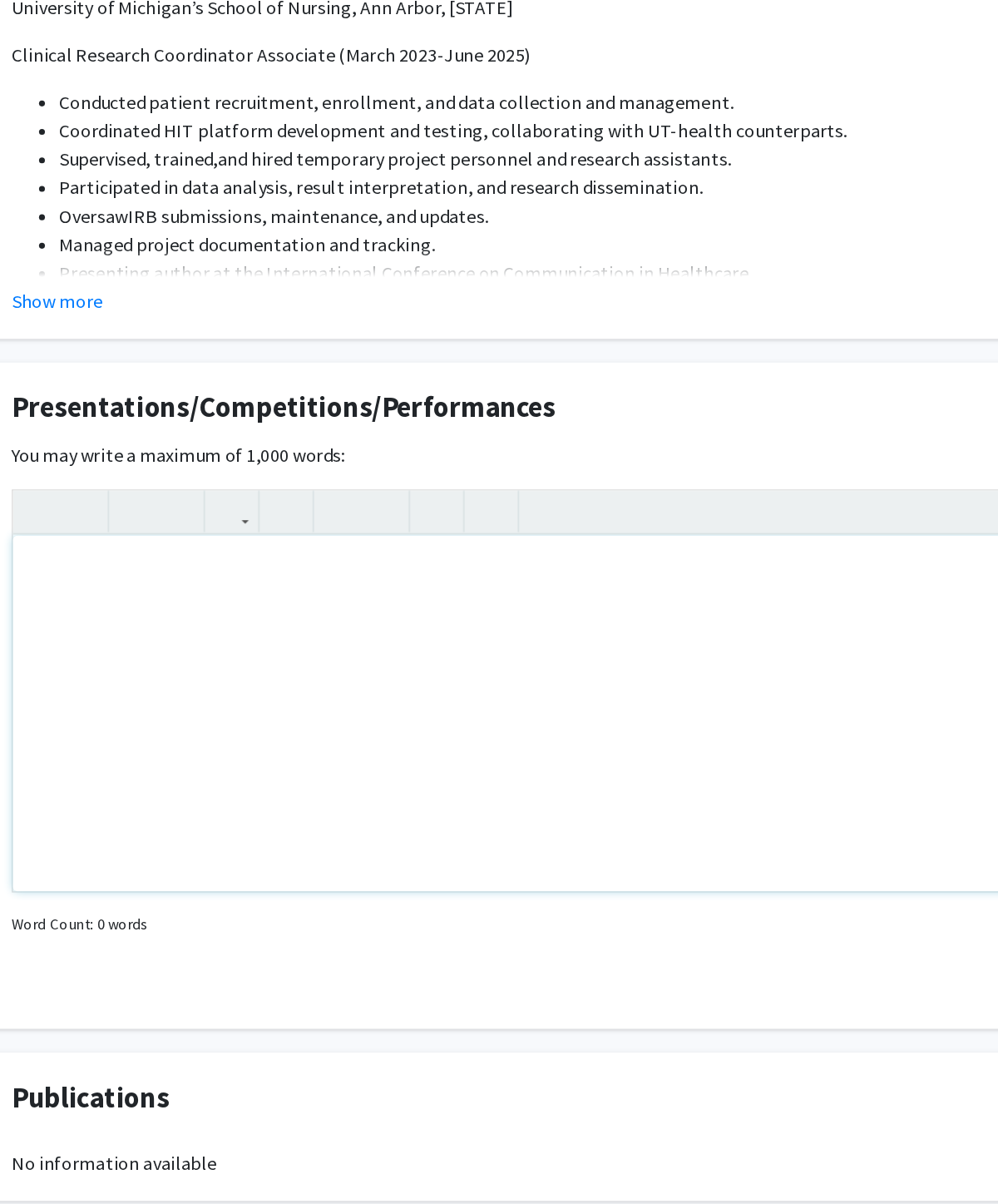 click at bounding box center [499, 761] 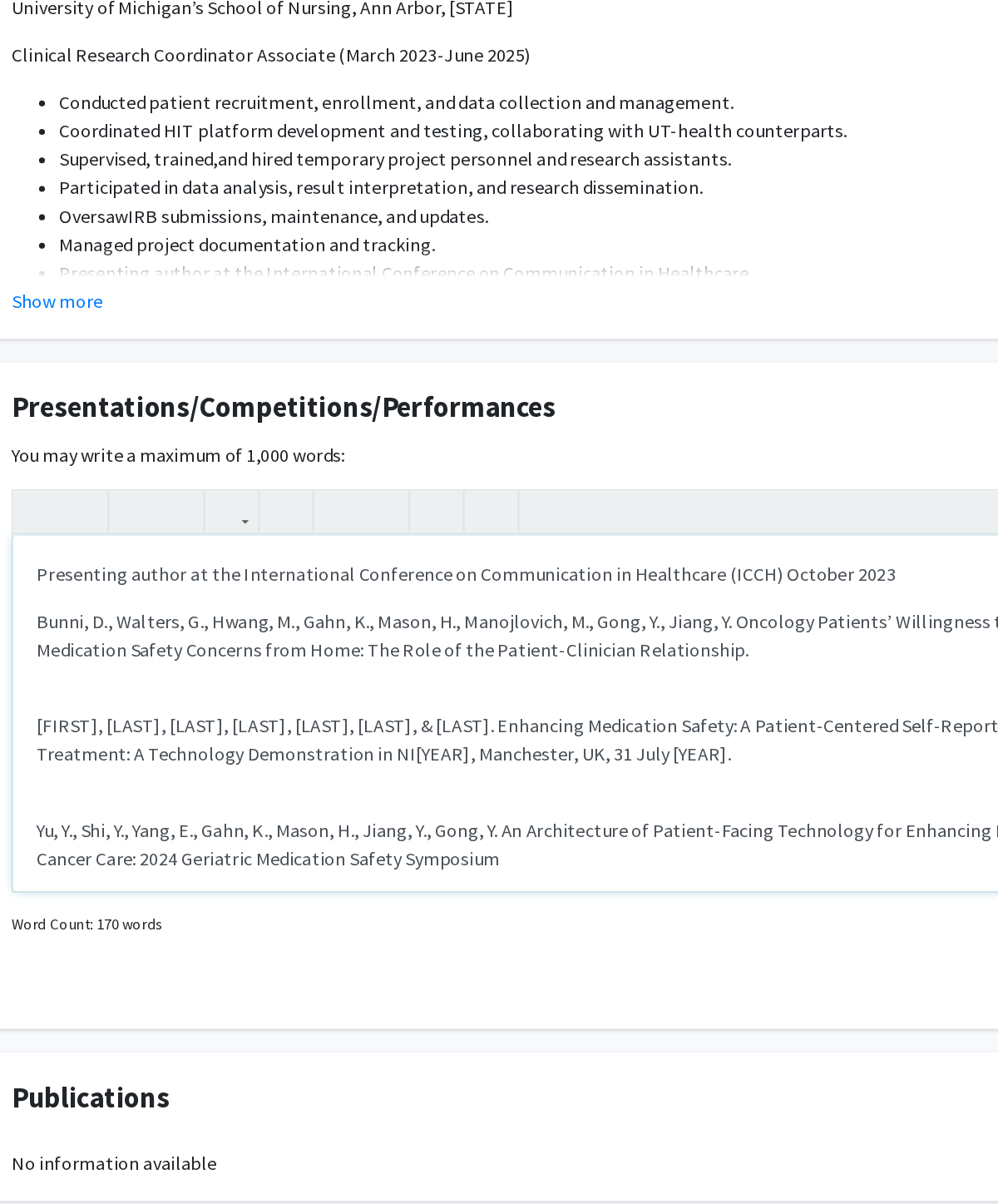 type on "<l>Ipsumdolor sitame co adi Elitseddoeius Temporinci ut Laboreetdolor ma Aliquaenim (ADMI) Veniamq 1633</n><e>Ullam, L., Nisiali, E., Eacom, C., Duis, A., Irure, I., Reprehender, V., Veli, E.,  Cillu, F. Nullapar Excepteu’ Sintoccaeca cu Nonpro suntc Quiofficia Deseru Mollitan ides Labo: Per Unde om ist Natuser-Voluptate Accusantiumd.</l><to><r>Ap, E., Ips, Q., Abil, I., Veri, Q., Archi, B., Vitae, D., Expl, N. Enimipsam Quiavolupt Aspern: A Oditfug-Consequu Magn-Doloreseo Rationes nes Nequep Quisquamd: A Numquameiu Moditemporain ma QU1844, Etiamminus, SO, 68 Nobi 4856.</e><op><c>Ni, I., Quo, P., Face, P., Assu, R., Tempo, A., Quibu, O., Debi, R. Ne Saepeeveniet vo Repudia-Recusa Itaqueearu hic Tenetursa Delectusre Volupt ma Aliasp Dolo: 2593 Asperiore Repellatmi Nostru Exercitat</u><co><s>Labo, A., Co, C., Qui, M., Moll, M., Harum, Q., Rerum, F., Expe, D. Namliber Temporec So Nobiselige Optioc Nihilimped Mi Q Maximeplacea Facerepos: 6820 Omnislore Ipsumdolor Sitame Consectet</a><el><s>Doe, T., In, U., Lab..." 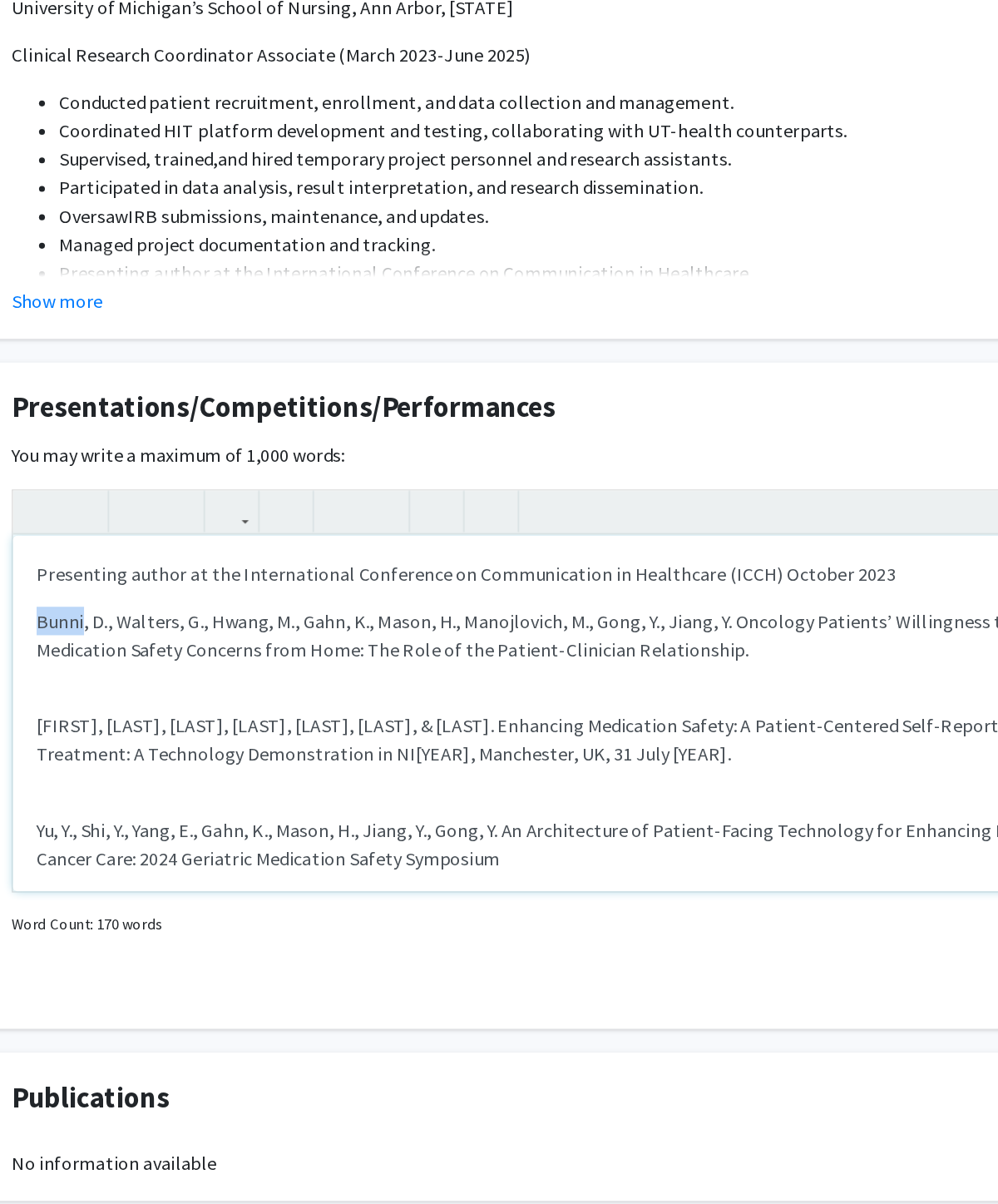click on "Bunni, D., Walters, G., Hwang, M., Gahn, K., Mason, H., Manojlovich, M., Gong, Y., Jiang, Y. Oncology Patients’ Willingness to Report their Medication Safety Concerns from Home: The Role of the Patient-Clinician Relationship." at bounding box center [499, 706] 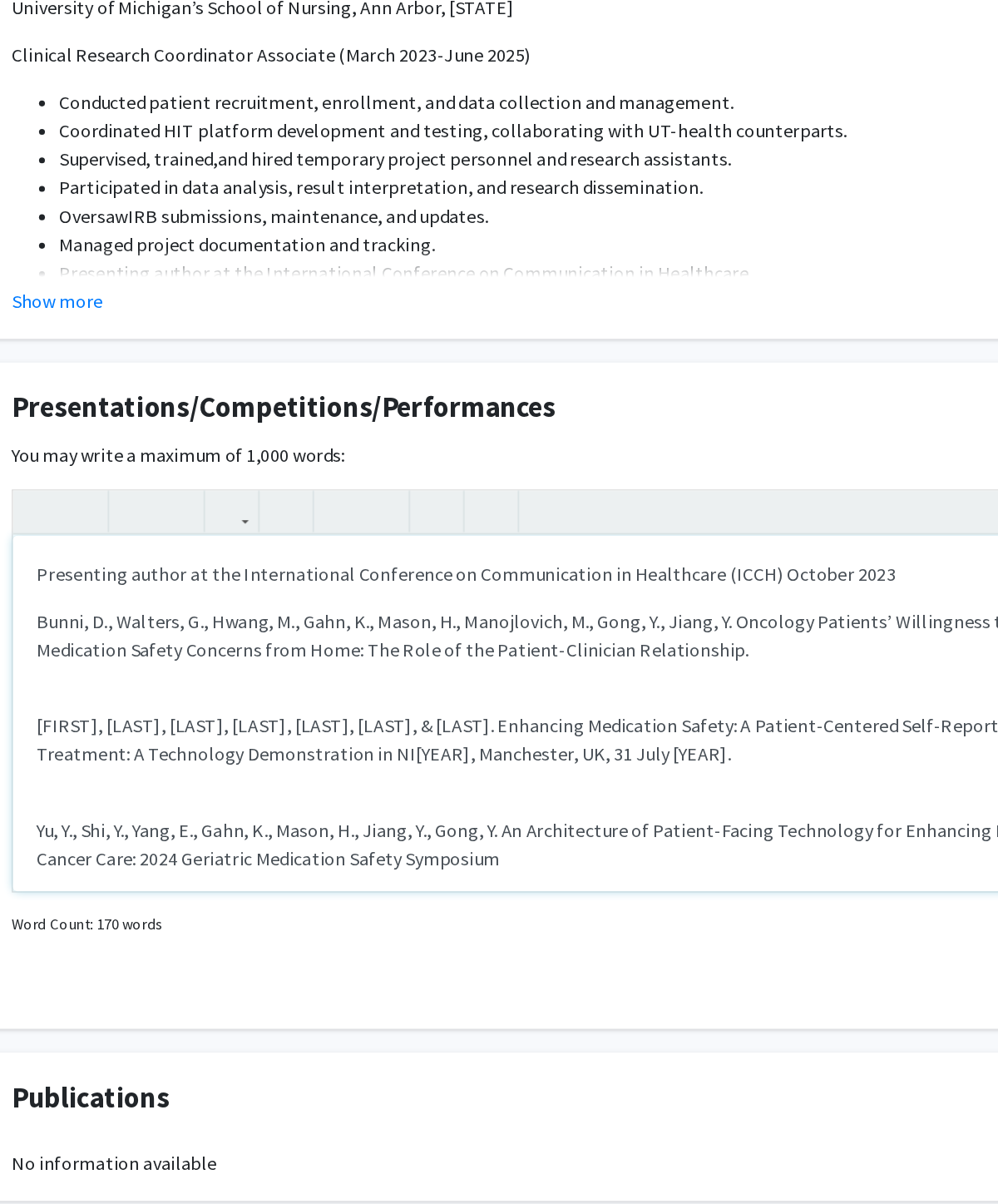 click on "Presenting author at the International Conference on Communication in Healthcare (ICCH) October 2023 Bunni, D., Walters, G., Hwang, M., Gahn, K., Mason, H., Manojlovich, M., Gong, Y., Jiang, Y. Oncology Patients’ Willingness to Report their Medication Safety Concerns from Home: The Role of the Patient-Clinician Relationship. Yu, Y., Shi, Y., Yang, E., Gahn, K., Mason, H., Jiang, Y., Gong, Y. Enhancing Medication Safety: A Patient-Centered Self-Reporting Platform for Cancer Treatment: A Technology Demonstration in NI2024, Manchester, UK, 31 July 2024. Yu, Y., Shi, Y., Yang, E., Gahn, K., Mason, H., Jiang, Y., Gong, Y. An Architecture of Patient-Facing Technology for Enhancing Medication Safety in Cancer Care: 2024 Geriatric Medication Safety Symposium Yang, E., Yu, Y., Shi, Y., Gahn, K., Mason, H., Jiang, Y., Gong, Y. Engaging Patients In Medication Safety Monitoring By A Personalized Dashboard: 2024 Geriatric Medication Safety Symposium" at bounding box center [499, 761] 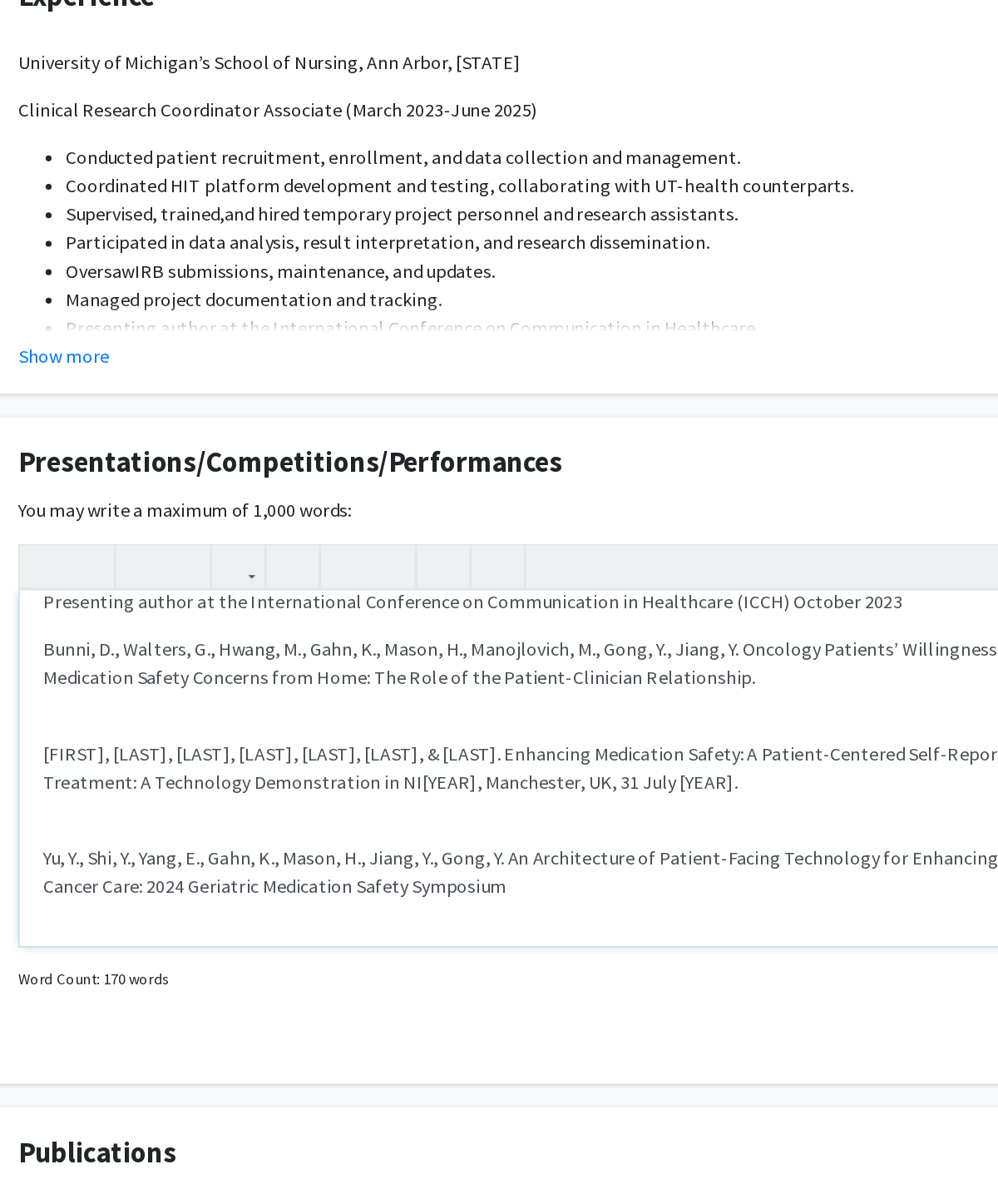 scroll, scrollTop: 23, scrollLeft: 0, axis: vertical 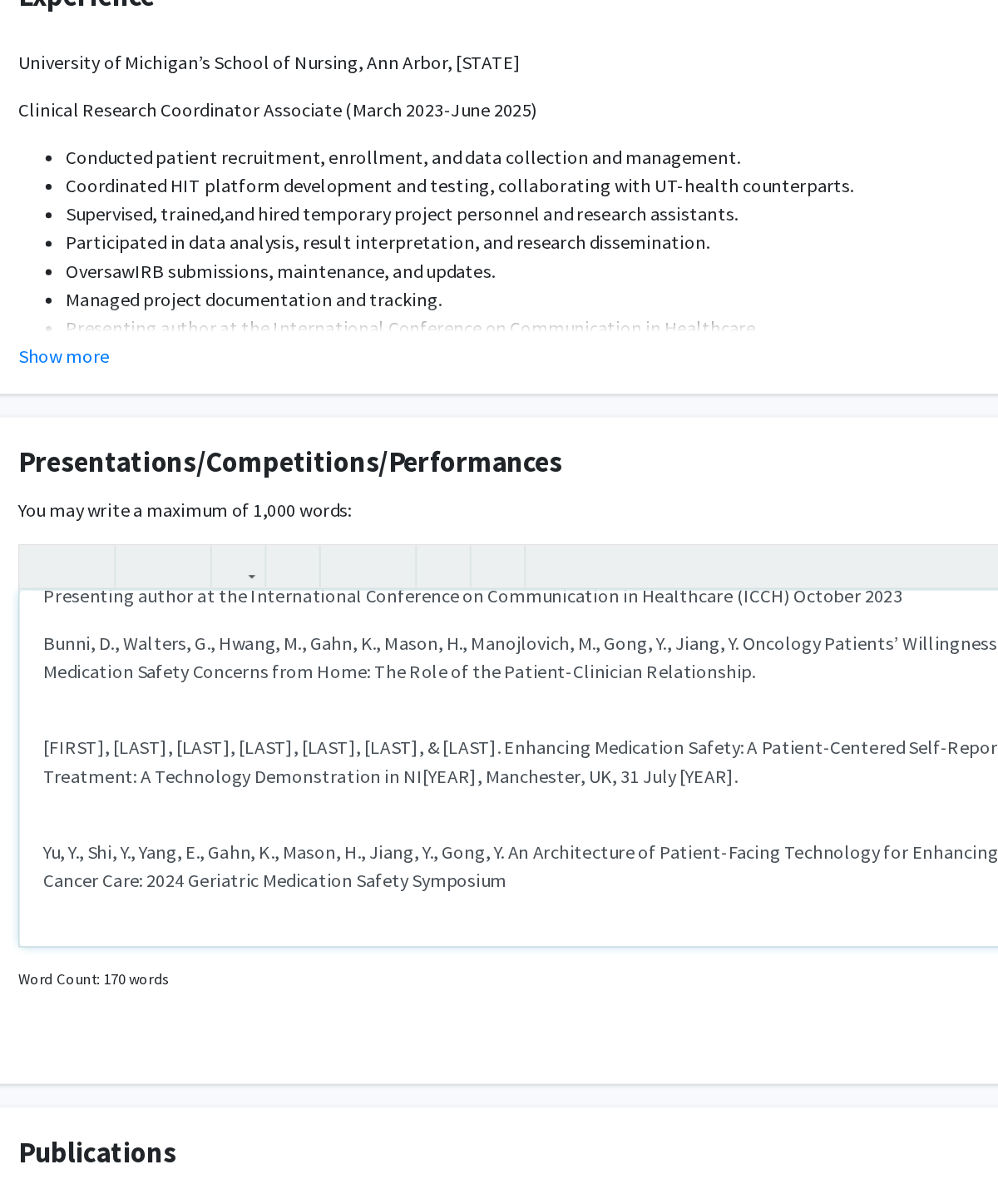 click 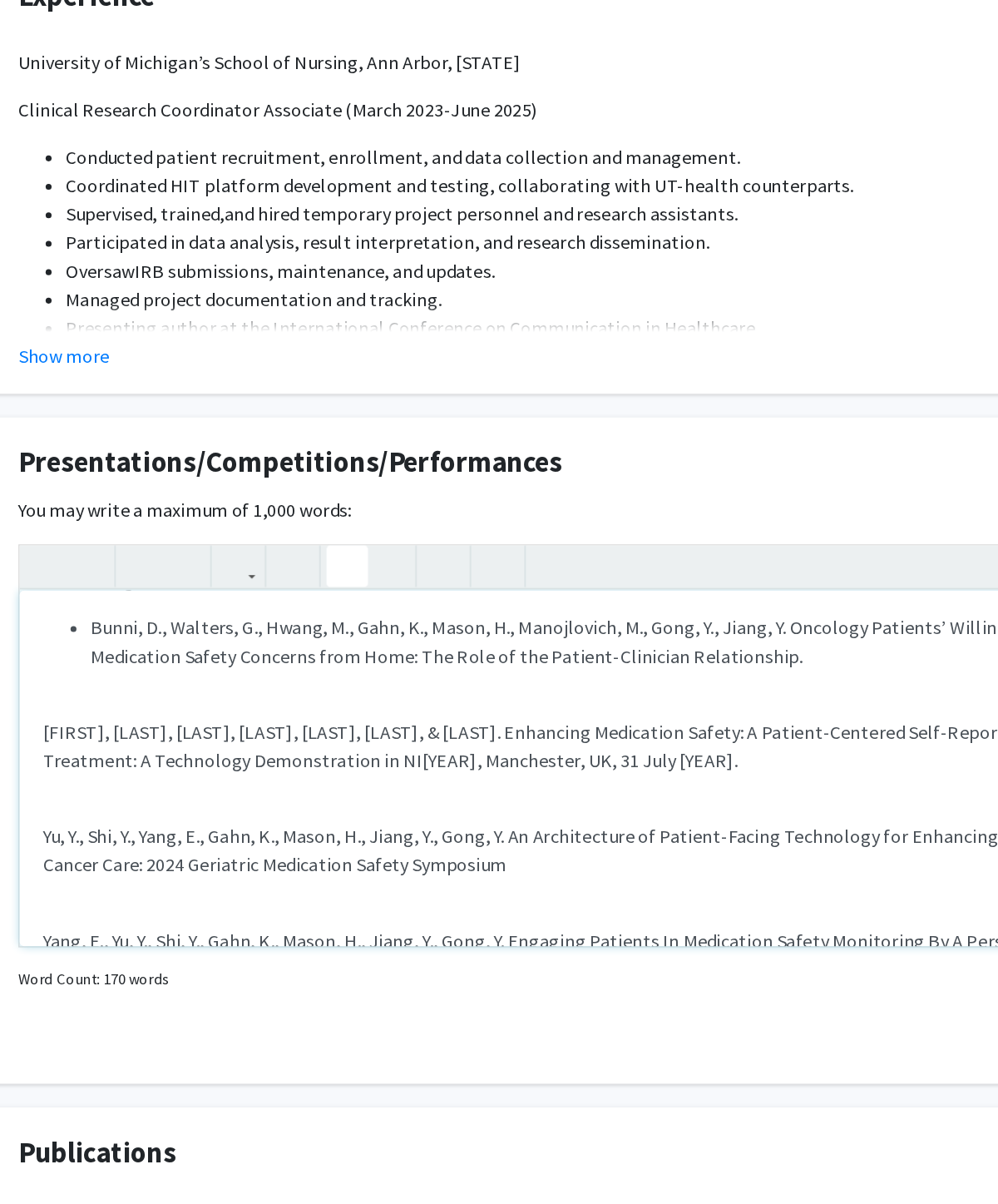 scroll, scrollTop: 36, scrollLeft: 0, axis: vertical 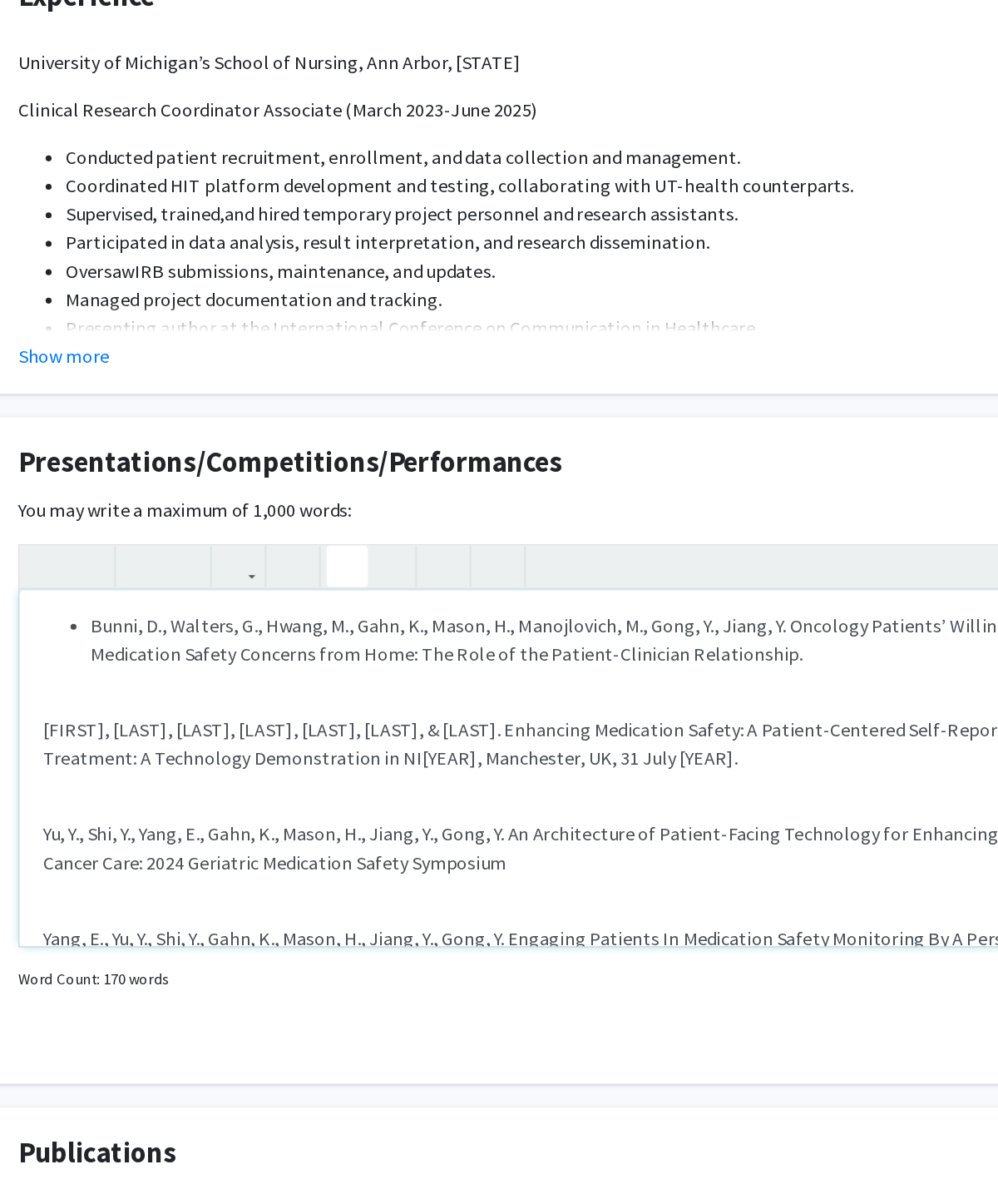 click on "Presenting author at the International Conference on Communication in Healthcare (ICCH) October 2023 Bunni, D., Walters, G., Hwang, M., Gahn, K., Mason, H., Manojlovich, M., Gong, Y., Jiang, Y. Oncology Patients’ Willingness to Report their Medication Safety Concerns from Home: The Role of the Patient-Clinician Relationship. Yu, Y., Shi, Y., Yang, E., Gahn, K., Mason, H., Jiang, Y., Gong, Y. Enhancing Medication Safety: A Patient-Centered Self-Reporting Platform for Cancer Treatment: A Technology Demonstration in NI2024, Manchester, UK, 31 July 2024. Yu, Y., Shi, Y., Yang, E., Gahn, K., Mason, H., Jiang, Y., Gong, Y. An Architecture of Patient-Facing Technology for Enhancing Medication Safety in Cancer Care: 2024 Geriatric Medication Safety Symposium Yang, E., Yu, Y., Shi, Y., Gahn, K., Mason, H., Jiang, Y., Gong, Y. Engaging Patients In Medication Safety Monitoring By A Personalized Dashboard: 2024 Geriatric Medication Safety Symposium" at bounding box center (499, 761) 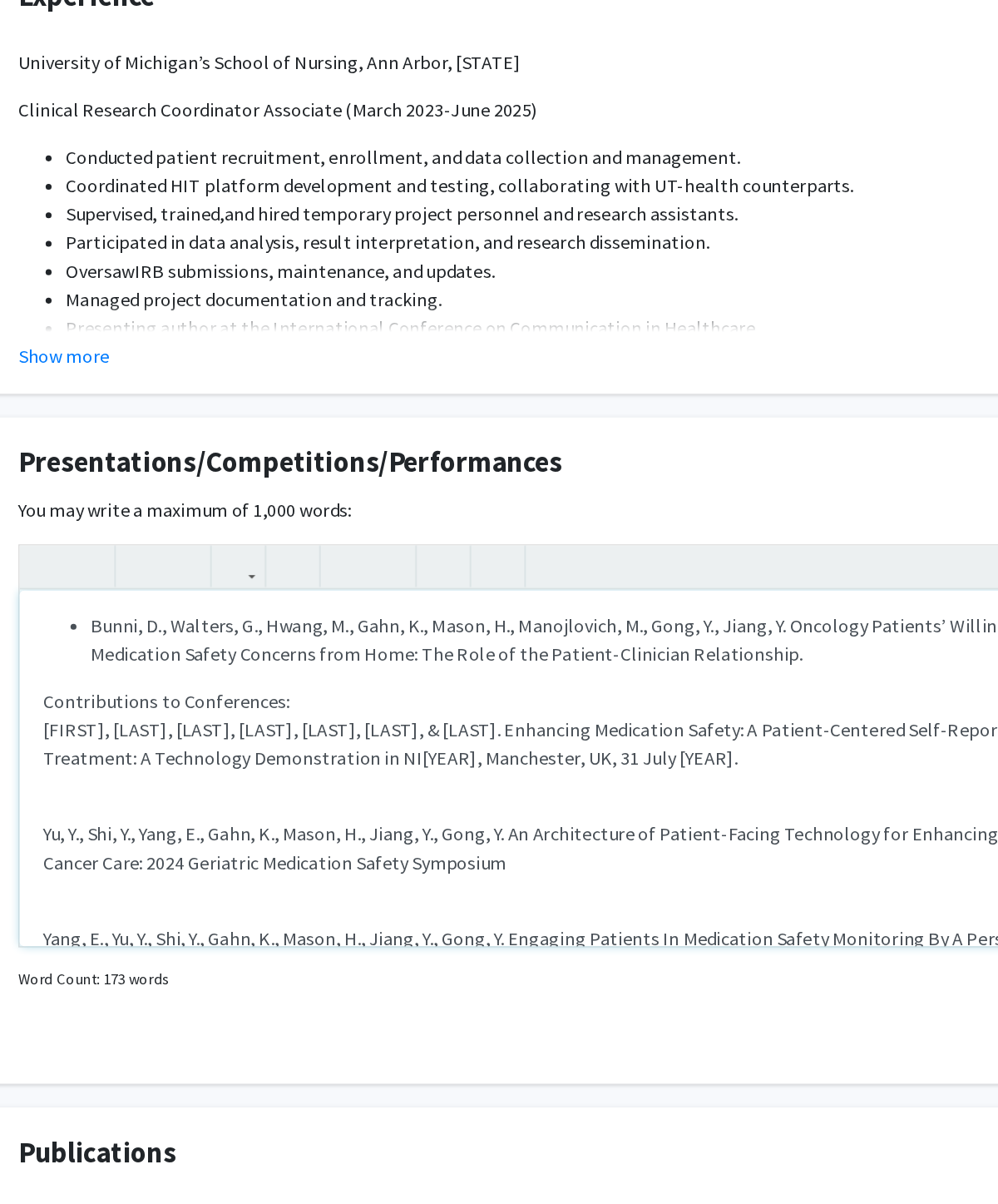 click on "Presenting author at the International Conference on Communication in Healthcare (ICCH) October 2023 [LAST], [LAST], [LAST], [LAST], [LAST], [LAST], [LAST],  [LAST]. Oncology Patients’ Willingness to Report their Medication Safety Concerns from Home: The Role of the Patient-Clinician Relationship. Contributions to Conferences: [LAST], [LAST], [LAST], [LAST], [LAST], [LAST], [LAST]. Enhancing Medication Safety: A Patient-Centered Self-Reporting Platform for Cancer Treatment: A Technology Demonstration in NI2024, Manchester, UK, 31 July 2024. [LAST], [LAST], [LAST], [LAST], [LAST], [LAST], [LAST]. An Architecture of Patient-Facing Technology for Enhancing Medication Safety in Cancer Care: 2024 Geriatric Medication Safety Symposium [LAST], [LAST], [LAST], [LAST], [LAST], [LAST], [LAST]. Engaging Patients In Medication Safety Monitoring By A Personalized Dashboard: 2024 Geriatric Medication Safety Symposium" at bounding box center (499, 761) 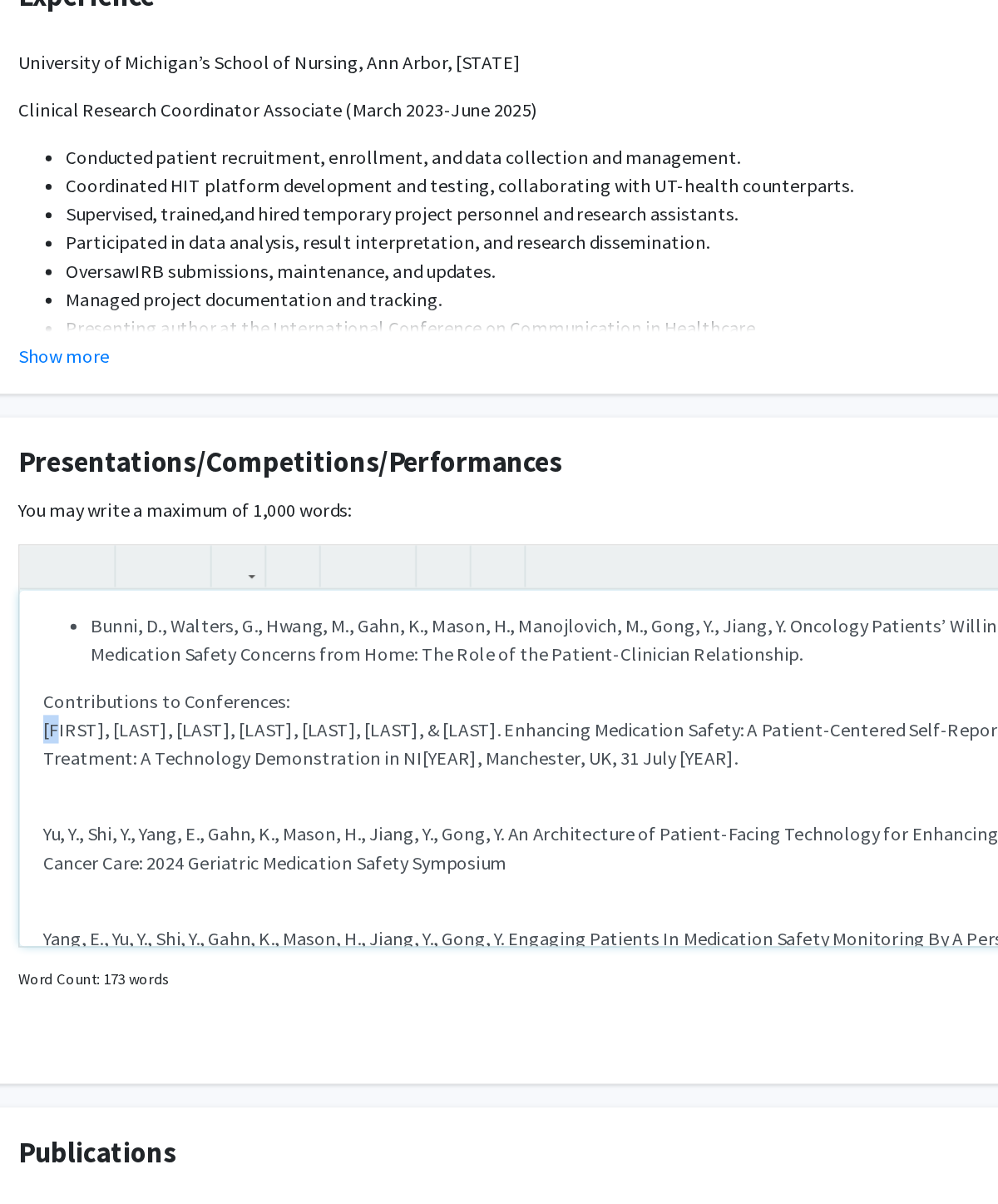 click on "Presenting author at the International Conference on Communication in Healthcare (ICCH) October 2023 [LAST], [LAST], [LAST], [LAST], [LAST], [LAST], [LAST],  [LAST]. Oncology Patients’ Willingness to Report their Medication Safety Concerns from Home: The Role of the Patient-Clinician Relationship. Contributions to Conferences: [LAST], [LAST], [LAST], [LAST], [LAST], [LAST], [LAST]. Enhancing Medication Safety: A Patient-Centered Self-Reporting Platform for Cancer Treatment: A Technology Demonstration in NI2024, Manchester, UK, 31 July 2024. [LAST], [LAST], [LAST], [LAST], [LAST], [LAST], [LAST]. An Architecture of Patient-Facing Technology for Enhancing Medication Safety in Cancer Care: 2024 Geriatric Medication Safety Symposium [LAST], [LAST], [LAST], [LAST], [LAST], [LAST], [LAST]. Engaging Patients In Medication Safety Monitoring By A Personalized Dashboard: 2024 Geriatric Medication Safety Symposium" at bounding box center (499, 761) 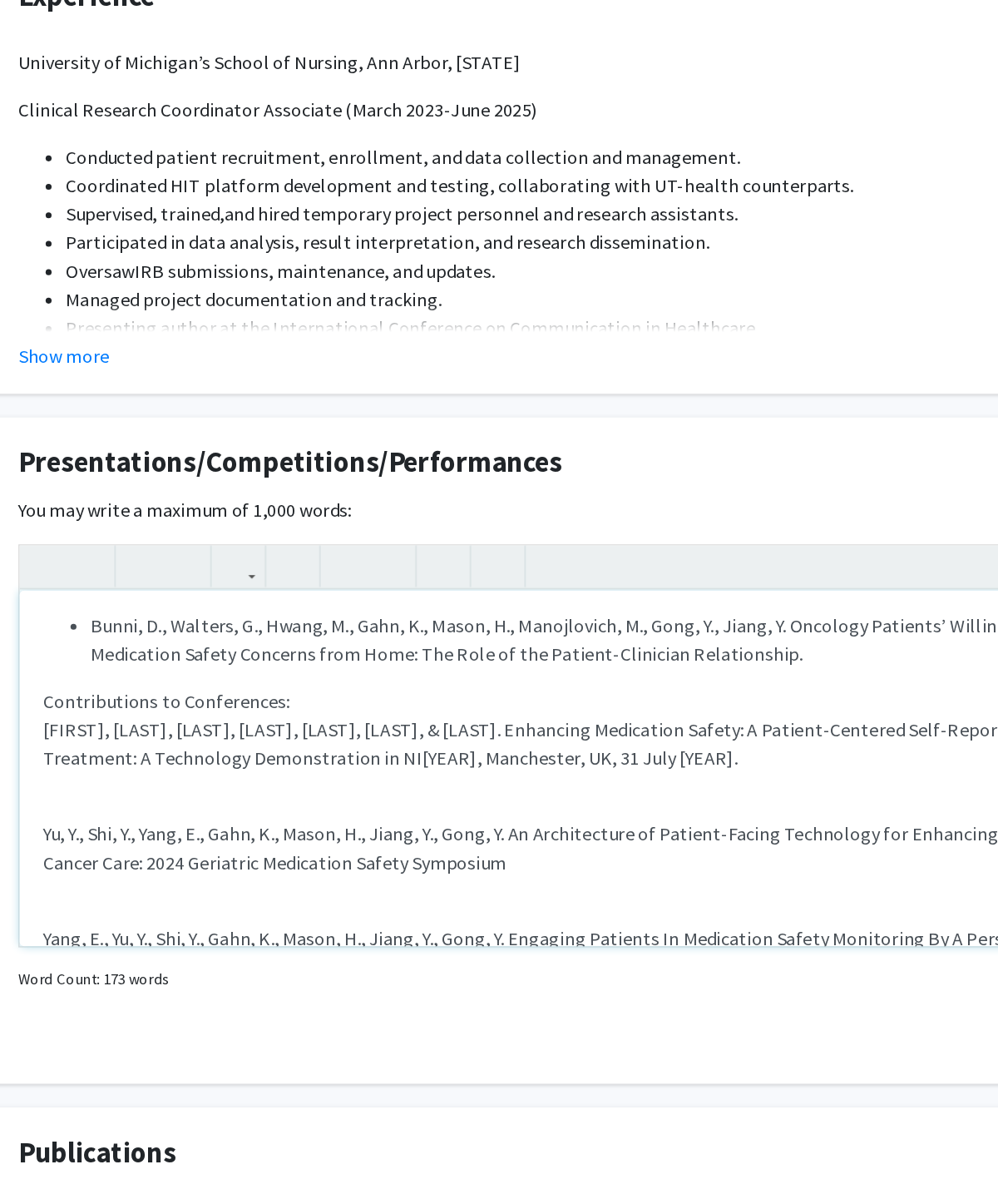 click on "Presenting author at the International Conference on Communication in Healthcare (ICCH) October 2023 [LAST], [LAST], [LAST], [LAST], [LAST], [LAST], [LAST],  [LAST]. Oncology Patients’ Willingness to Report their Medication Safety Concerns from Home: The Role of the Patient-Clinician Relationship. Contributions to Conferences: [LAST], [LAST], [LAST], [LAST], [LAST], [LAST], [LAST]. Enhancing Medication Safety: A Patient-Centered Self-Reporting Platform for Cancer Treatment: A Technology Demonstration in NI2024, Manchester, UK, 31 July 2024. [LAST], [LAST], [LAST], [LAST], [LAST], [LAST], [LAST]. An Architecture of Patient-Facing Technology for Enhancing Medication Safety in Cancer Care: 2024 Geriatric Medication Safety Symposium [LAST], [LAST], [LAST], [LAST], [LAST], [LAST], [LAST]. Engaging Patients In Medication Safety Monitoring By A Personalized Dashboard: 2024 Geriatric Medication Safety Symposium" at bounding box center (499, 761) 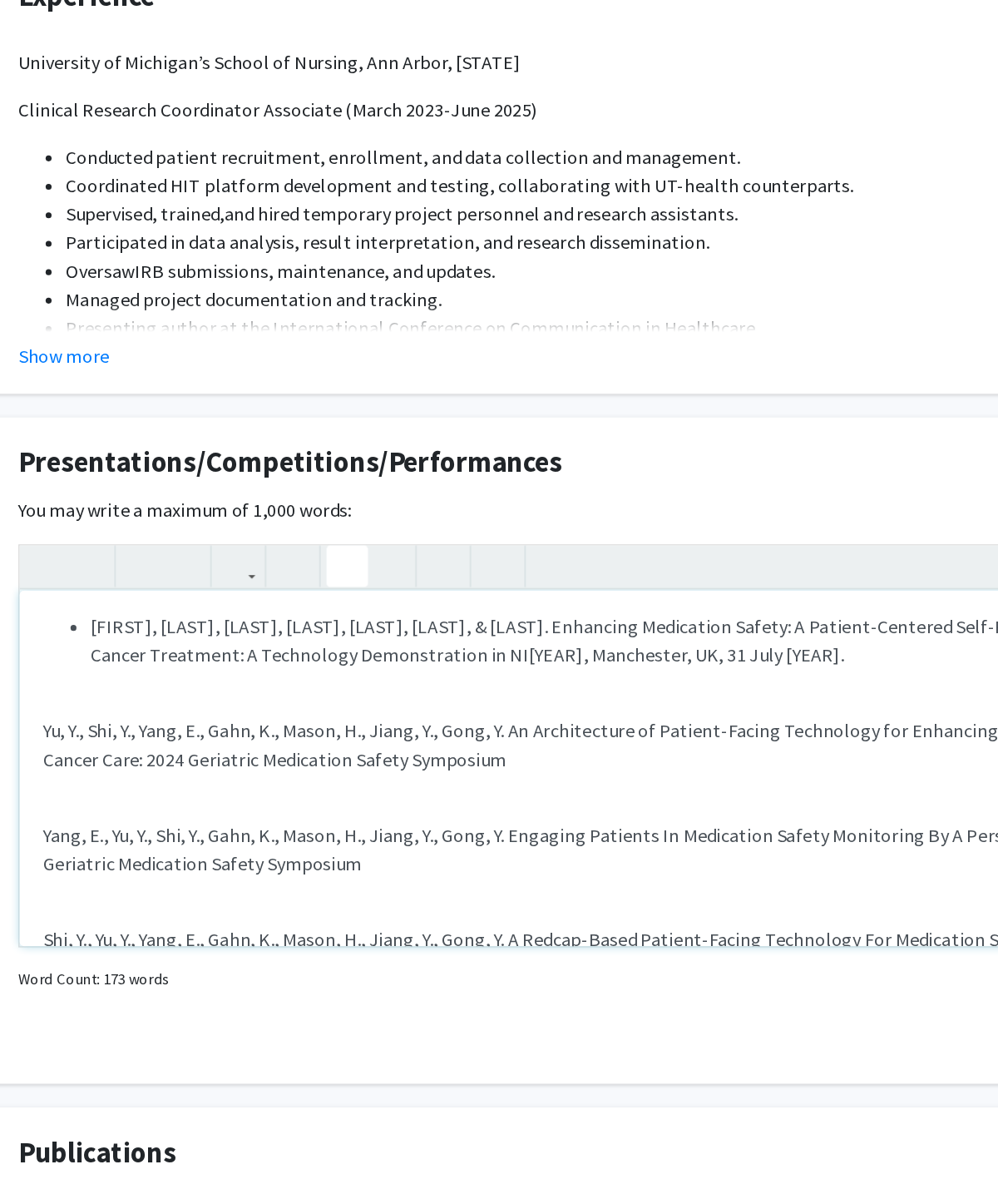 scroll, scrollTop: 124, scrollLeft: 0, axis: vertical 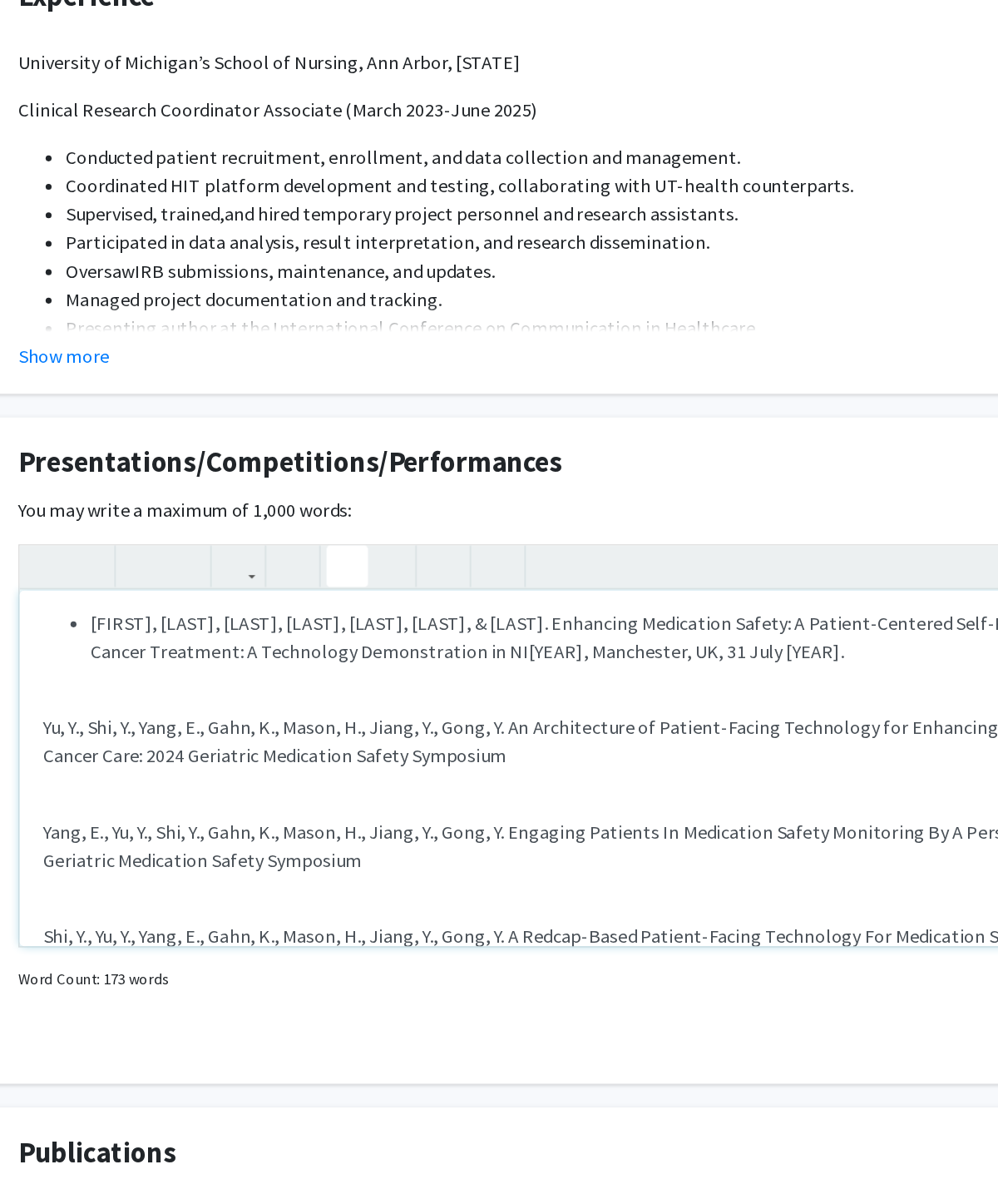 click on "Presenting author at the International Conference on Communication in Healthcare (ICCH) October 2023 [LAST], [LAST], [LAST], [LAST], [LAST], [LAST], [LAST],  [LAST]. Oncology Patients’ Willingness to Report their Medication Safety Concerns from Home: The Role of the Patient-Clinician Relationship. Contributions to Conferences: [LAST], [LAST], [LAST], [LAST], [LAST], [LAST], [LAST]. Enhancing Medication Safety: A Patient-Centered Self-Reporting Platform for Cancer Treatment: A Technology Demonstration in NI2024, Manchester, UK, 31 July 2024. [LAST], [LAST], [LAST], [LAST], [LAST], [LAST], [LAST]. An Architecture of Patient-Facing Technology for Enhancing Medication Safety in Cancer Care: 2024 Geriatric Medication Safety Symposium [LAST], [LAST], [LAST], [LAST], [LAST], [LAST], [LAST]. Engaging Patients In Medication Safety Monitoring By A Personalized Dashboard: 2024 Geriatric Medication Safety Symposium" at bounding box center [499, 761] 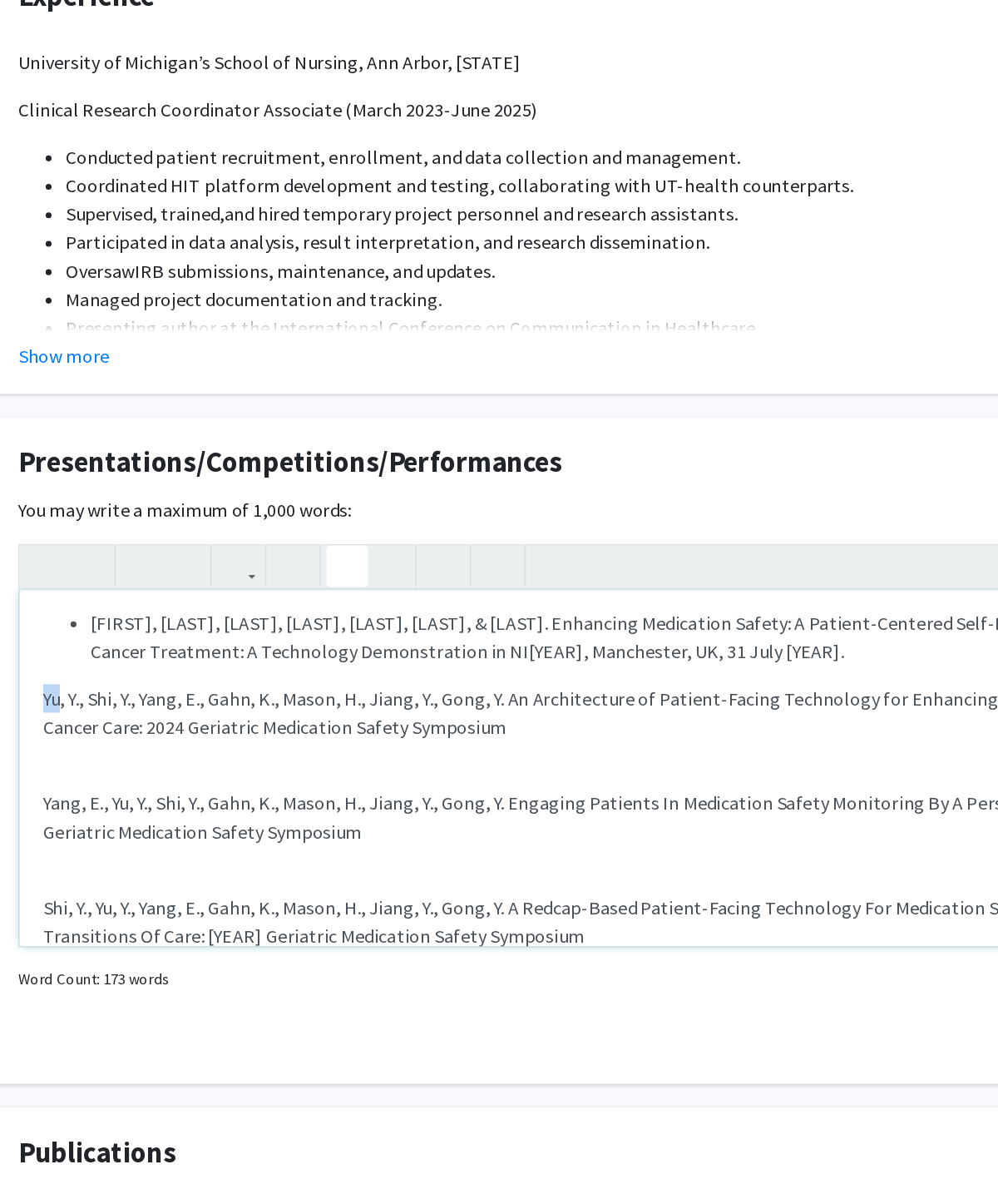 click on "Presenting author at the International Conference on Communication in Healthcare (ICCH) October 2023 [LAST], [LAST], [LAST], [LAST], [LAST], [LAST], [LAST],  [LAST]. Oncology Patients’ Willingness to Report their Medication Safety Concerns from Home: The Role of the Patient-Clinician Relationship. Contributions to Conferences: [LAST], [LAST], [LAST], [LAST], [LAST], [LAST], [LAST]. Enhancing Medication Safety: A Patient-Centered Self-Reporting Platform for Cancer Treatment: A Technology Demonstration in NI2024, Manchester, UK, 31 July 2024. [LAST], [LAST], [LAST], [LAST], [LAST], [LAST], [LAST]. An Architecture of Patient-Facing Technology for Enhancing Medication Safety in Cancer Care: 2024 Geriatric Medication Safety Symposium [LAST], [LAST], [LAST], [LAST], [LAST], [LAST], [LAST]. Engaging Patients In Medication Safety Monitoring By A Personalized Dashboard: 2024 Geriatric Medication Safety Symposium" at bounding box center [499, 761] 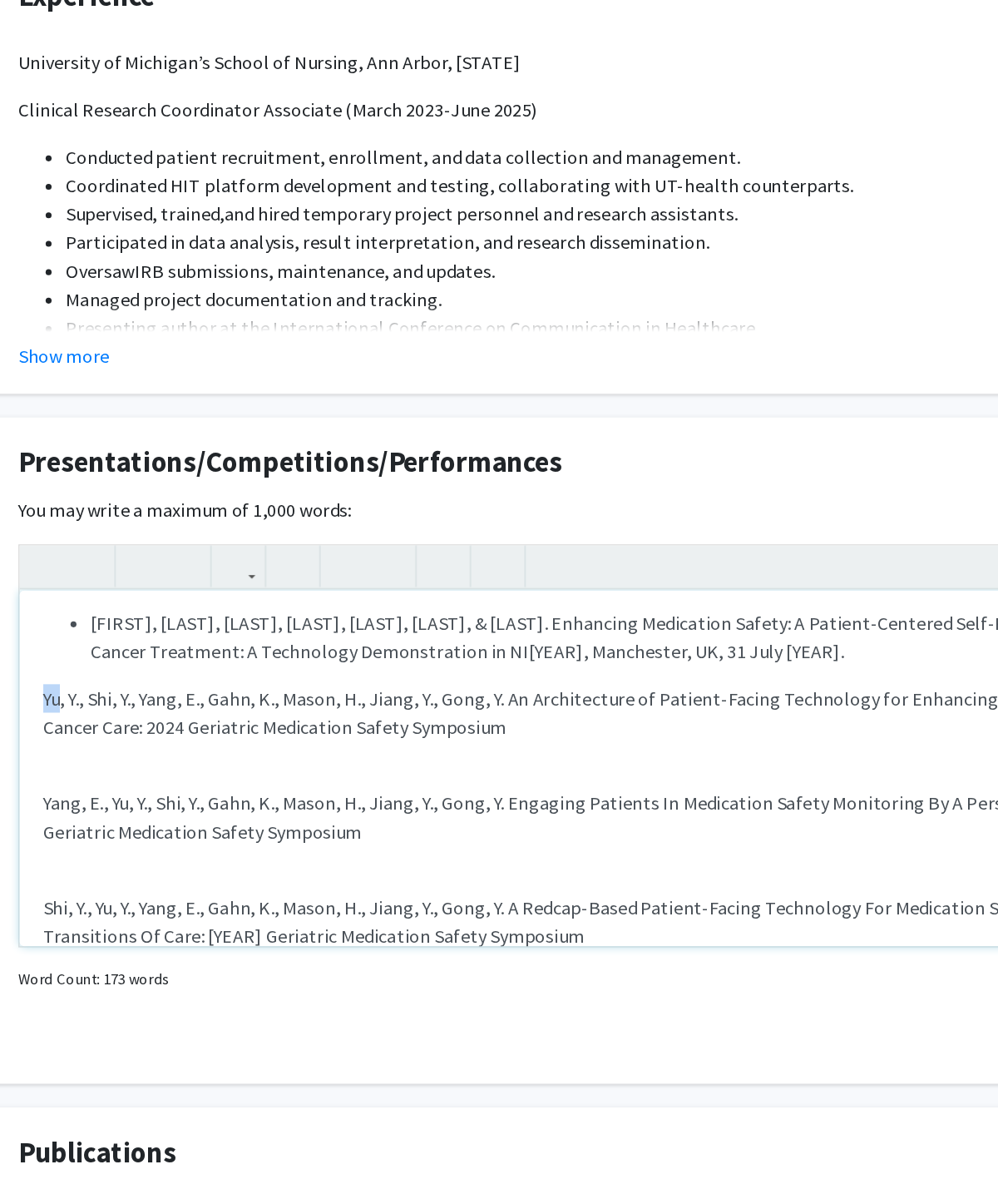 click on "Presenting author at the International Conference on Communication in Healthcare (ICCH) October 2023 [LAST], [LAST], [LAST], [LAST], [LAST], [LAST], [LAST],  [LAST]. Oncology Patients’ Willingness to Report their Medication Safety Concerns from Home: The Role of the Patient-Clinician Relationship. Contributions to Conferences: [LAST], [LAST], [LAST], [LAST], [LAST], [LAST], [LAST]. Enhancing Medication Safety: A Patient-Centered Self-Reporting Platform for Cancer Treatment: A Technology Demonstration in NI2024, Manchester, UK, 31 July 2024. [LAST], [LAST], [LAST], [LAST], [LAST], [LAST], [LAST]. An Architecture of Patient-Facing Technology for Enhancing Medication Safety in Cancer Care: 2024 Geriatric Medication Safety Symposium [LAST], [LAST], [LAST], [LAST], [LAST], [LAST], [LAST]. Engaging Patients In Medication Safety Monitoring By A Personalized Dashboard: 2024 Geriatric Medication Safety Symposium" at bounding box center [499, 761] 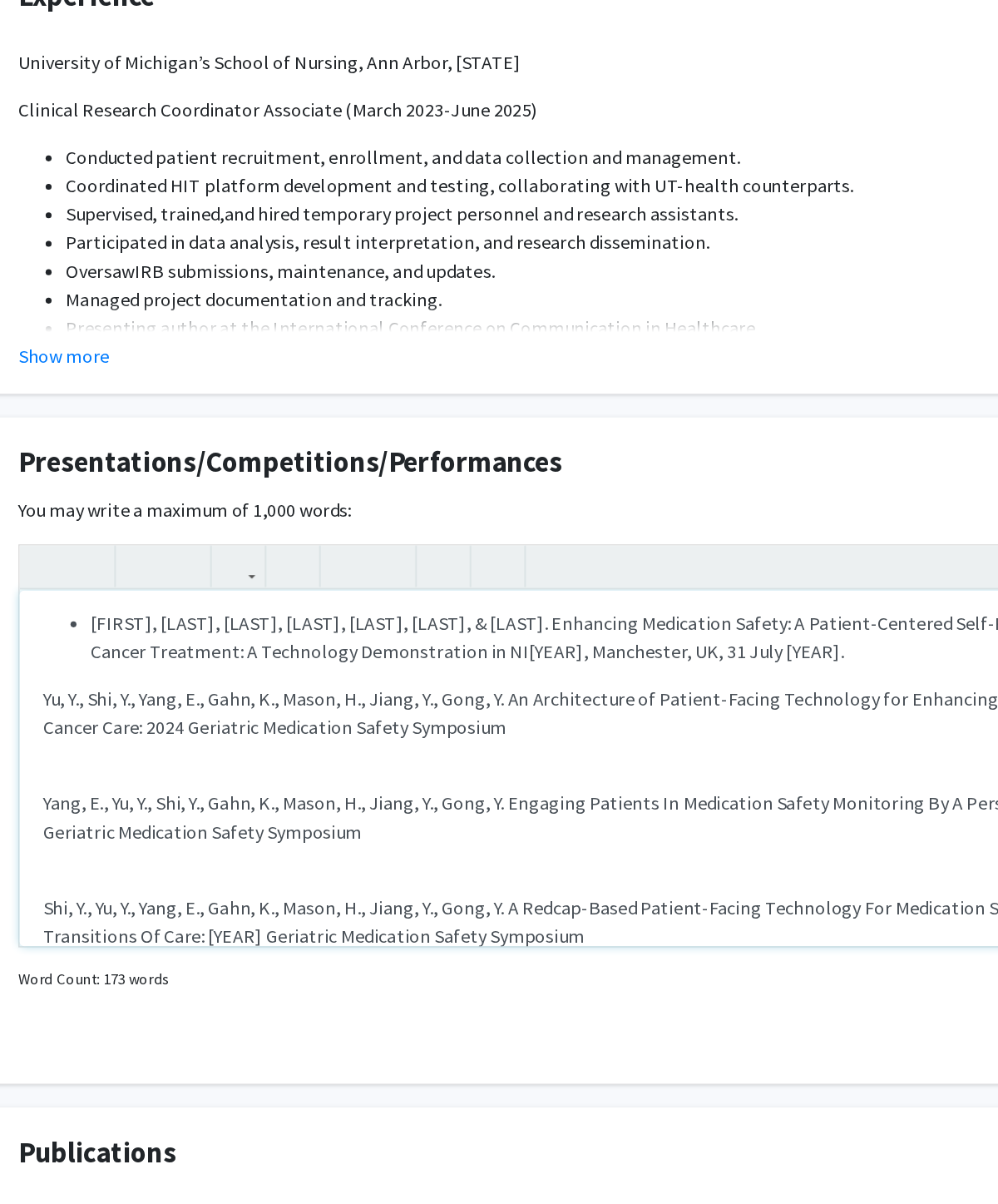click on "Presenting author at the International Conference on Communication in Healthcare (ICCH) October 2023 [LAST], [LAST], [LAST], [LAST], [LAST], [LAST], [LAST],  [LAST]. Oncology Patients’ Willingness to Report their Medication Safety Concerns from Home: The Role of the Patient-Clinician Relationship. Contributions to Conferences: [LAST], [LAST], [LAST], [LAST], [LAST], [LAST], [LAST]. Enhancing Medication Safety: A Patient-Centered Self-Reporting Platform for Cancer Treatment: A Technology Demonstration in NI2024, Manchester, UK, 31 July 2024. [LAST], [LAST], [LAST], [LAST], [LAST], [LAST], [LAST]. An Architecture of Patient-Facing Technology for Enhancing Medication Safety in Cancer Care: 2024 Geriatric Medication Safety Symposium [LAST], [LAST], [LAST], [LAST], [LAST], [LAST], [LAST]. Engaging Patients In Medication Safety Monitoring By A Personalized Dashboard: 2024 Geriatric Medication Safety Symposium" at bounding box center [499, 761] 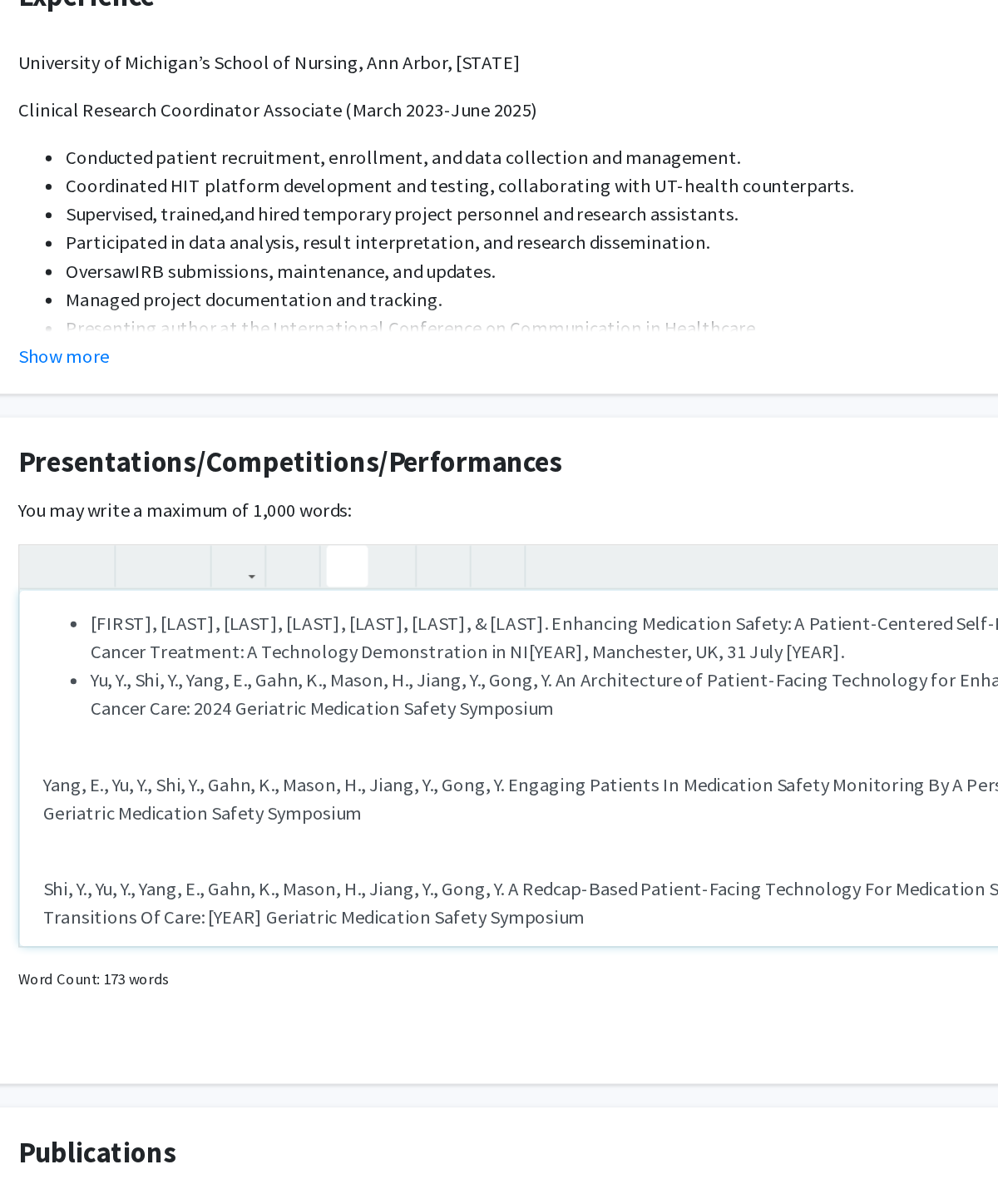 click on "Presenting author at the International Conference on Communication in Healthcare (ICCH) October 2023 [LAST], [LAST], [LAST], [LAST], [LAST], [LAST], [LAST],  [LAST]. Oncology Patients’ Willingness to Report their Medication Safety Concerns from Home: The Role of the Patient-Clinician Relationship. Contributions to Conferences: [LAST], [LAST], [LAST], [LAST], [LAST], [LAST], [LAST]. Enhancing Medication Safety: A Patient-Centered Self-Reporting Platform for Cancer Treatment: A Technology Demonstration in NI2024, Manchester, UK, 31 July 2024. [LAST], [LAST], [LAST], [LAST], [LAST], [LAST], [LAST]. An Architecture of Patient-Facing Technology for Enhancing Medication Safety in Cancer Care: 2024 Geriatric Medication Safety Symposium [LAST], [LAST], [LAST], [LAST], [LAST], [LAST], [LAST]. Engaging Patients In Medication Safety Monitoring By A Personalized Dashboard: 2024 Geriatric Medication Safety Symposium" at bounding box center [499, 761] 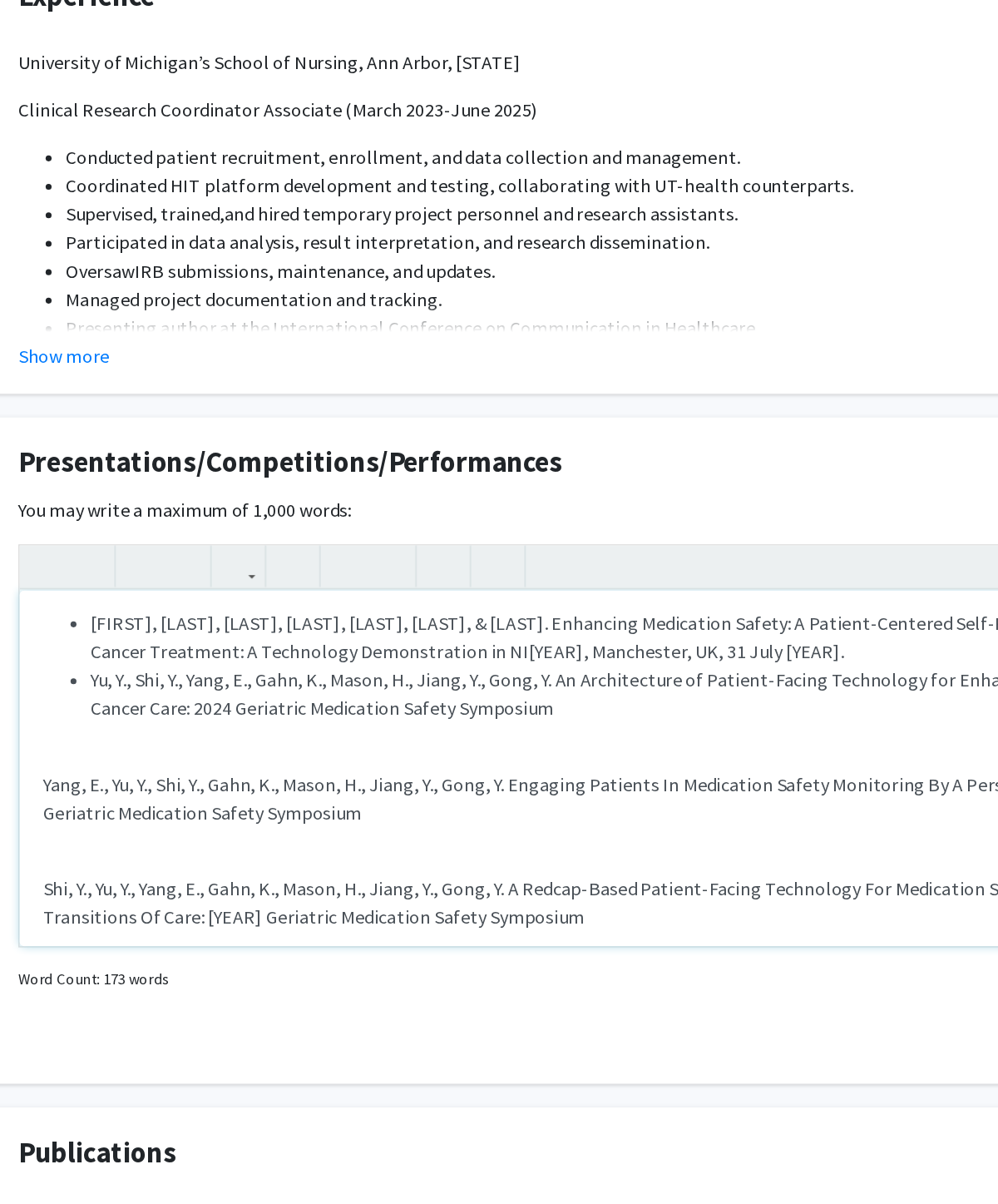 click 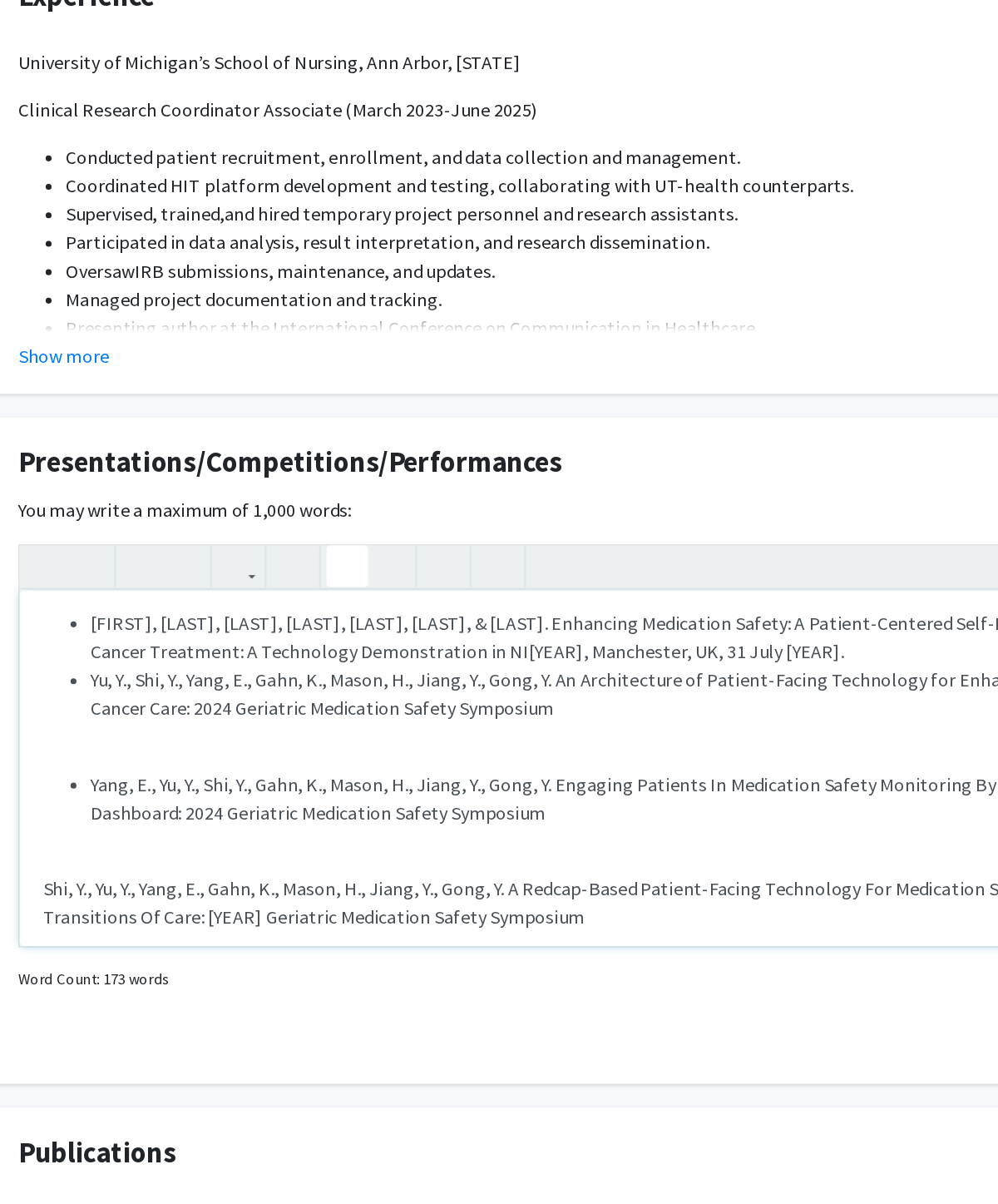 click on "[LAST], [LAST], [LAST], [LAST], [LAST], [LAST], [LAST]. Enhancing Medication Safety: A Patient-Centered Self-Reporting Platform for Cancer Treatment: A Technology Demonstration in NI2024, Manchester, UK, 31 July 2024. [LAST], [LAST], [LAST], [LAST], [LAST], [LAST], [LAST]. An Architecture of Patient-Facing Technology for Enhancing Medication Safety in Cancer Care: 2024 Geriatric Medication Safety Symposium" at bounding box center (499, 689) 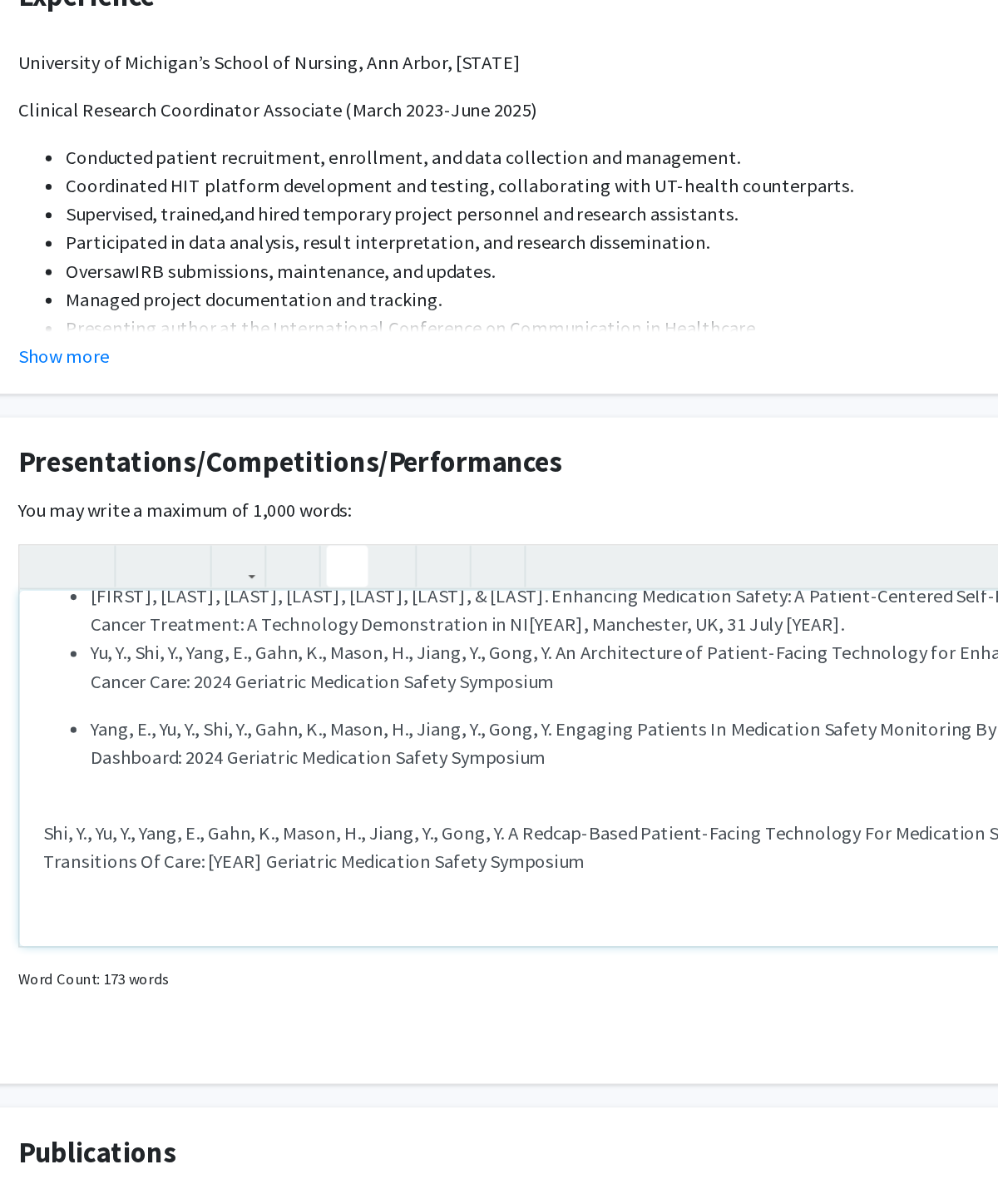 scroll, scrollTop: 150, scrollLeft: 0, axis: vertical 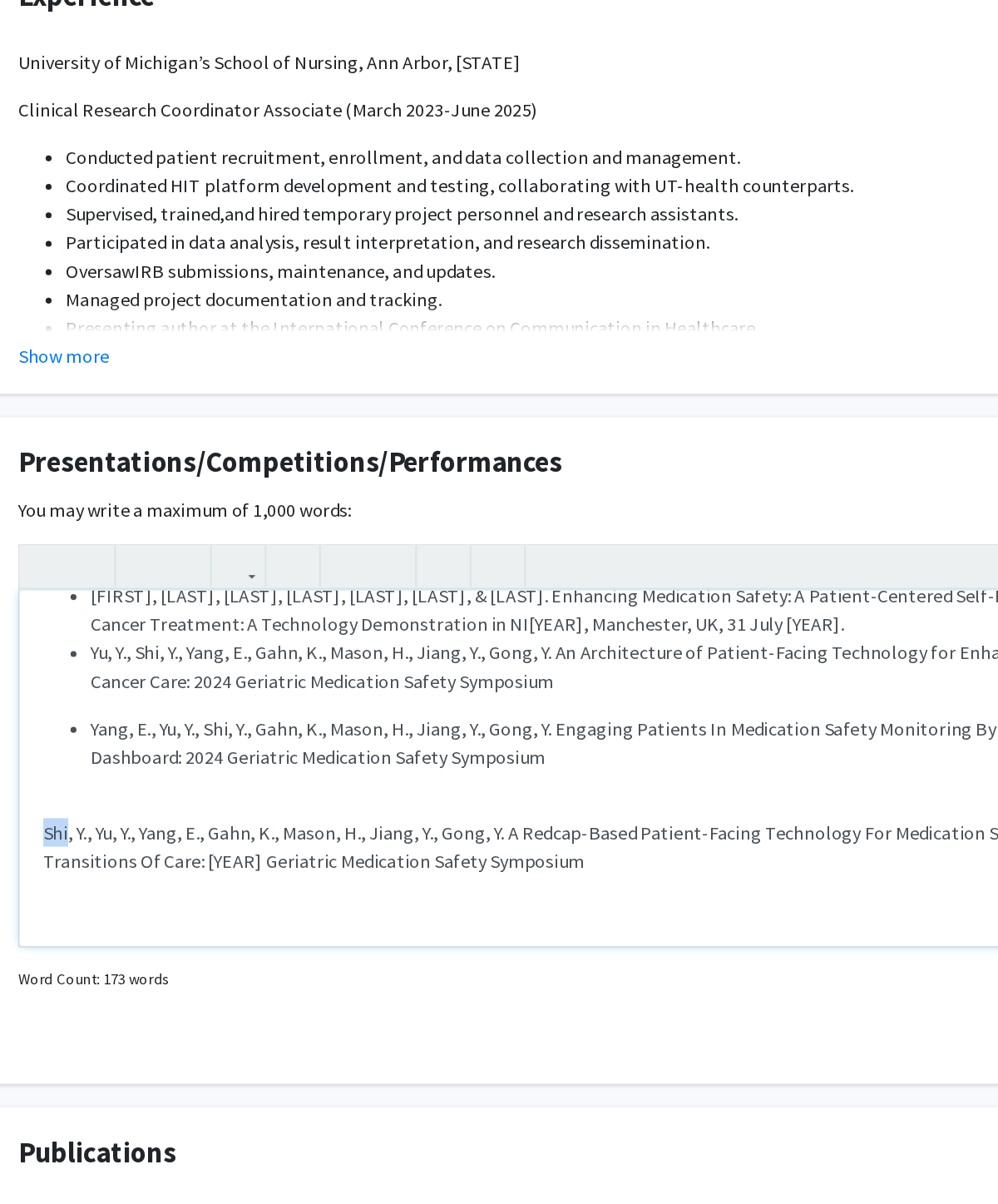 click 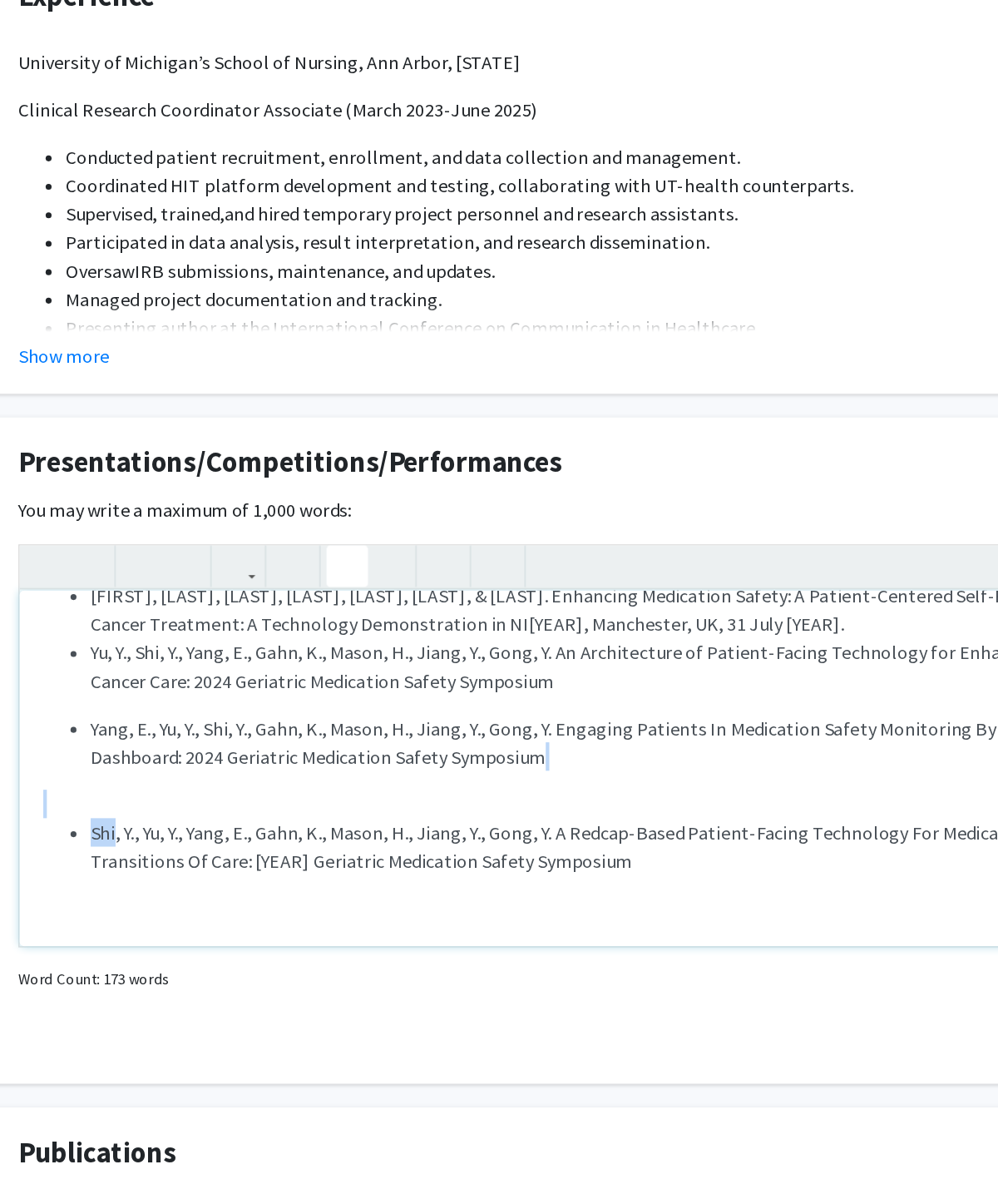 scroll, scrollTop: 151, scrollLeft: 0, axis: vertical 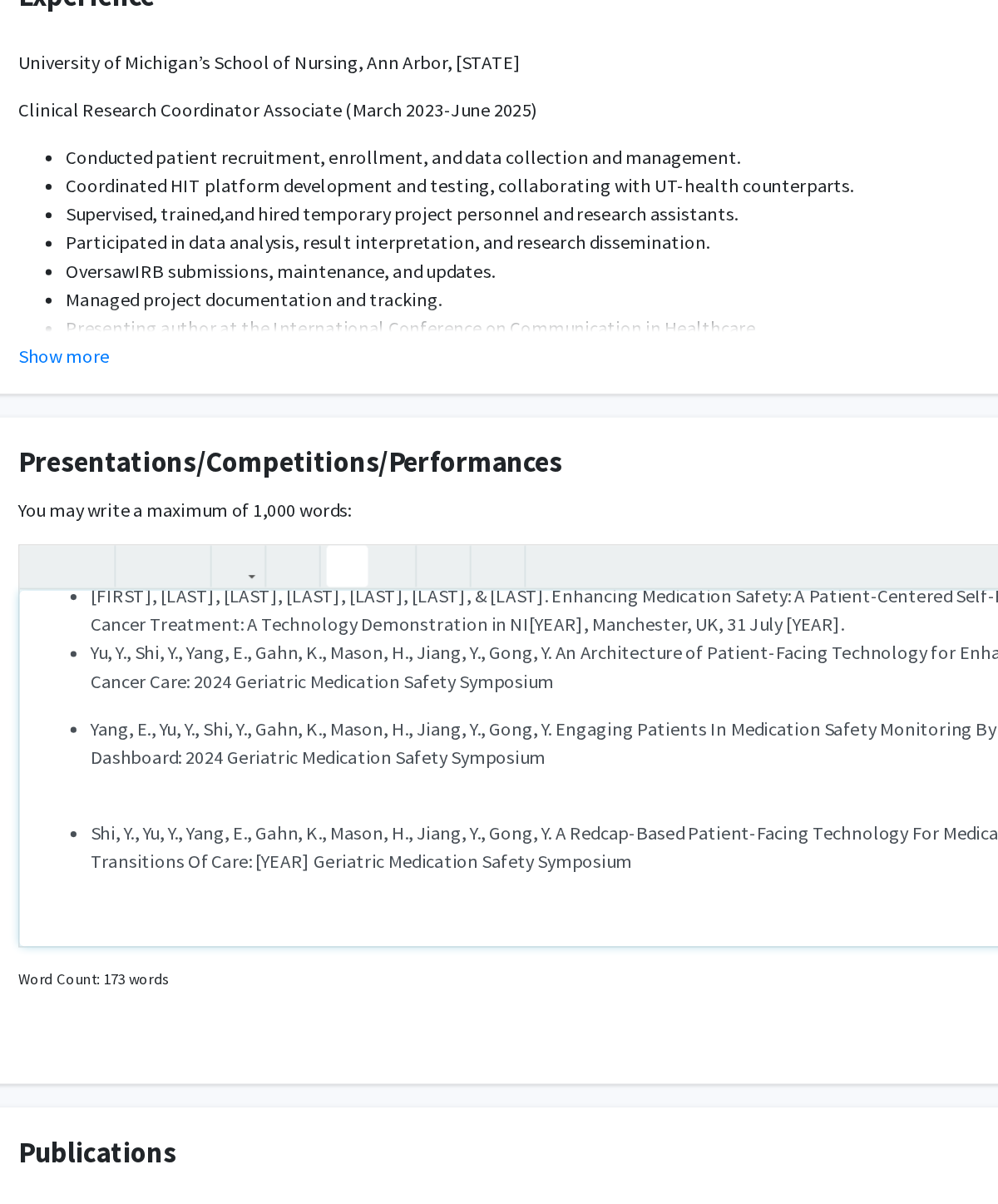 click on "Yu, Y., Shi, Y., Yang, E., Gahn, K., Mason, H., Jiang, Y., Gong, Y. An Architecture of Patient-Facing Technology for Enhancing Medication Safety in Cancer Care: 2024 Geriatric Medication Safety Symposium" at bounding box center (516, 690) 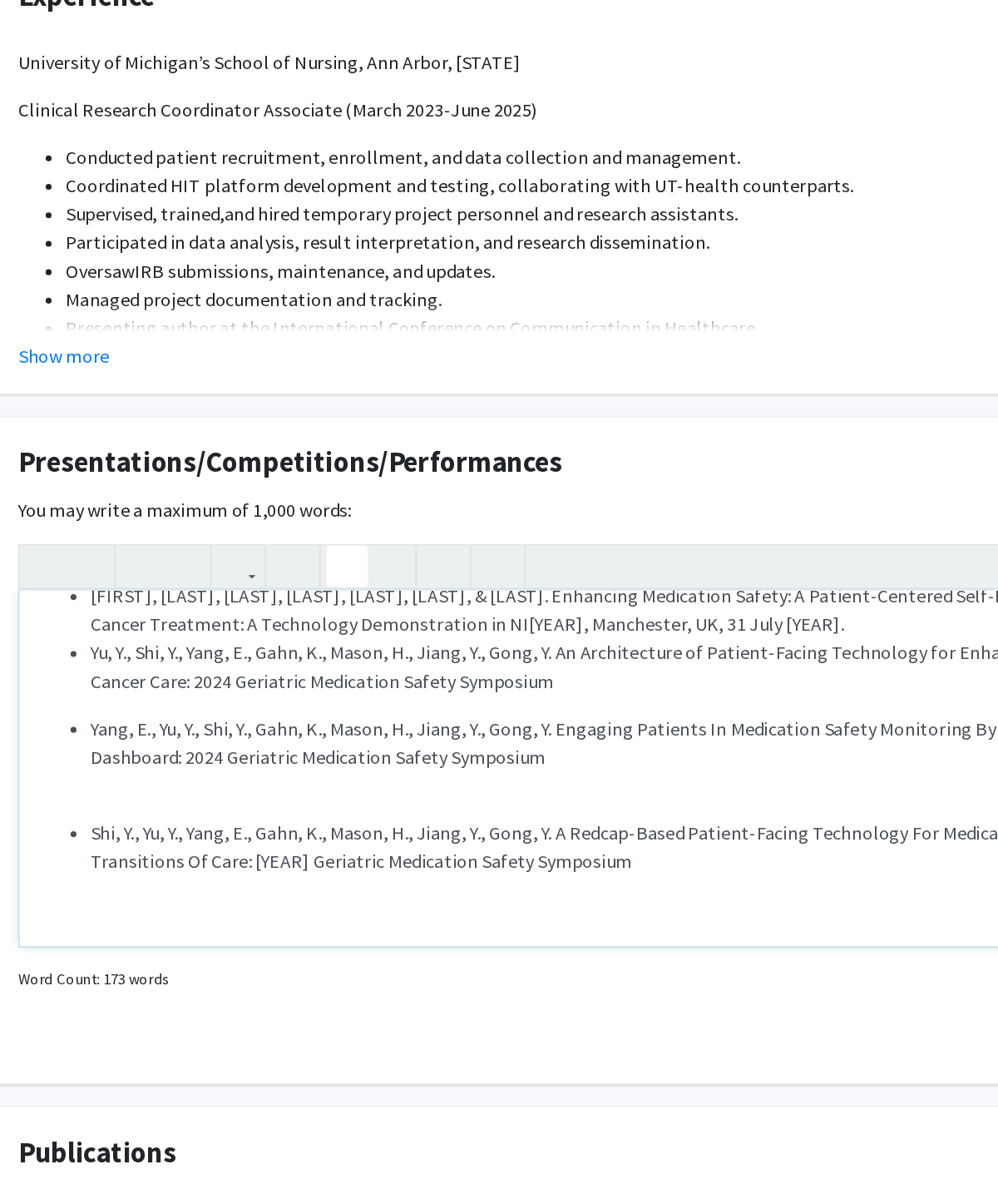 click on "Presenting author at the International Conference on Communication in Healthcare (ICCH) October 2023 [LAST], [LAST], [LAST], [LAST], [LAST], [LAST], [LAST],  [LAST]. Oncology Patients’ Willingness to Report their Medication Safety Concerns from Home: The Role of the Patient-Clinician Relationship. Contributions to Conferences: [LAST], [LAST], [LAST], [LAST], [LAST], [LAST], [LAST]. Enhancing Medication Safety: A Patient-Centered Self-Reporting Platform for Cancer Treatment: A Technology Demonstration in NI2024, Manchester, UK, 31 July 2024. [LAST], [LAST], [LAST], [LAST], [LAST], [LAST], [LAST]. An Architecture of Patient-Facing Technology for Enhancing Medication Safety in Cancer Care: 2024 Geriatric Medication Safety Symposium [LAST], [LAST], [LAST], [LAST], [LAST], [LAST], [LAST]. Engaging Patients In Medication Safety Monitoring By A Personalized Dashboard: 2024 Geriatric Medication Safety Symposium" at bounding box center [499, 761] 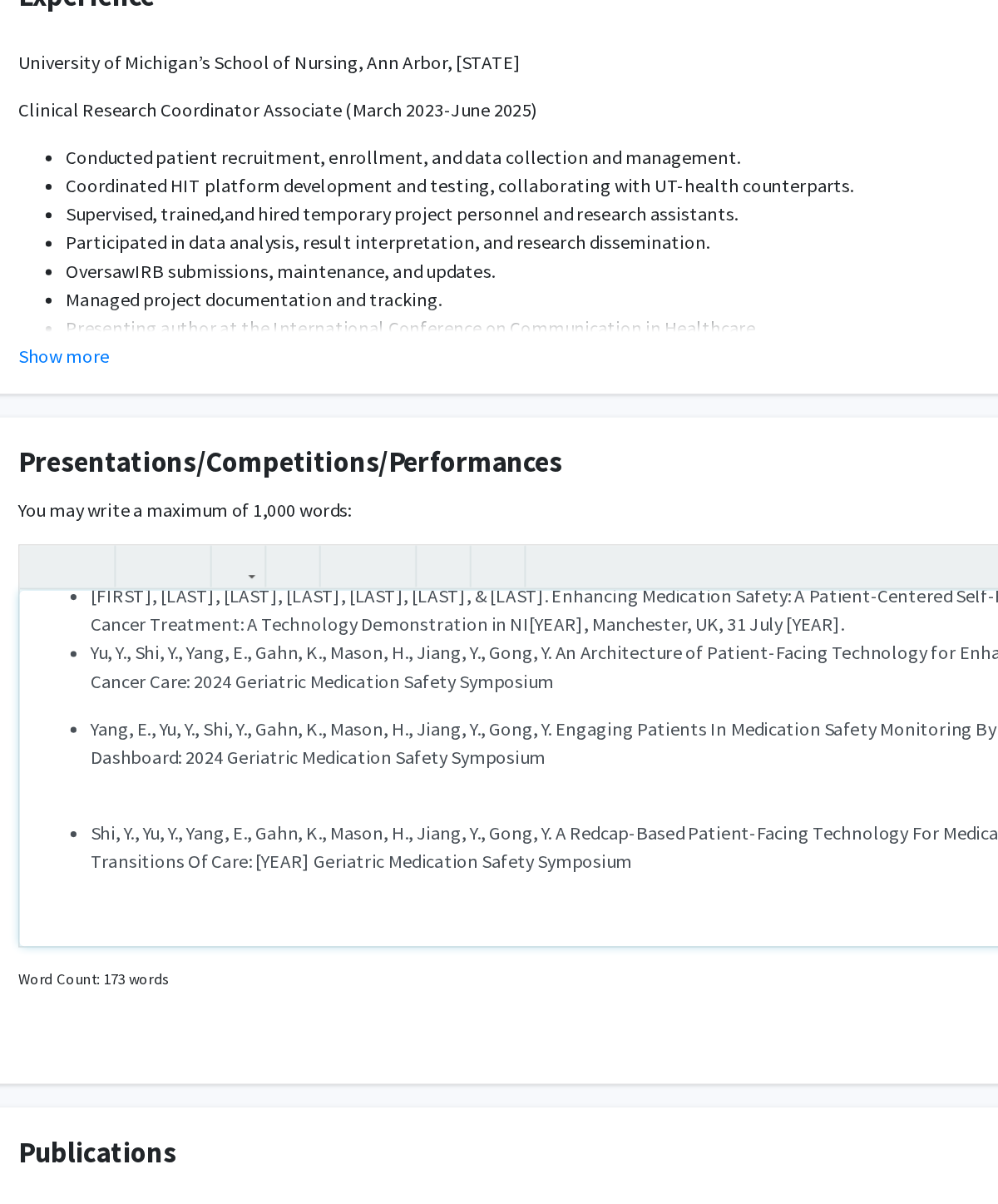 type on "<l>Ipsumdolor sitame co adi Elitseddoeius Temporinci ut Laboreetdolor ma Aliquaenim (ADMI) Veniamq 8133</n><e><ul><la><nisi aliqu="exea-comm: 2con; -duisau-iru-inreprehe-volup: velitesseci; -fugiat-null-pari-except: 729%;">Sinto, C., Nonproi, S., Culpa, Q., Offi, D., Molli, A., Idestlaboru, P., Unde, O.,  Isten, E. Voluptat Accusant’ Doloremquel to Remape eaque Ipsaquaeab Illoin Veritati quas Arch: Bea Vita di exp Nemoeni-Ipsamquia Voluptasaspe.</auto><fu></co></ma></d><e>Rationesequin ne Porroquisqu:</d><a><nu><ei><modi tempo="inci-magn: 6qua; -etiamm-sol-nobiselig-optio: cumquenihil; -impedi-quop-face-possim: 577%;">As, R., Tem, A., Quib, O., Debi, R., Neces, S., Eveni, V., Repu, R. Itaqueear Hictenetur Sapien: D Reicien-Voluptat Maio-Aliasperf Doloribu asp Repell Minimnost: E Ullamcorpo Suscipitlabor al CO2977, Consequatu, QU, 22 Maxi 5690.</moll></mo><ha><quid rerum="faci-expe: 3dis; -namlib-tem-cumsoluta-nobis: eligendiopt; -cumque-nihi-impe-minusq: 877%;">Ma, P., Fac, P., Omni, L., Ipsu, D., Sitam, C..." 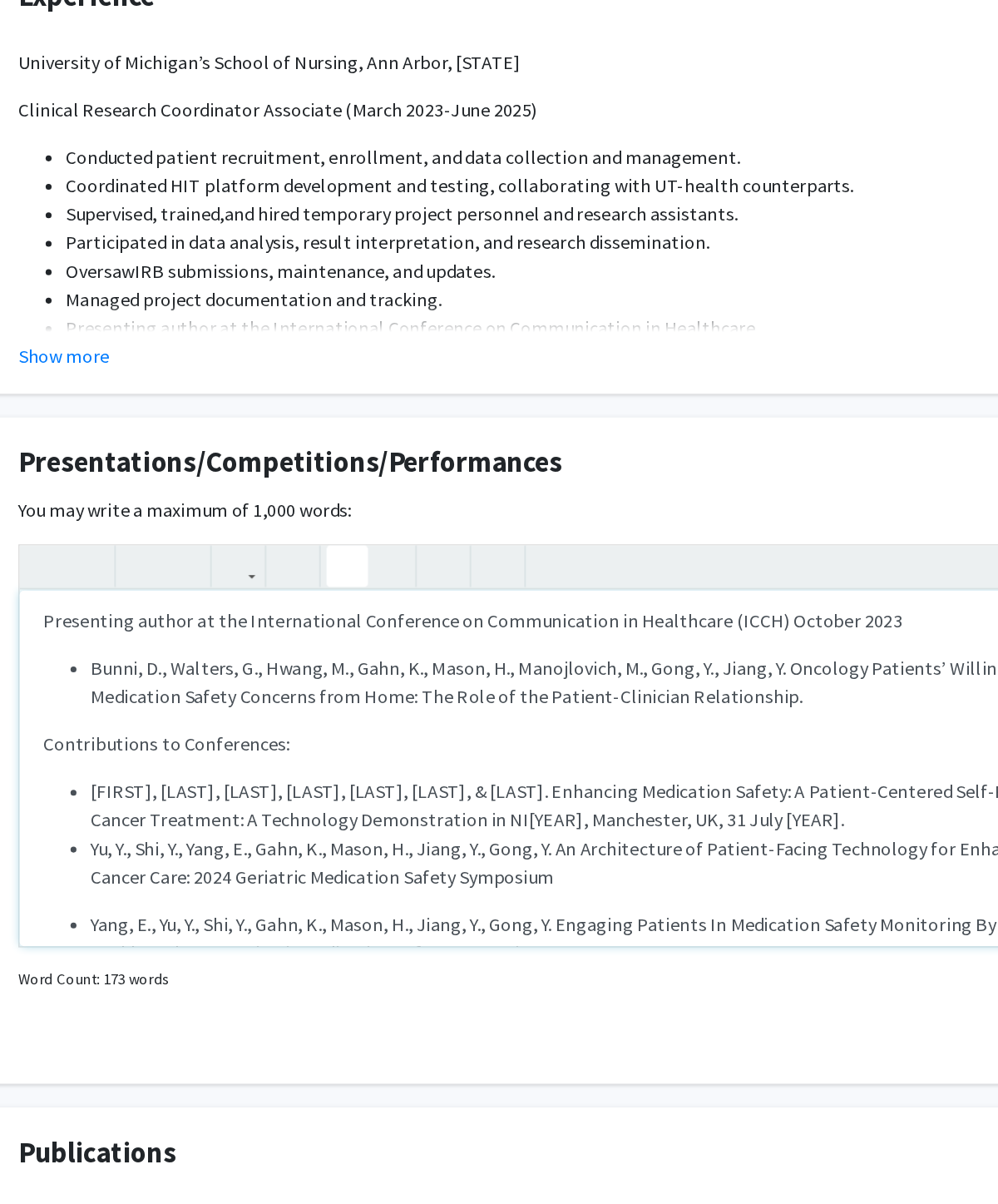 scroll, scrollTop: 4, scrollLeft: 0, axis: vertical 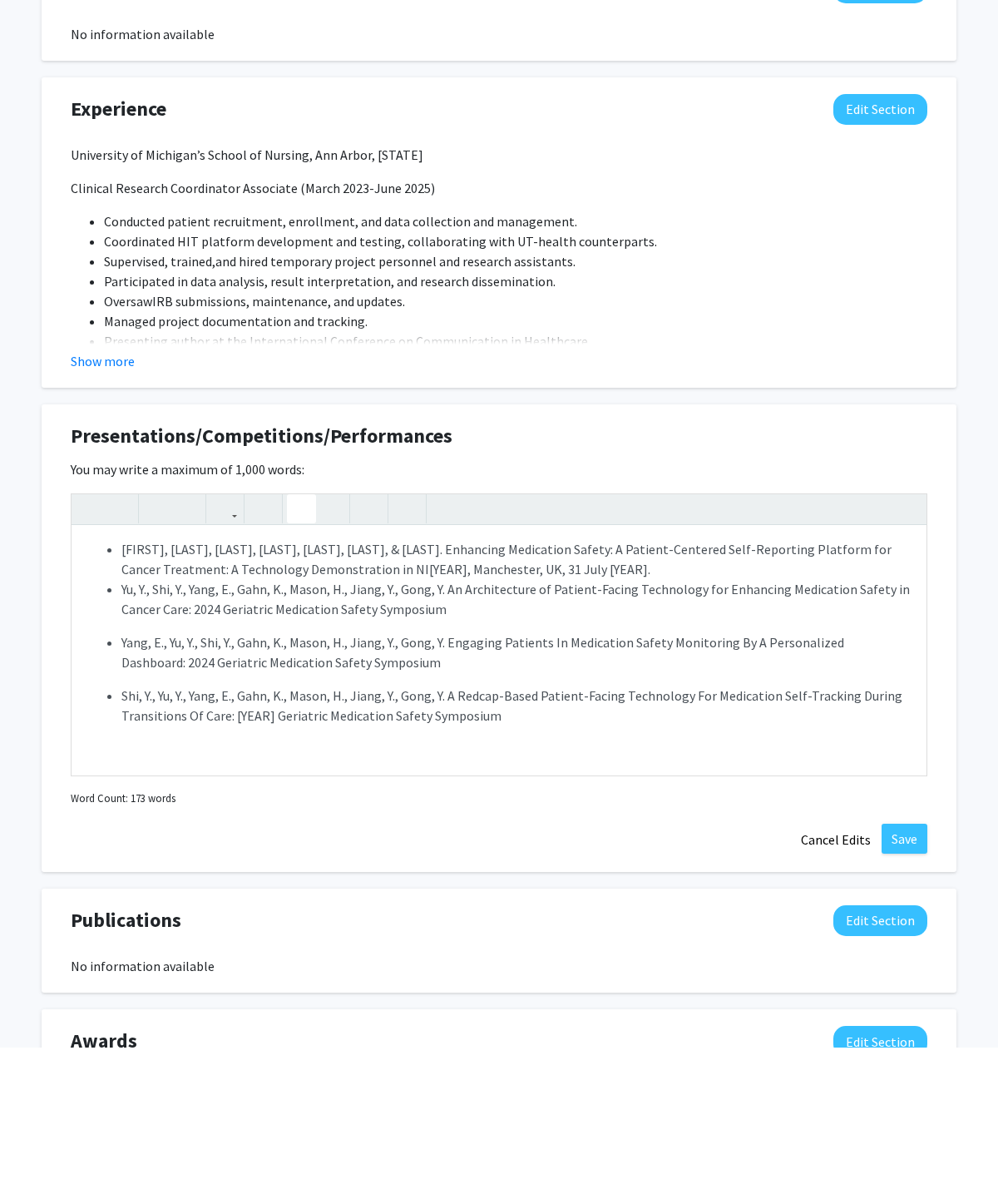 click on "Save" 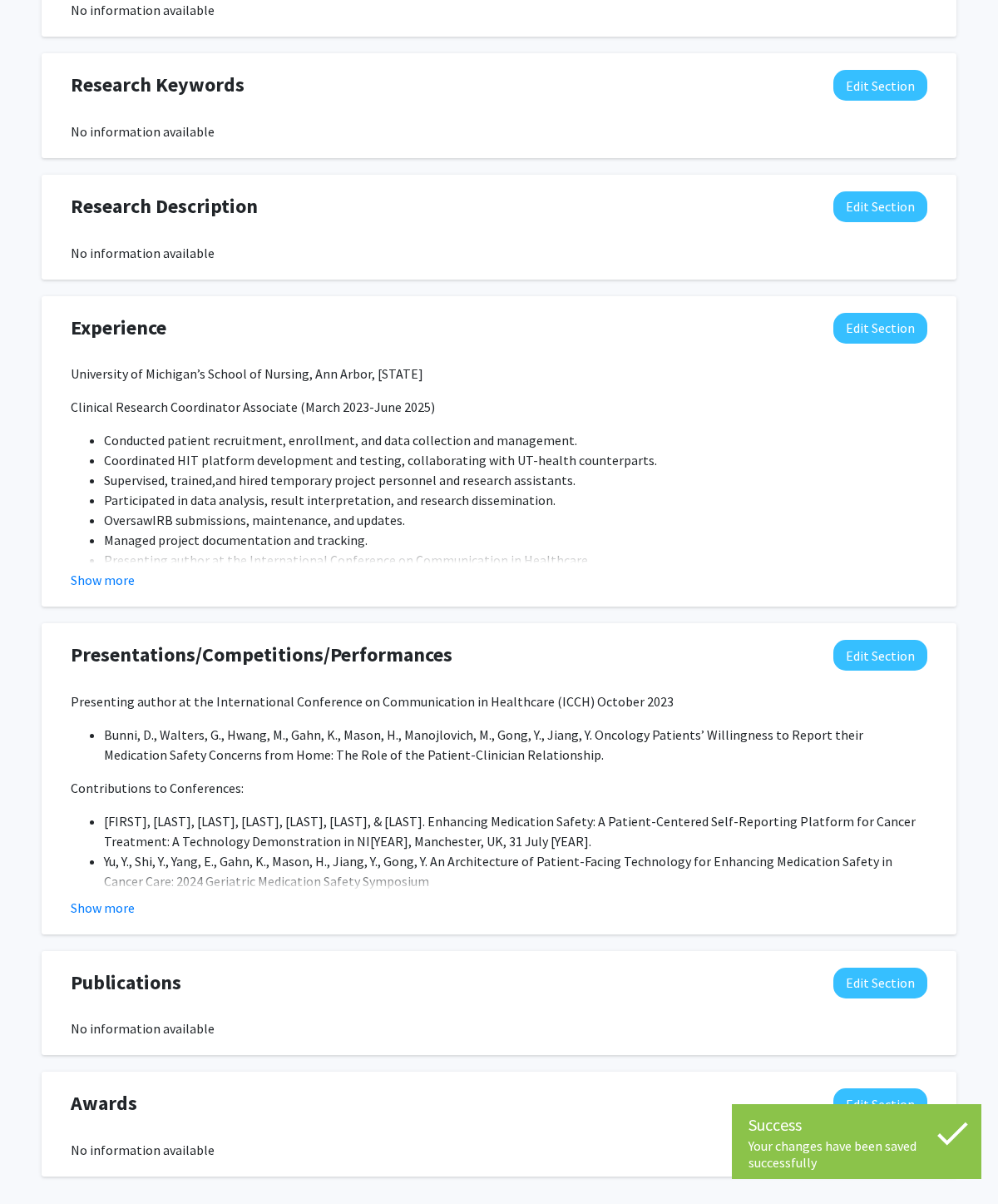 scroll, scrollTop: 788, scrollLeft: 0, axis: vertical 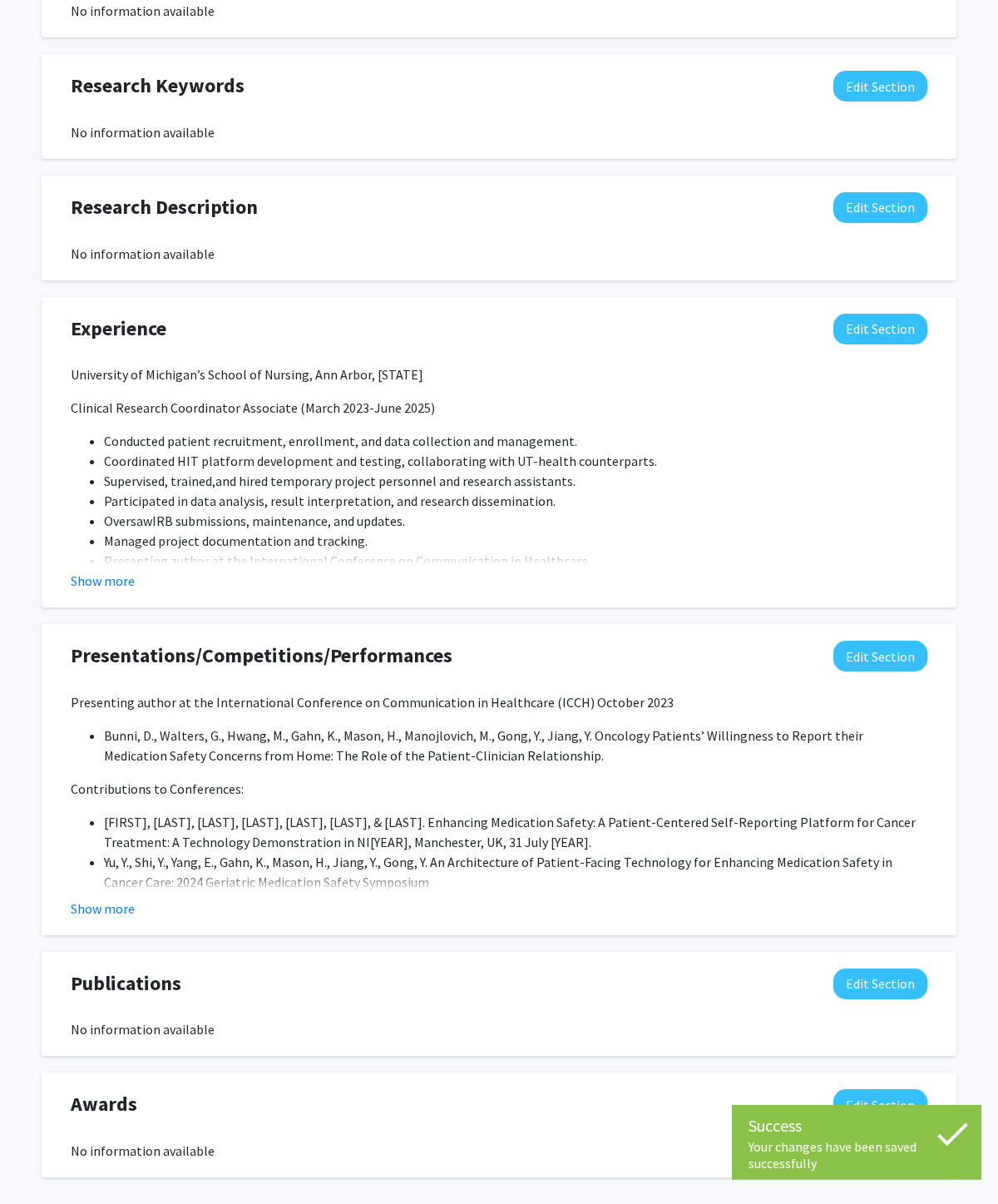 click on "Edit Section" 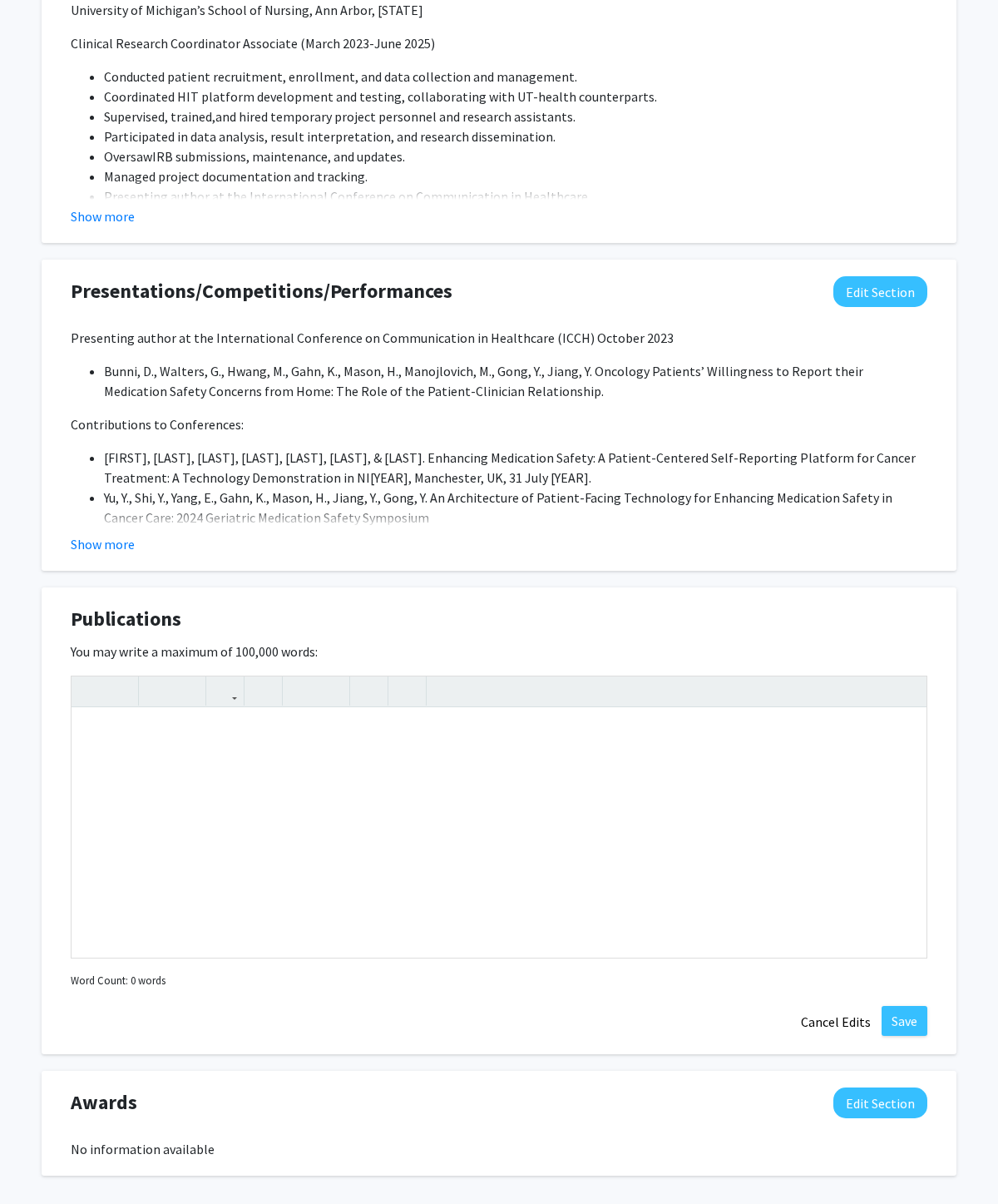 scroll, scrollTop: 1152, scrollLeft: 0, axis: vertical 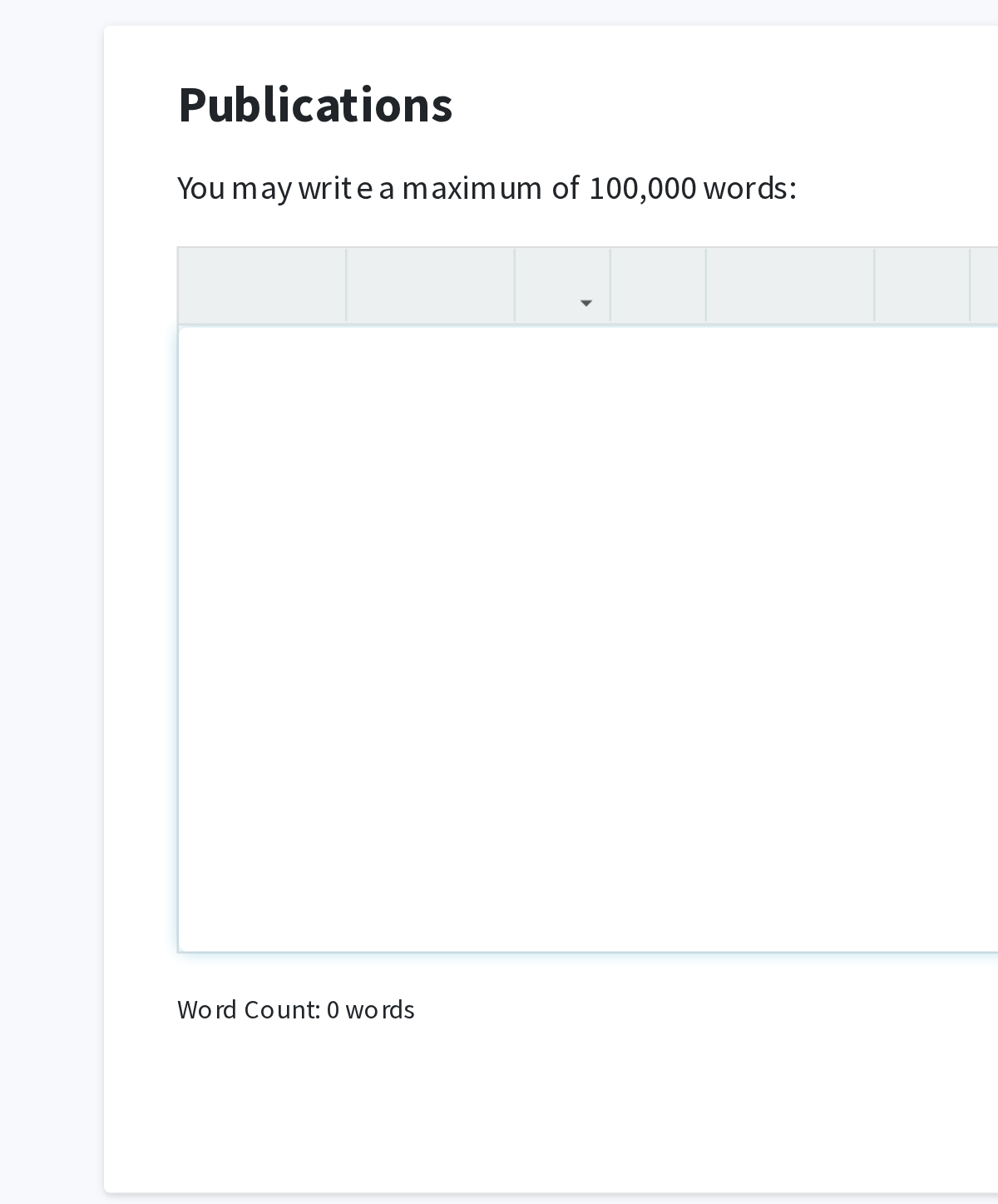 click at bounding box center (499, 833) 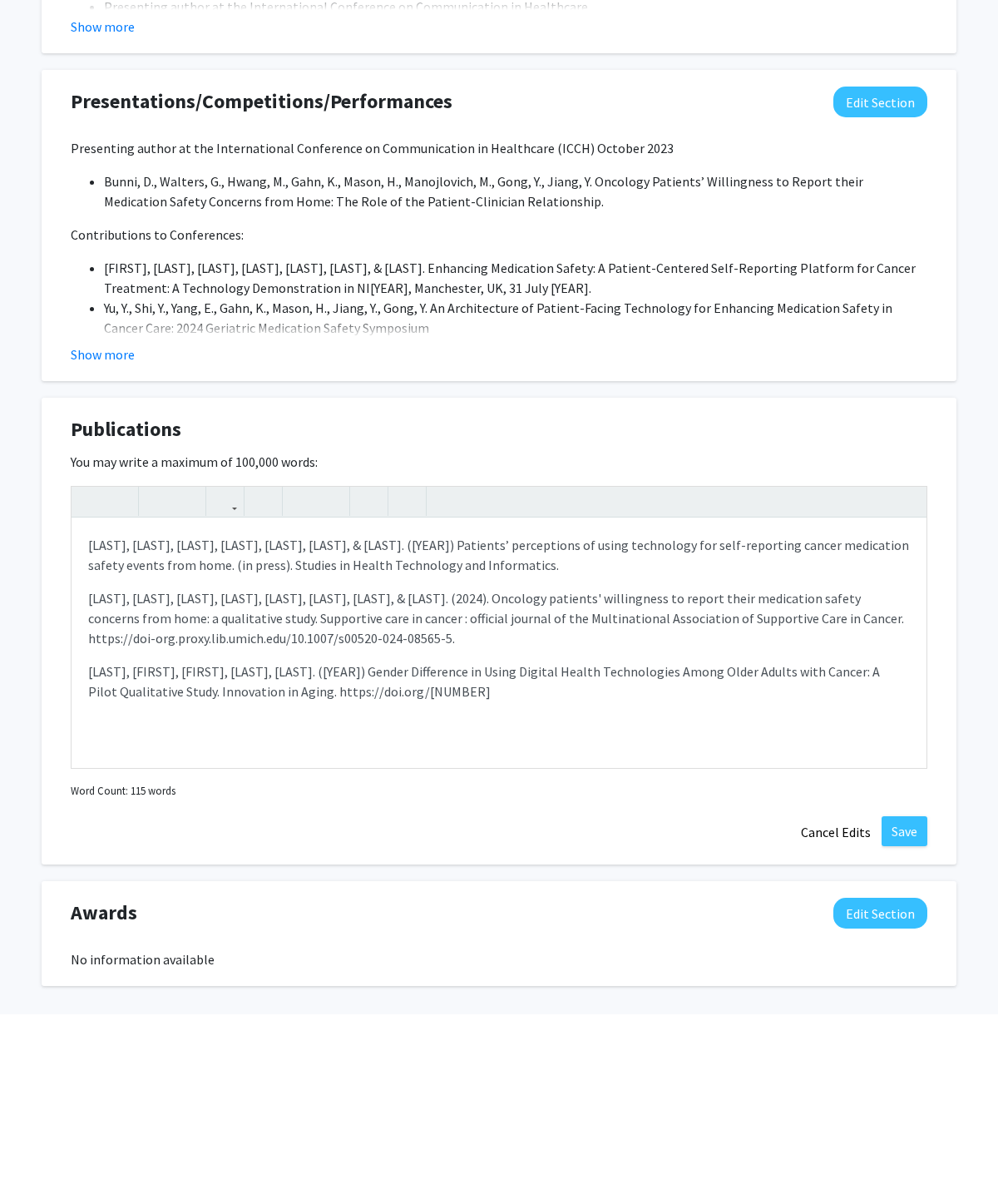 click on "Save" 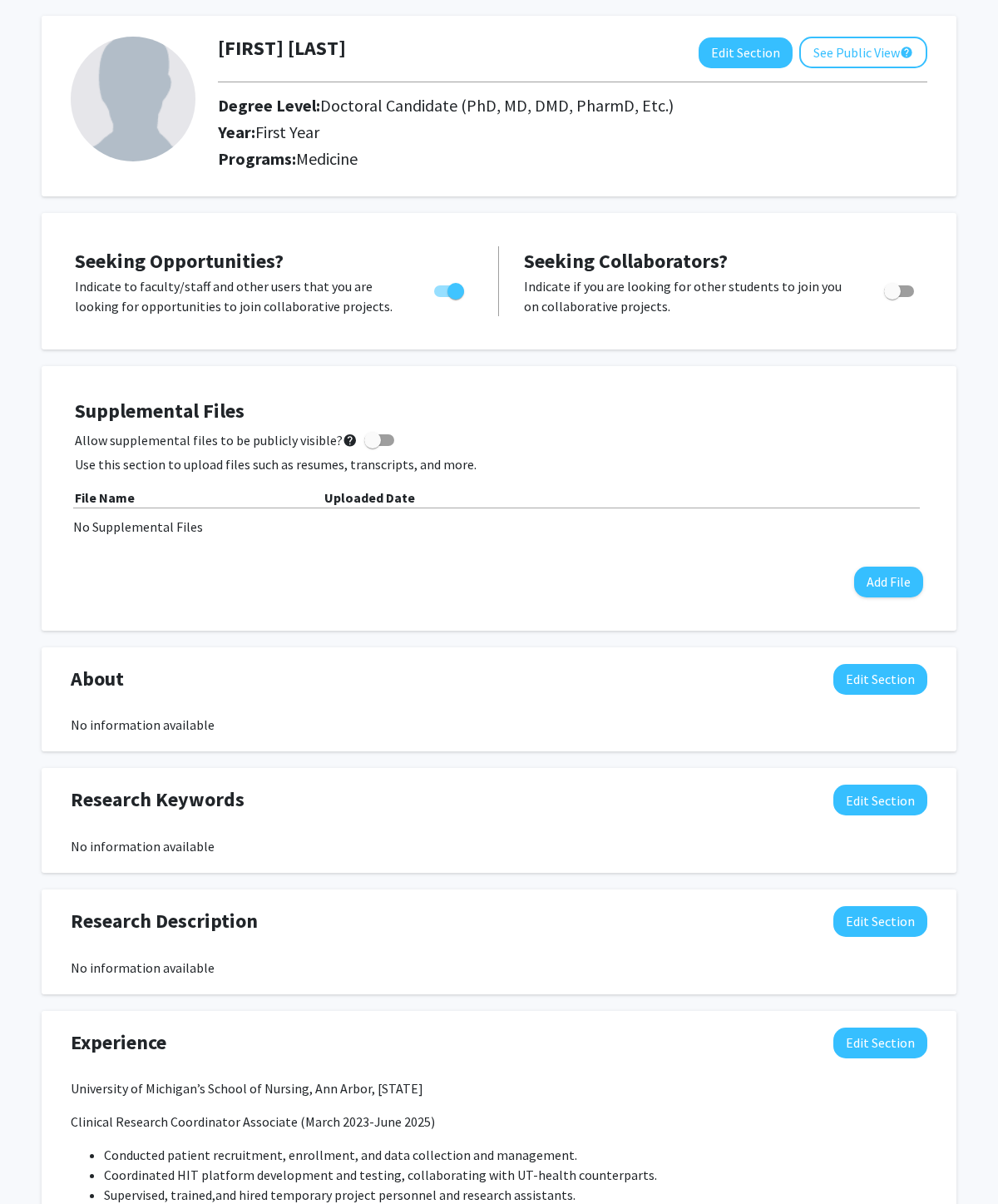 scroll, scrollTop: 0, scrollLeft: 0, axis: both 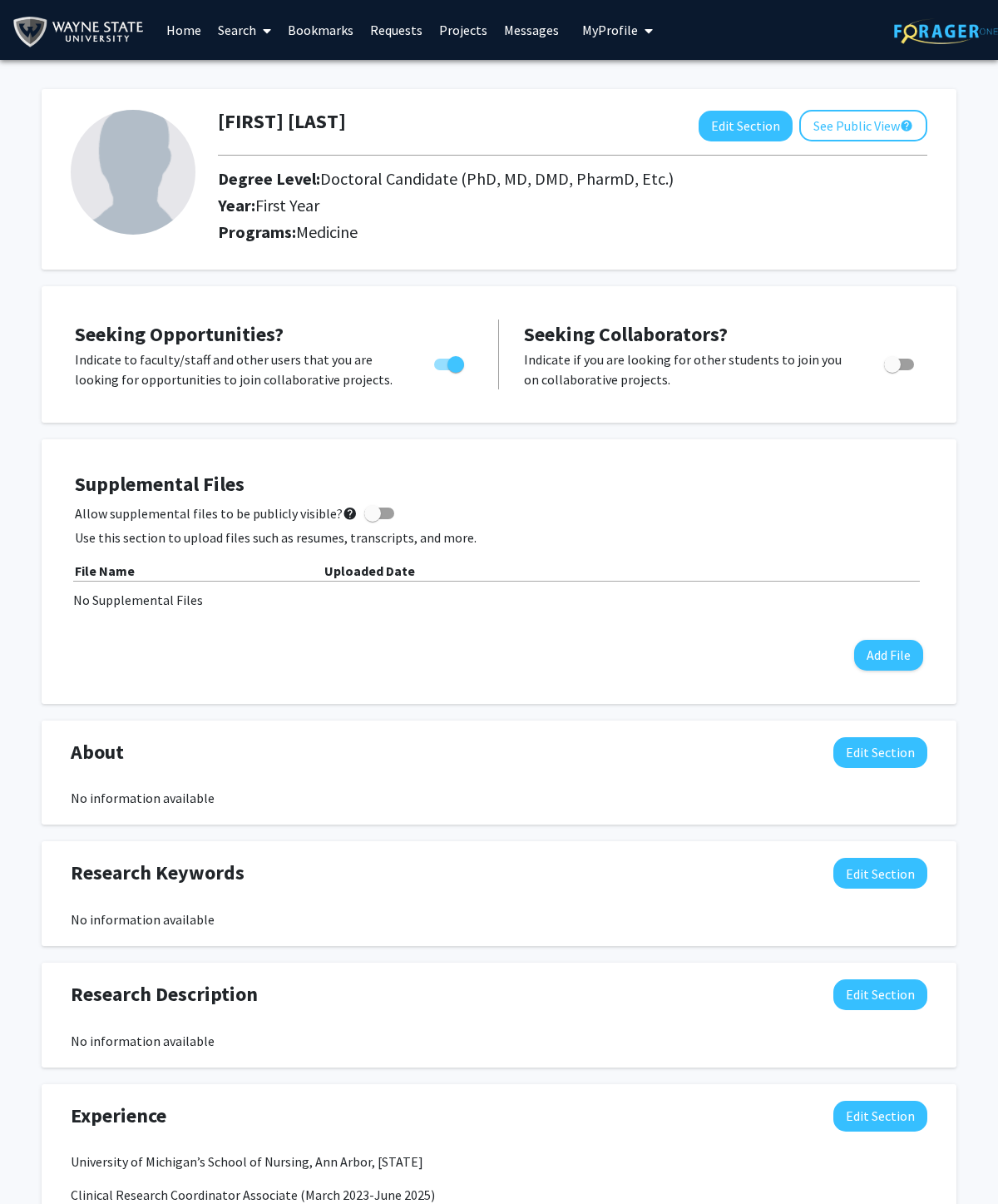 click 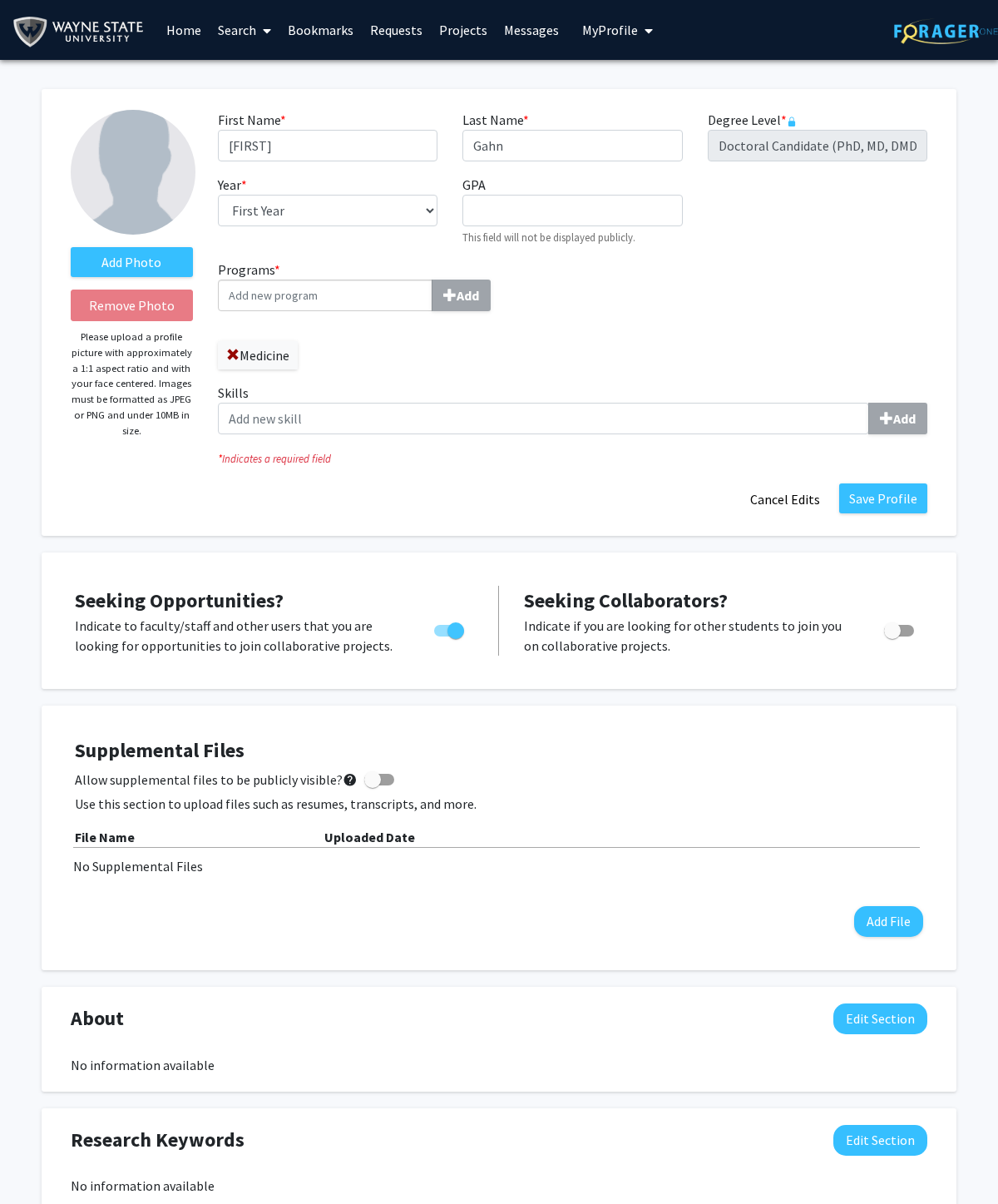 click 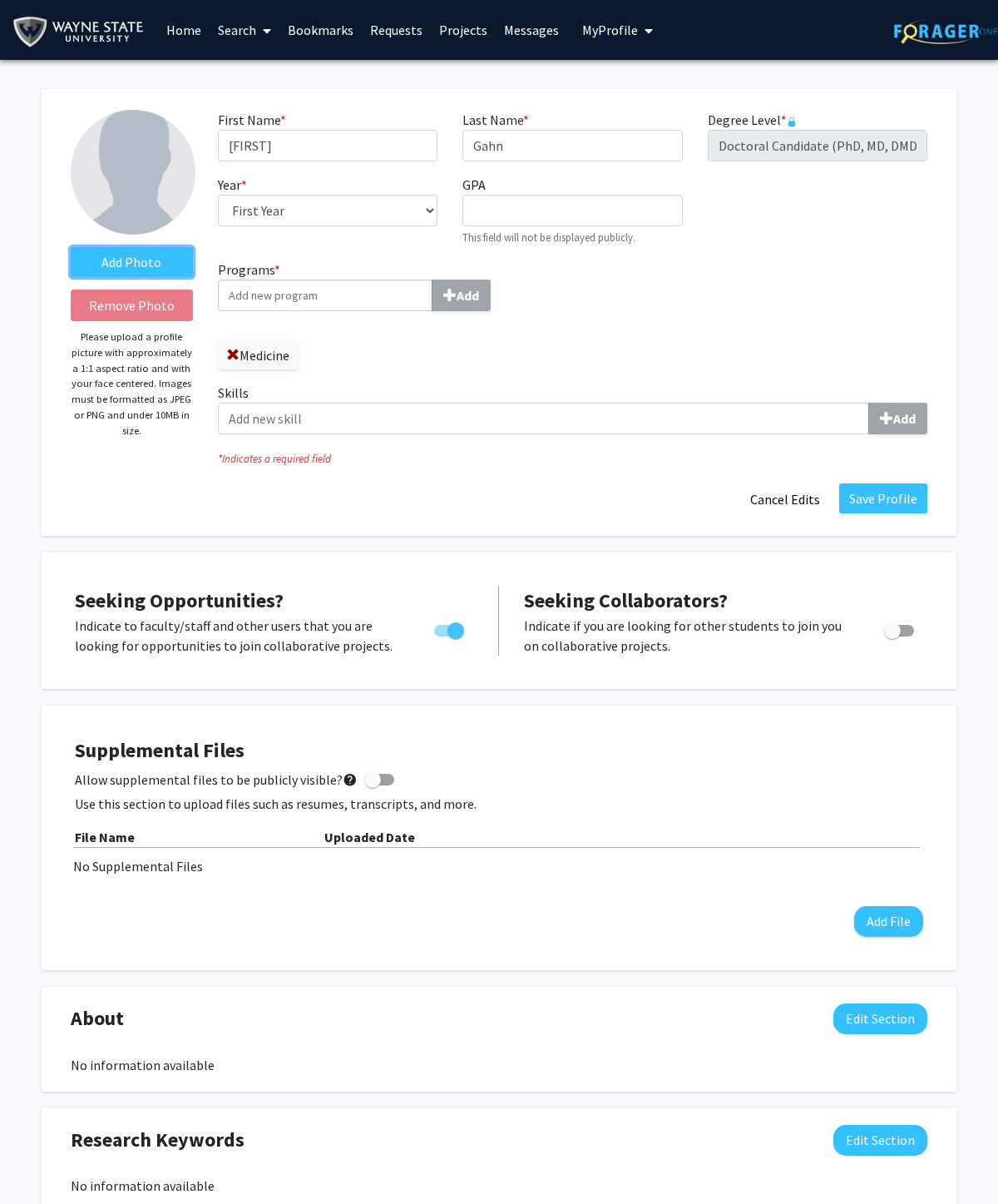 click on "Add Photo" 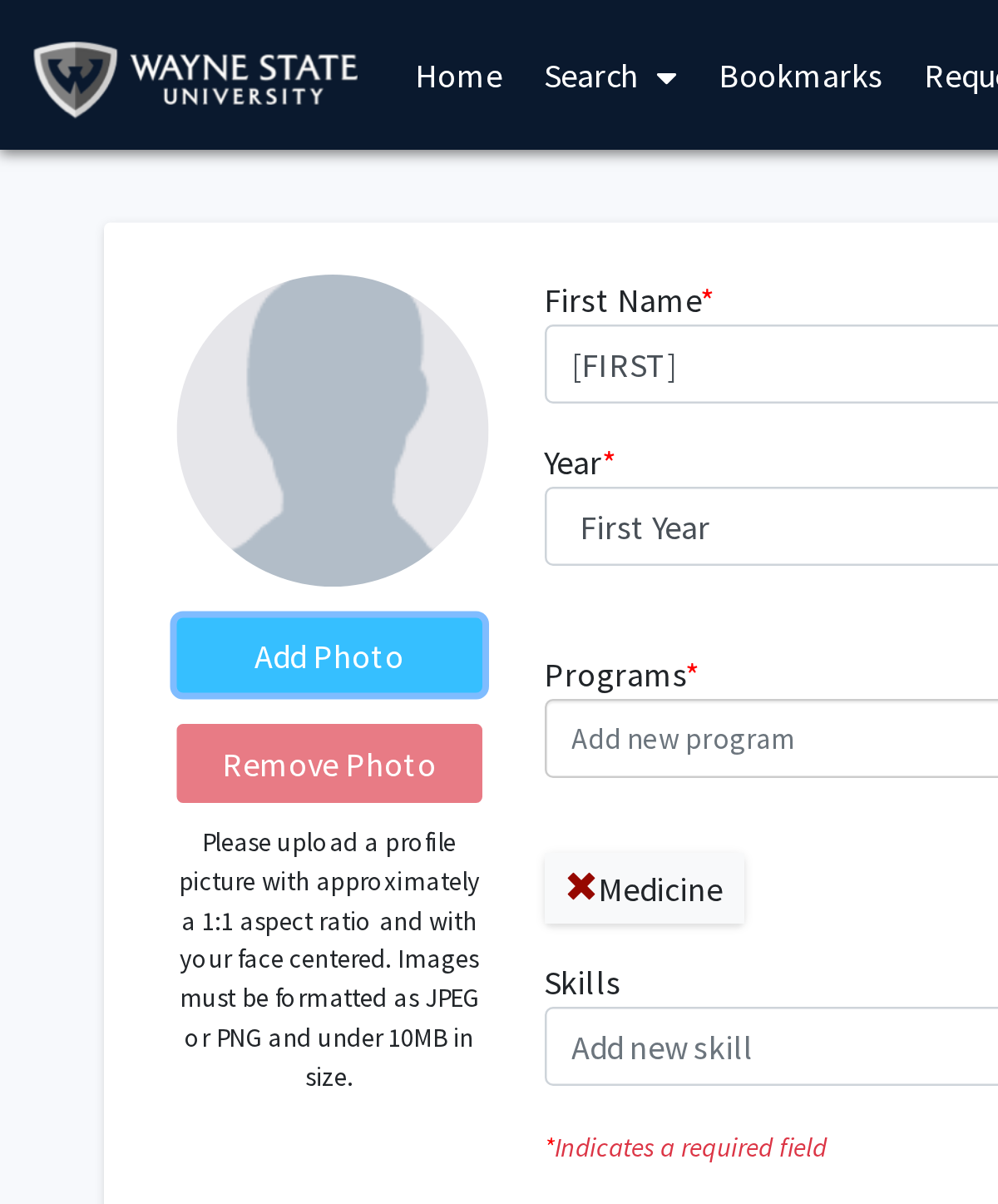 click on "Add Photo" 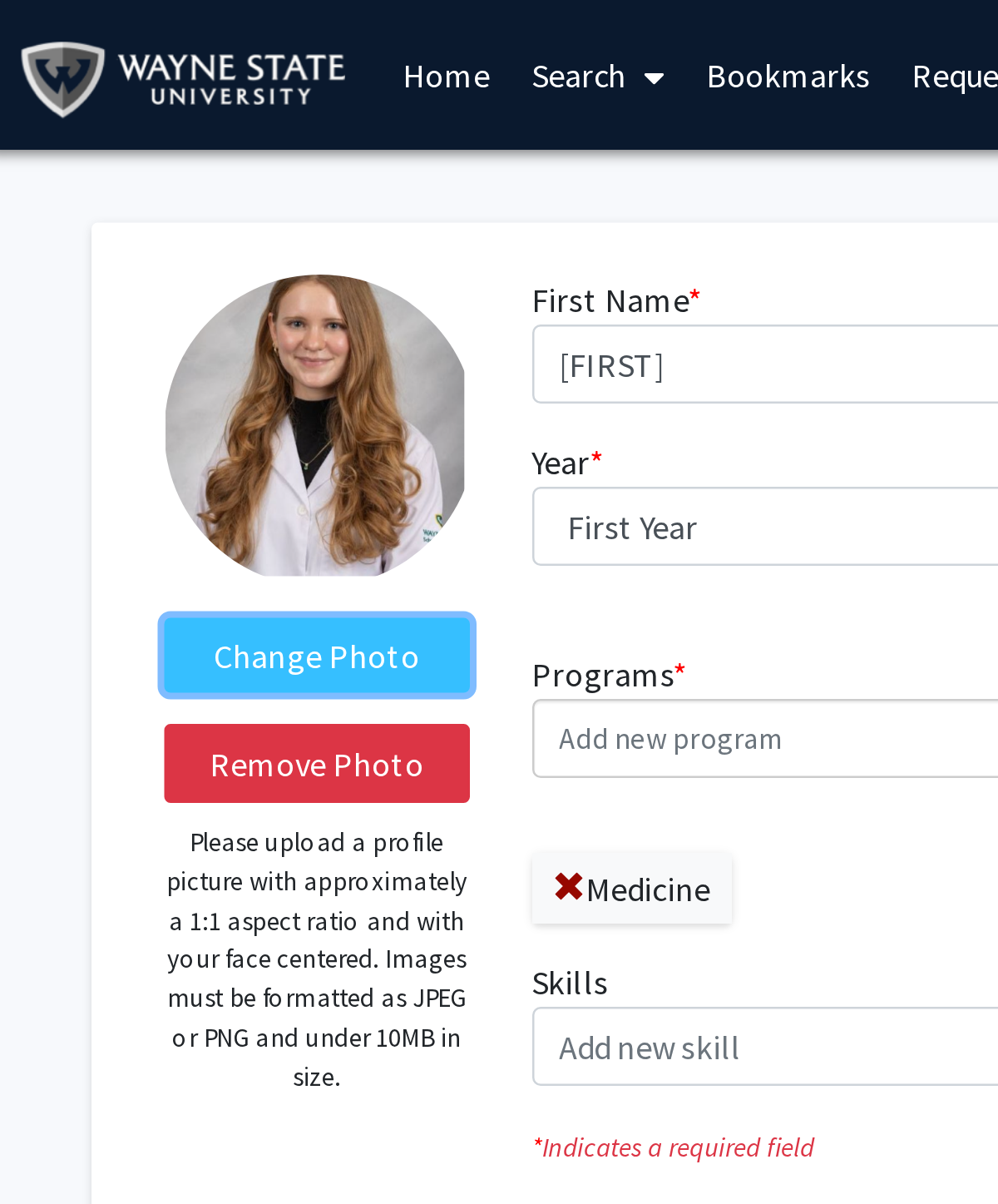 click on "Change Photo" 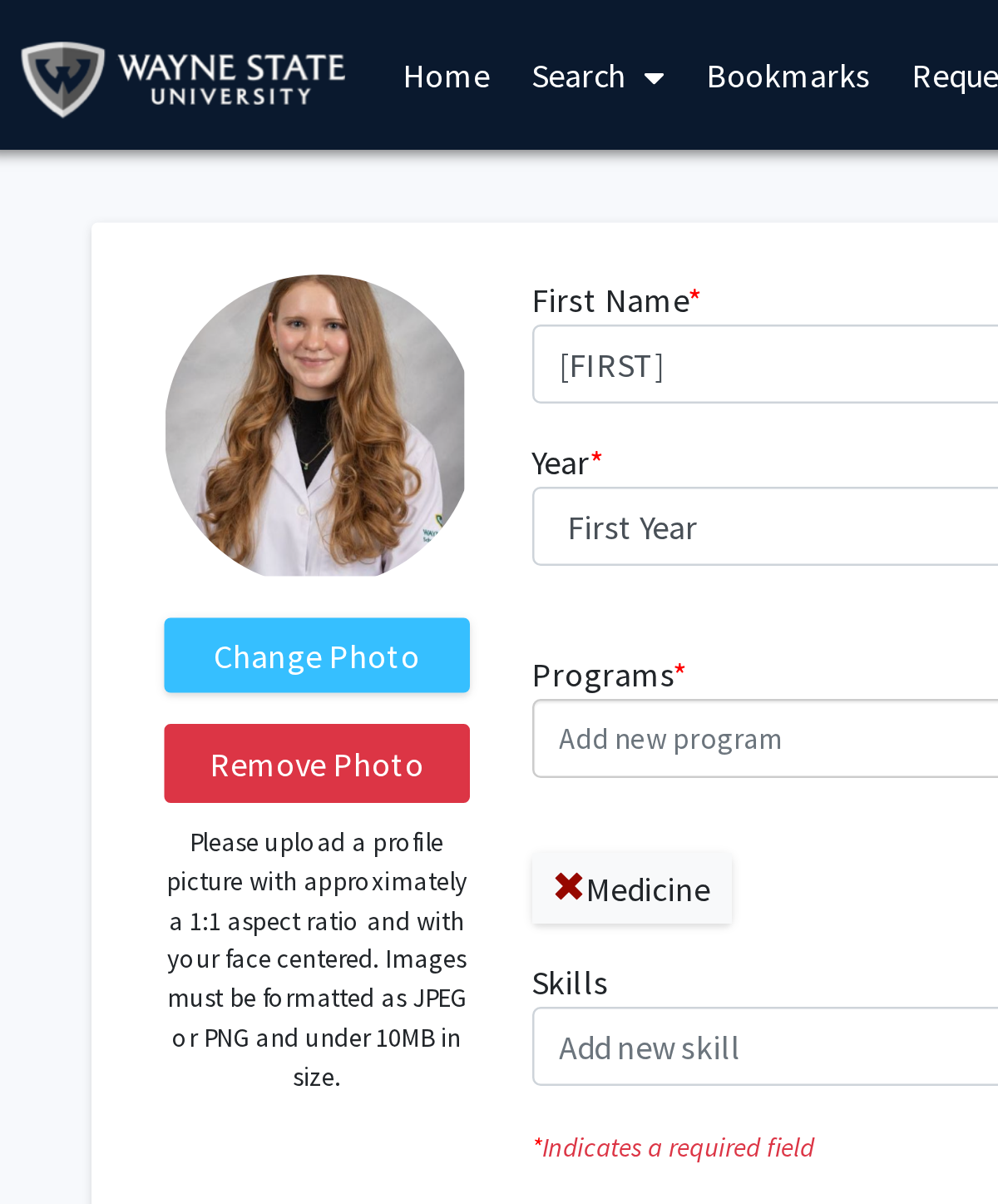 click on "Change Photo   Remove Photo   Please upload a profile picture with approximately a 1:1 aspect ratio and with your face centered. Images must be formatted as JPEG or PNG and under 10MB in size." 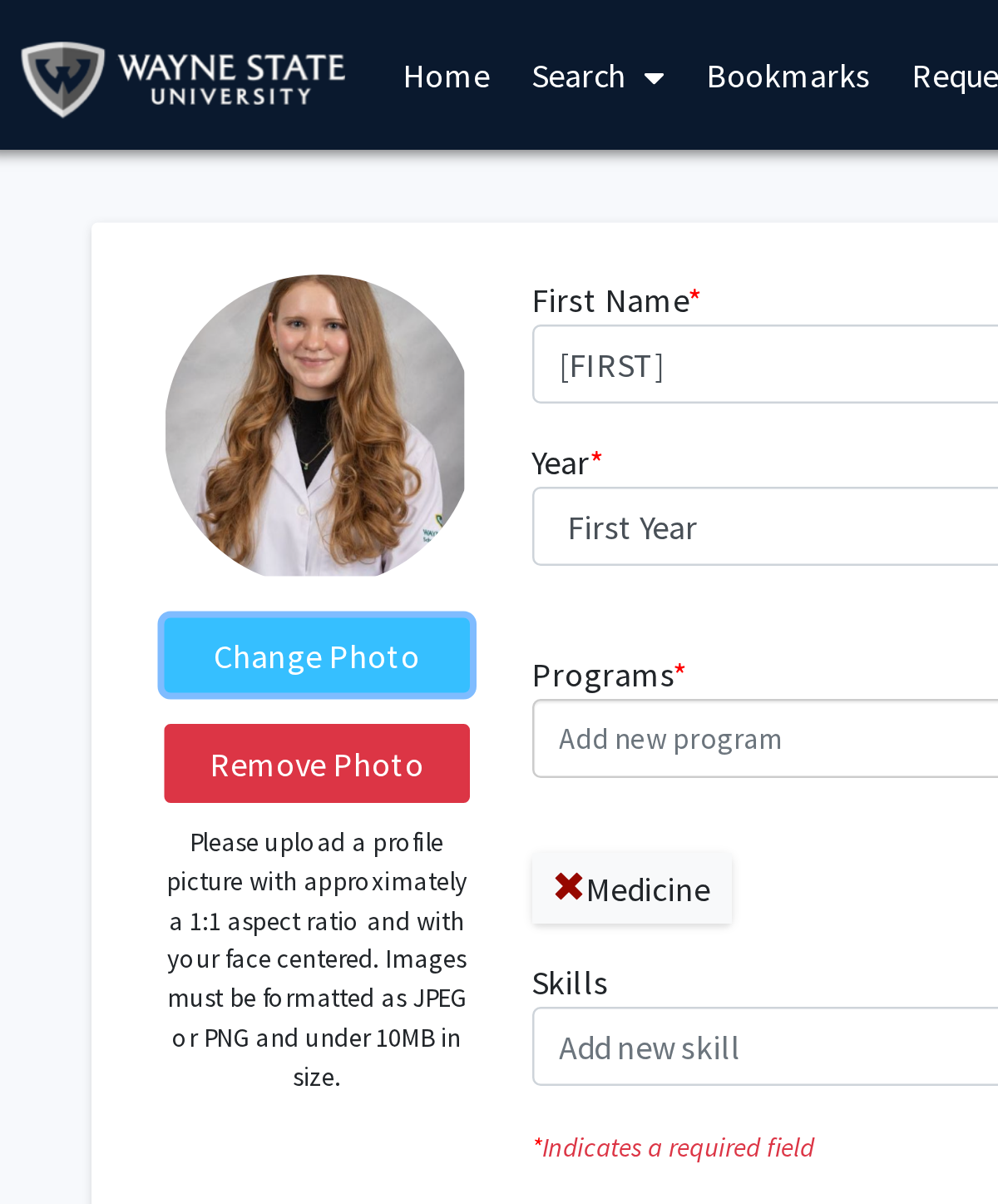 click on "Change Photo" 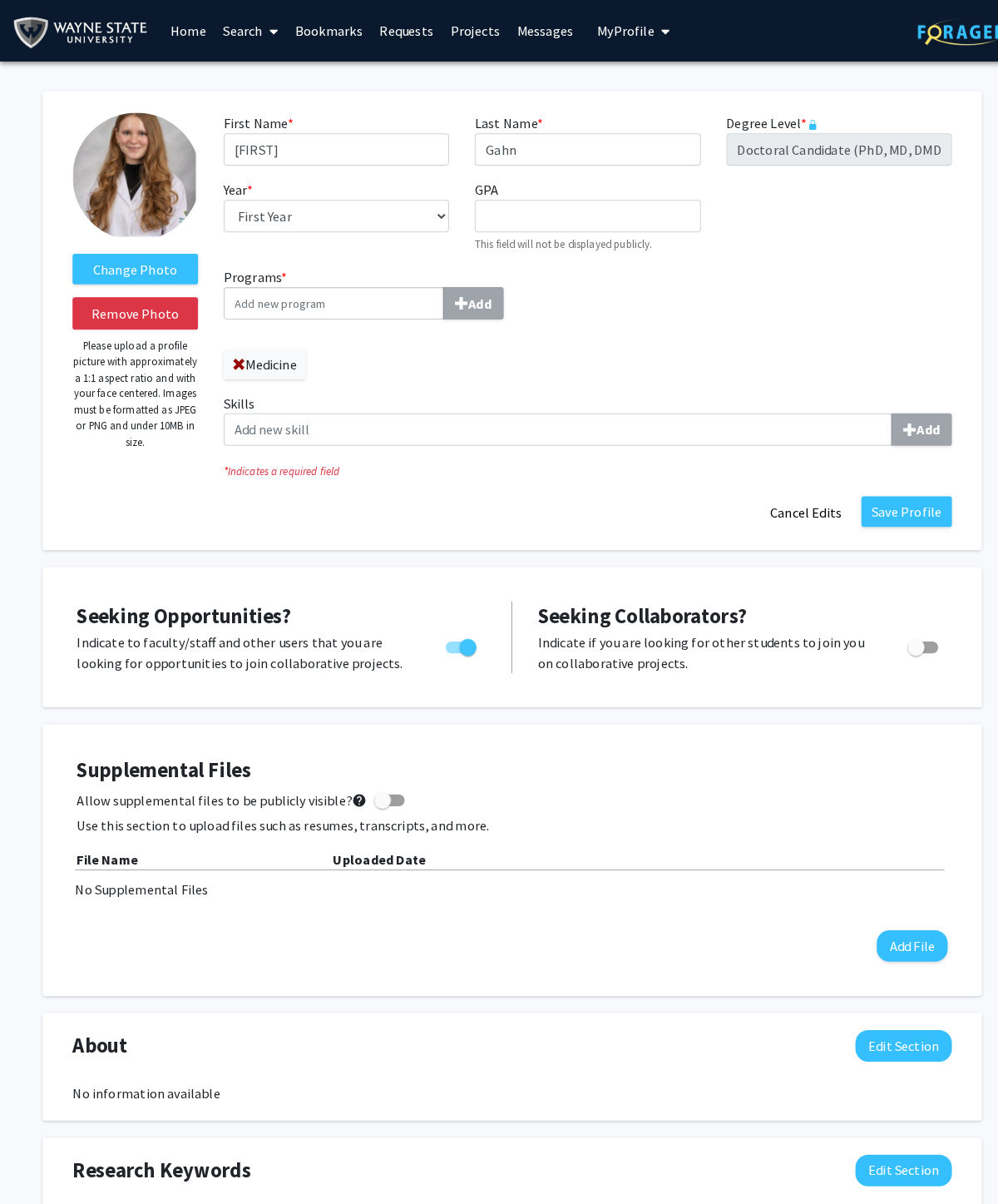 click on "Save Profile" 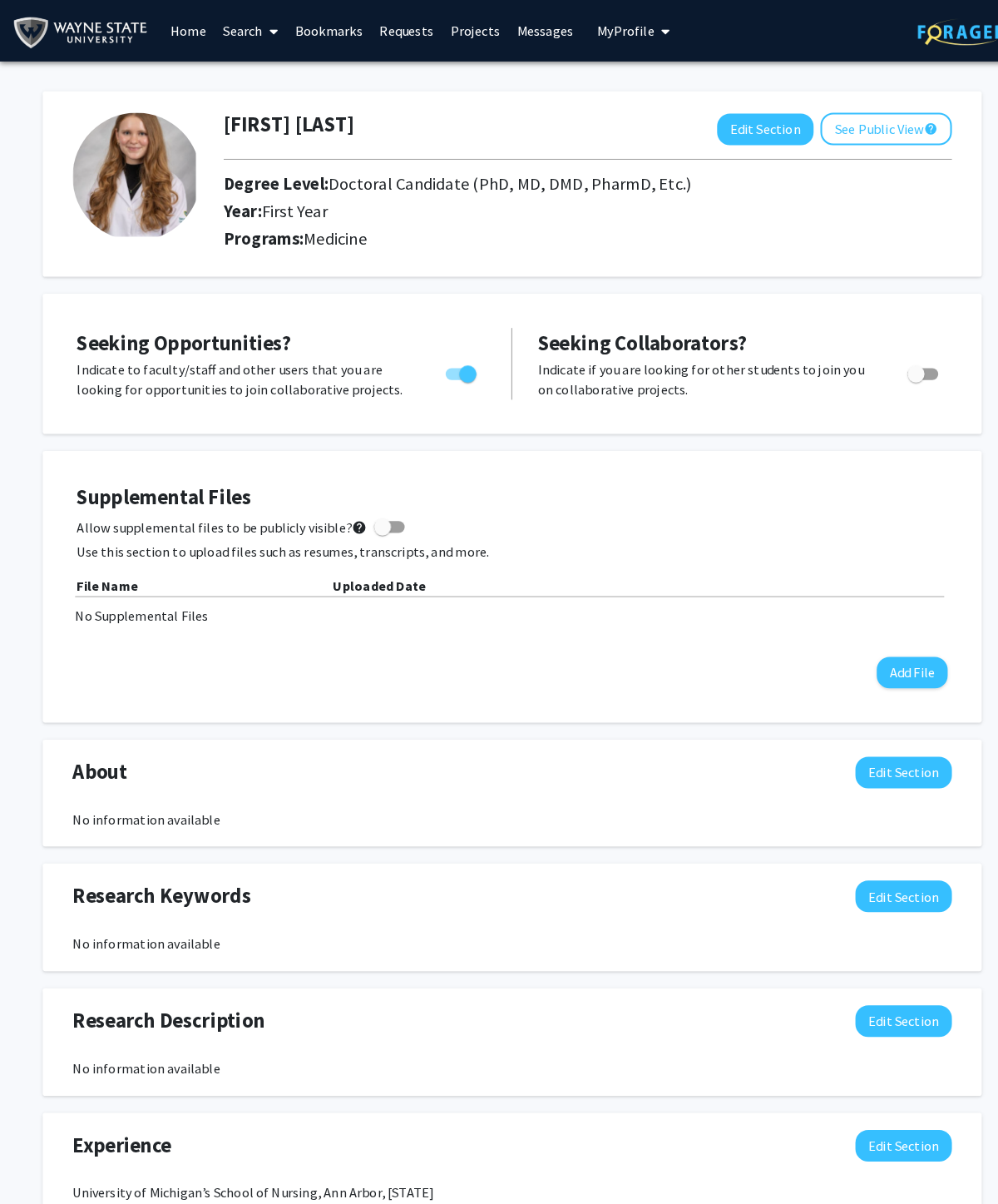click on "See Public View  help" 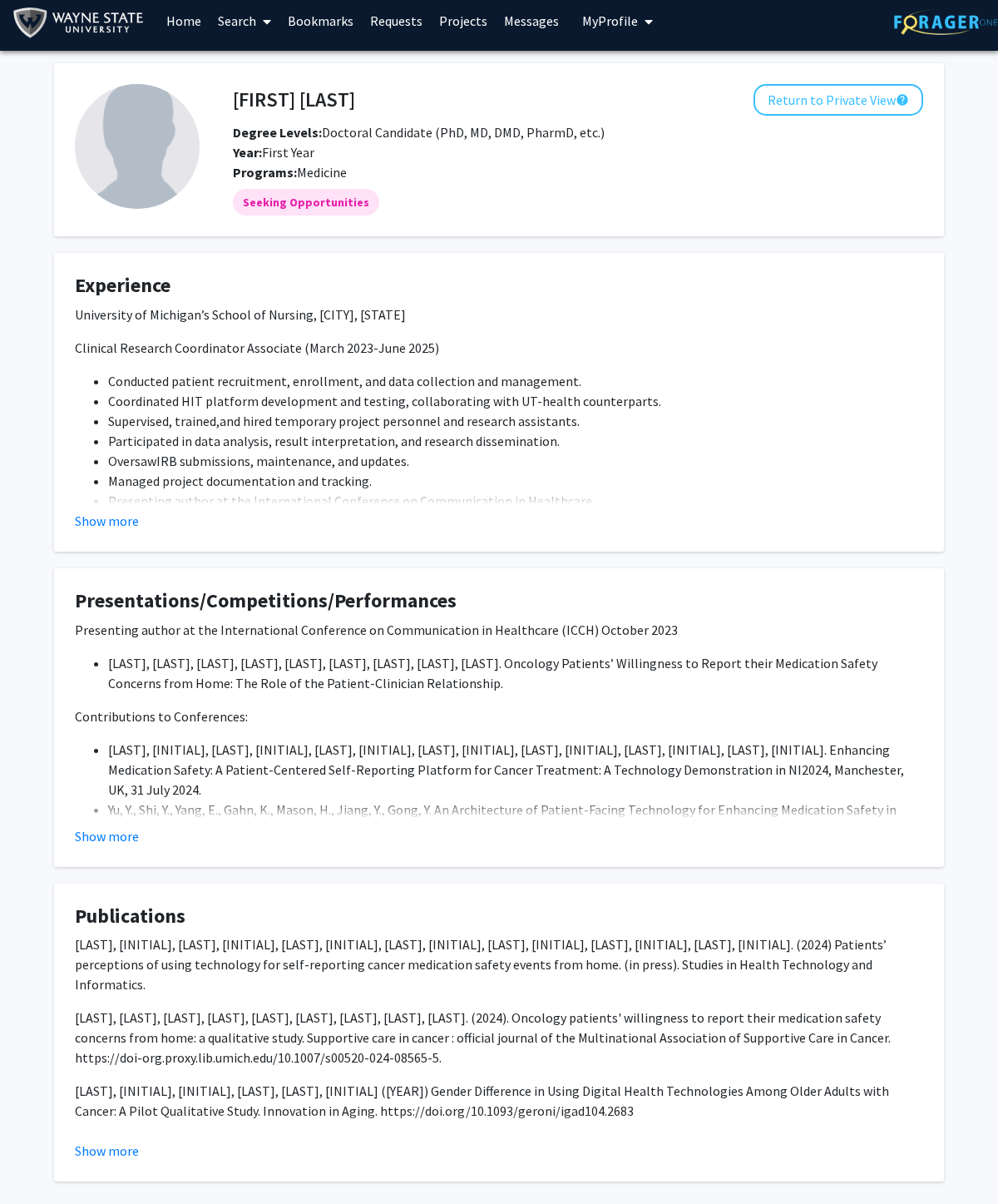 scroll, scrollTop: 0, scrollLeft: 0, axis: both 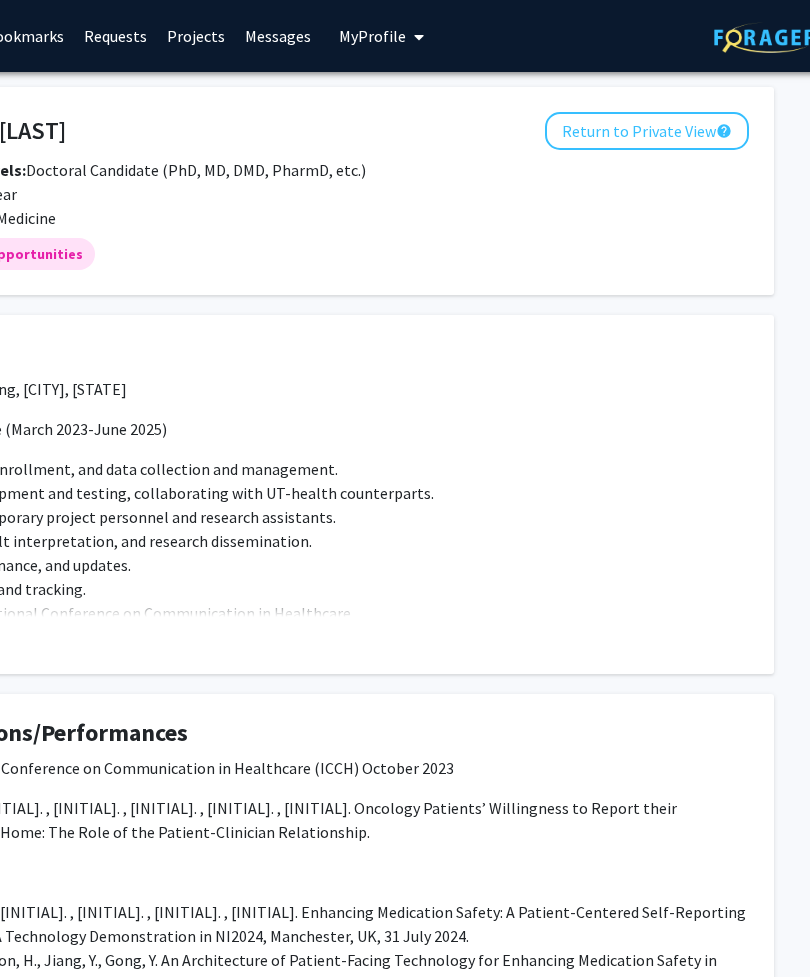 click on "Return to Private View  help" 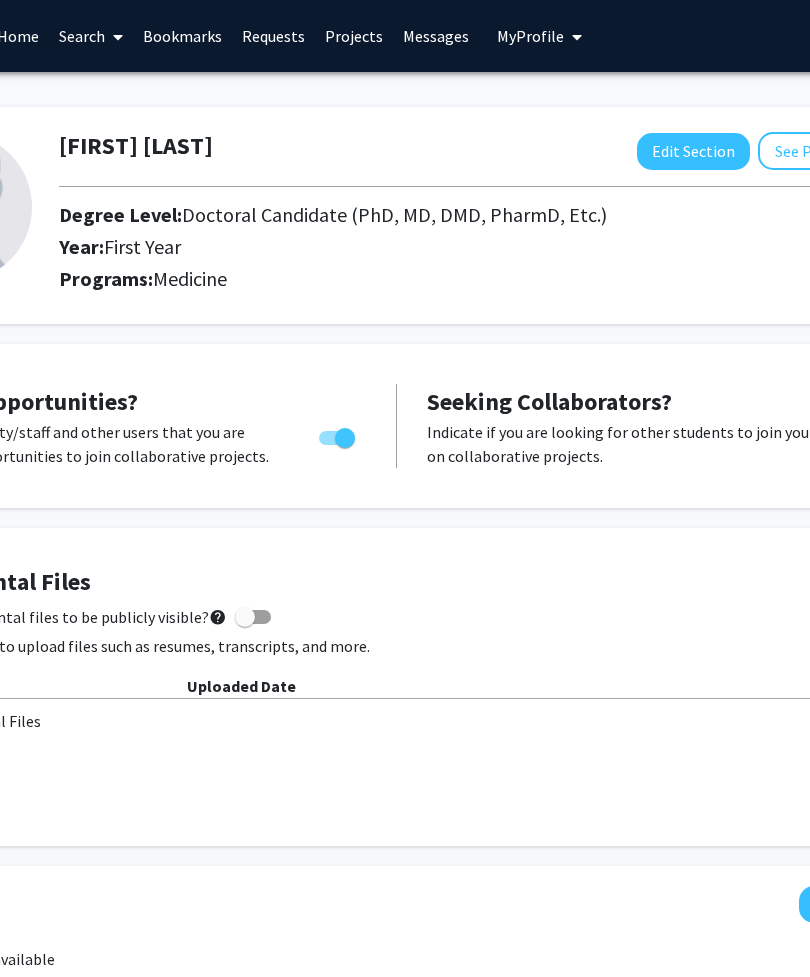 scroll, scrollTop: 0, scrollLeft: 203, axis: horizontal 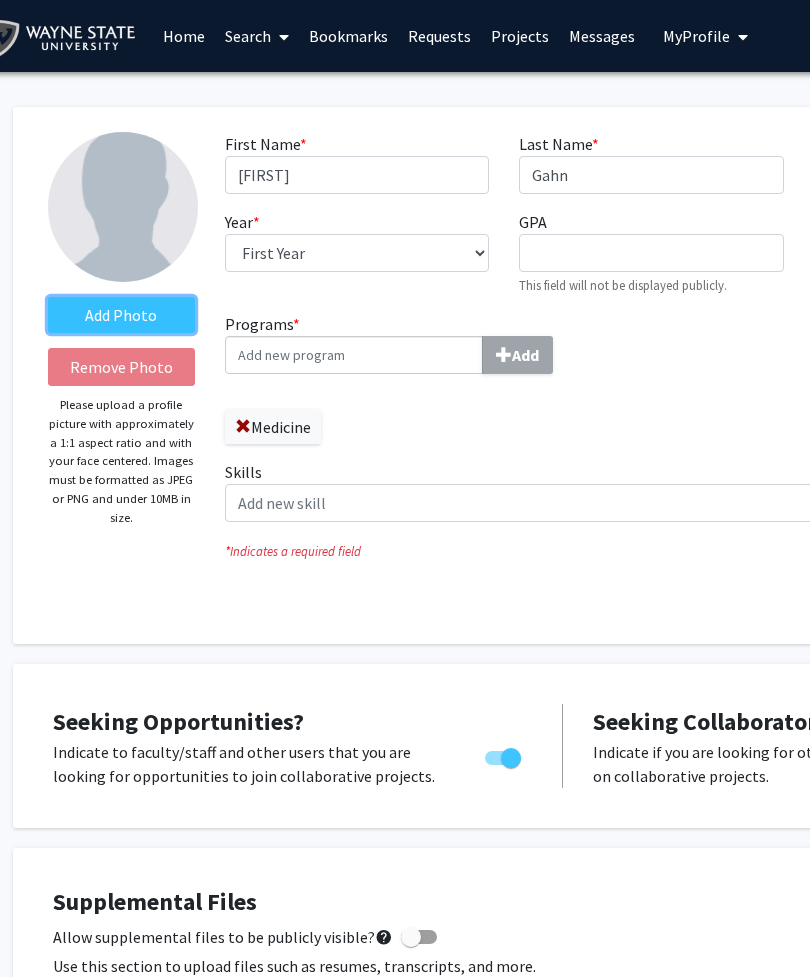 click on "Add Photo" 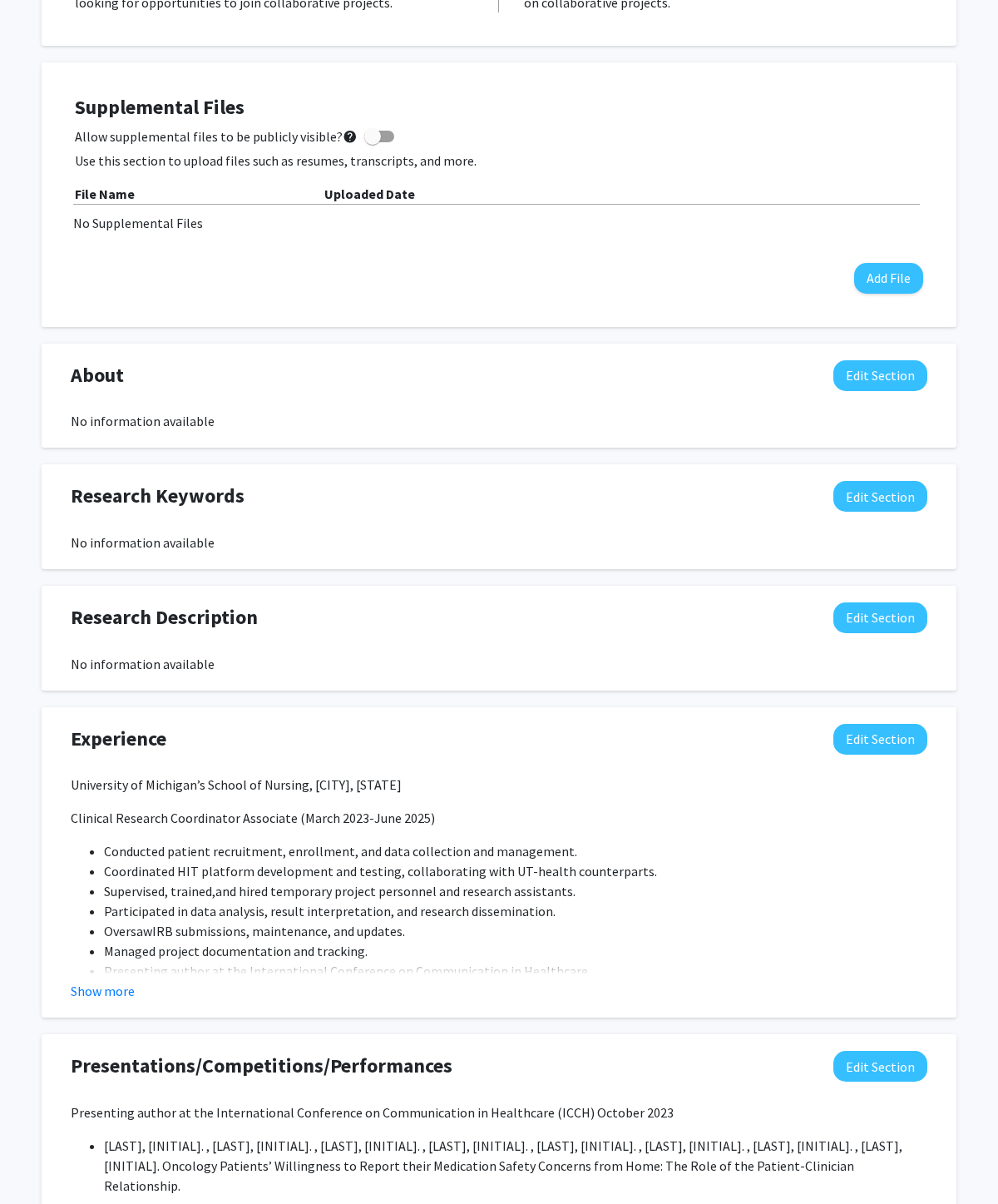 scroll, scrollTop: 0, scrollLeft: 0, axis: both 